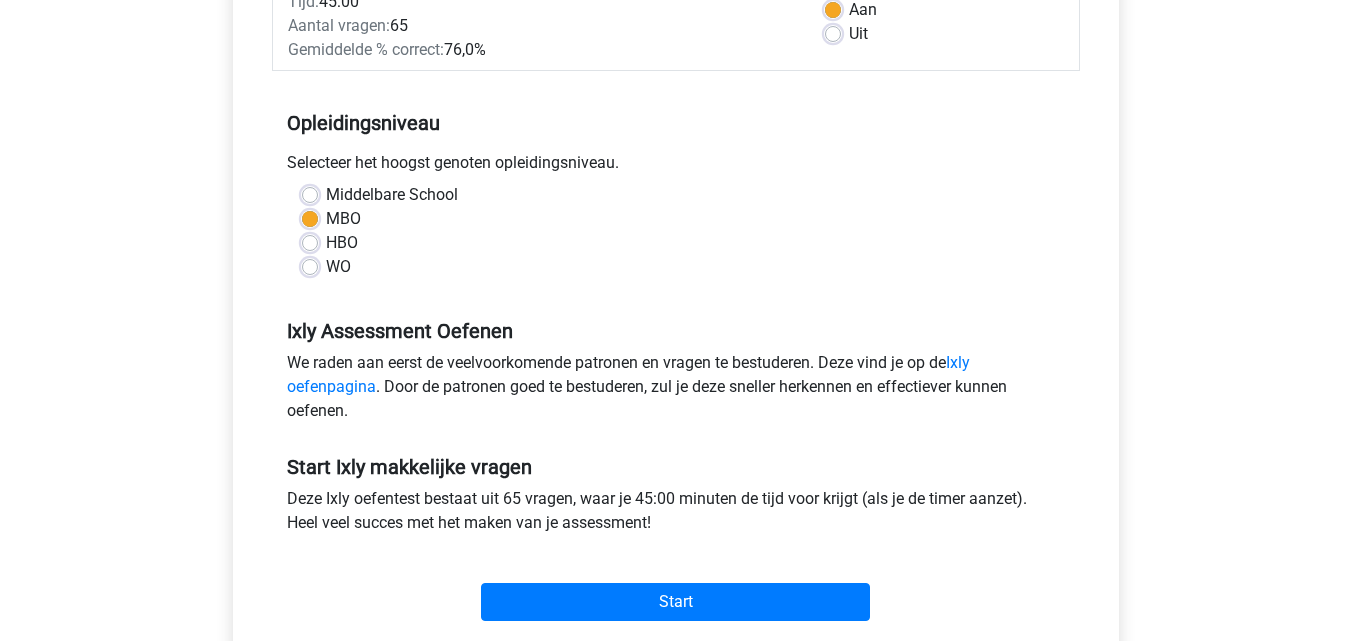 scroll, scrollTop: 300, scrollLeft: 0, axis: vertical 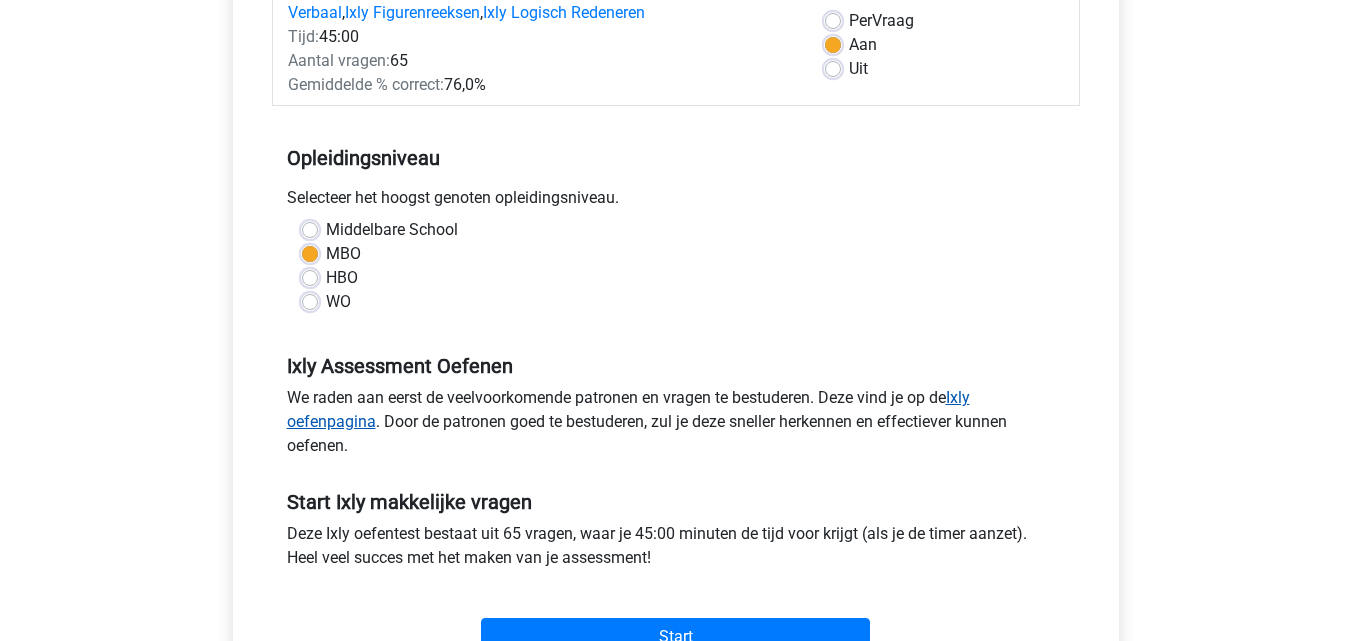 click on "Ixly
oefenpagina" at bounding box center [628, 409] 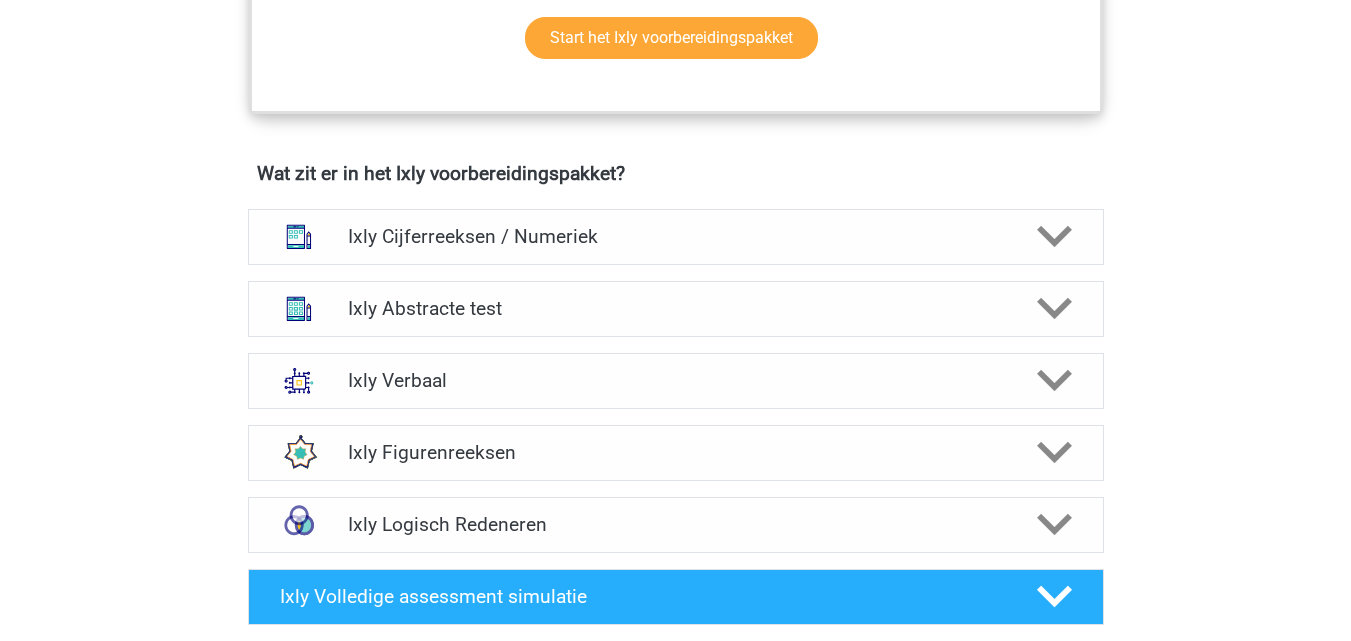 scroll, scrollTop: 1200, scrollLeft: 0, axis: vertical 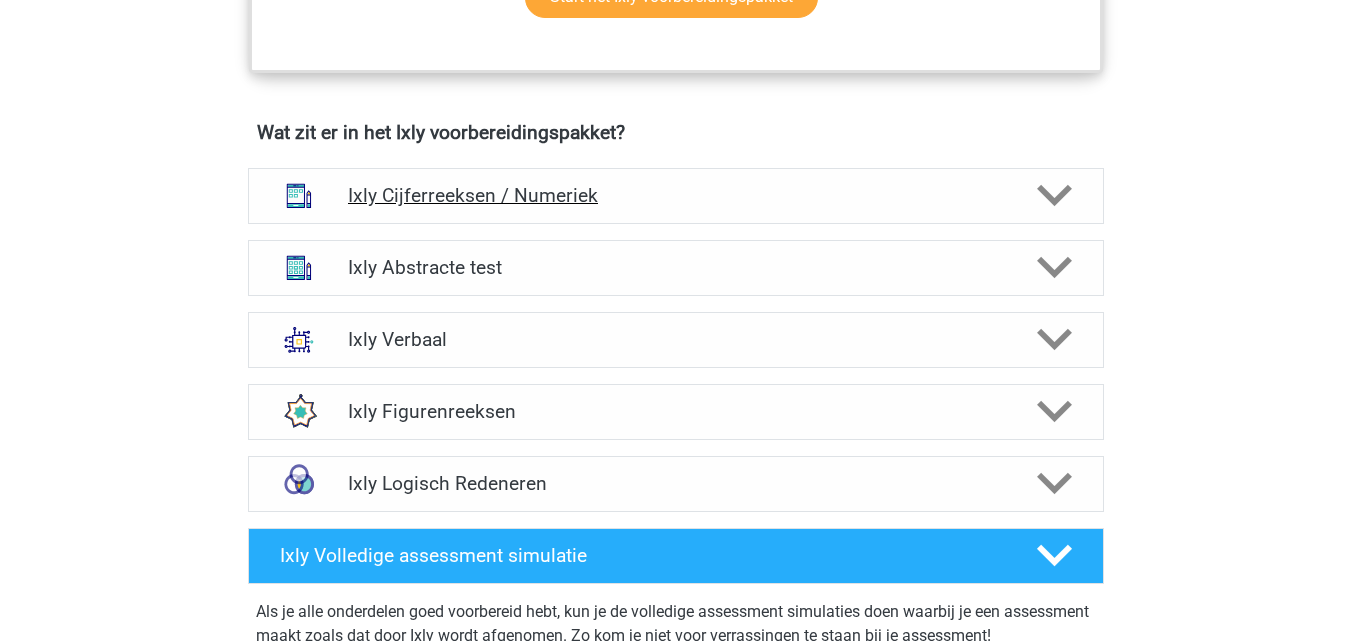 click on "Ixly Cijferreeksen / Numeriek" at bounding box center (675, 195) 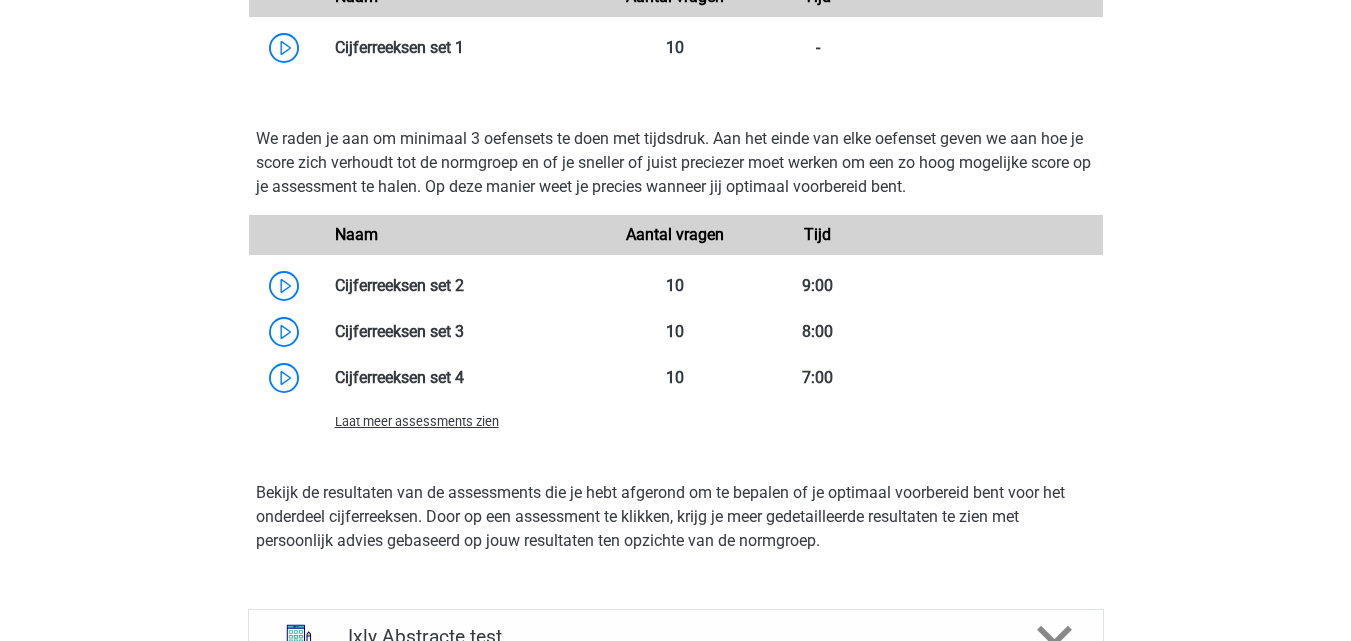 scroll, scrollTop: 1900, scrollLeft: 0, axis: vertical 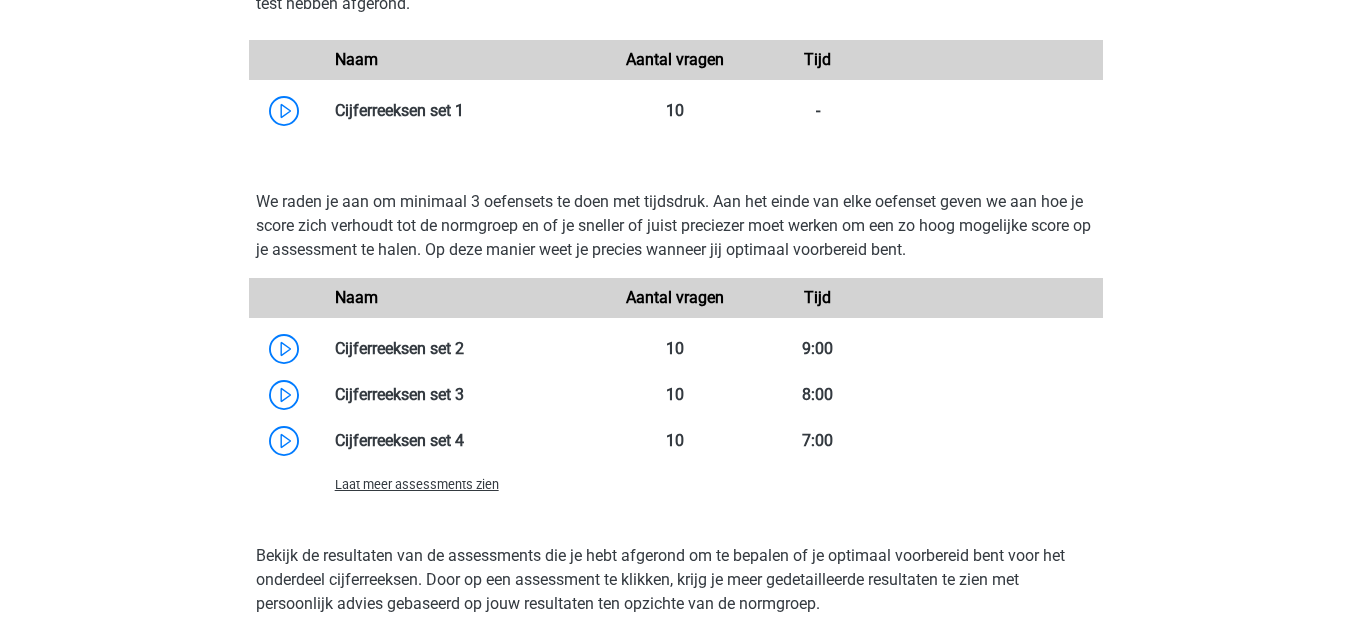 click on "Laat meer assessments zien" at bounding box center (417, 484) 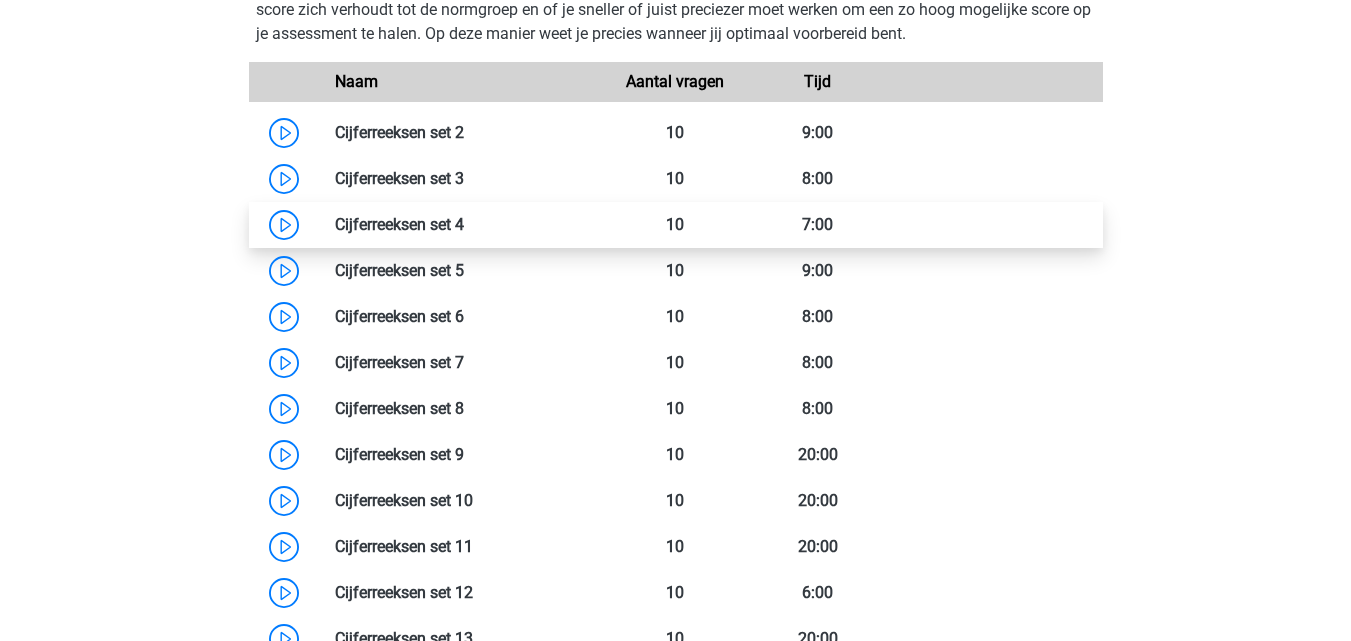 scroll, scrollTop: 2100, scrollLeft: 0, axis: vertical 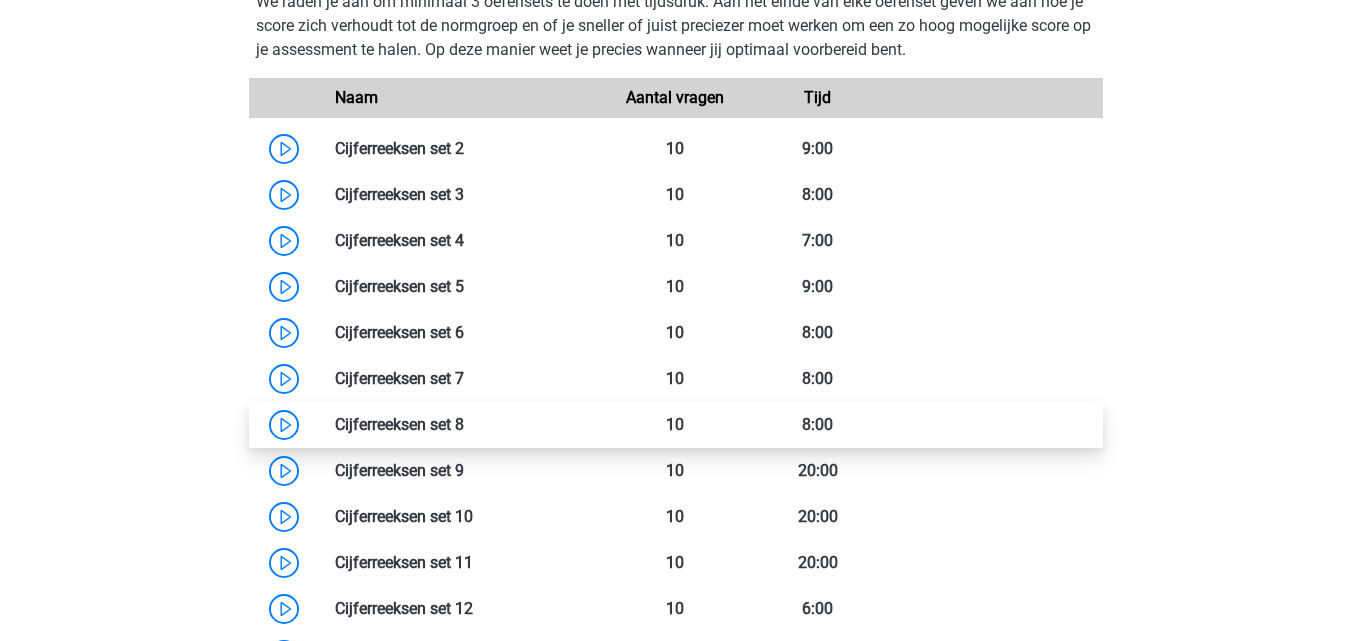 click at bounding box center (464, 424) 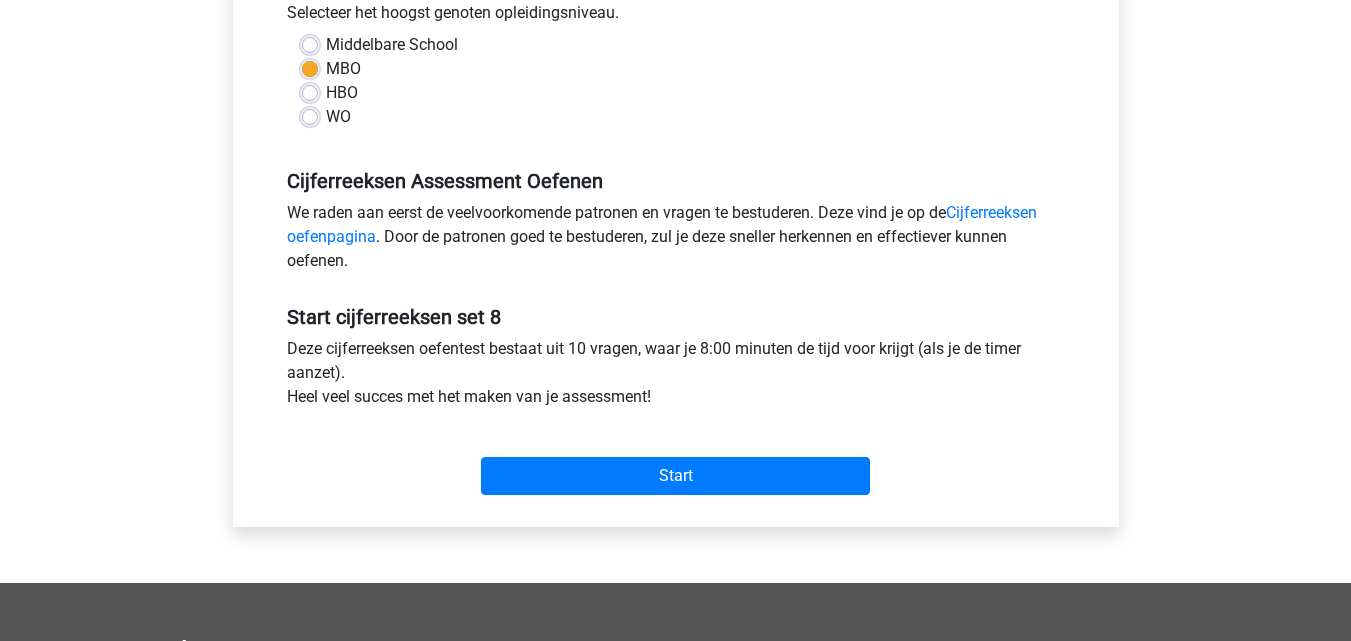 scroll, scrollTop: 500, scrollLeft: 0, axis: vertical 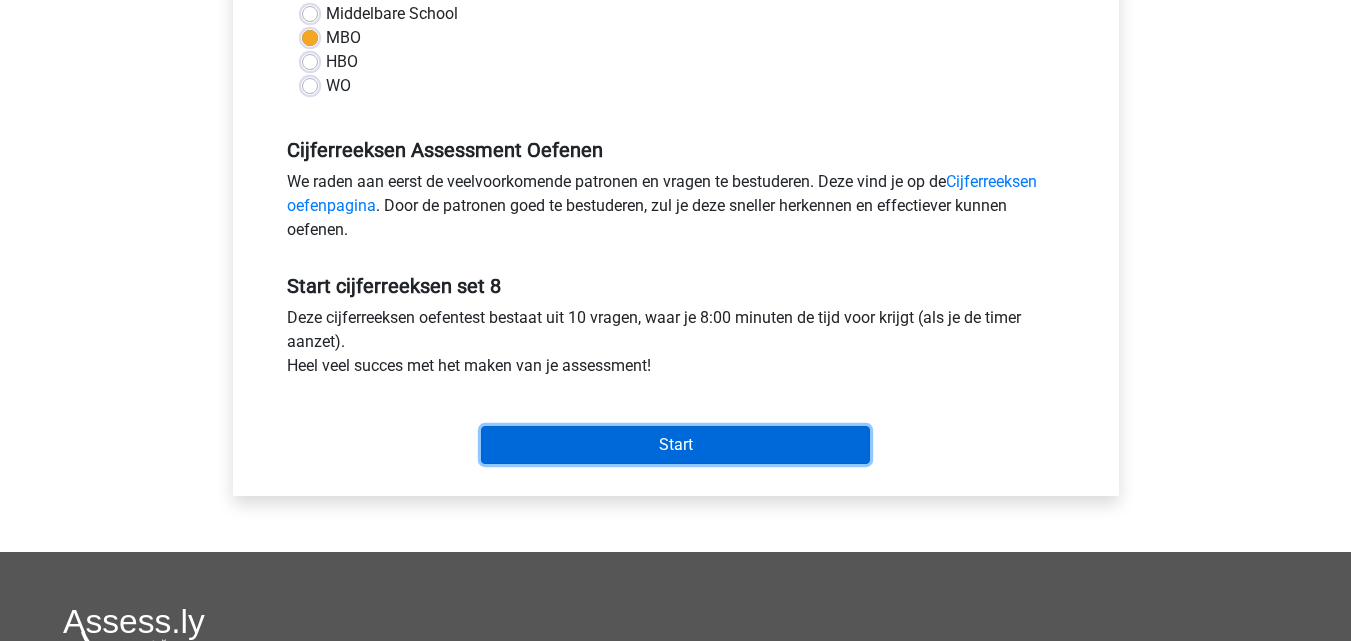 click on "Start" at bounding box center (675, 445) 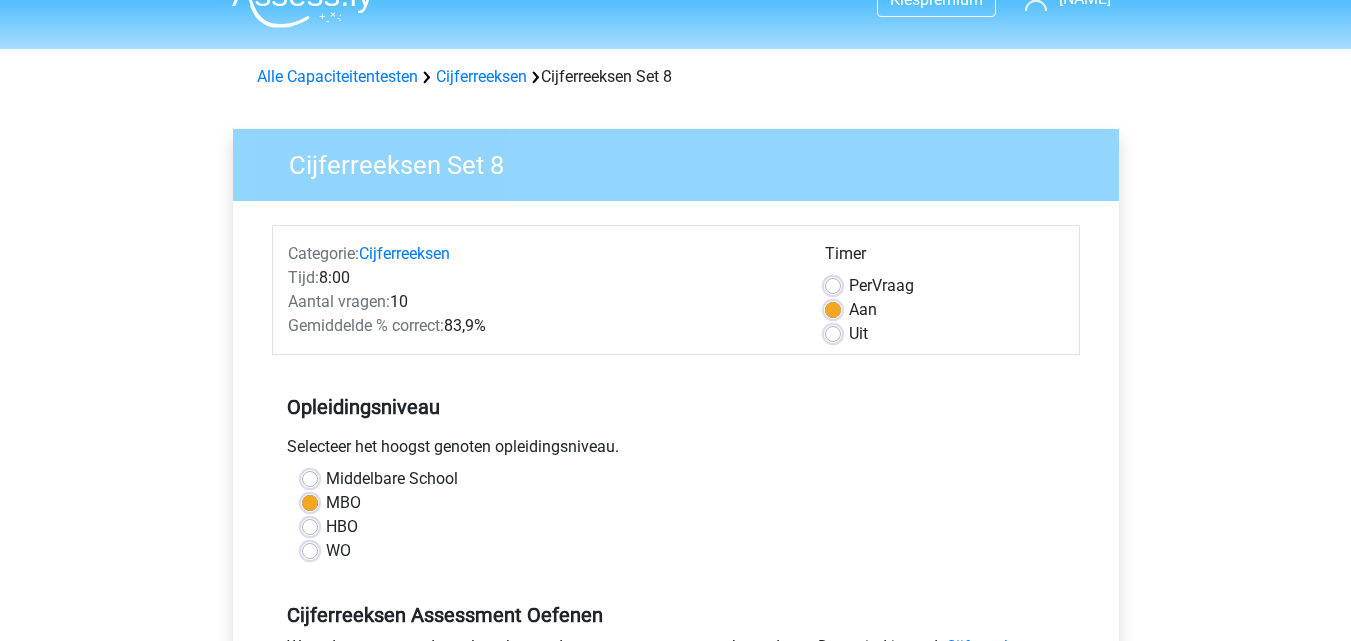 scroll, scrollTop: 0, scrollLeft: 0, axis: both 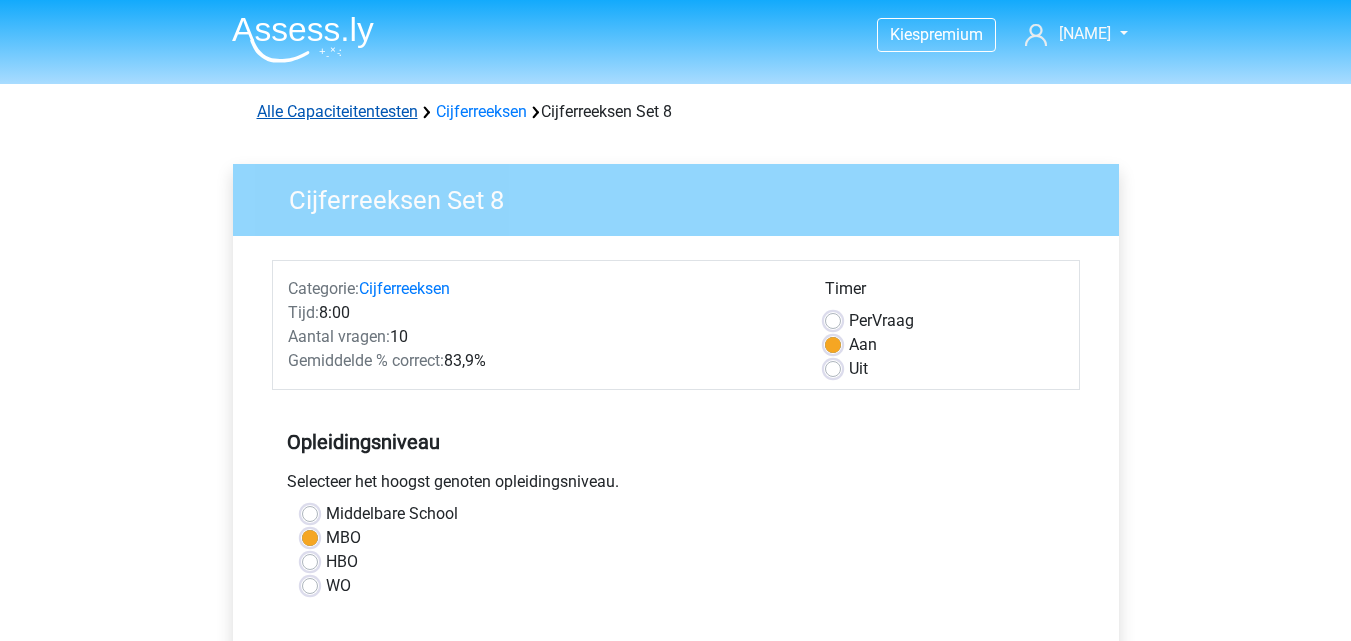 click on "Alle Capaciteitentesten" at bounding box center [337, 111] 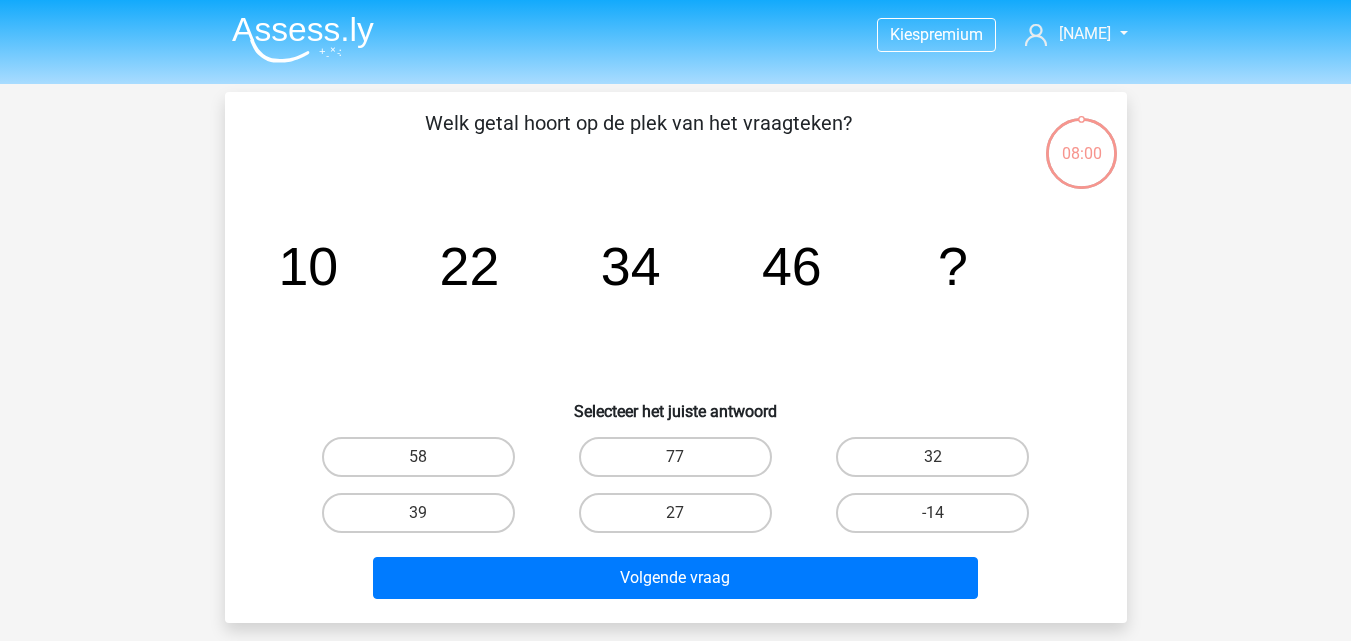 scroll, scrollTop: 0, scrollLeft: 0, axis: both 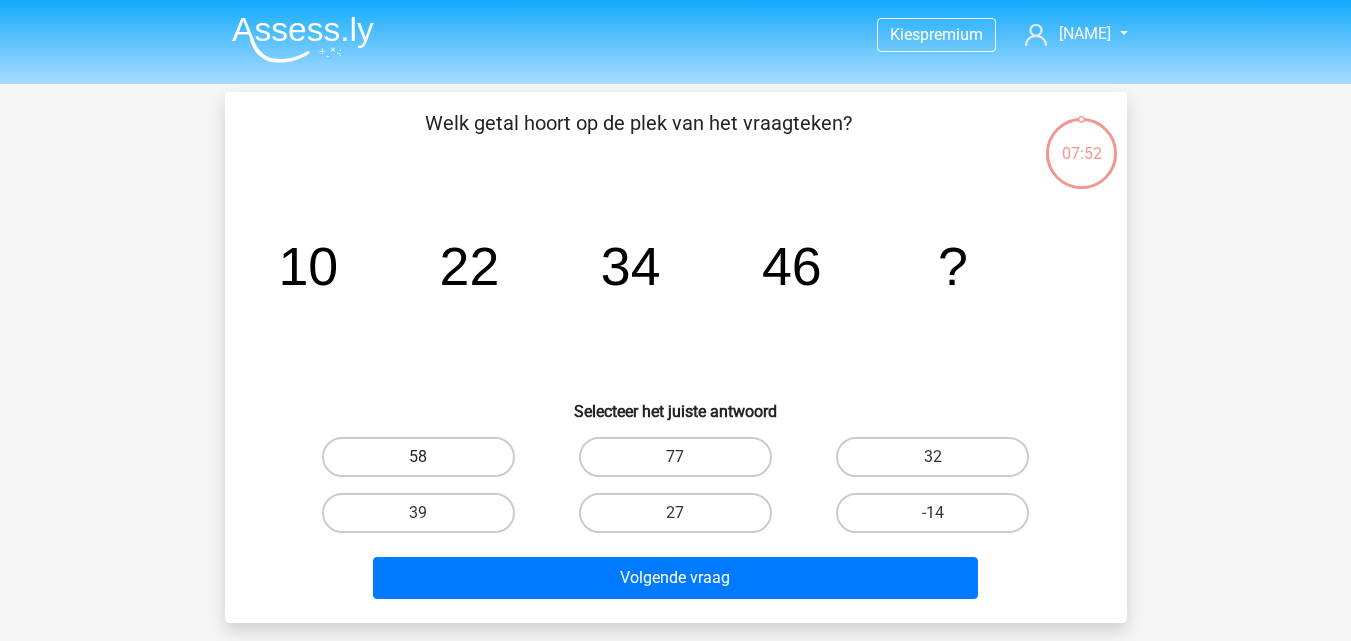 click on "58" at bounding box center (418, 457) 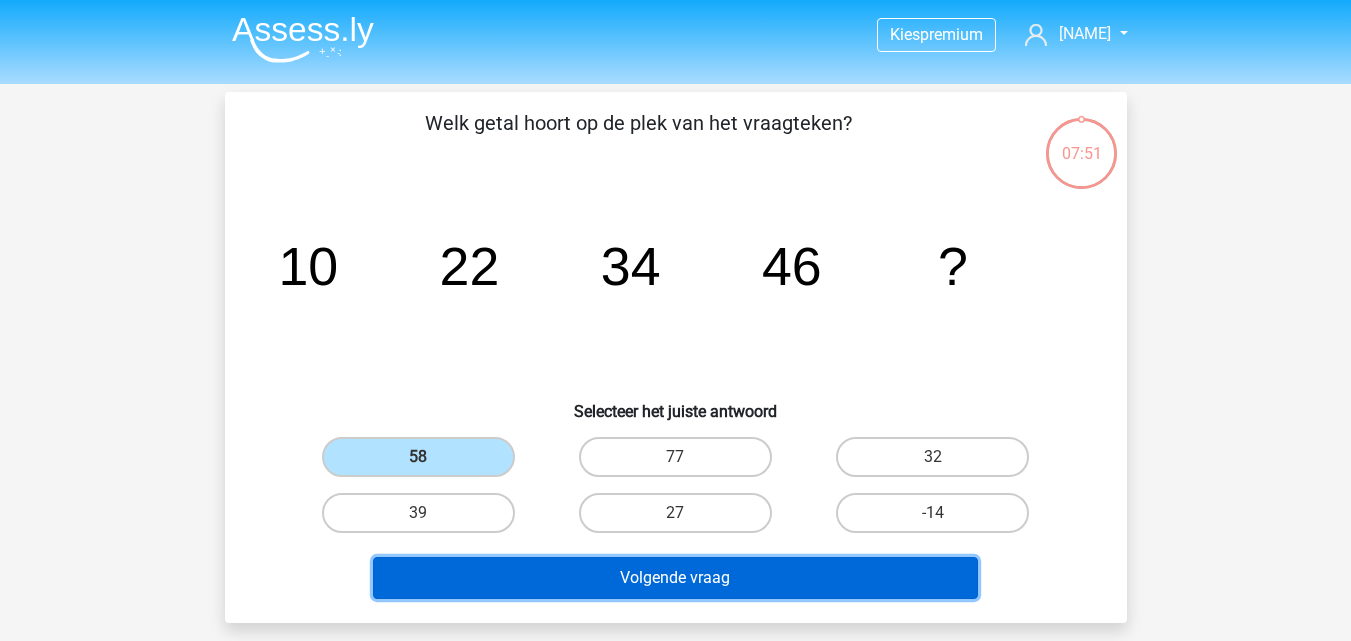 click on "Volgende vraag" at bounding box center [675, 578] 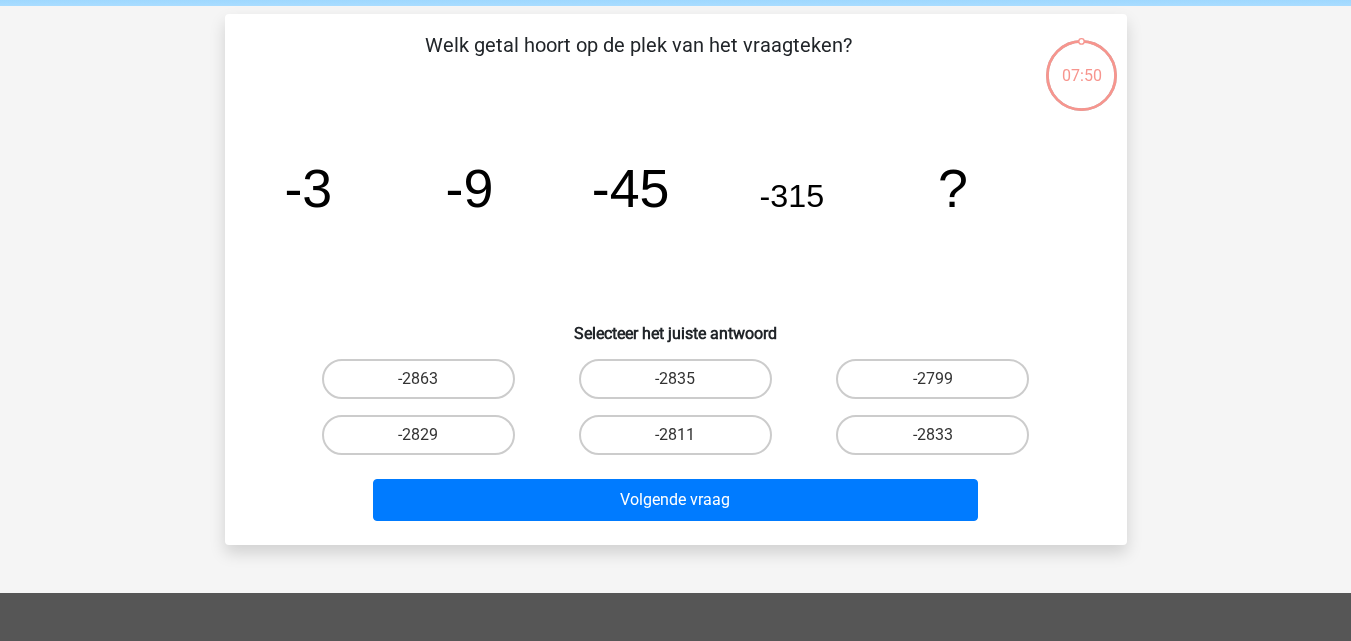 scroll, scrollTop: 92, scrollLeft: 0, axis: vertical 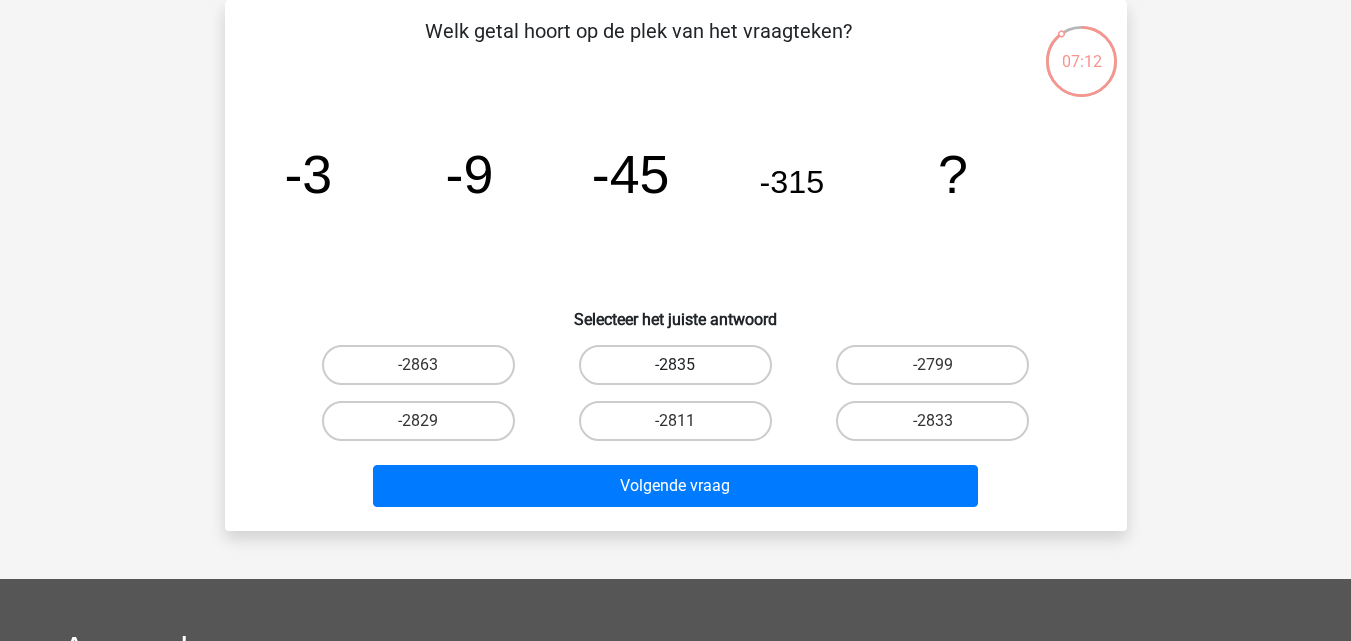 click on "-2835" at bounding box center (675, 365) 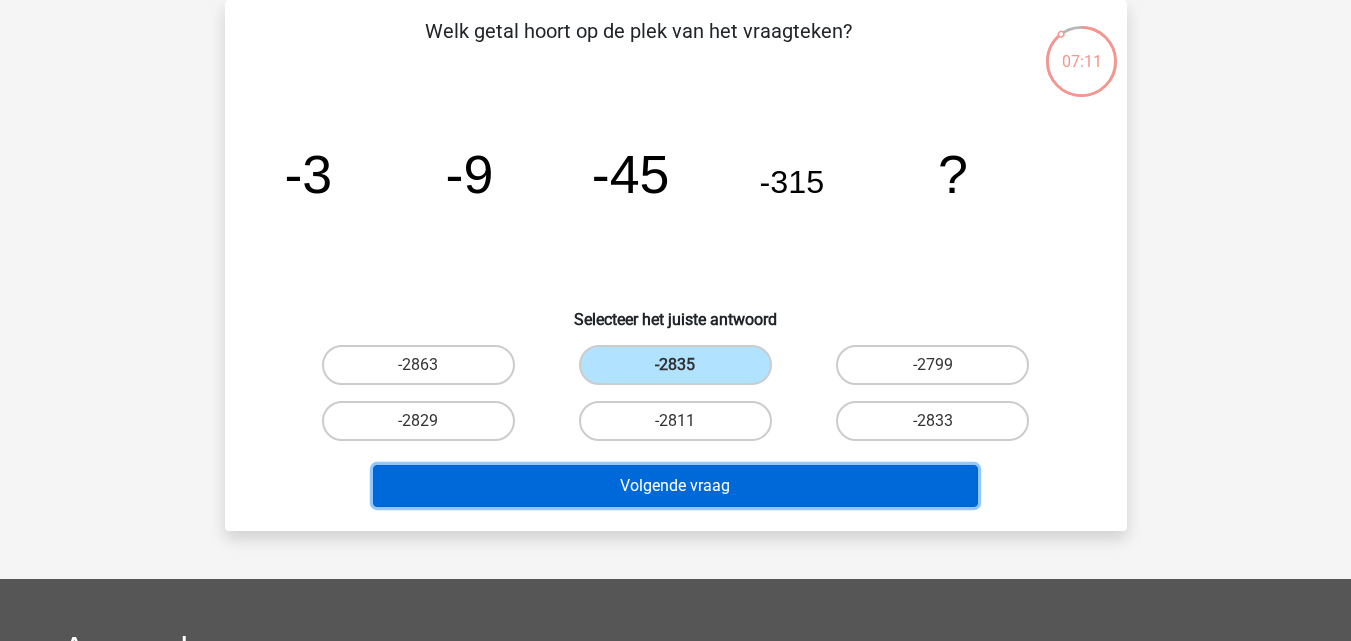 click on "Volgende vraag" at bounding box center [675, 486] 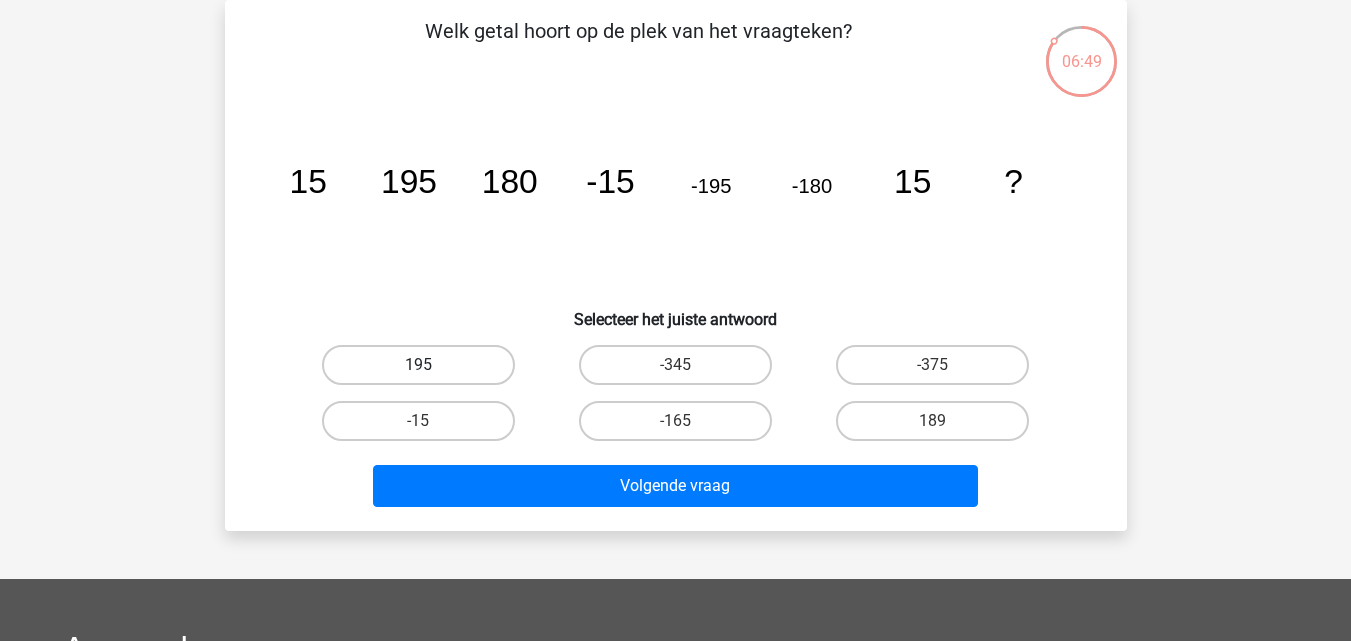 click on "195" at bounding box center (418, 365) 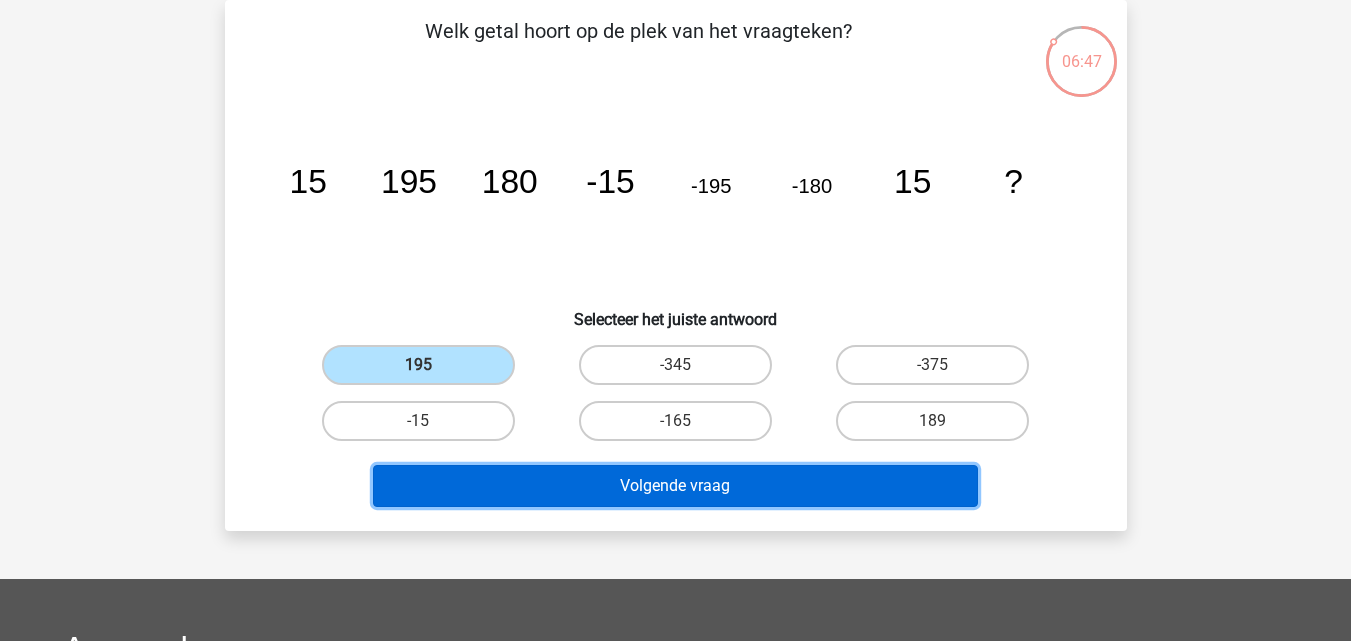 click on "Volgende vraag" at bounding box center (675, 486) 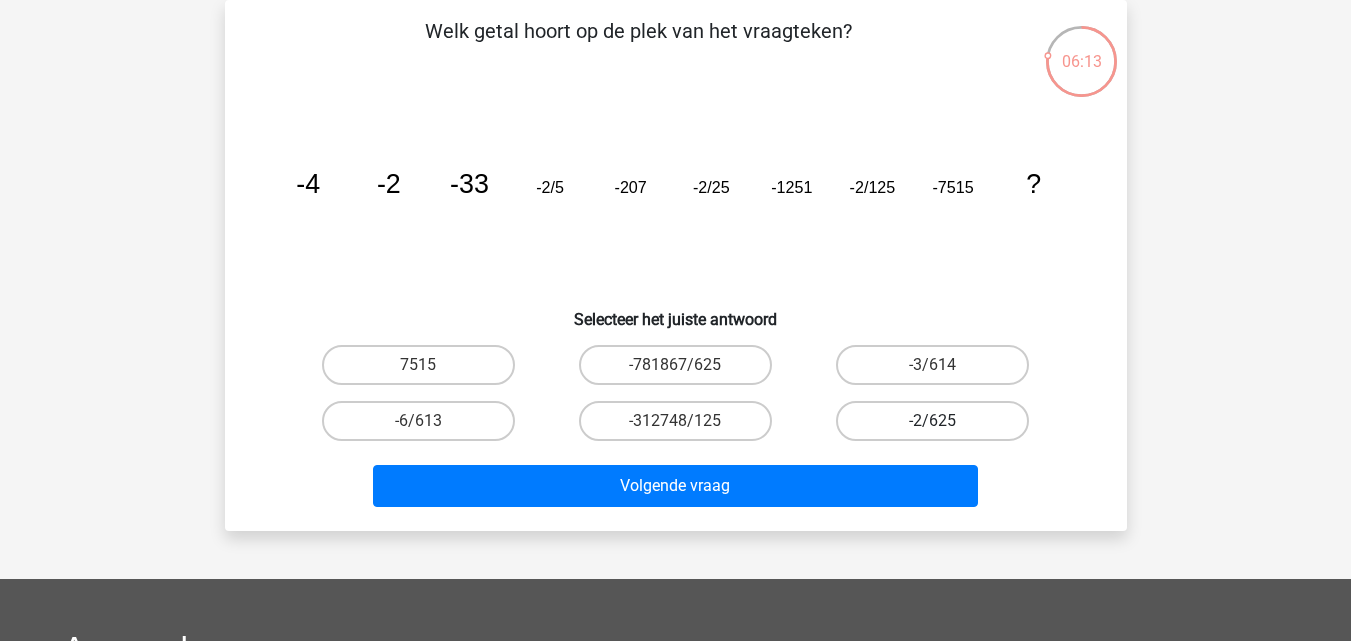 click on "-2/625" at bounding box center [932, 421] 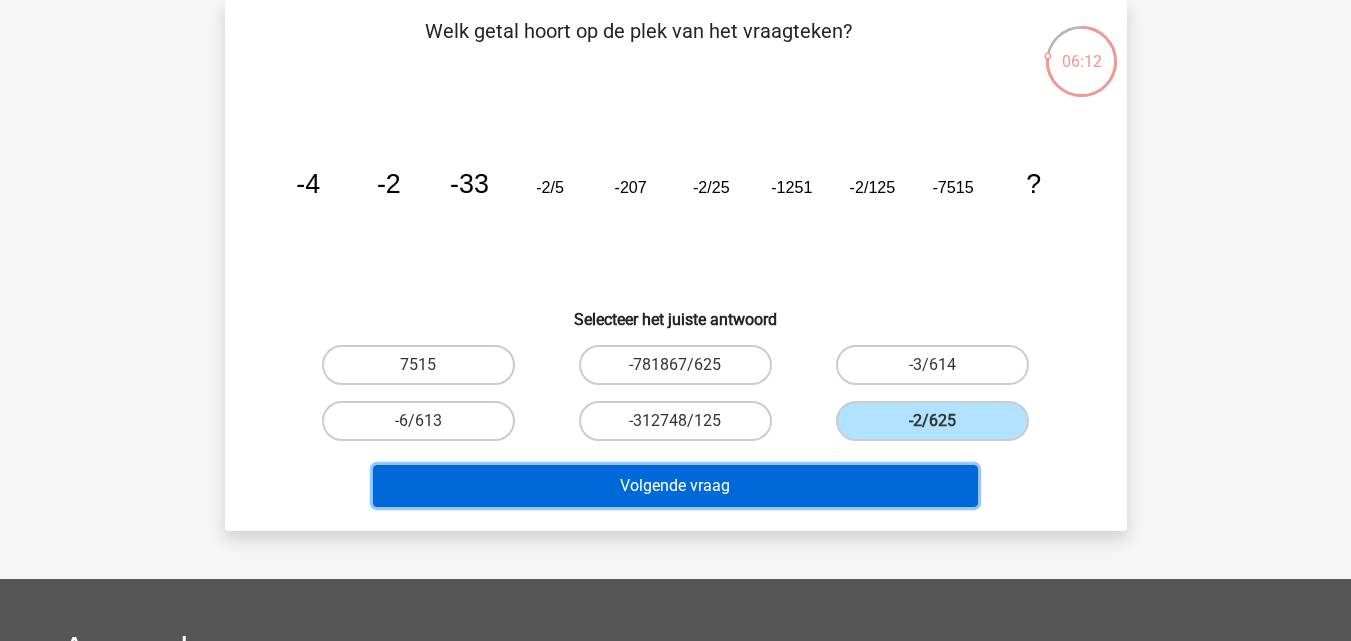 click on "Volgende vraag" at bounding box center (675, 486) 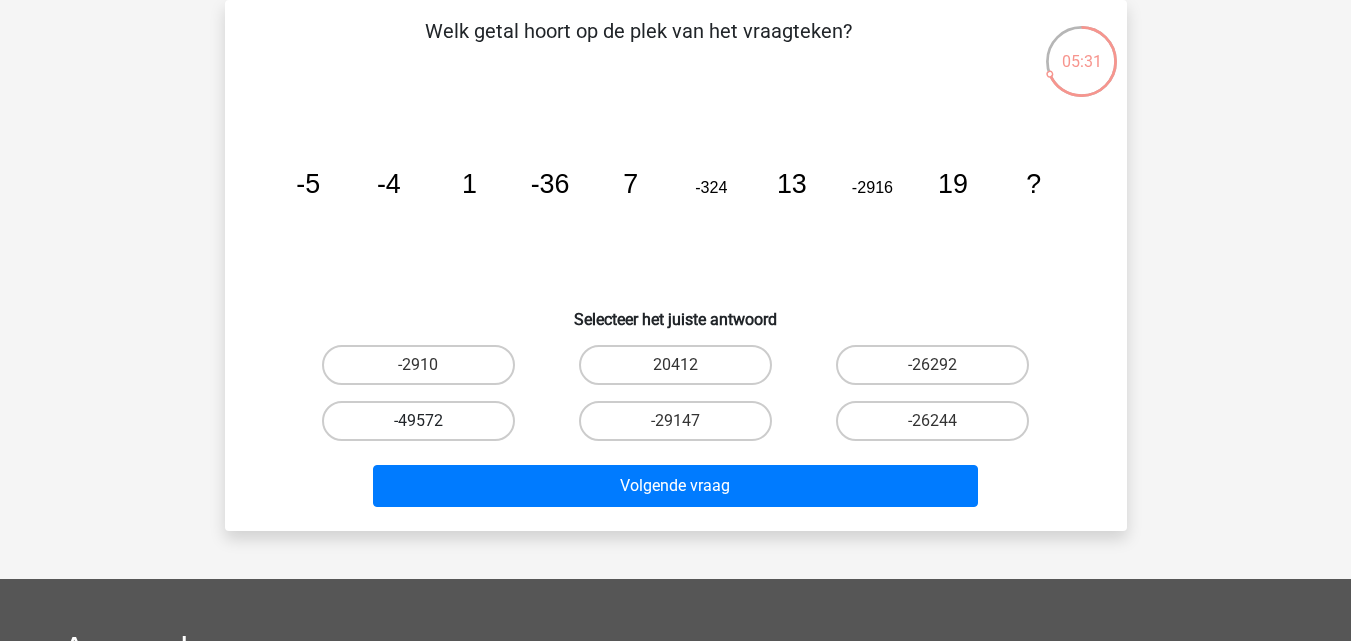 click on "-49572" at bounding box center [418, 421] 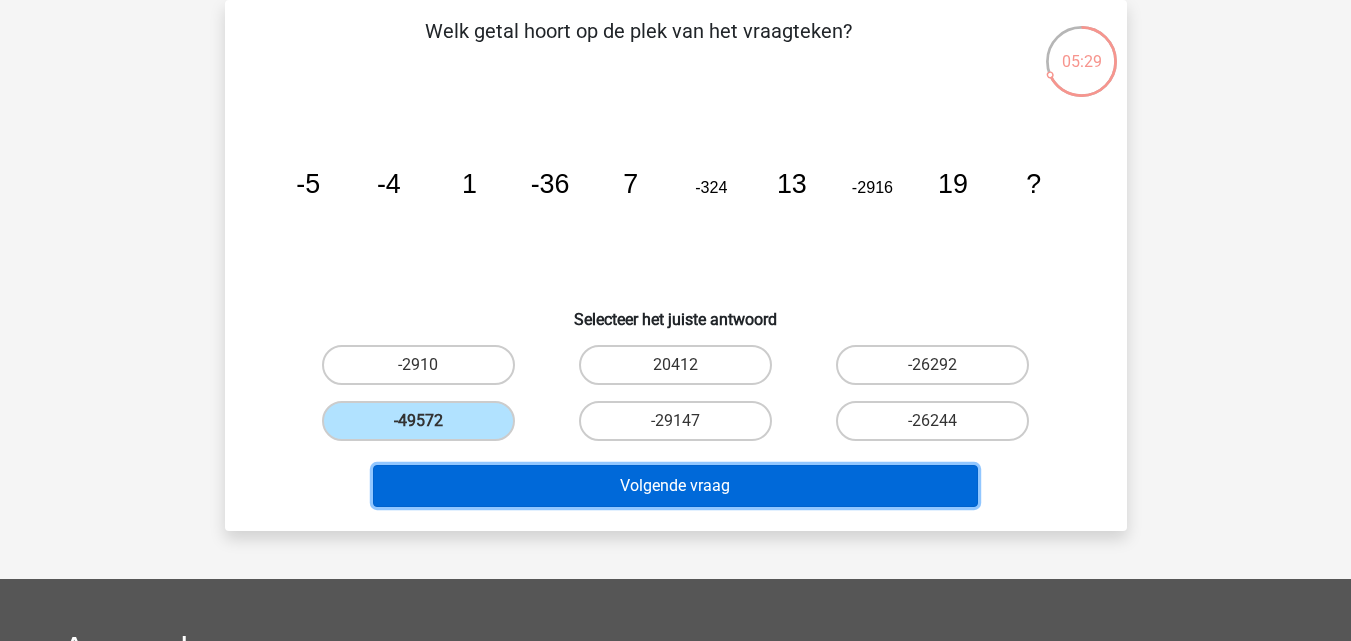 click on "Volgende vraag" at bounding box center (675, 486) 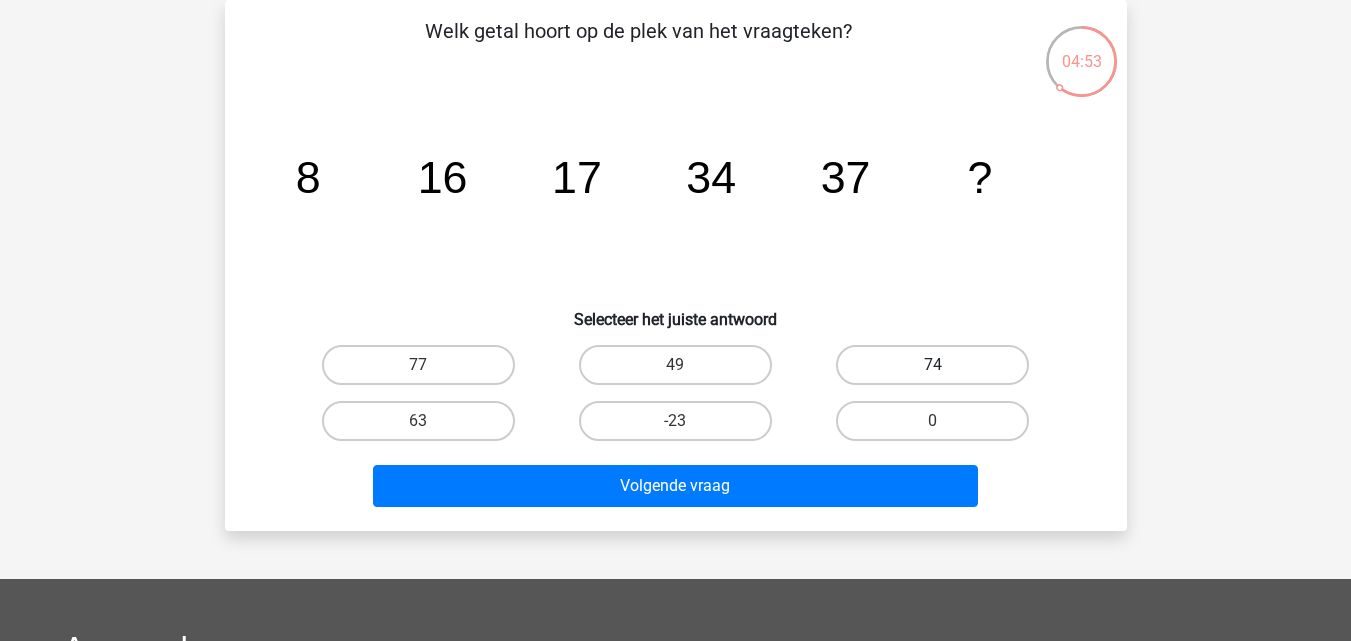 click on "74" at bounding box center (932, 365) 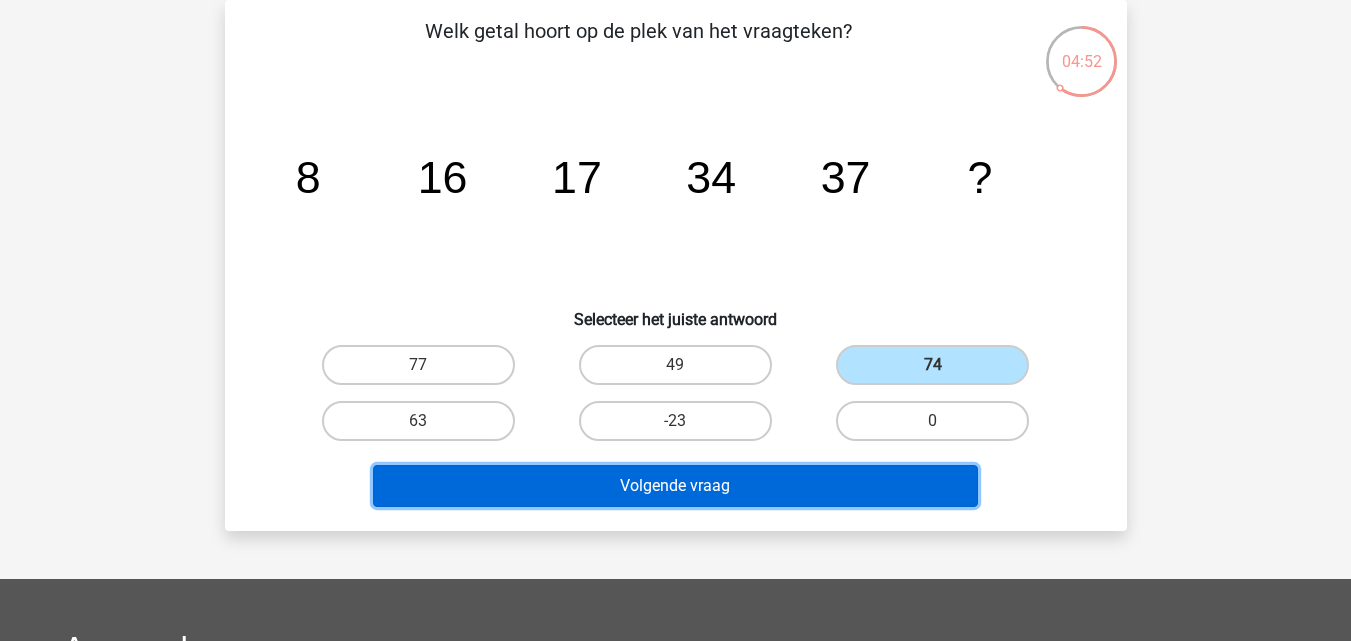 click on "Volgende vraag" at bounding box center [675, 486] 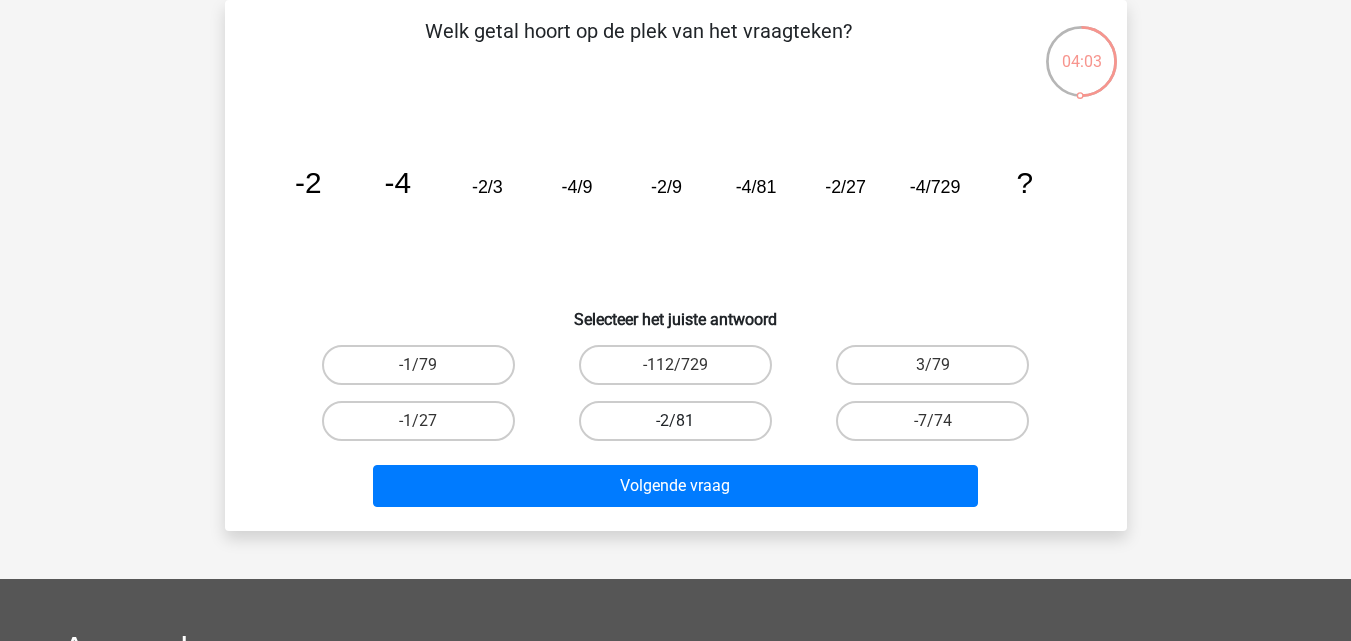 click on "-2/81" at bounding box center (675, 421) 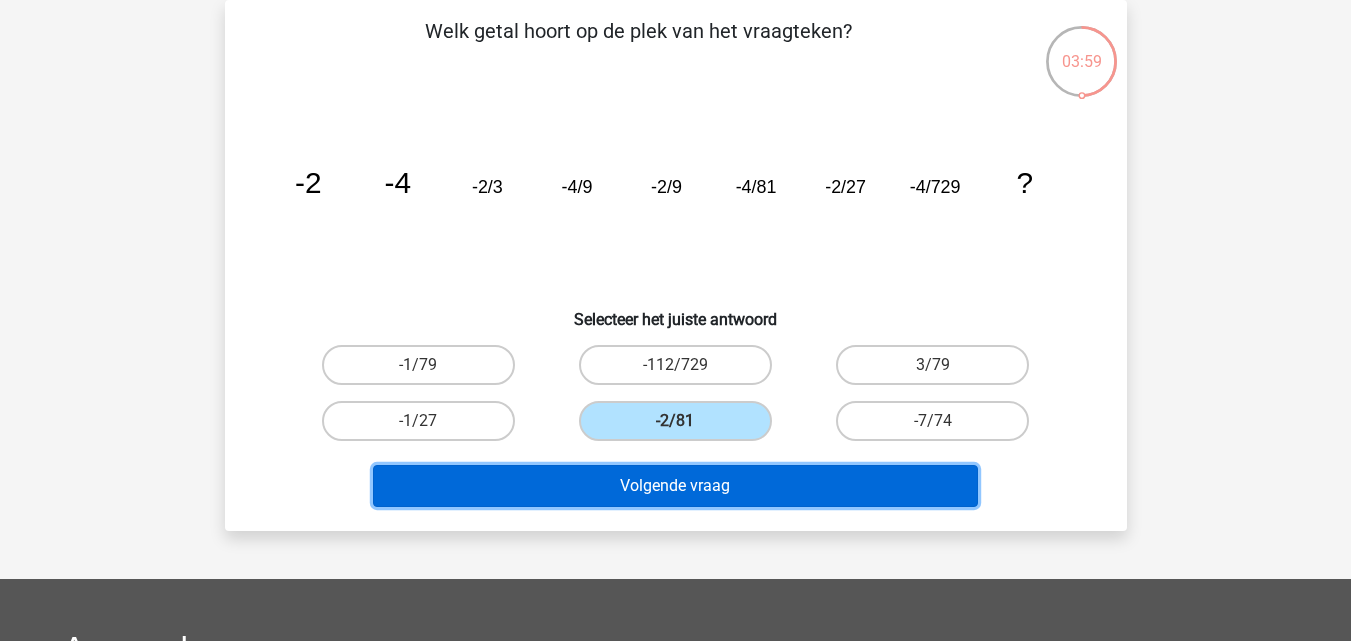 click on "Volgende vraag" at bounding box center [675, 486] 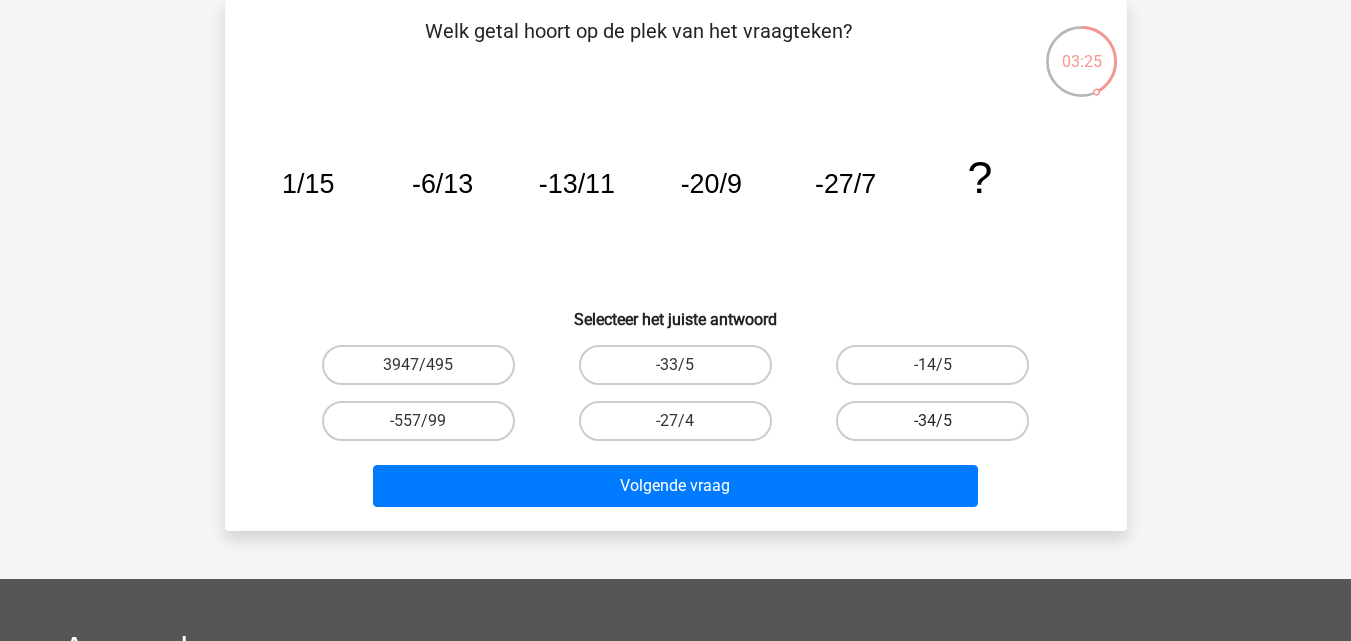 click on "-34/5" at bounding box center (932, 421) 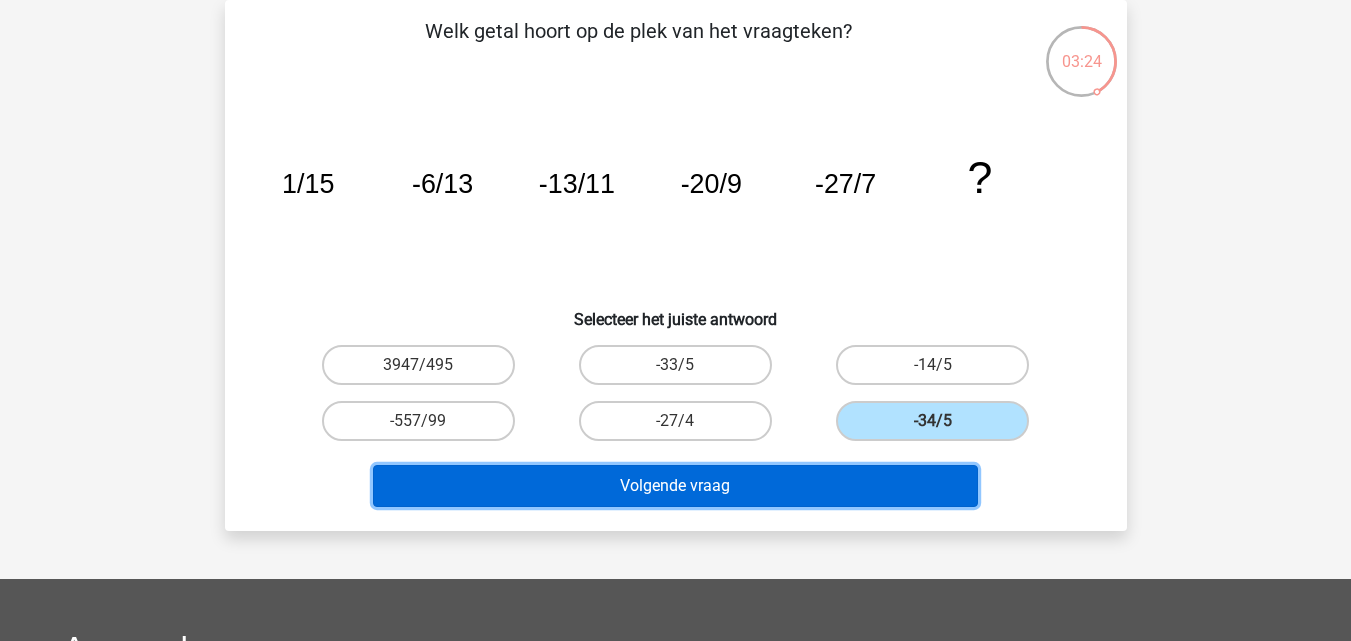click on "Volgende vraag" at bounding box center [675, 486] 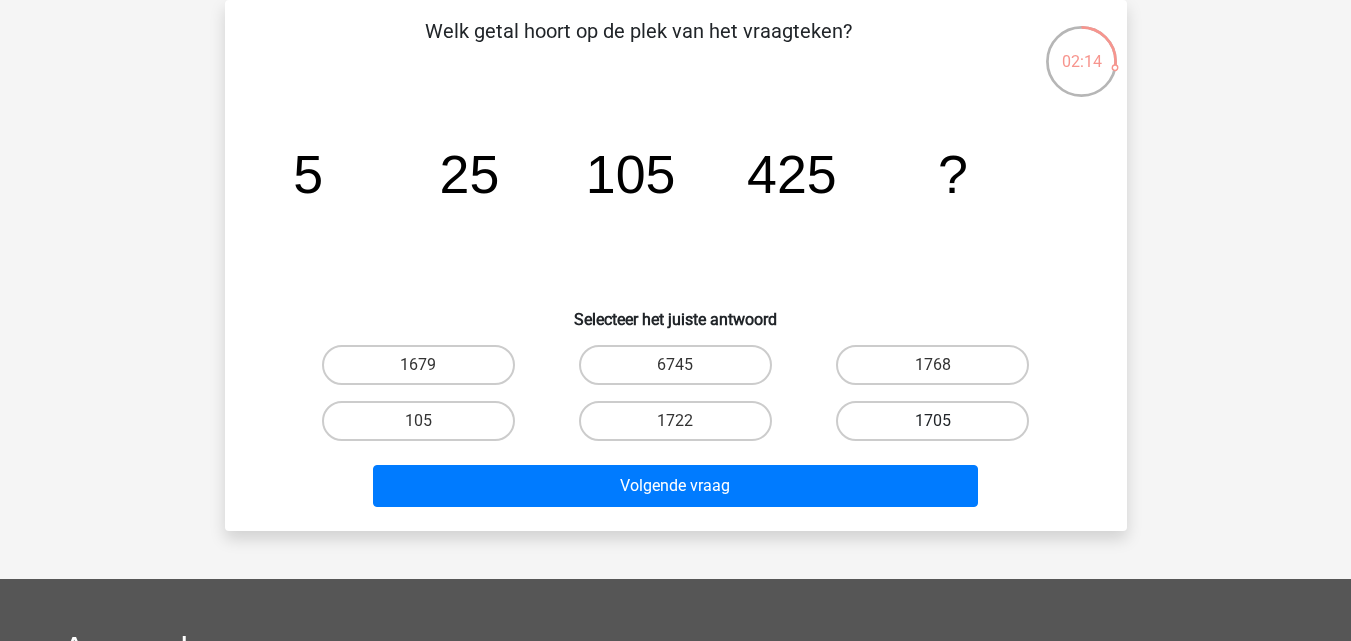 click on "1705" at bounding box center [932, 421] 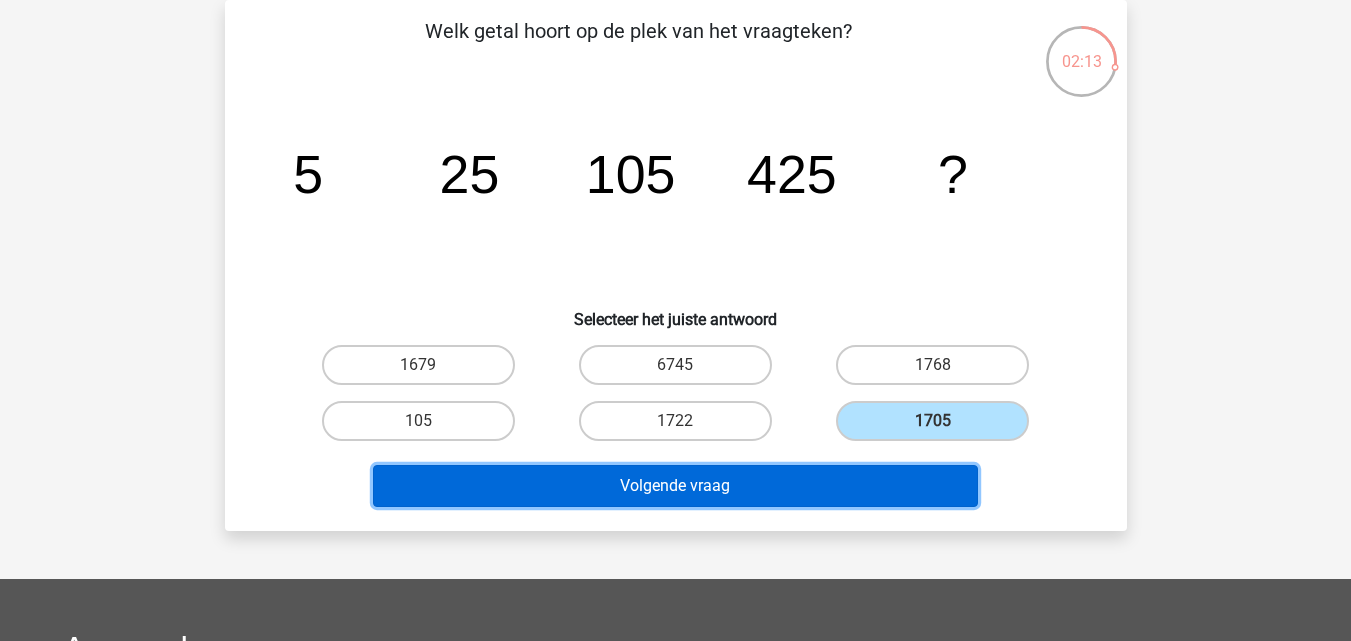 click on "Volgende vraag" at bounding box center (675, 486) 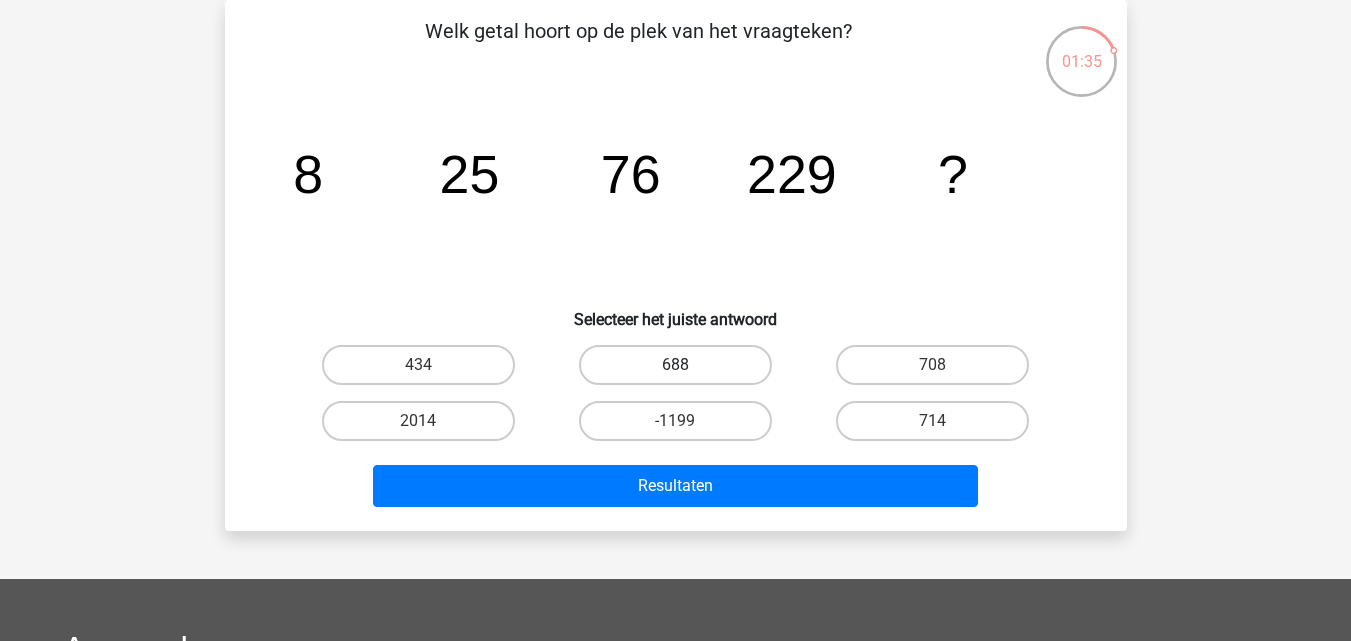 click on "688" at bounding box center (675, 365) 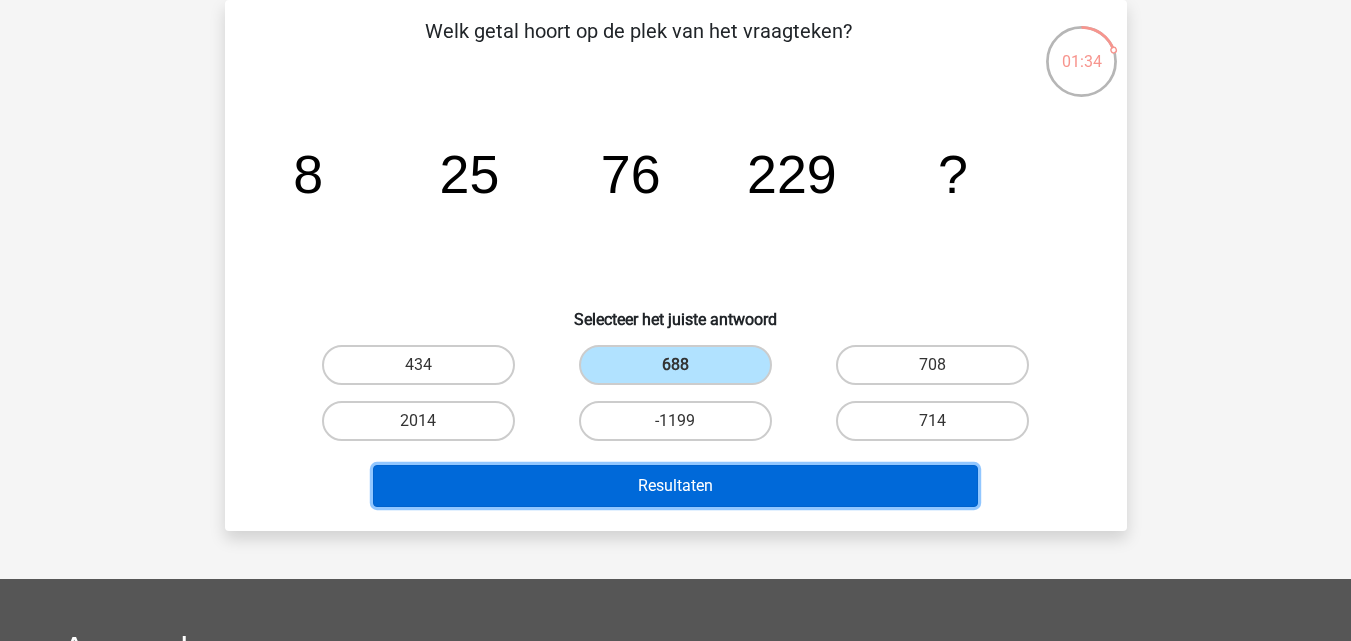 click on "Resultaten" at bounding box center [675, 486] 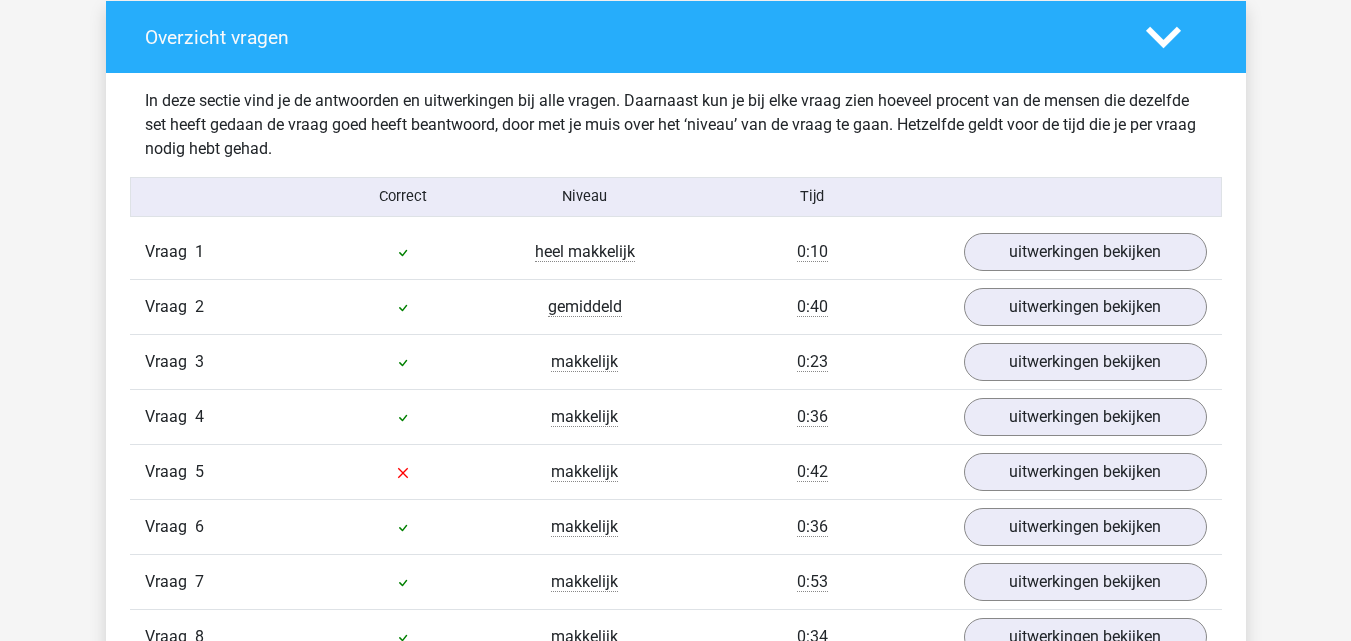 scroll, scrollTop: 1600, scrollLeft: 0, axis: vertical 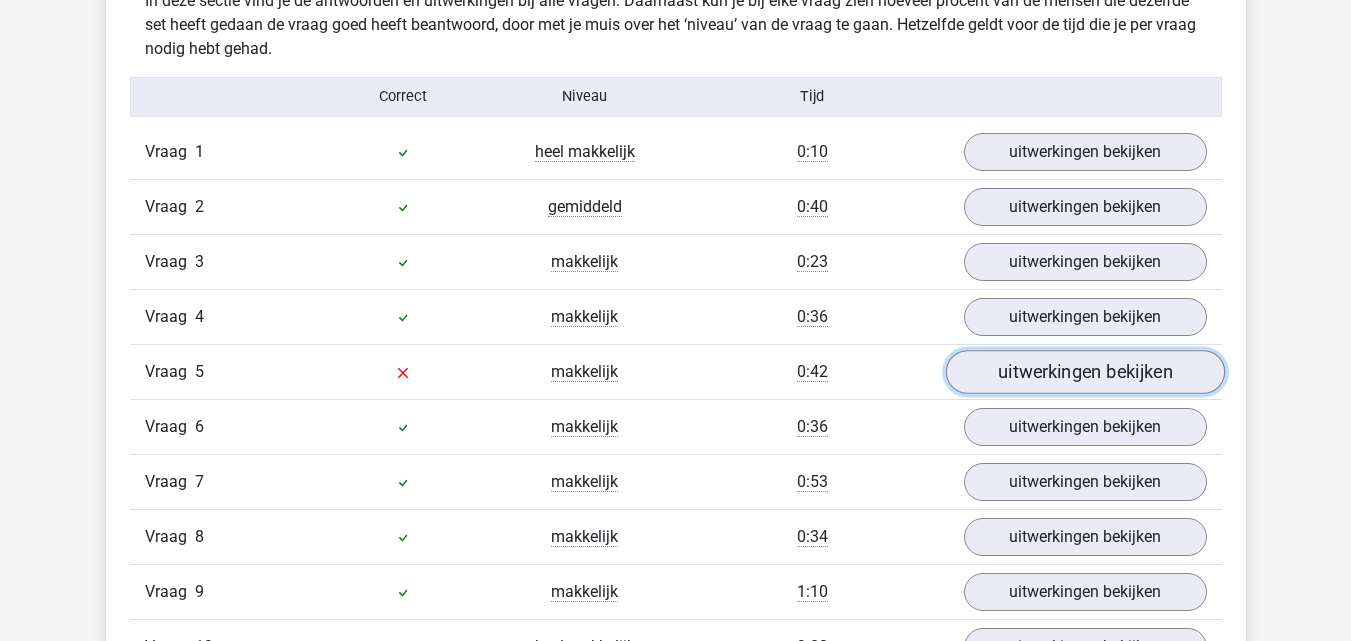 click on "uitwerkingen bekijken" at bounding box center [1084, 372] 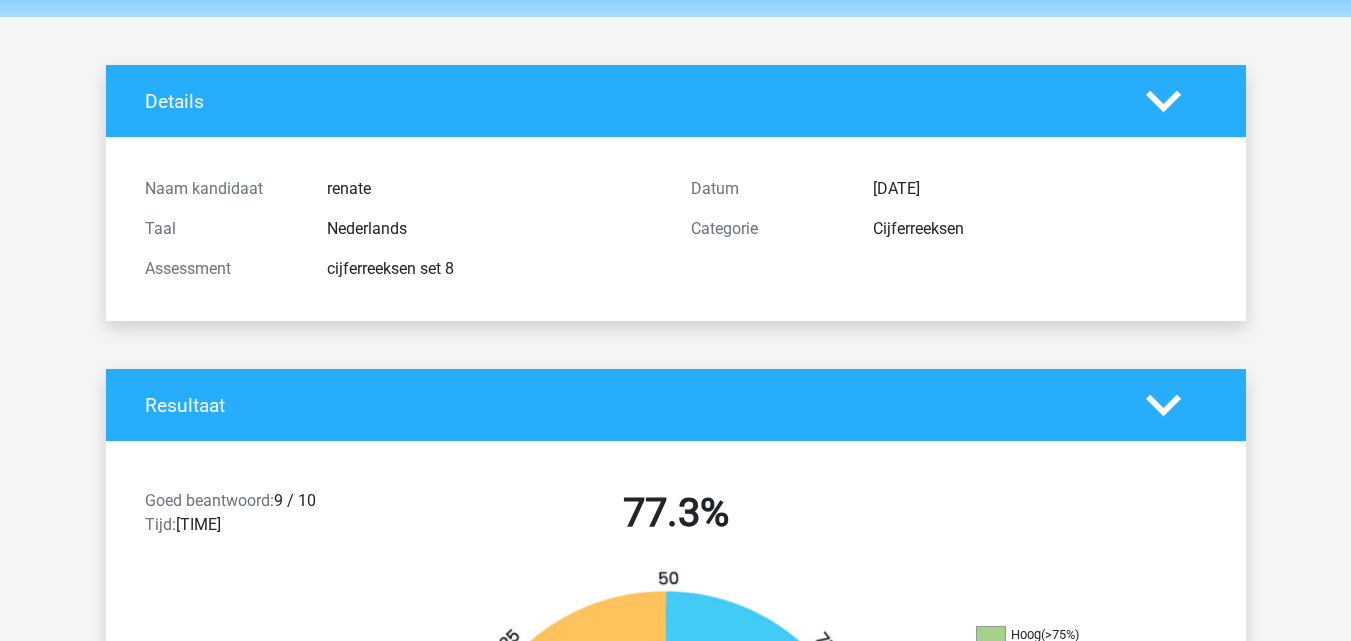 scroll, scrollTop: 0, scrollLeft: 0, axis: both 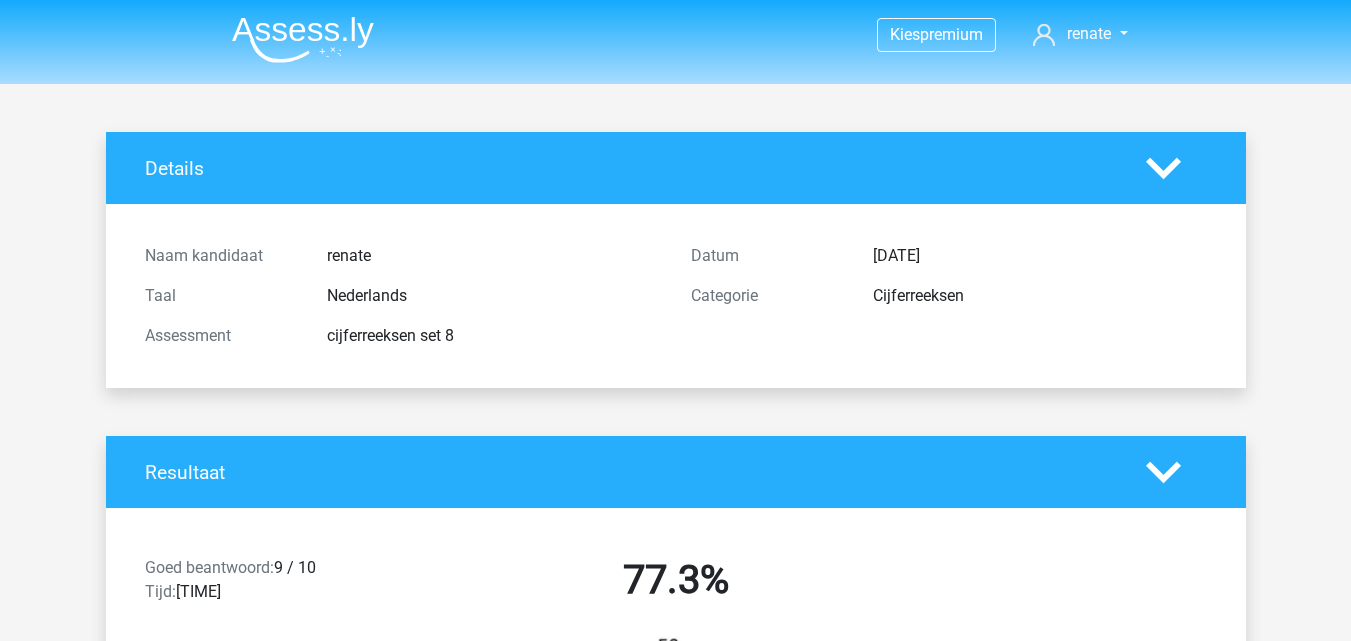 click 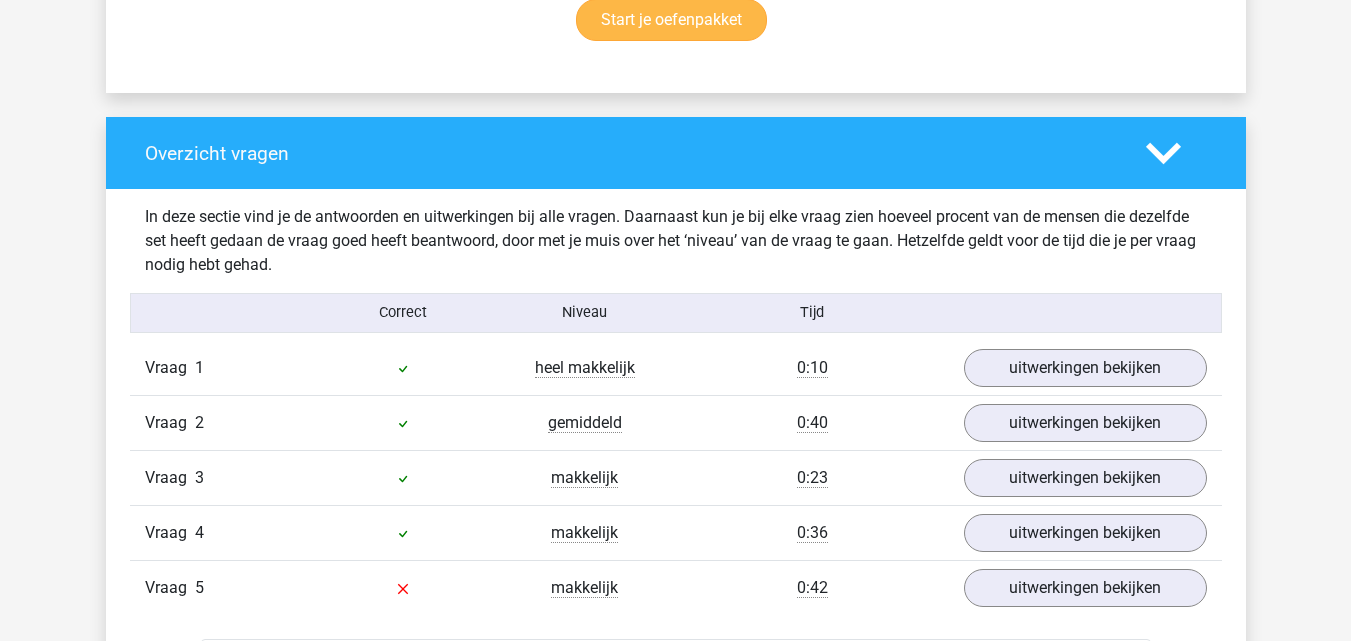 scroll, scrollTop: 1300, scrollLeft: 0, axis: vertical 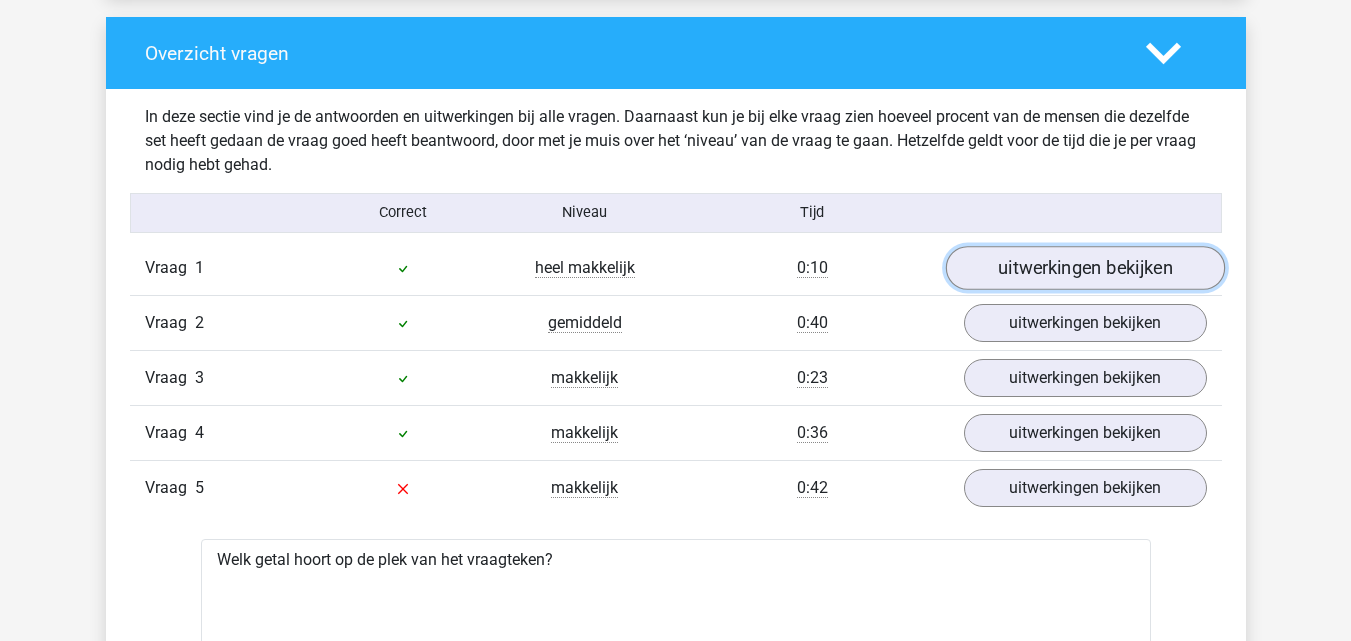 click on "uitwerkingen bekijken" at bounding box center (1084, 268) 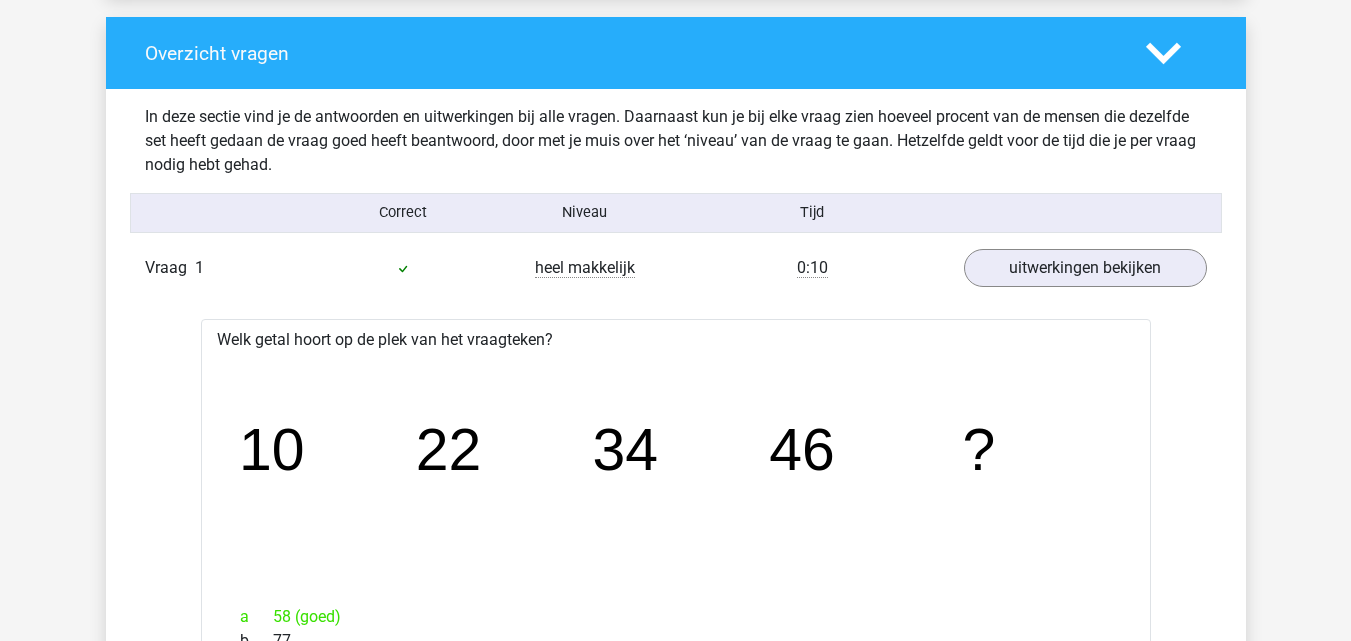 click 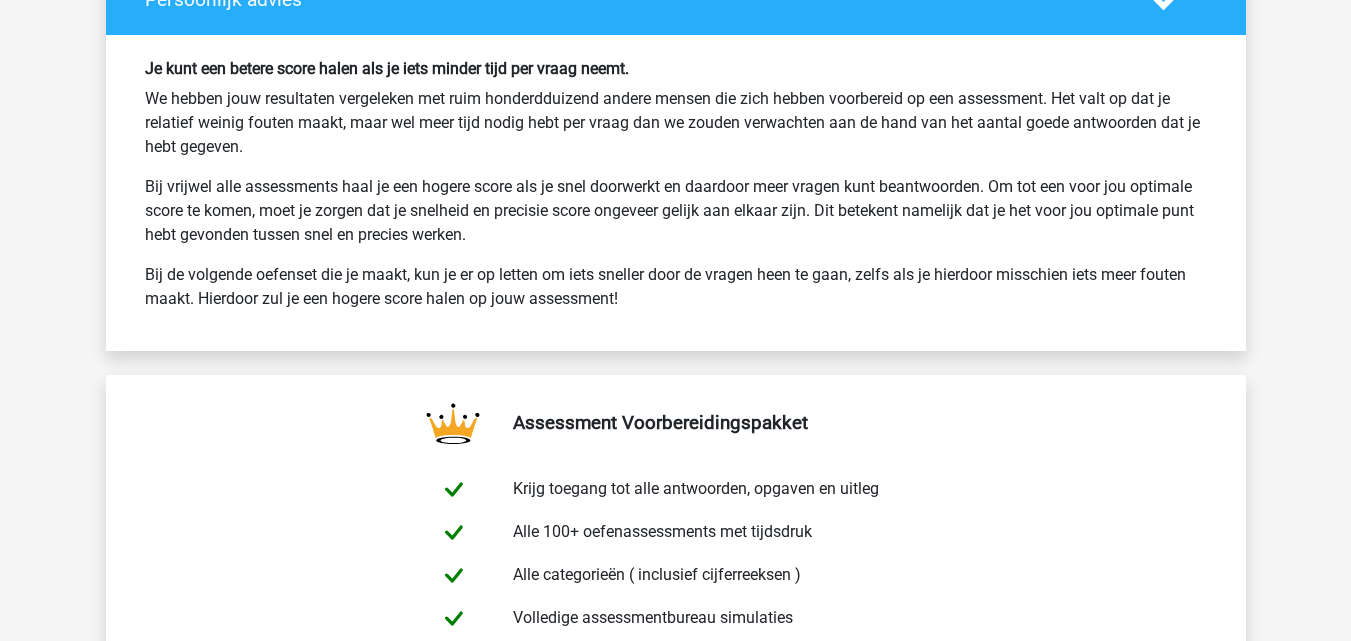 scroll, scrollTop: 1946, scrollLeft: 0, axis: vertical 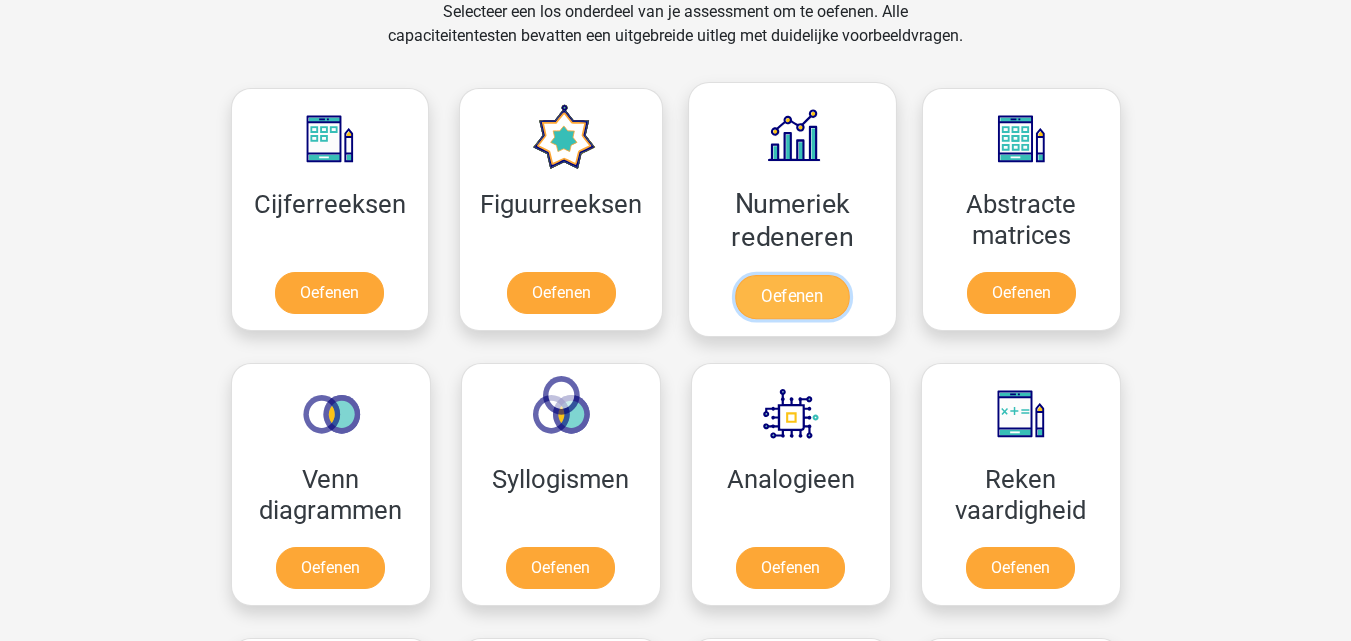 click on "Oefenen" at bounding box center [792, 297] 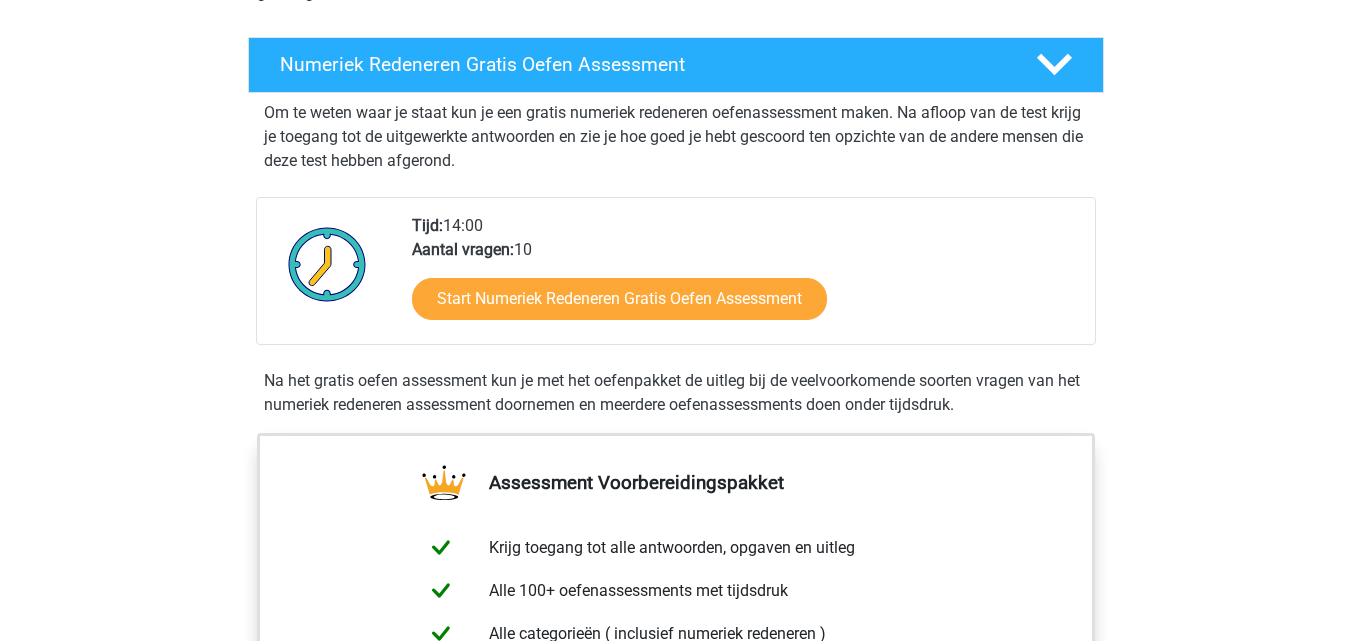 scroll, scrollTop: 400, scrollLeft: 0, axis: vertical 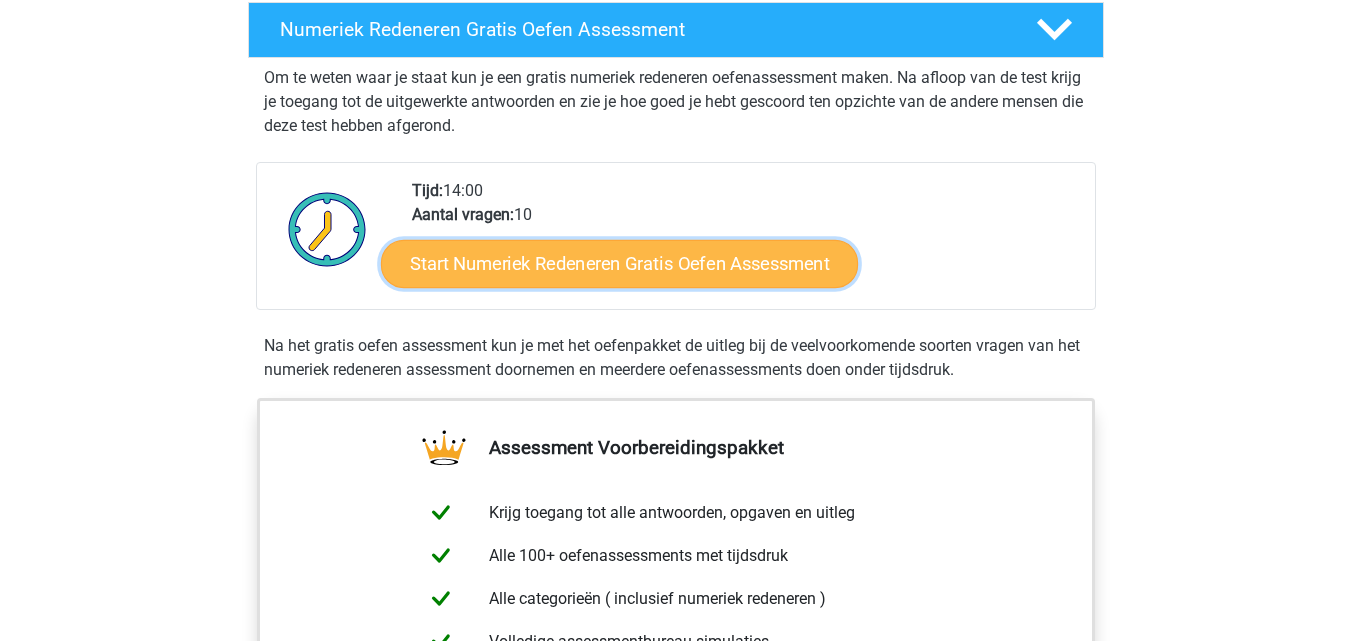click on "Start Numeriek Redeneren
Gratis Oefen Assessment" at bounding box center (619, 263) 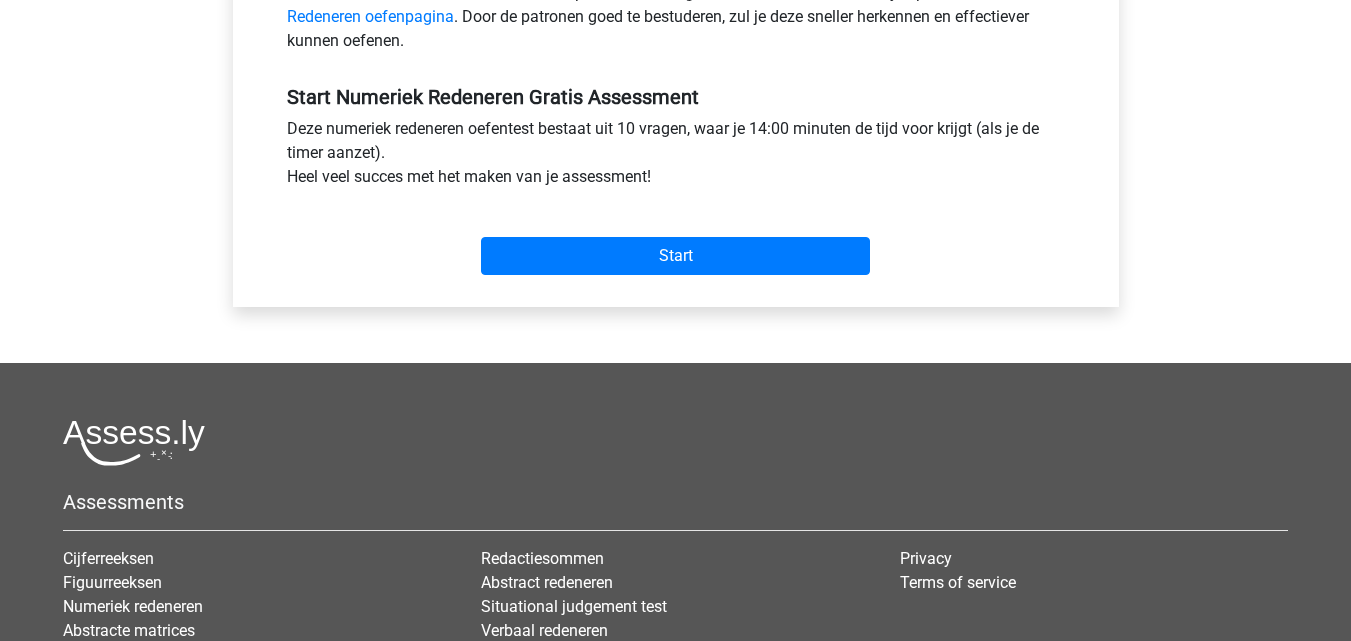 scroll, scrollTop: 700, scrollLeft: 0, axis: vertical 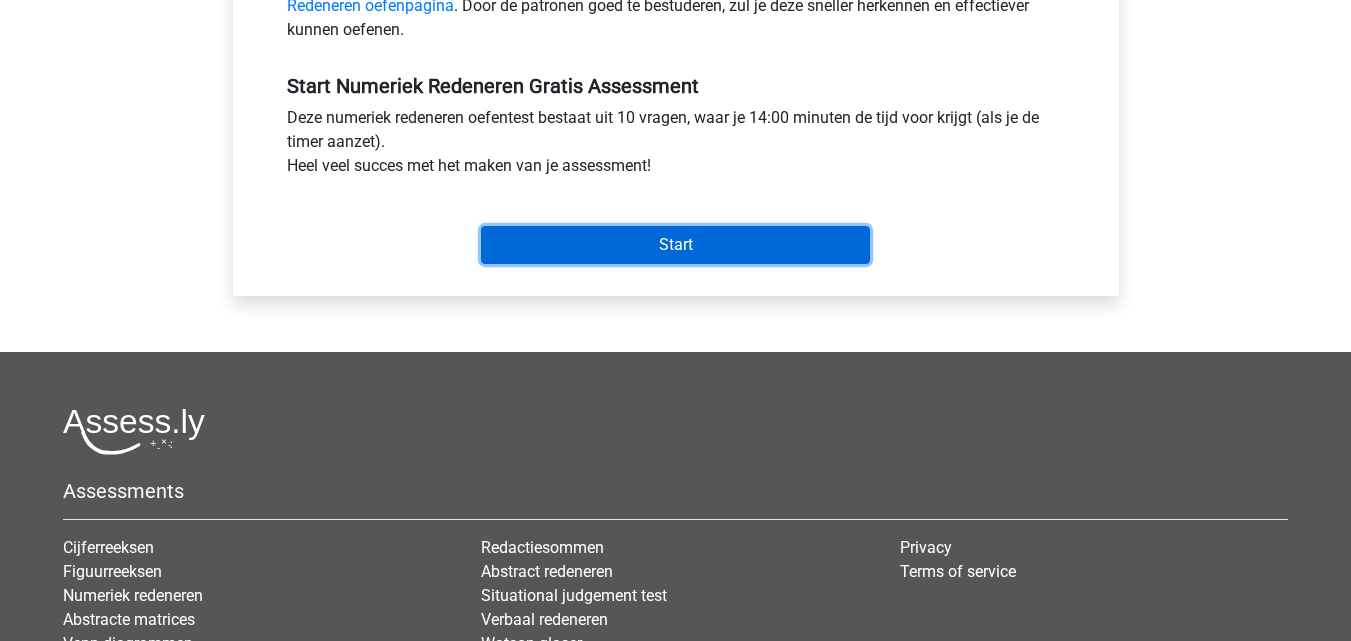 click on "Start" at bounding box center (675, 245) 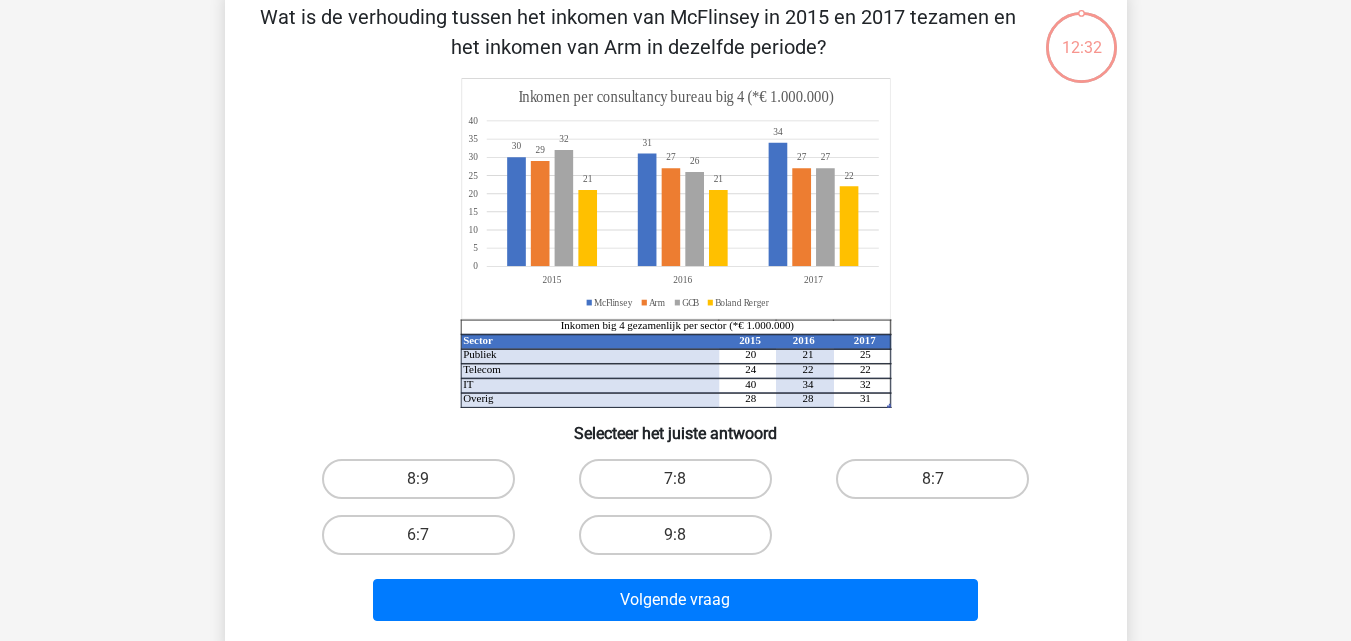 scroll, scrollTop: 200, scrollLeft: 0, axis: vertical 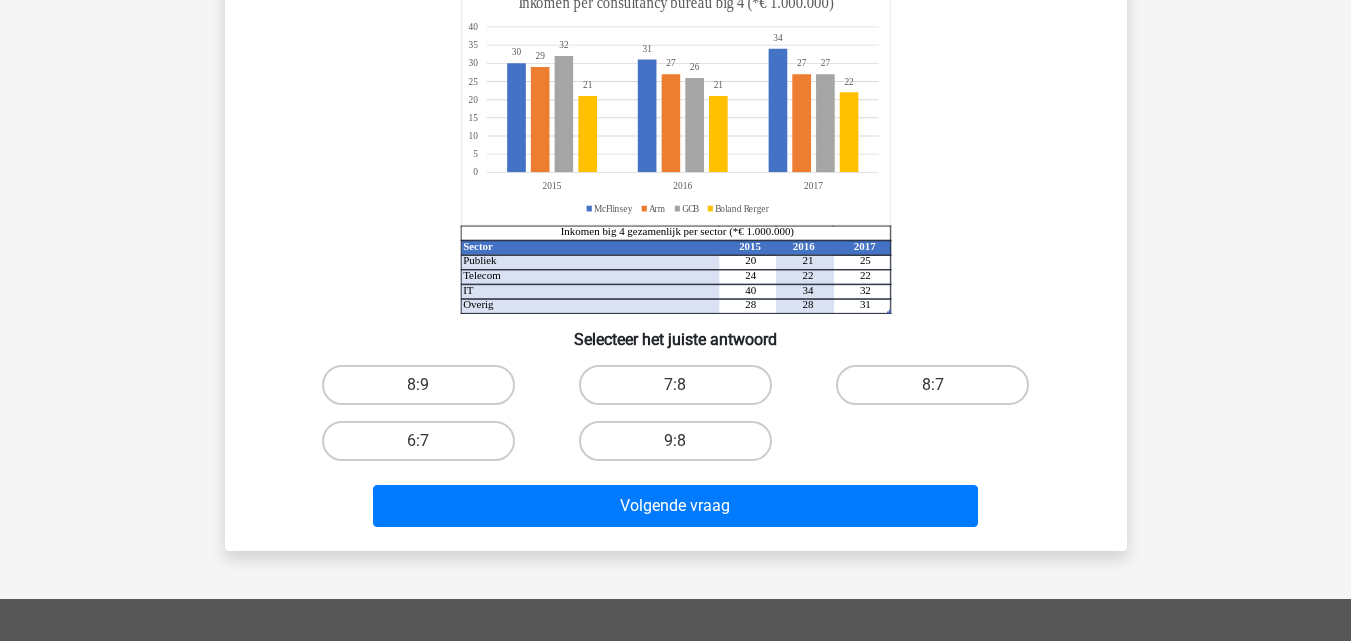 click on "8:7" at bounding box center (939, 391) 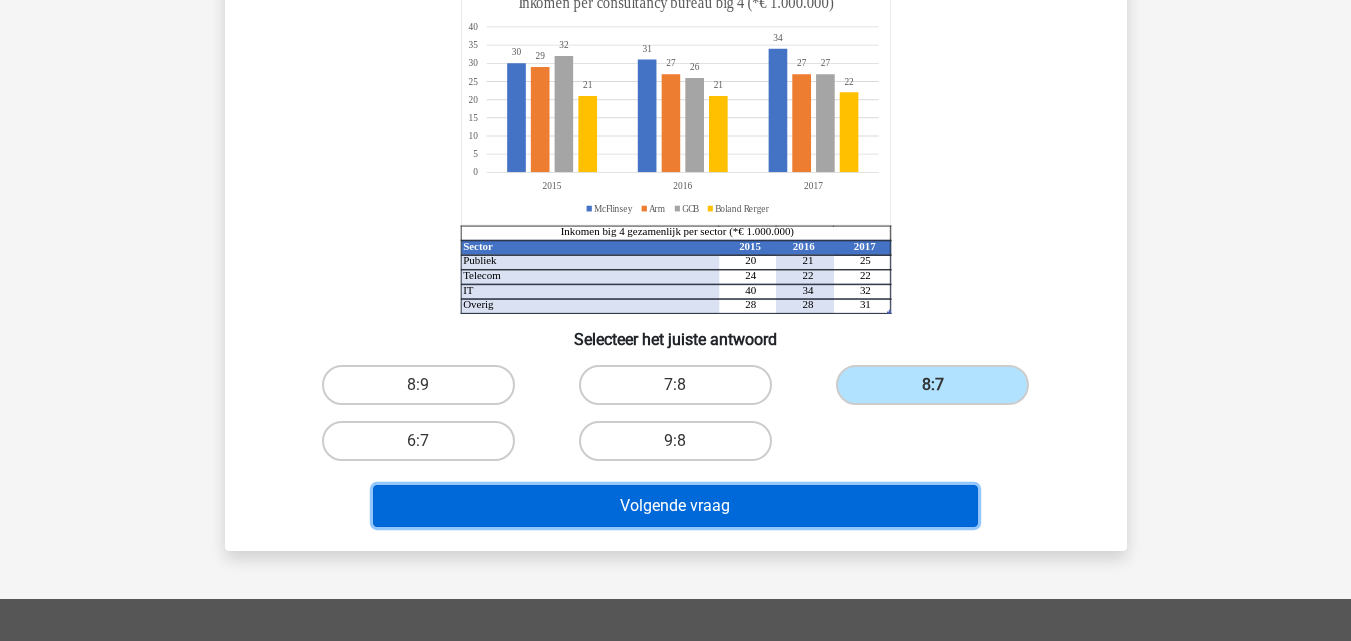 click on "Volgende vraag" at bounding box center [675, 506] 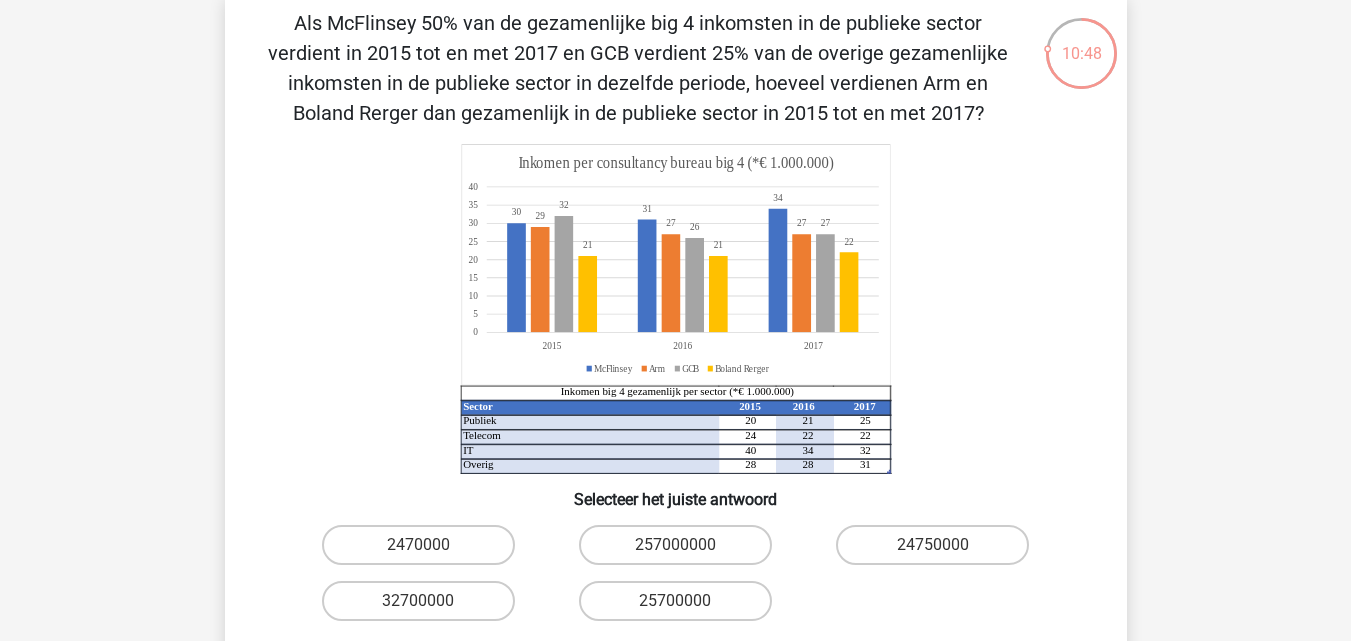 scroll, scrollTop: 200, scrollLeft: 0, axis: vertical 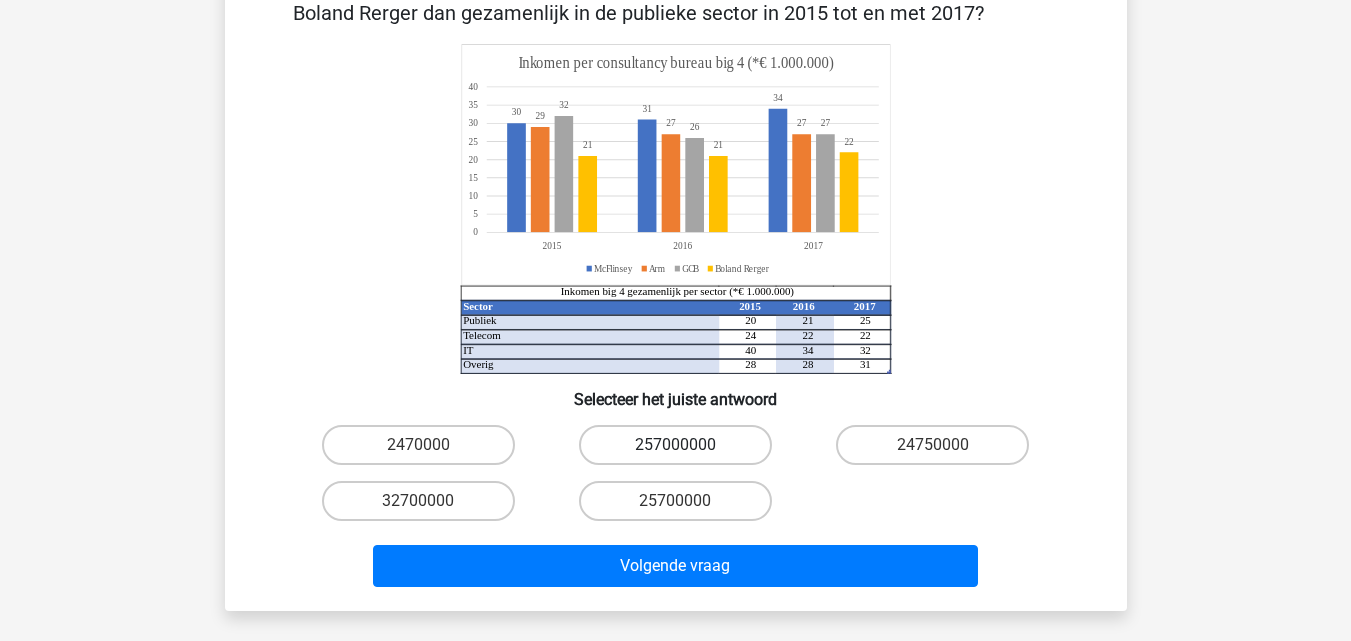 click on "257000000" at bounding box center [675, 445] 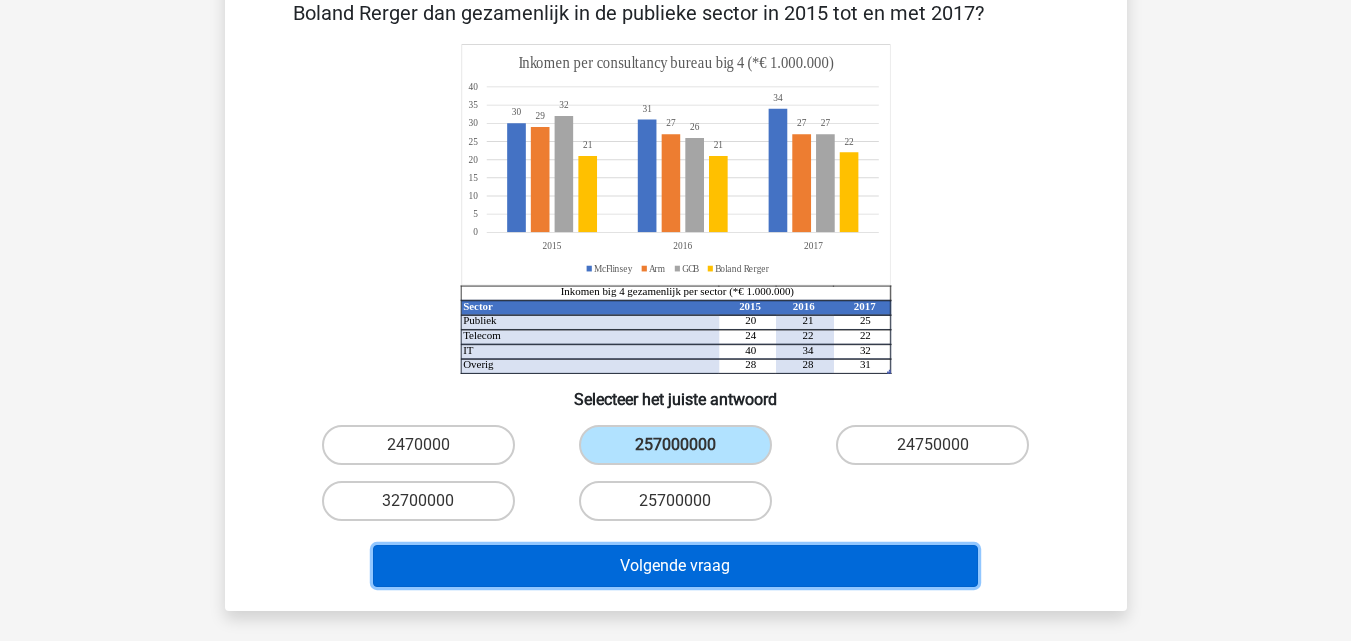 click on "Volgende vraag" at bounding box center [675, 566] 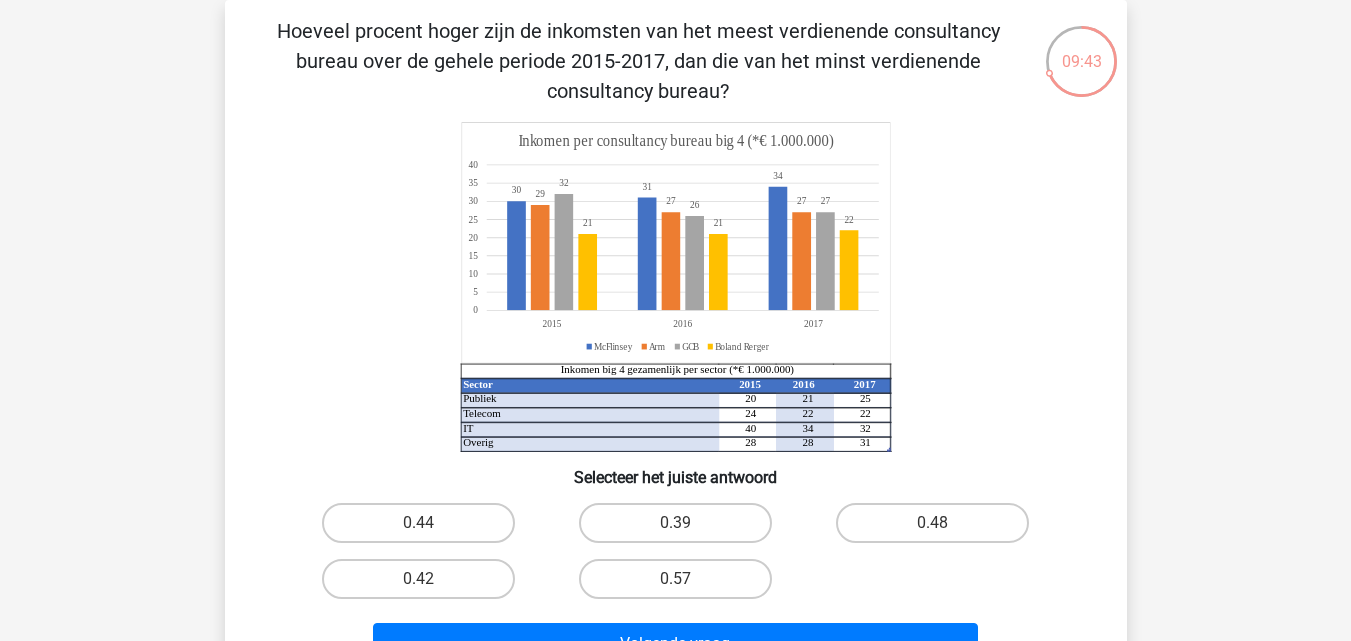 scroll, scrollTop: 192, scrollLeft: 0, axis: vertical 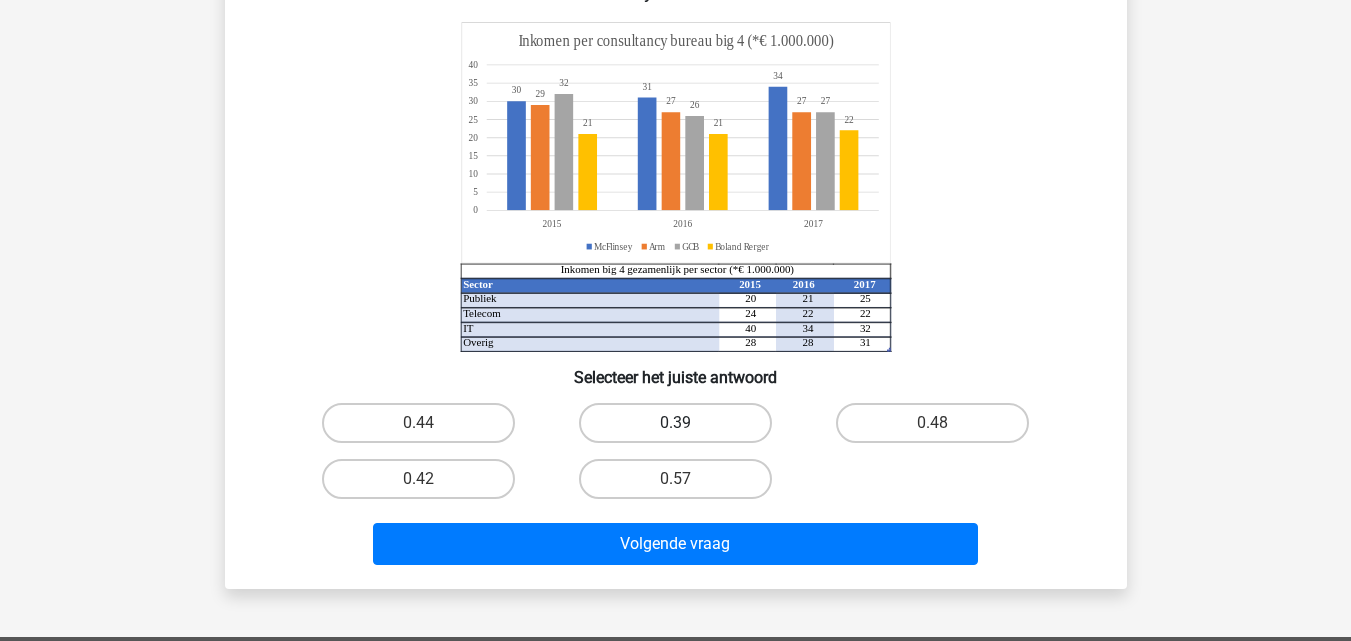 drag, startPoint x: 651, startPoint y: 424, endPoint x: 649, endPoint y: 438, distance: 14.142136 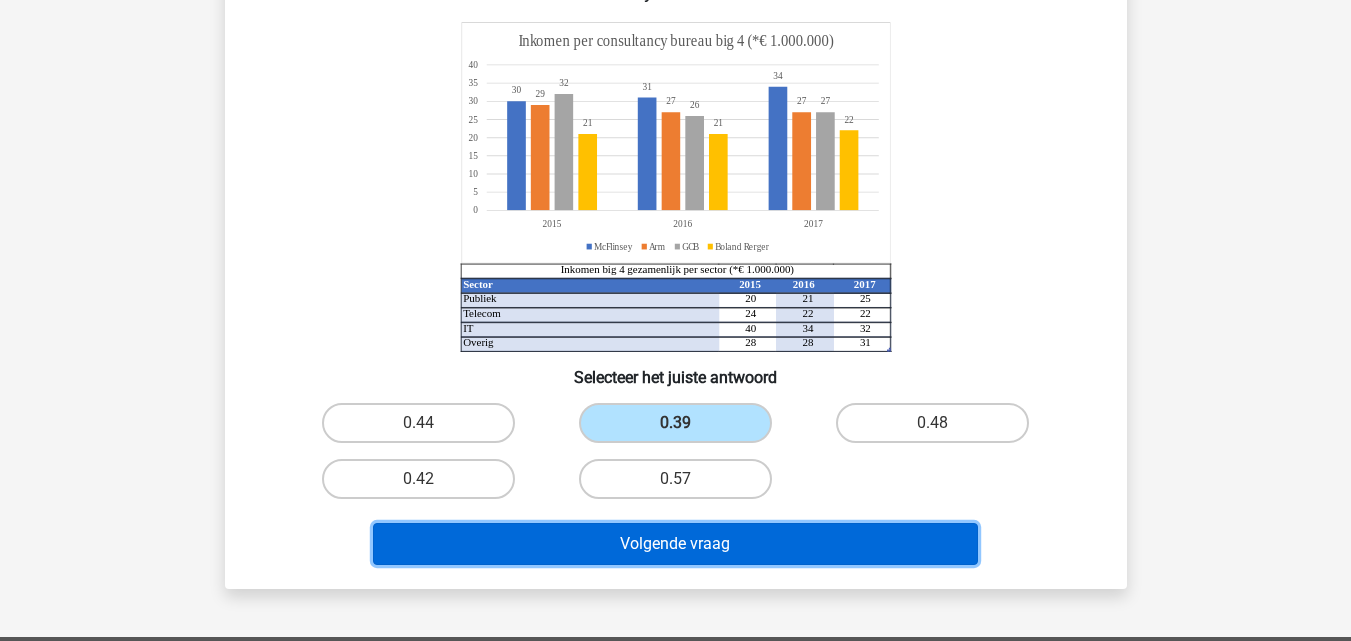 click on "Volgende vraag" at bounding box center [675, 544] 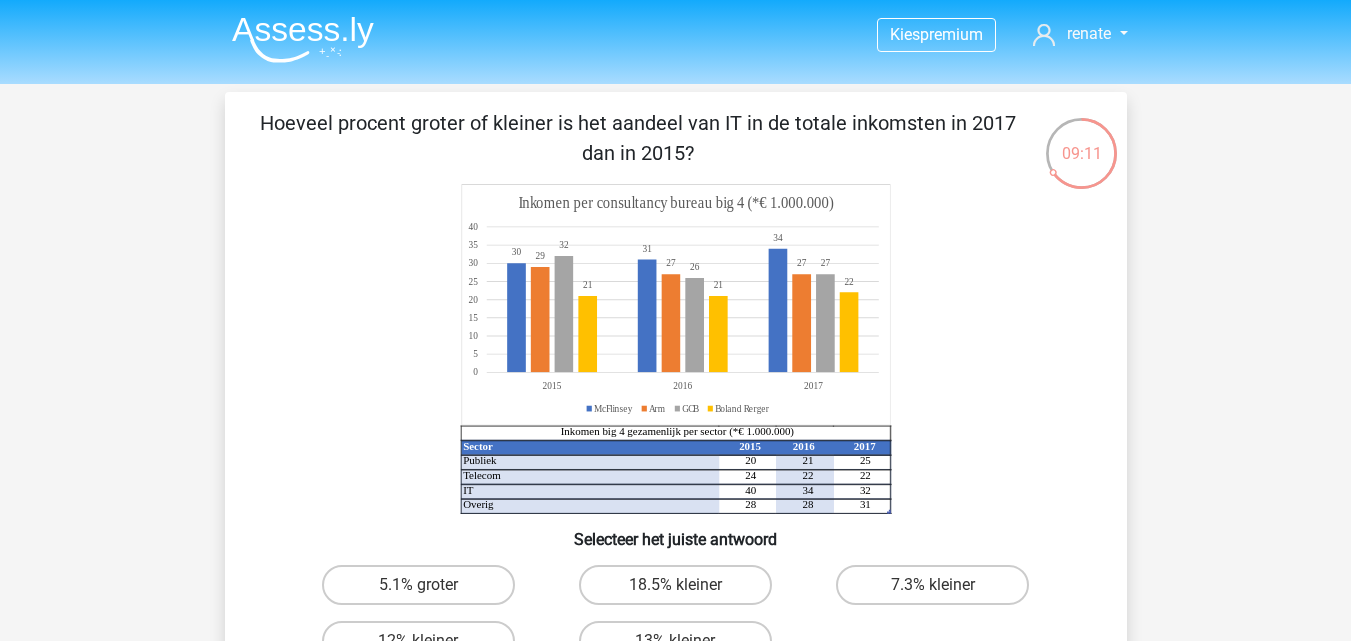 scroll, scrollTop: 100, scrollLeft: 0, axis: vertical 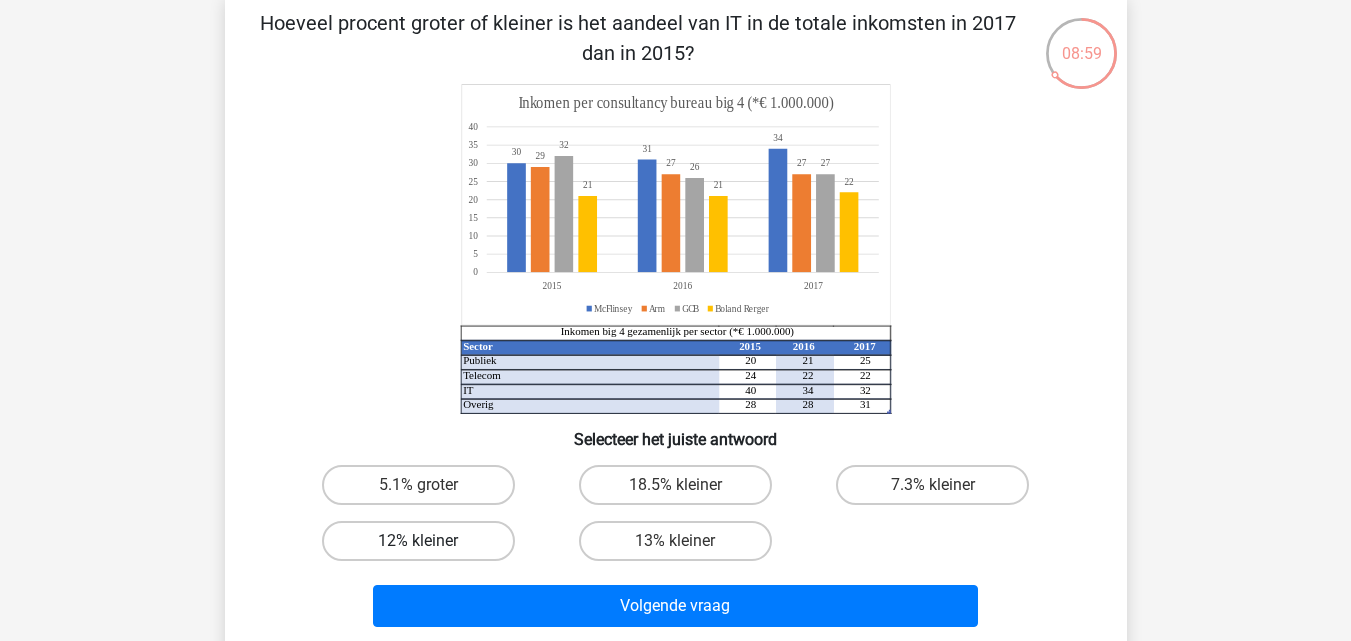 click on "12% kleiner" at bounding box center (418, 541) 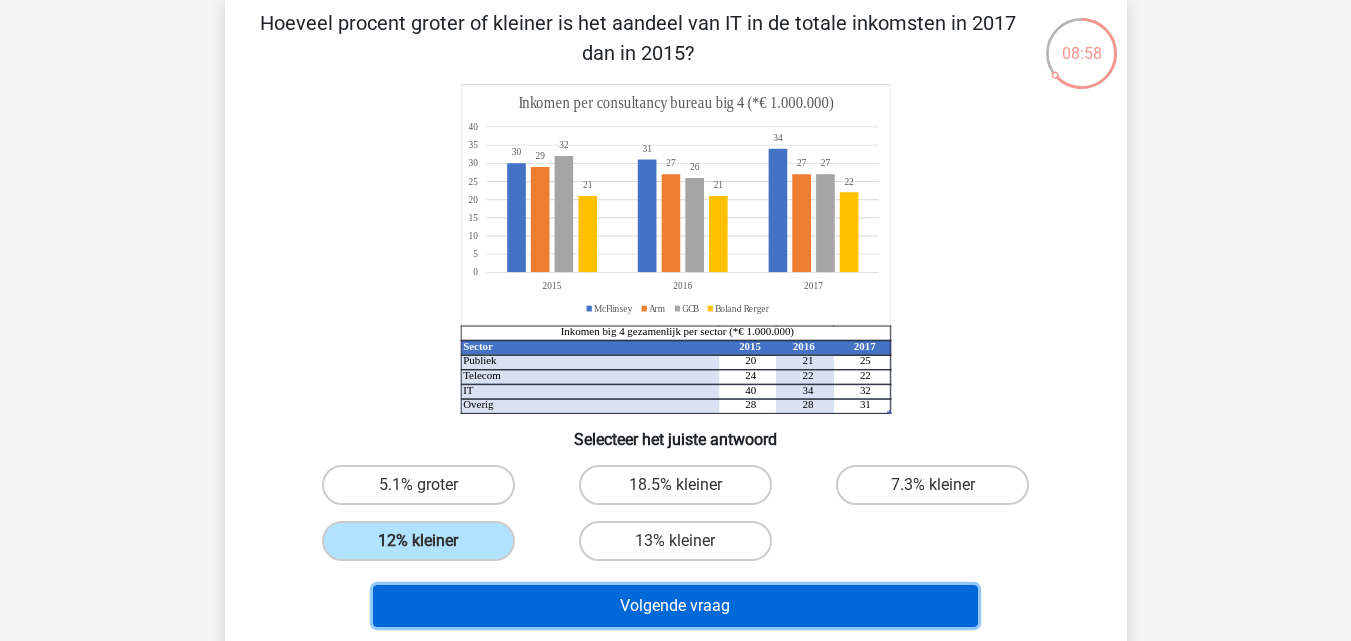 click on "Volgende vraag" at bounding box center [675, 606] 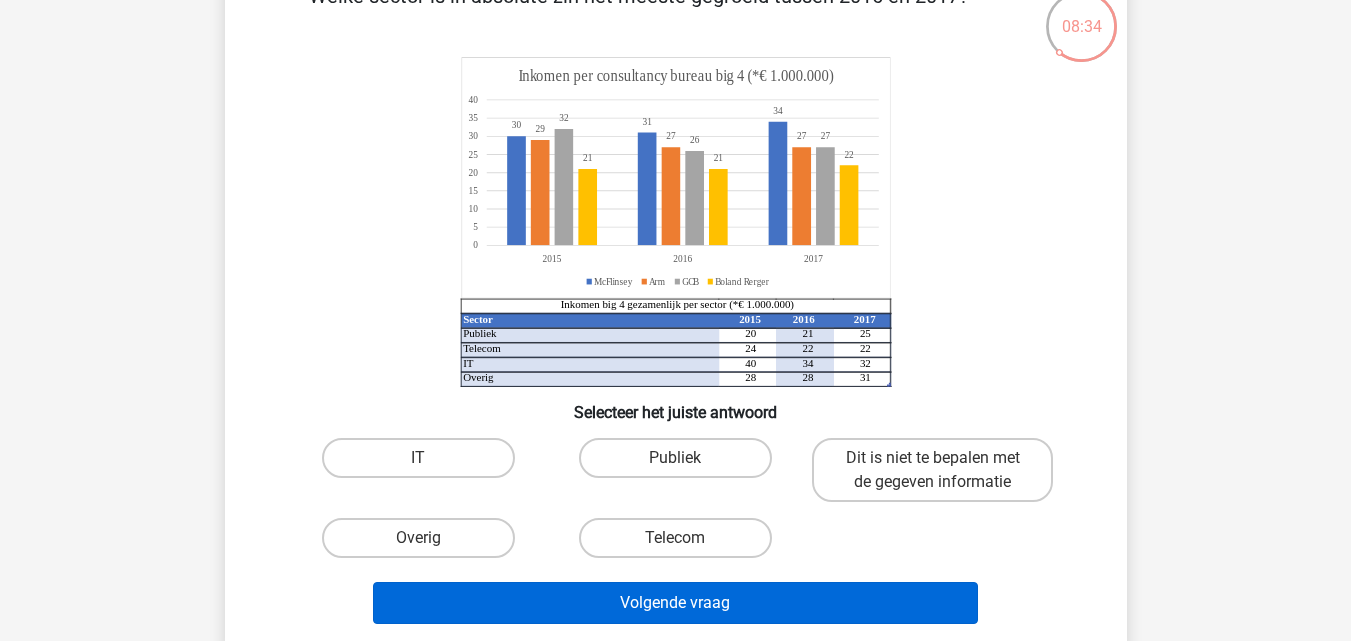 scroll, scrollTop: 92, scrollLeft: 0, axis: vertical 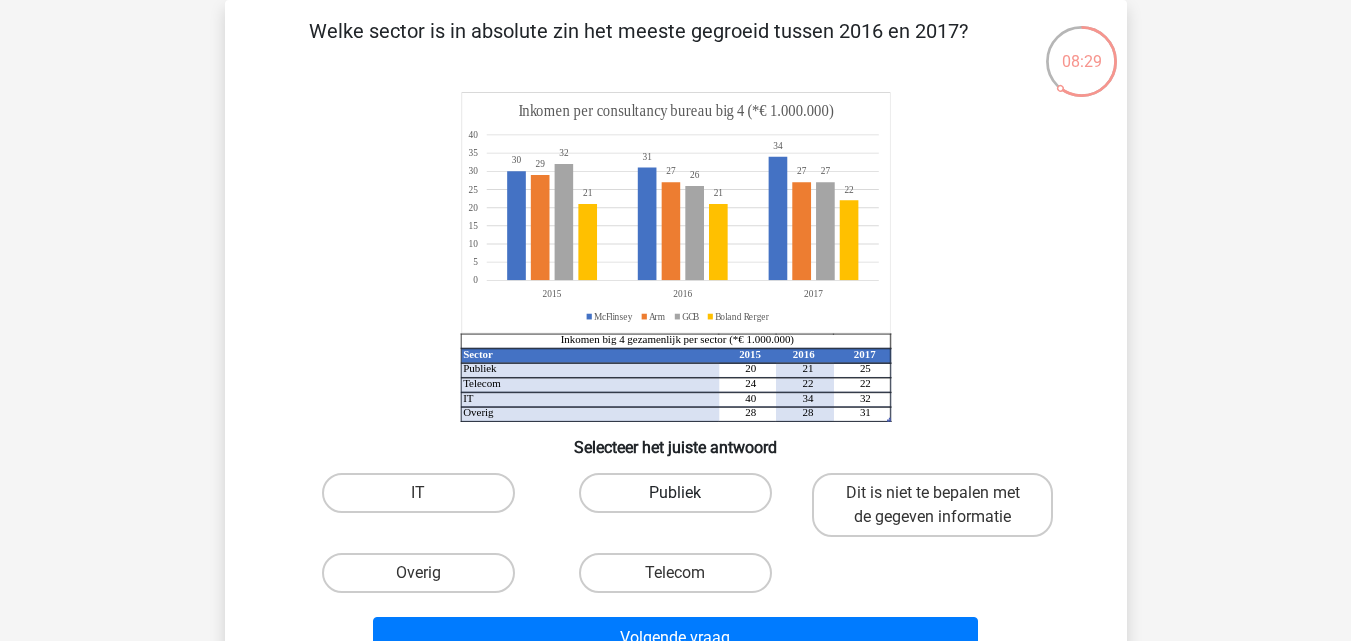 click on "Publiek" at bounding box center (675, 493) 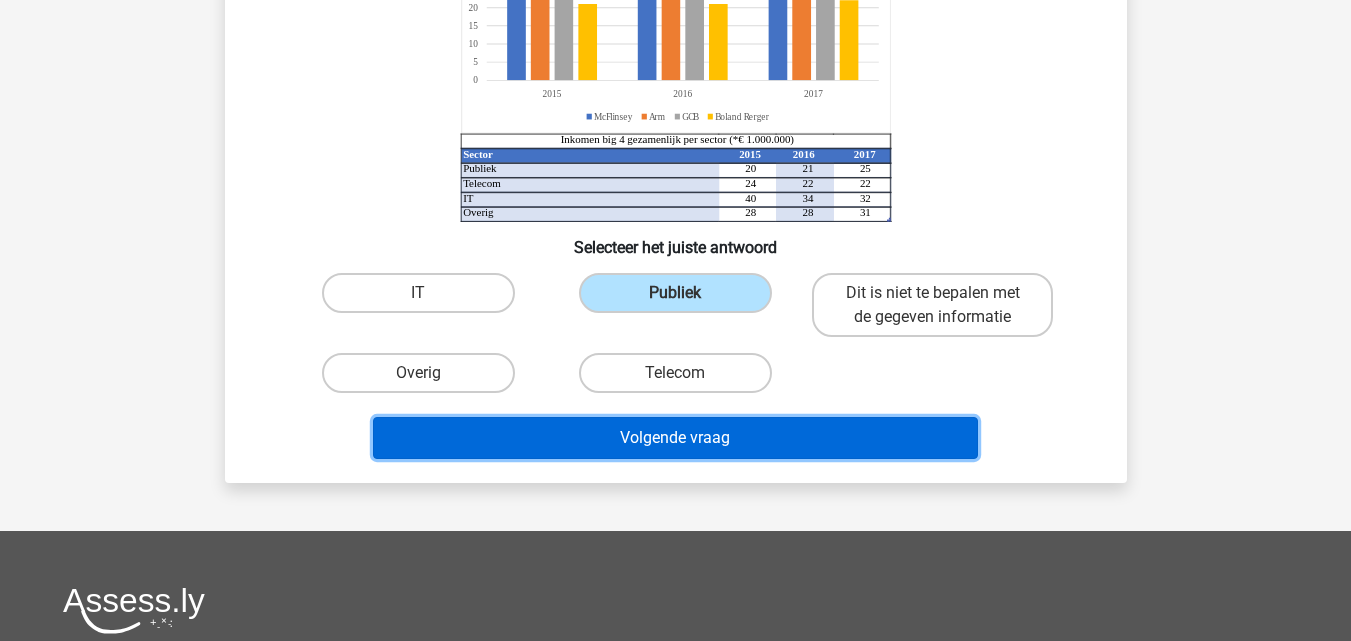 click on "Volgende vraag" at bounding box center [675, 438] 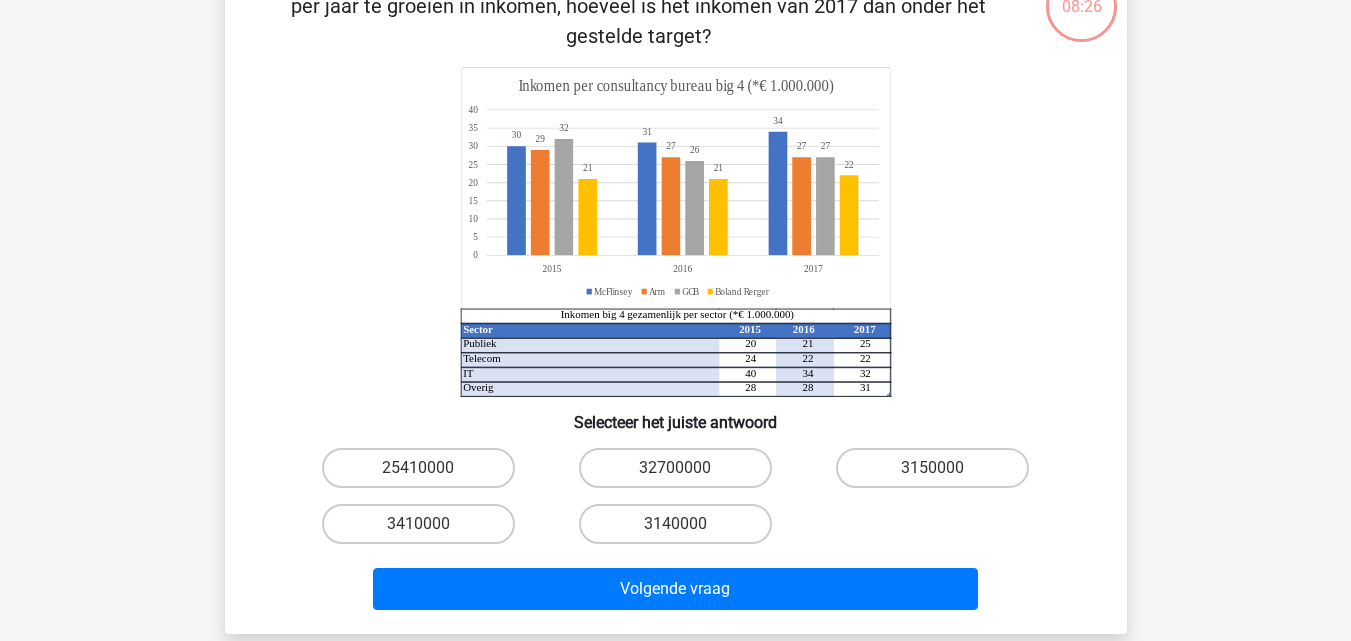 scroll, scrollTop: 92, scrollLeft: 0, axis: vertical 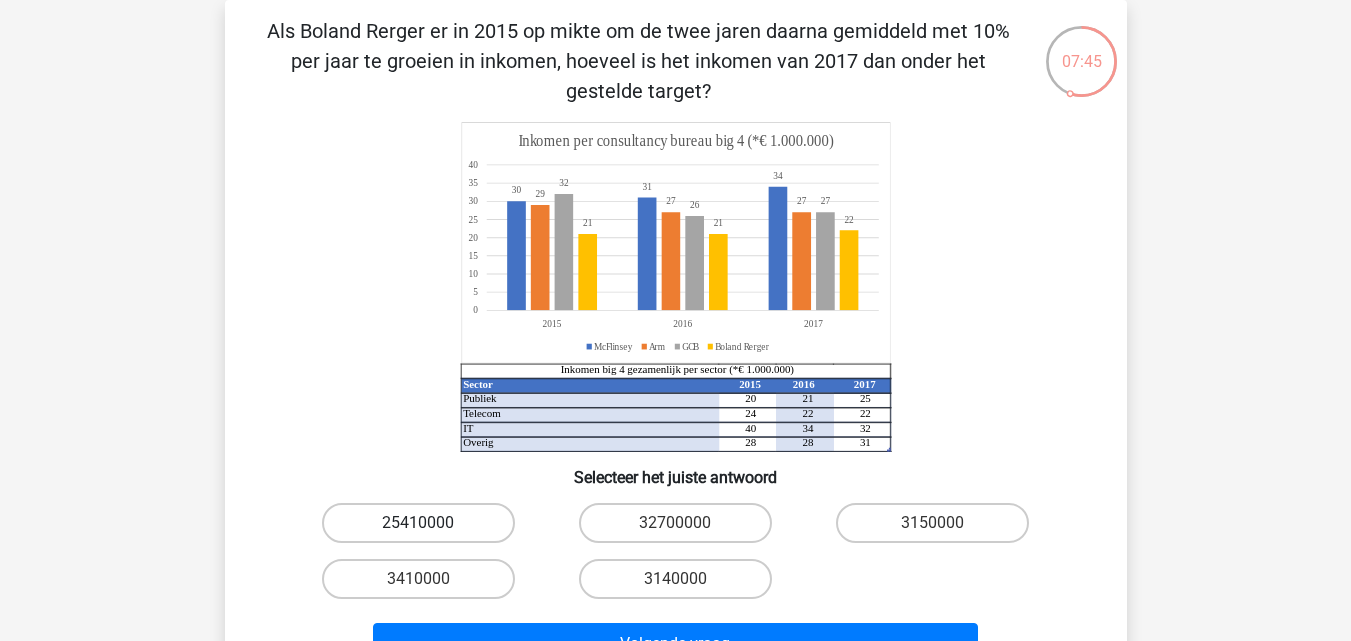 click on "25410000" at bounding box center [418, 523] 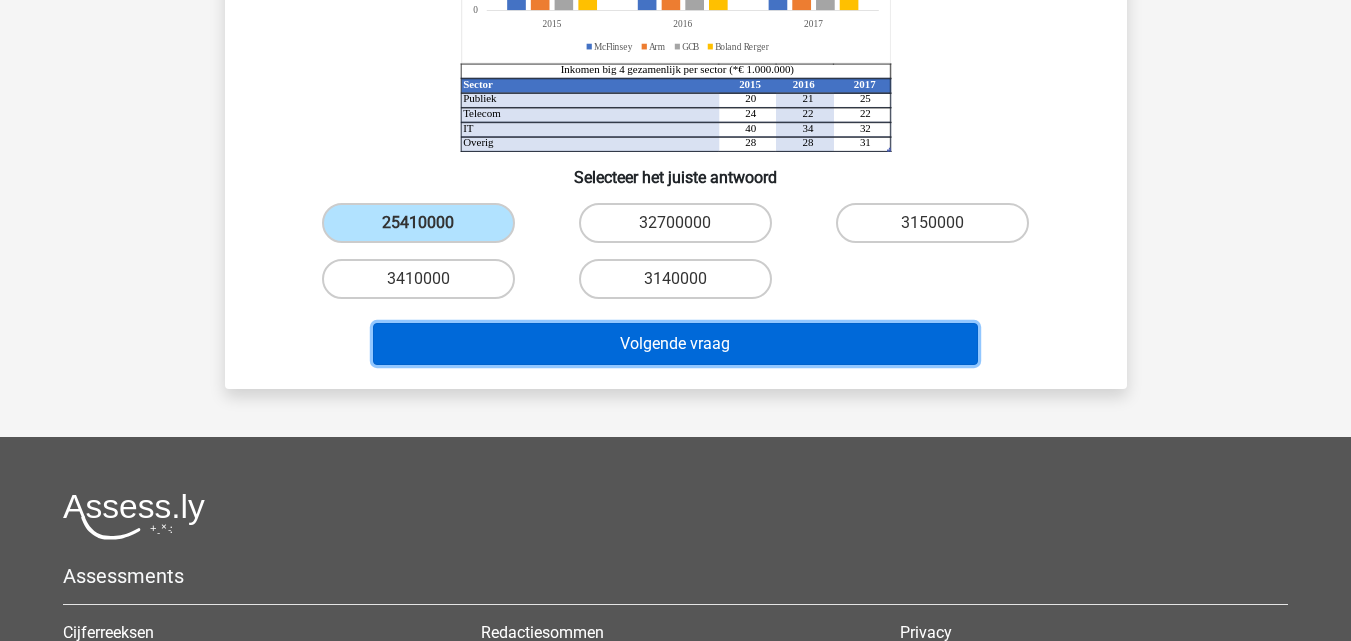 click on "Volgende vraag" at bounding box center [675, 344] 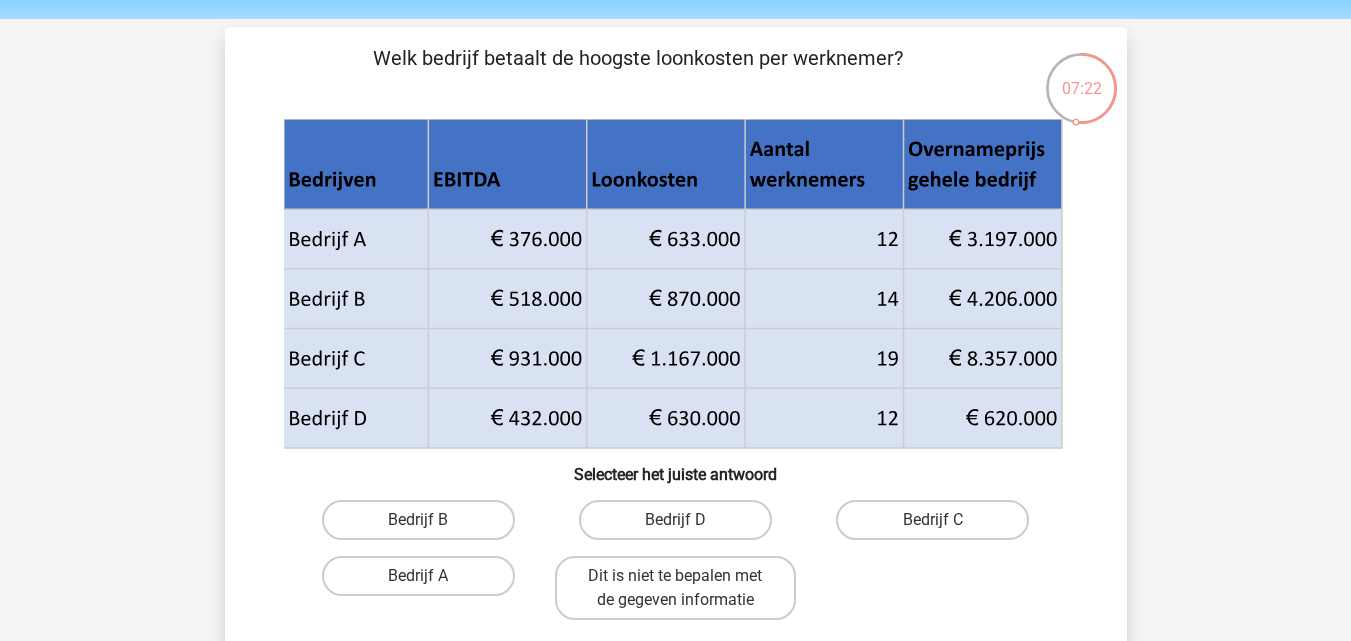 scroll, scrollTop: 100, scrollLeft: 0, axis: vertical 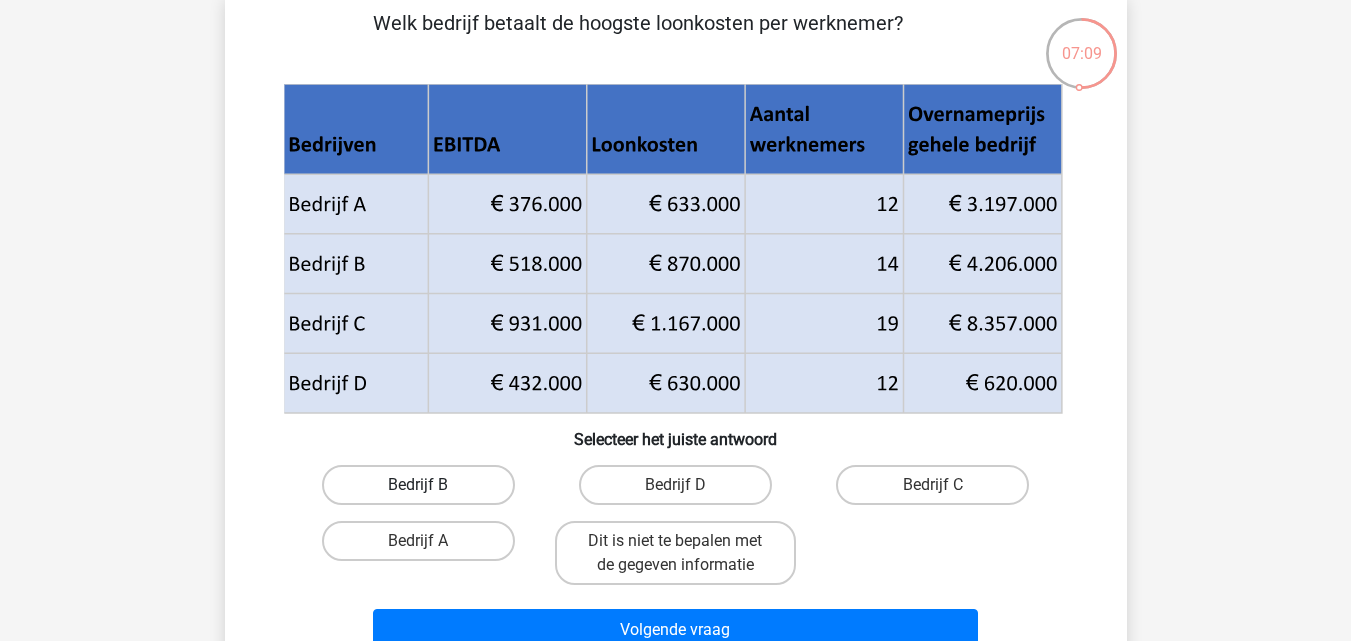 click on "Bedrijf B" at bounding box center [418, 485] 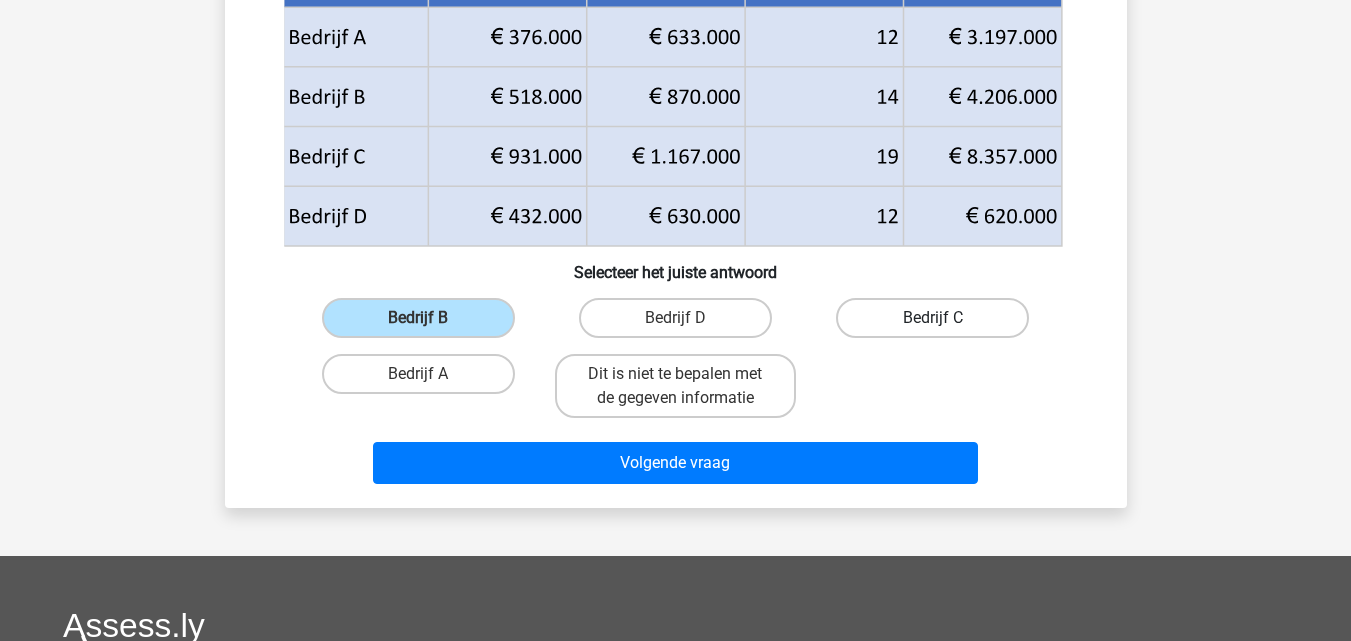 scroll, scrollTop: 300, scrollLeft: 0, axis: vertical 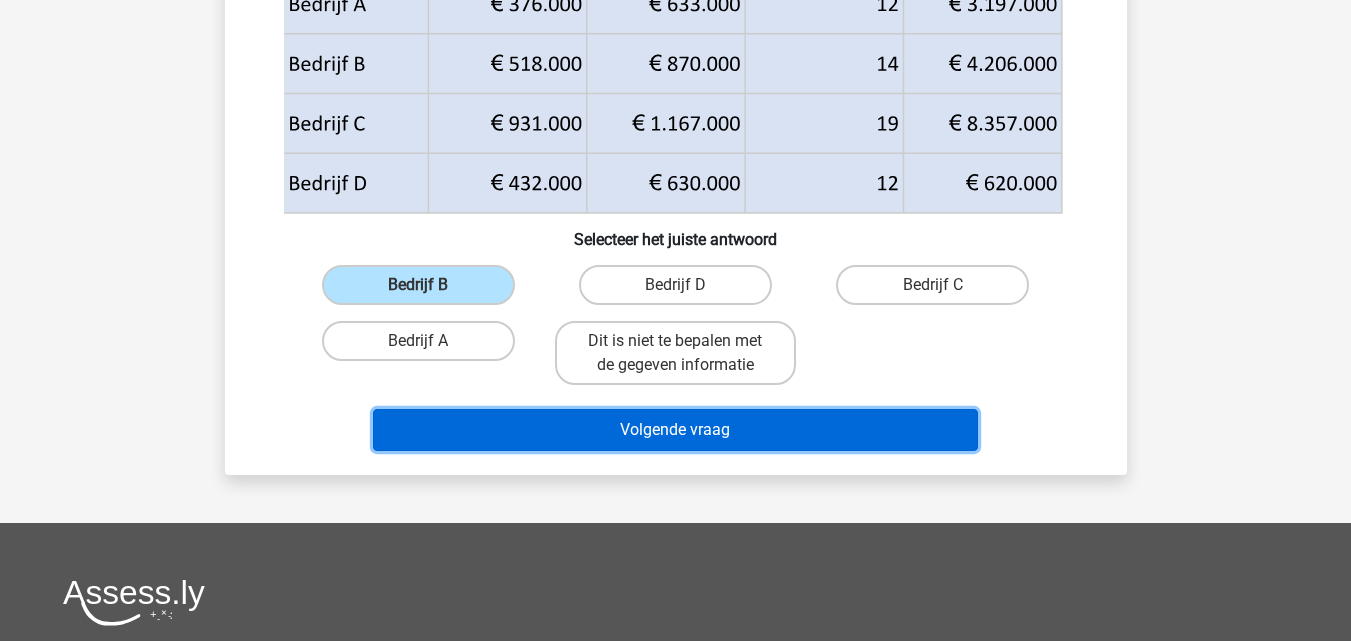click on "Volgende vraag" at bounding box center (675, 430) 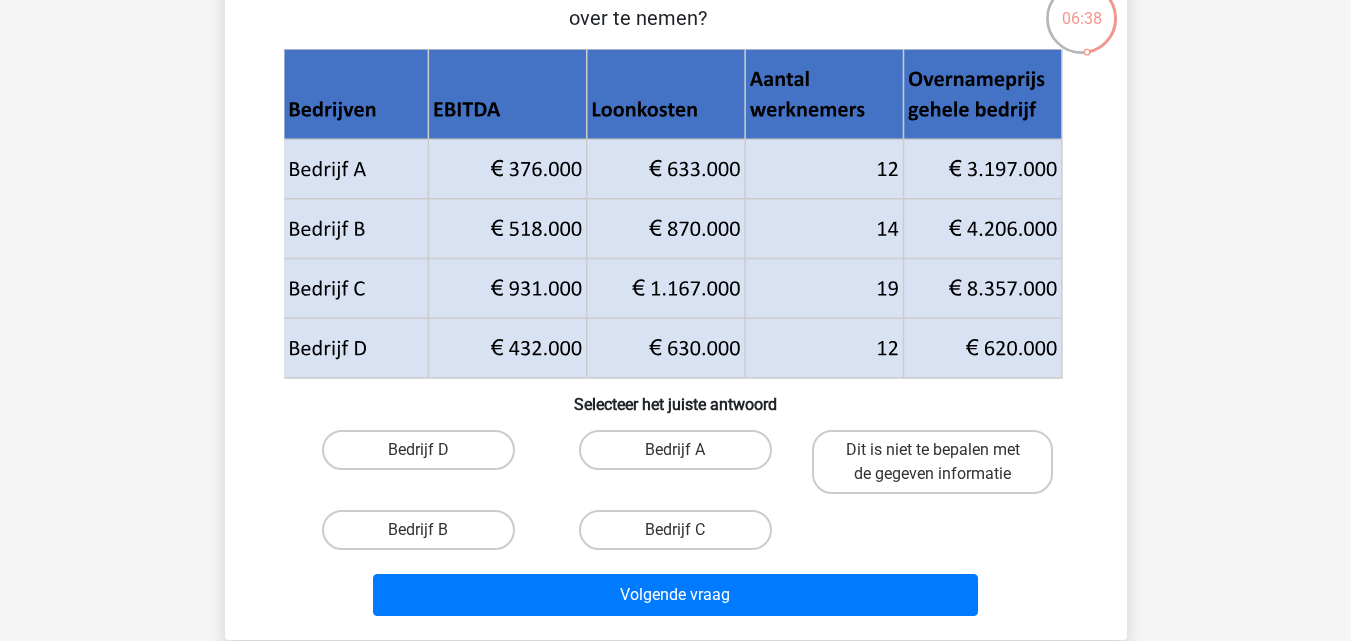 scroll, scrollTop: 100, scrollLeft: 0, axis: vertical 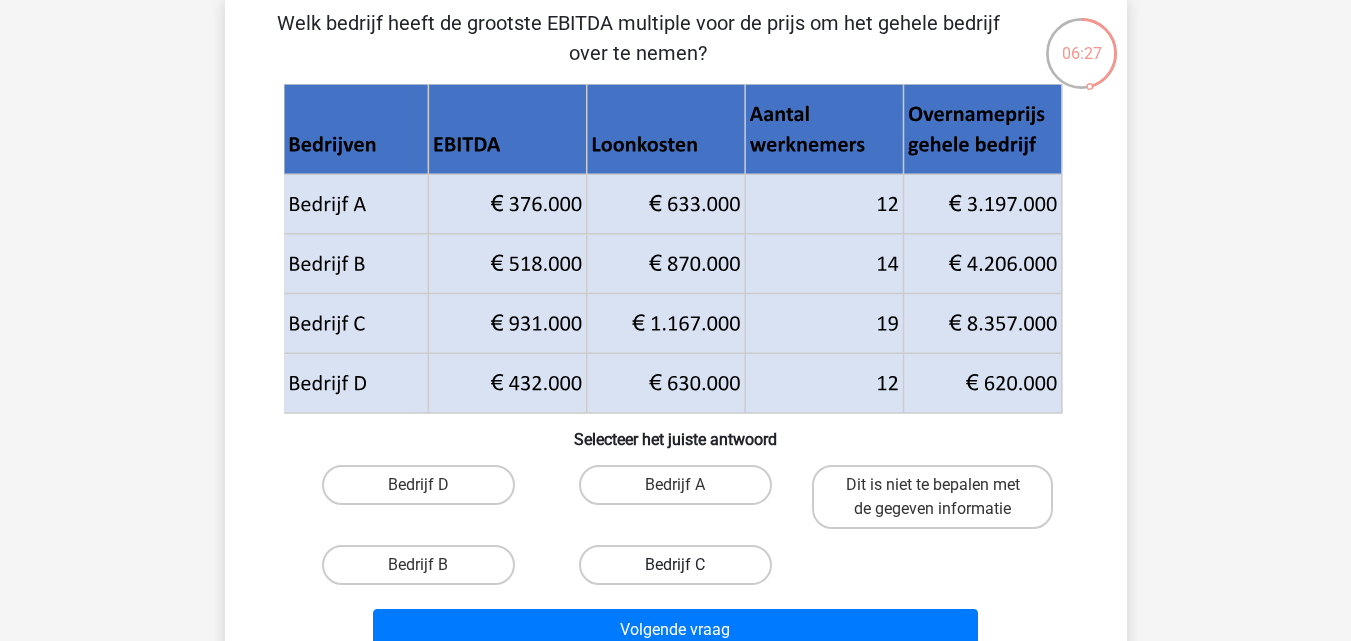 click on "Bedrijf C" at bounding box center [675, 565] 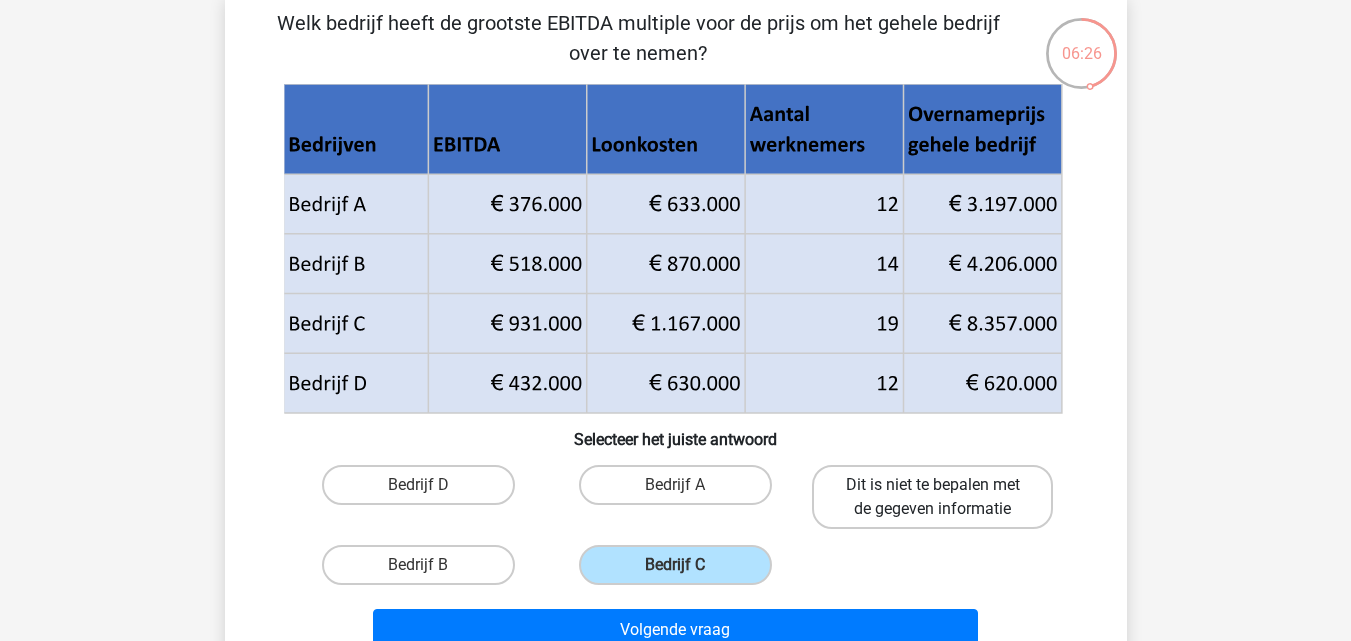 scroll, scrollTop: 200, scrollLeft: 0, axis: vertical 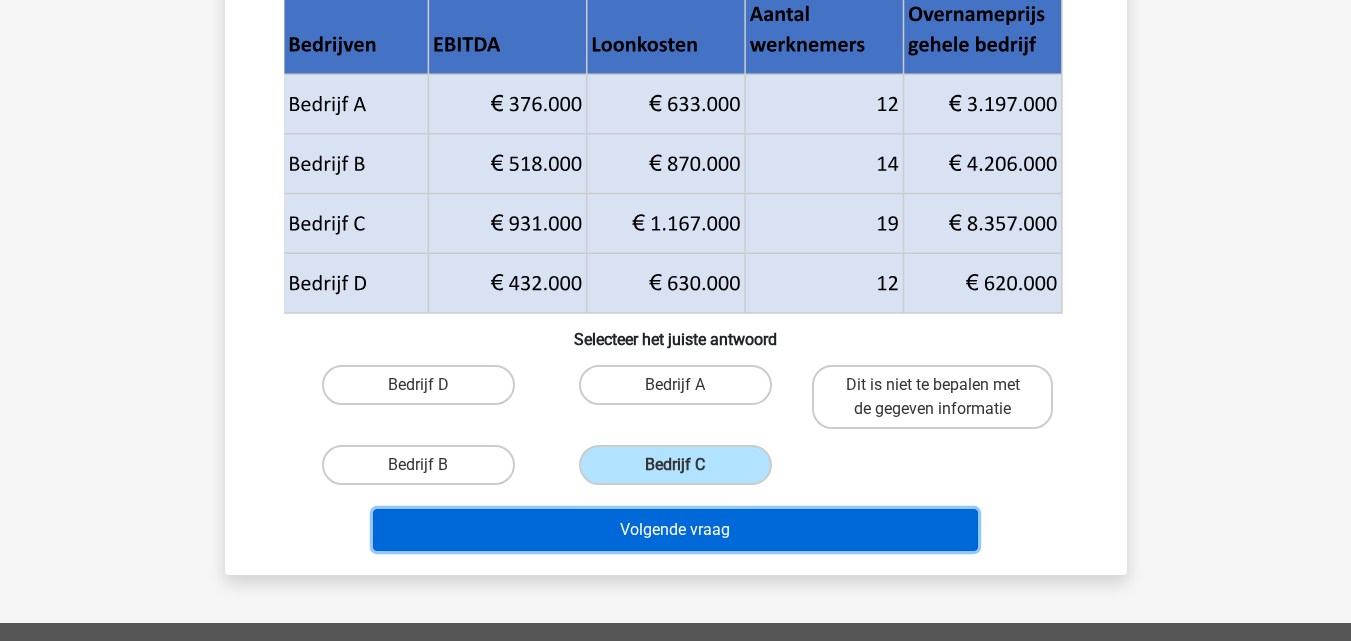 click on "Volgende vraag" at bounding box center [675, 530] 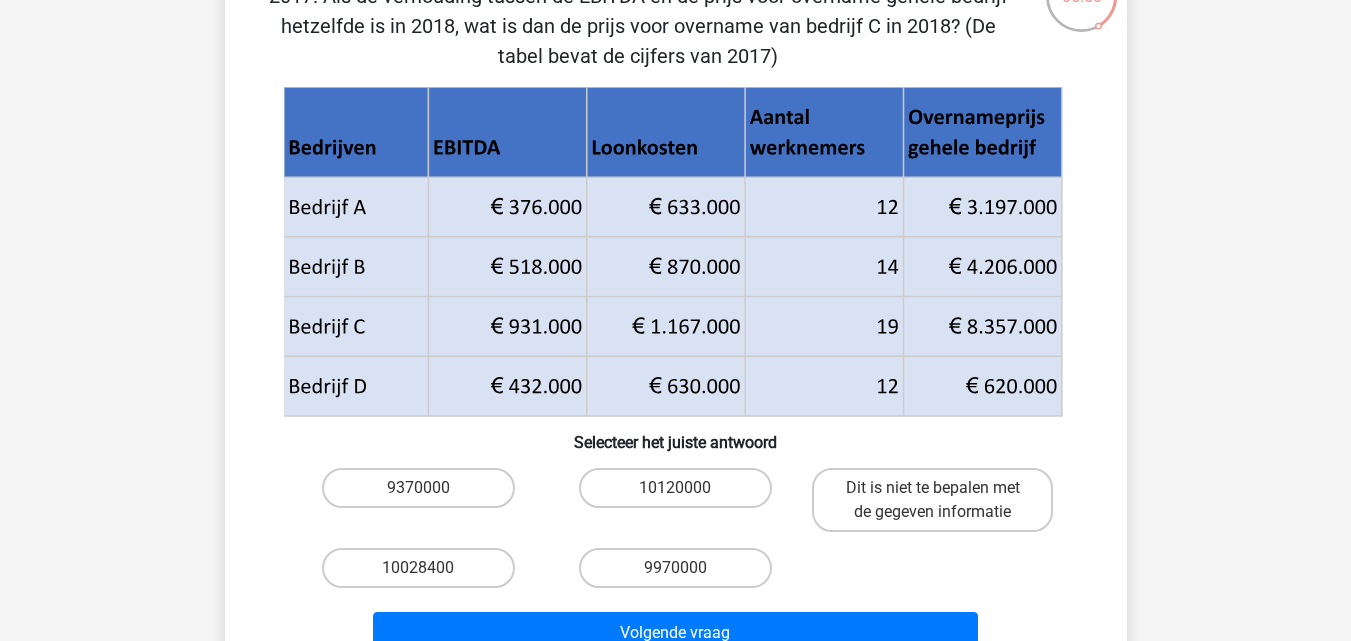 scroll, scrollTop: 192, scrollLeft: 0, axis: vertical 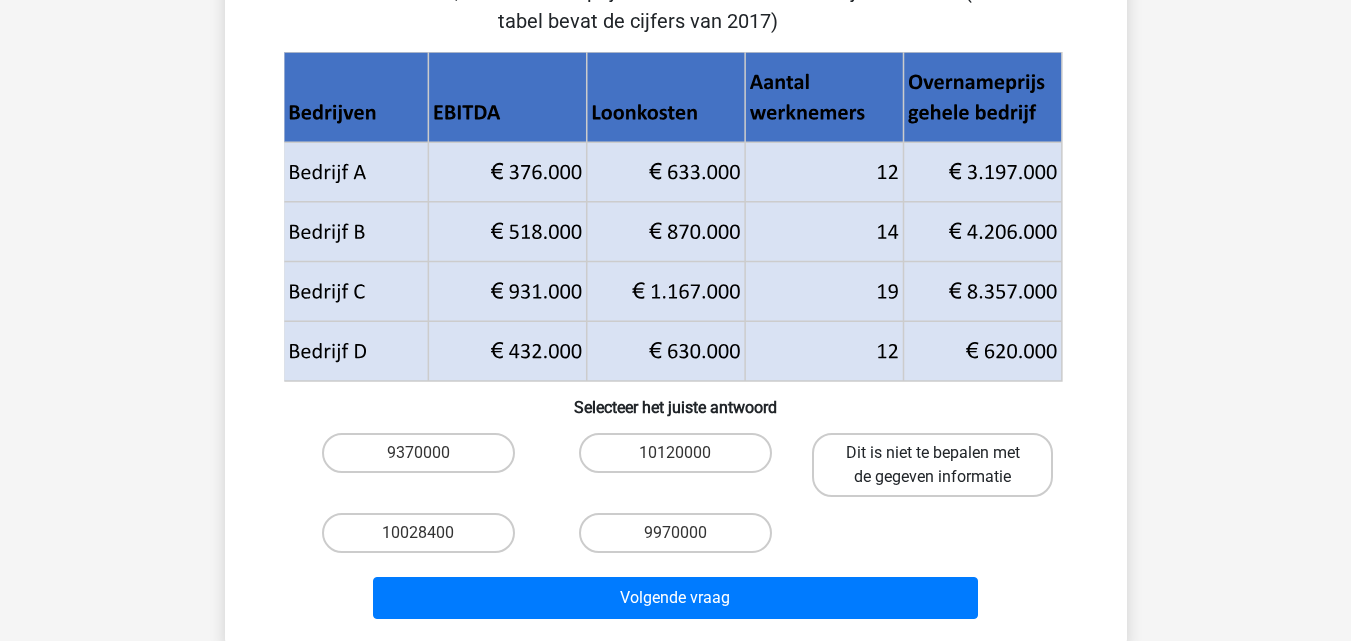 click on "Dit is niet te bepalen met de gegeven informatie" at bounding box center [932, 465] 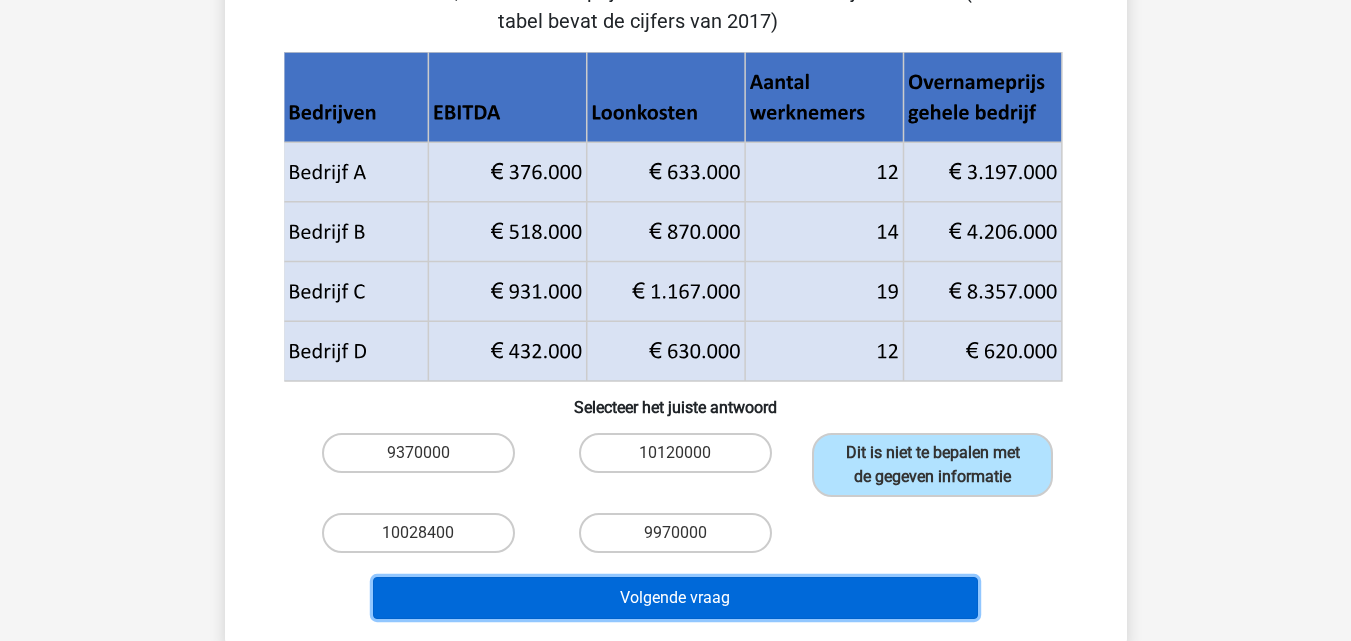 click on "Volgende vraag" at bounding box center (675, 598) 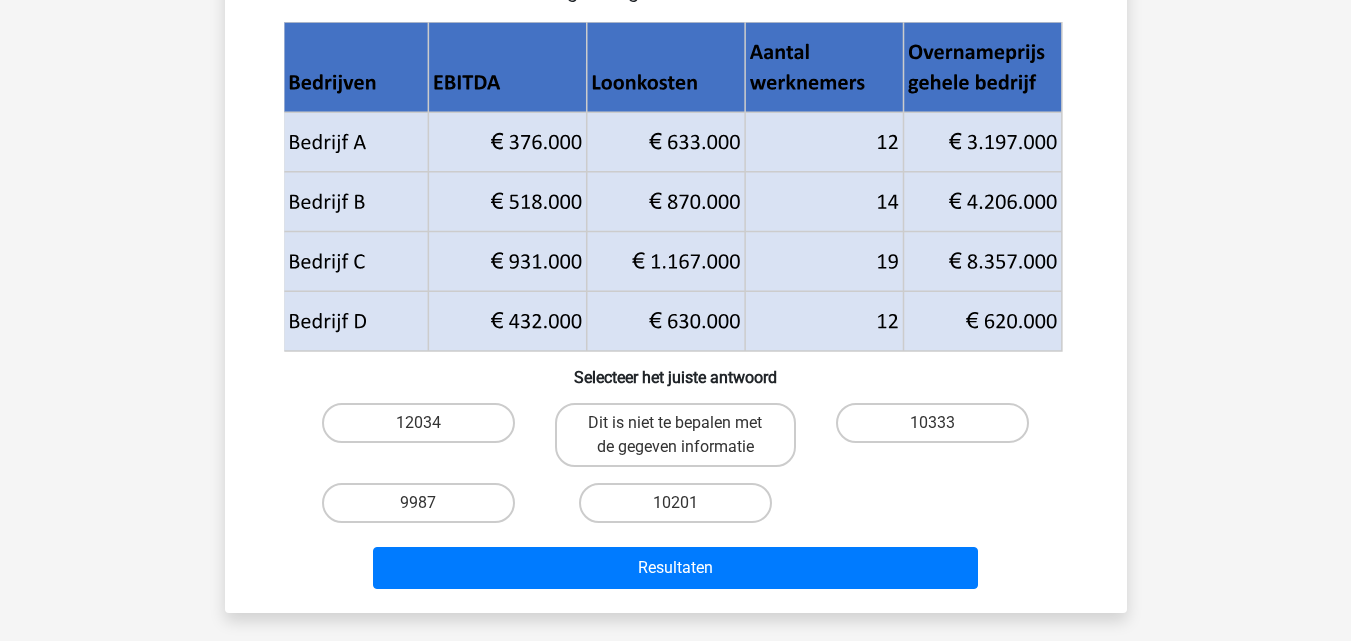 scroll, scrollTop: 92, scrollLeft: 0, axis: vertical 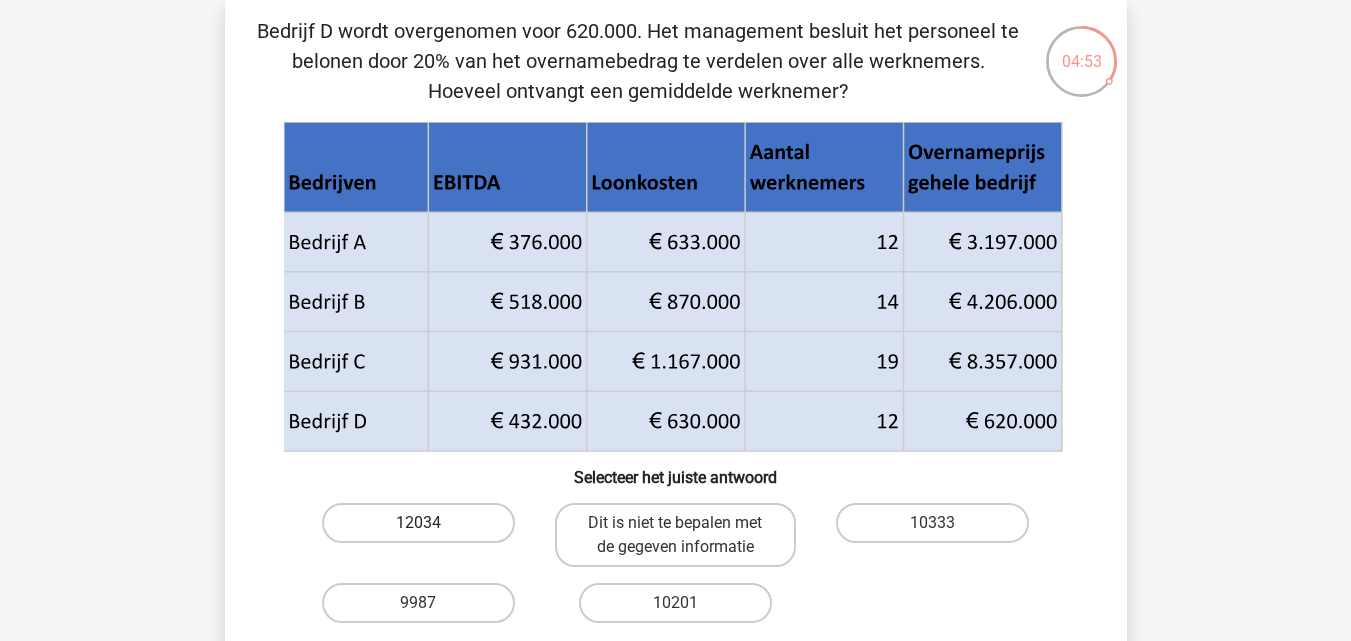 click on "12034" at bounding box center [418, 523] 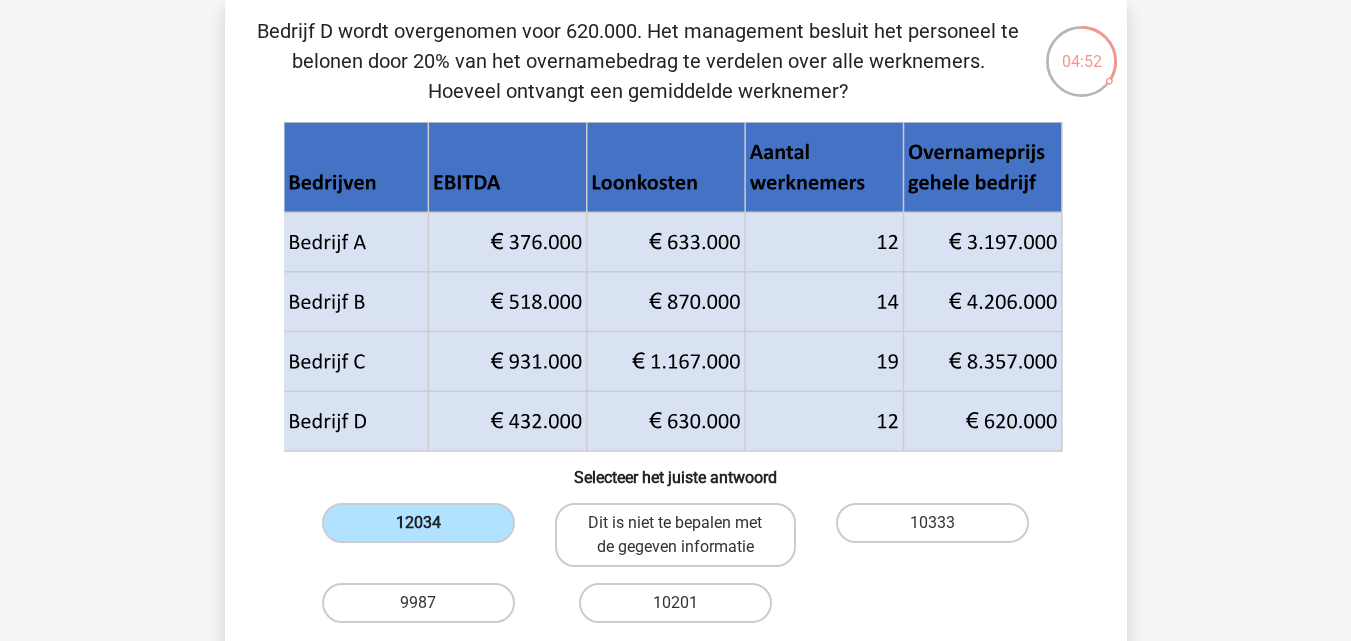 click on "12034" at bounding box center (418, 523) 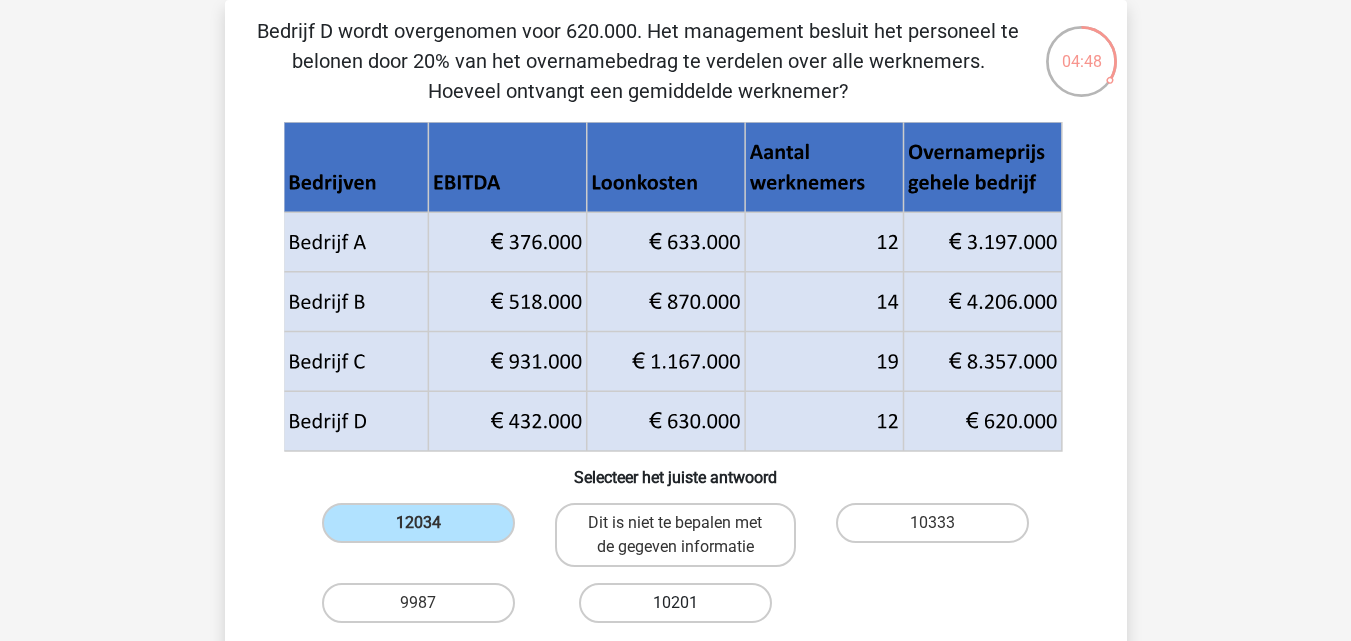 click on "10201" at bounding box center (675, 603) 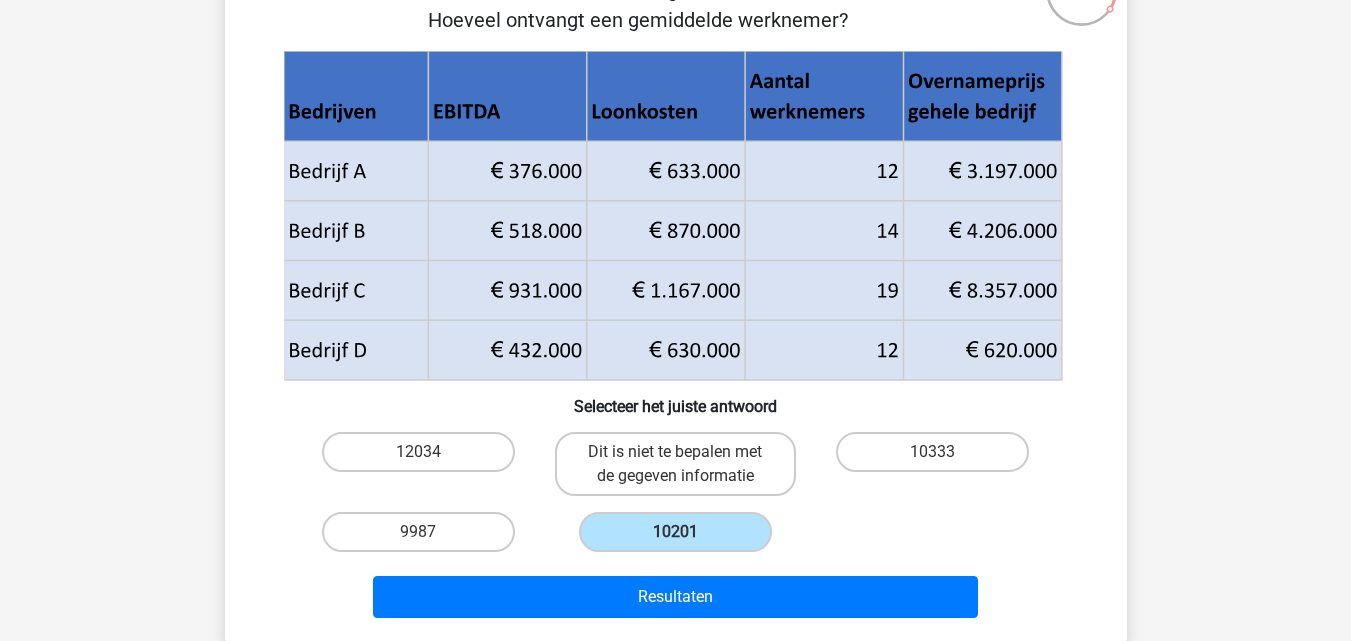 scroll, scrollTop: 292, scrollLeft: 0, axis: vertical 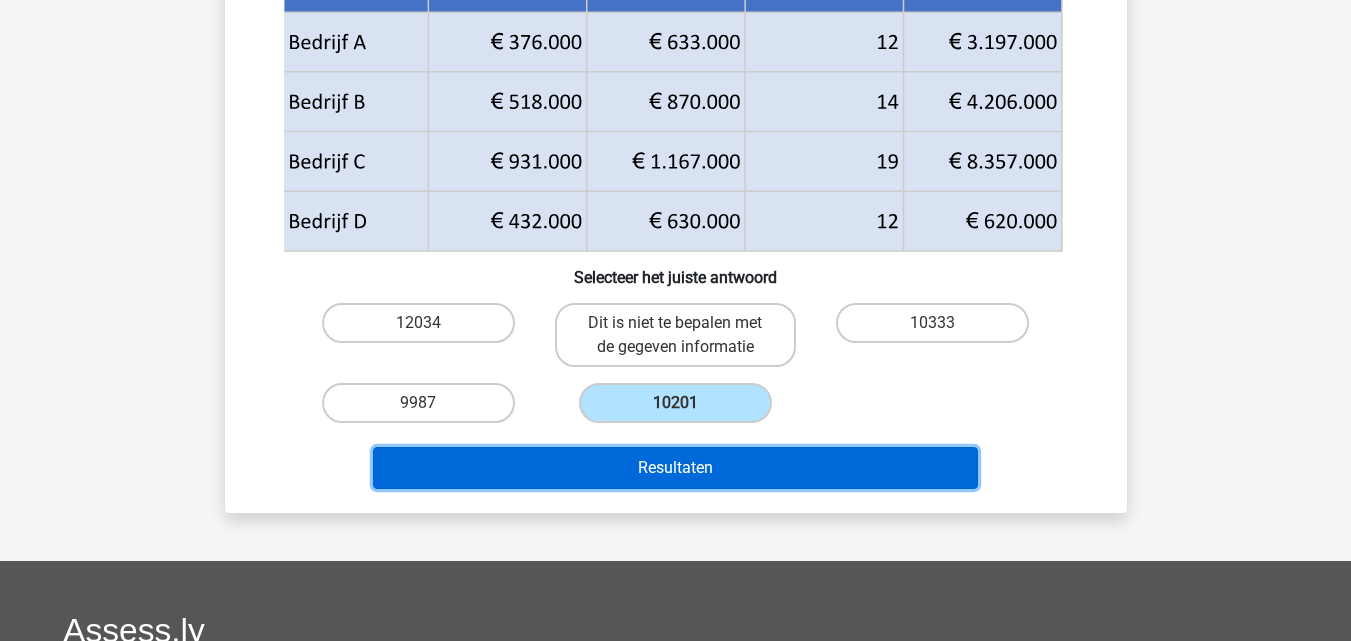 click on "Resultaten" at bounding box center [675, 468] 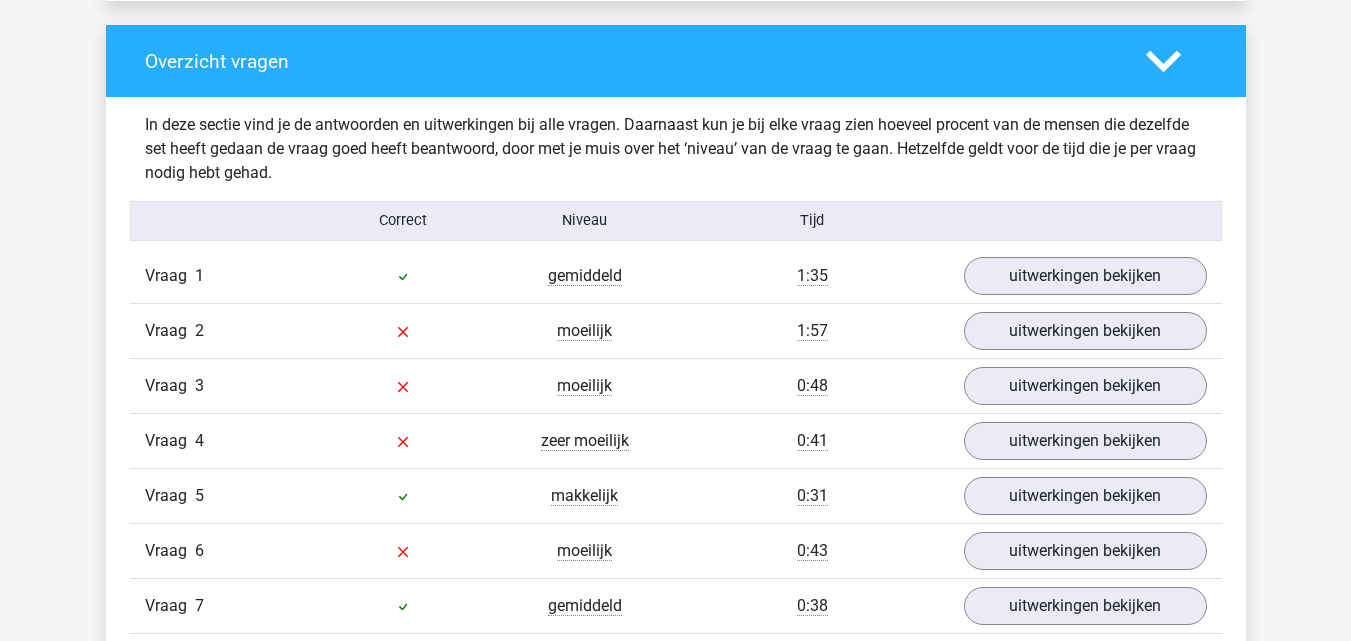 scroll, scrollTop: 1600, scrollLeft: 0, axis: vertical 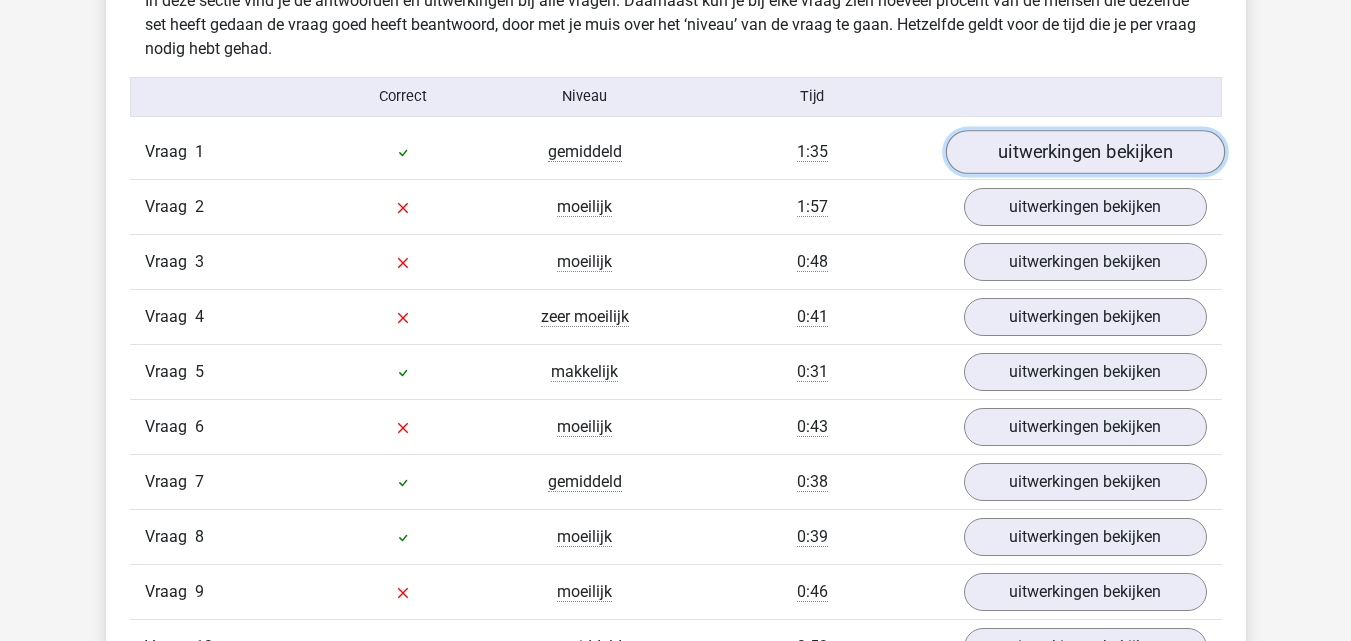 click on "uitwerkingen bekijken" at bounding box center (1084, 152) 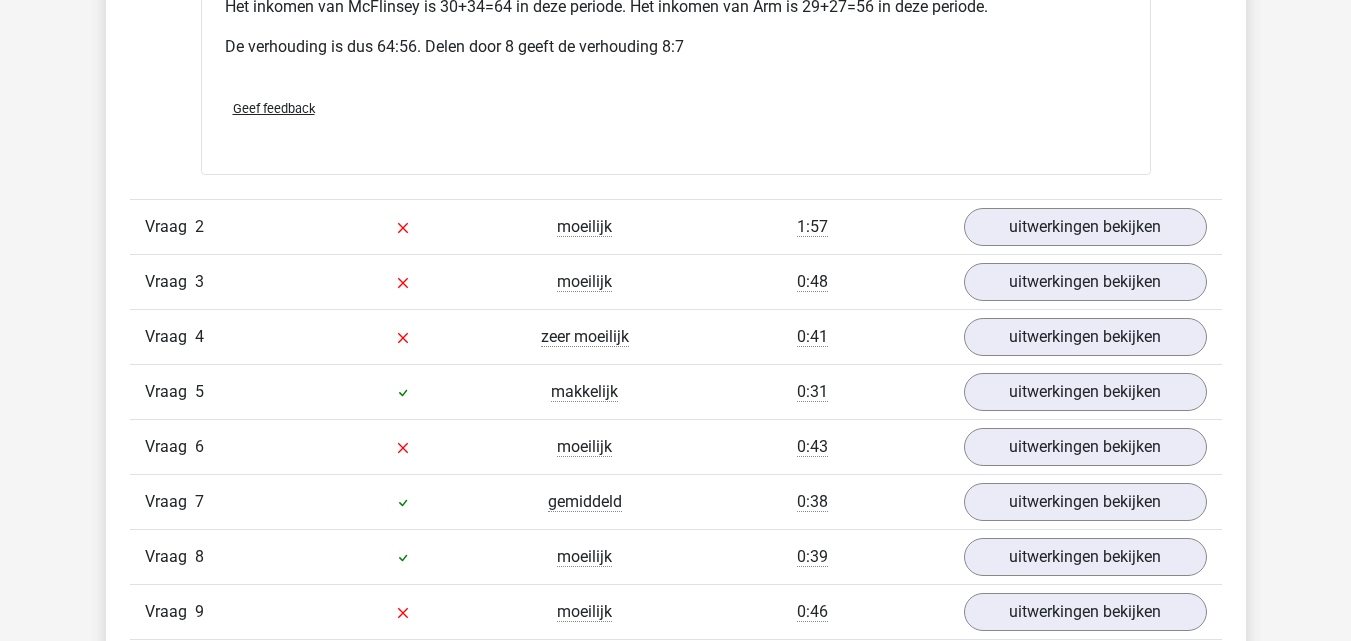 scroll, scrollTop: 2400, scrollLeft: 0, axis: vertical 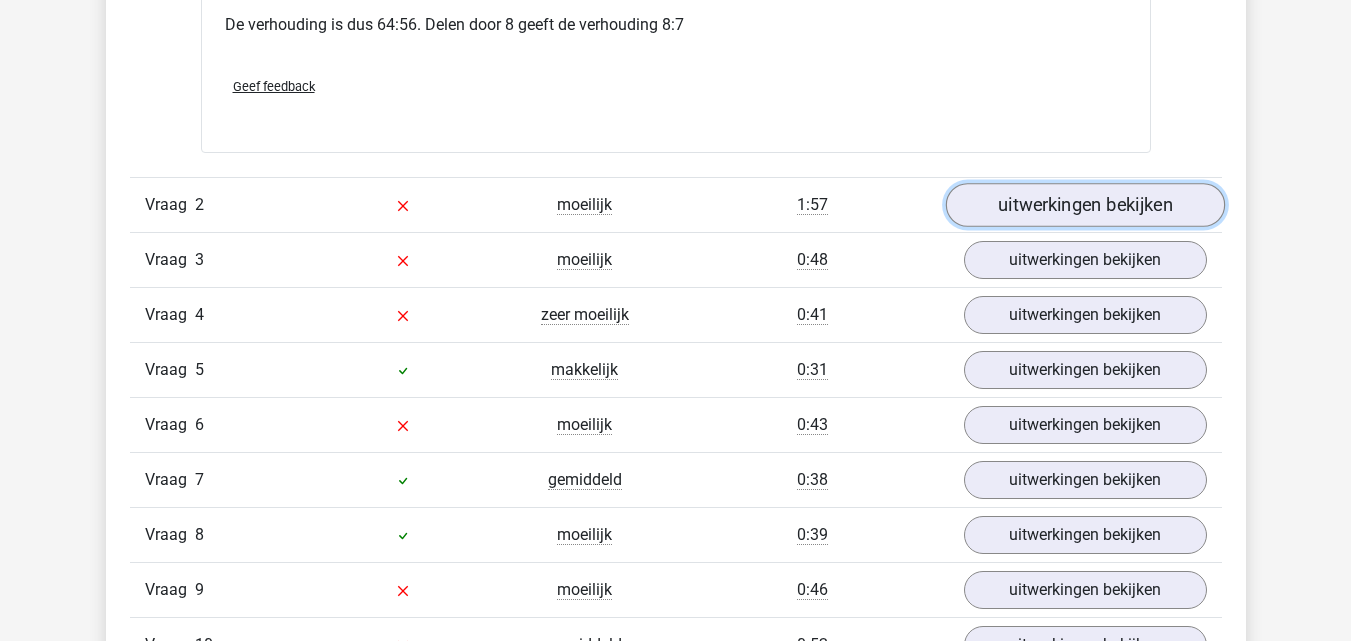 click on "uitwerkingen bekijken" at bounding box center (1084, 205) 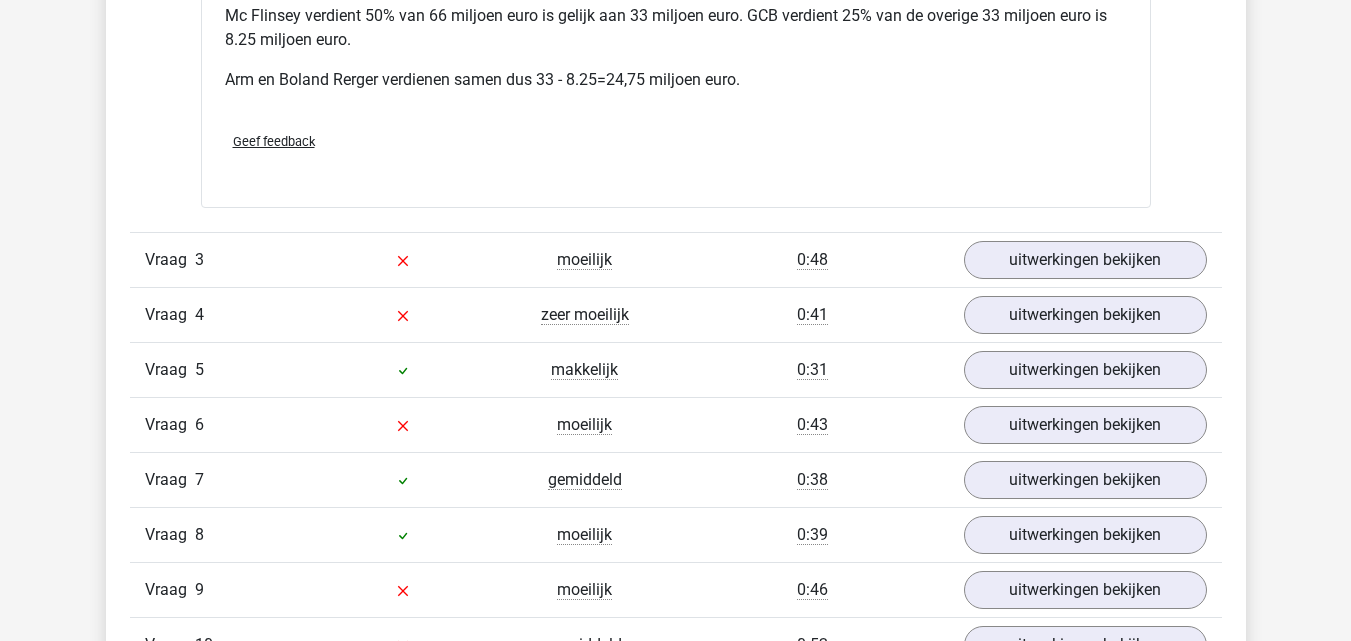 scroll, scrollTop: 3400, scrollLeft: 0, axis: vertical 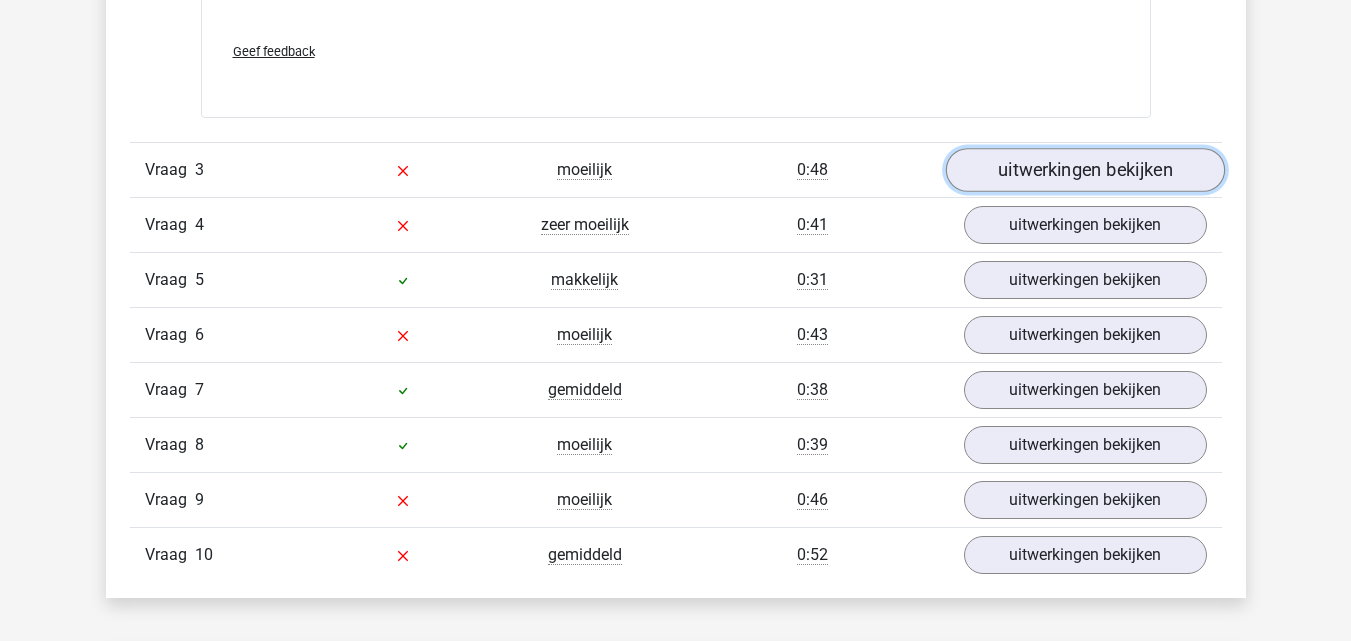 click on "uitwerkingen bekijken" at bounding box center [1084, 171] 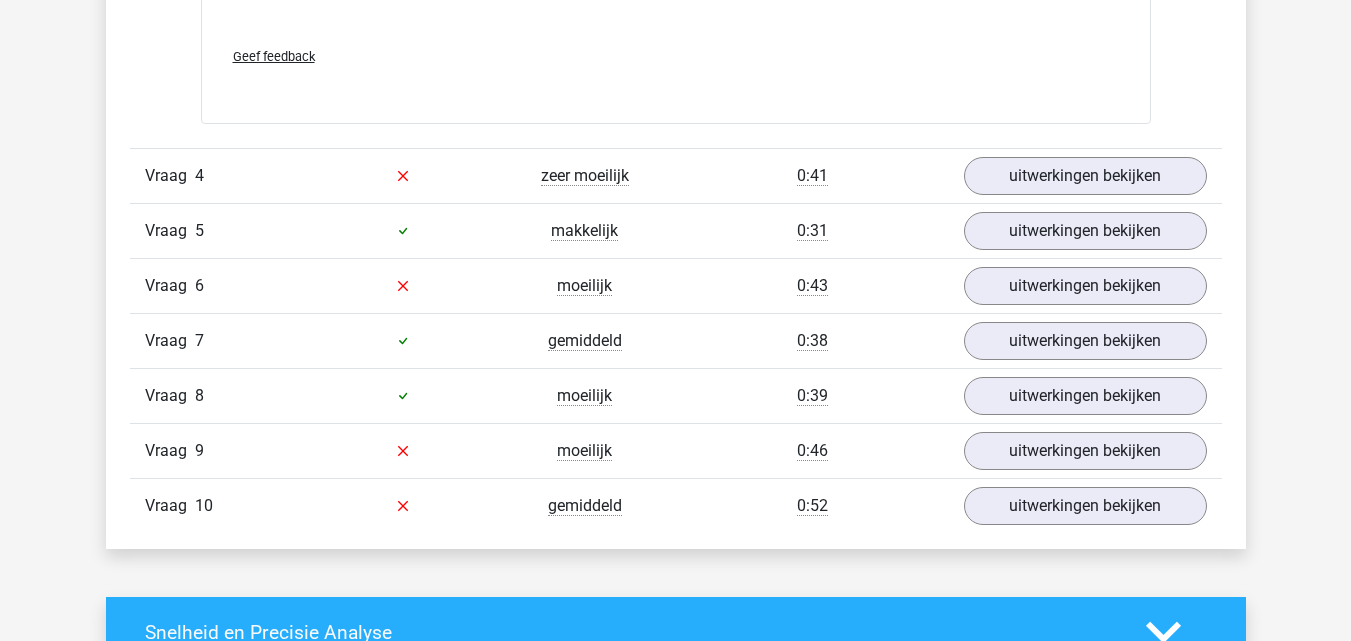scroll, scrollTop: 4800, scrollLeft: 0, axis: vertical 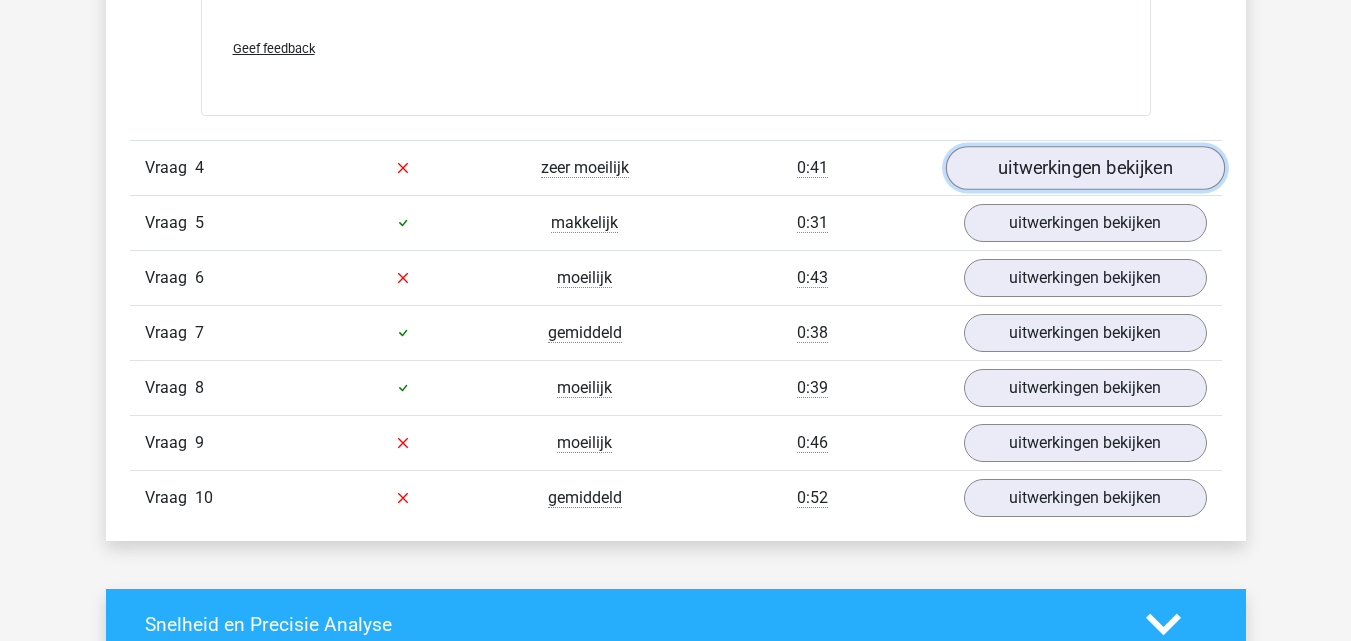 click on "uitwerkingen bekijken" at bounding box center (1084, 168) 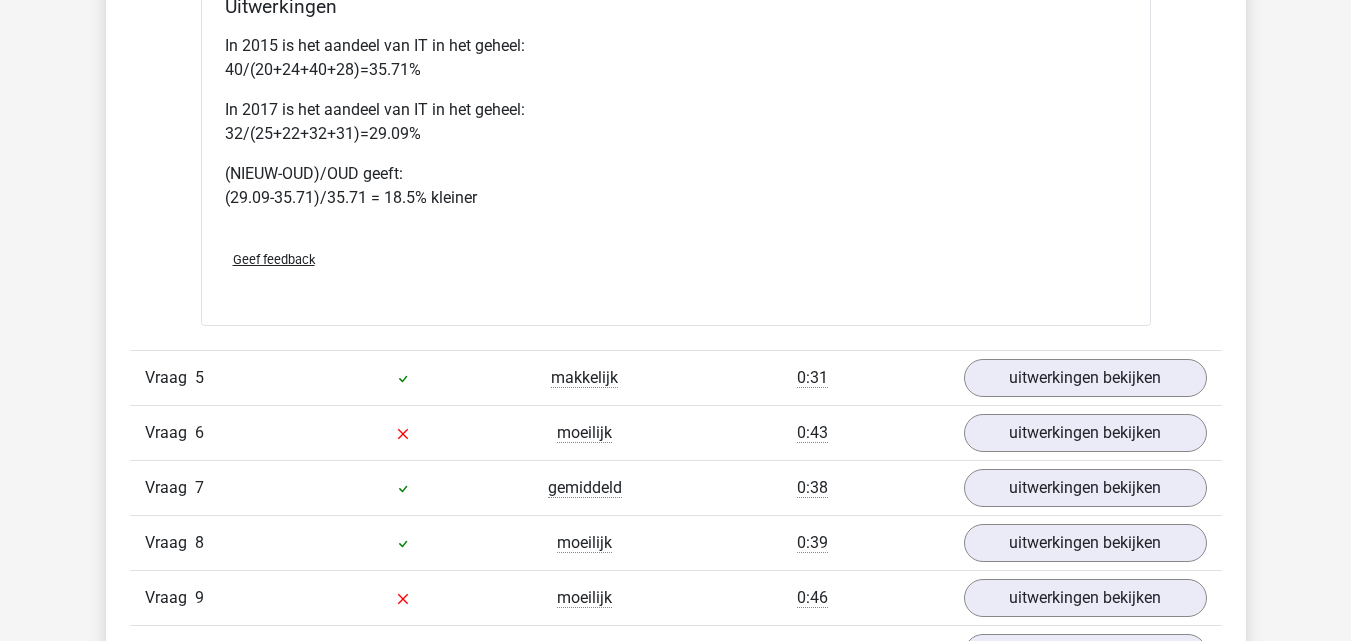scroll, scrollTop: 5700, scrollLeft: 0, axis: vertical 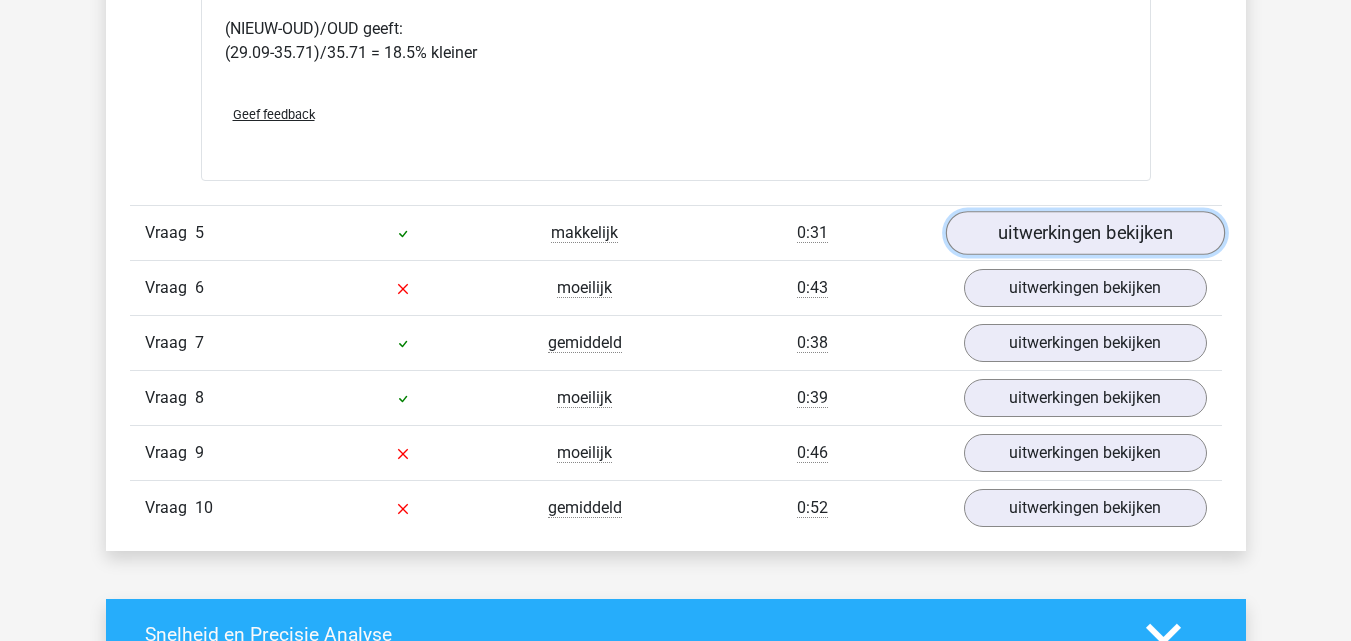 click on "uitwerkingen bekijken" at bounding box center (1084, 233) 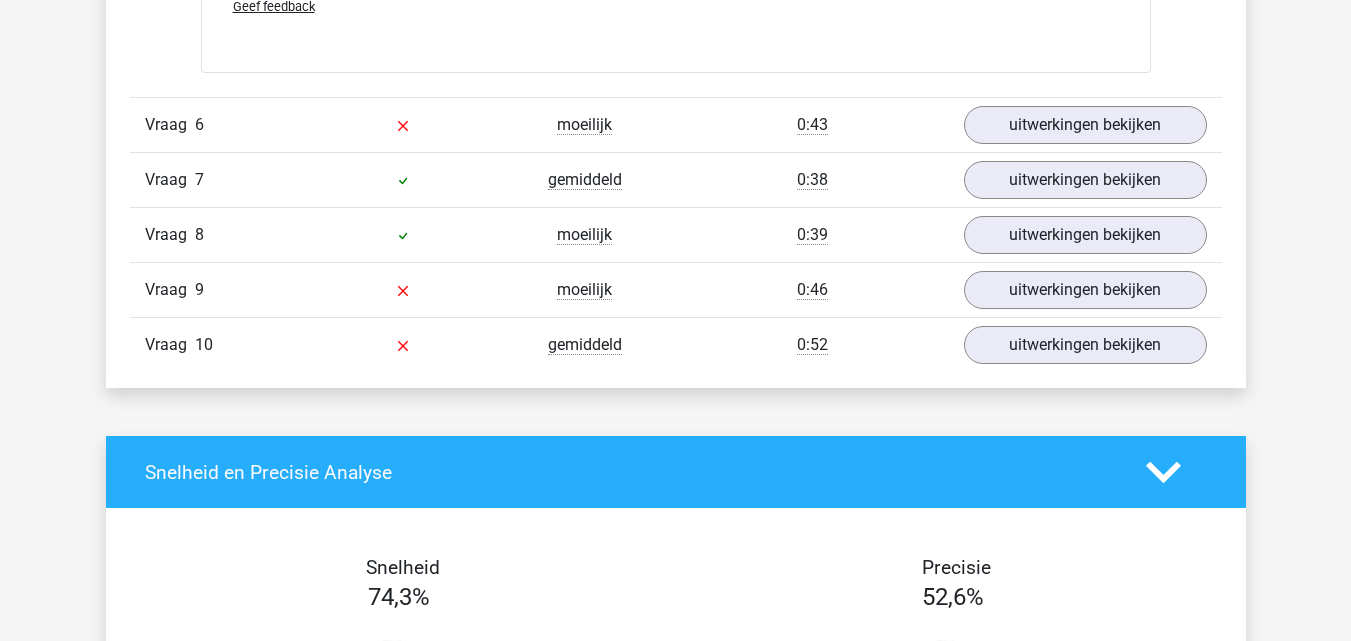scroll, scrollTop: 7200, scrollLeft: 0, axis: vertical 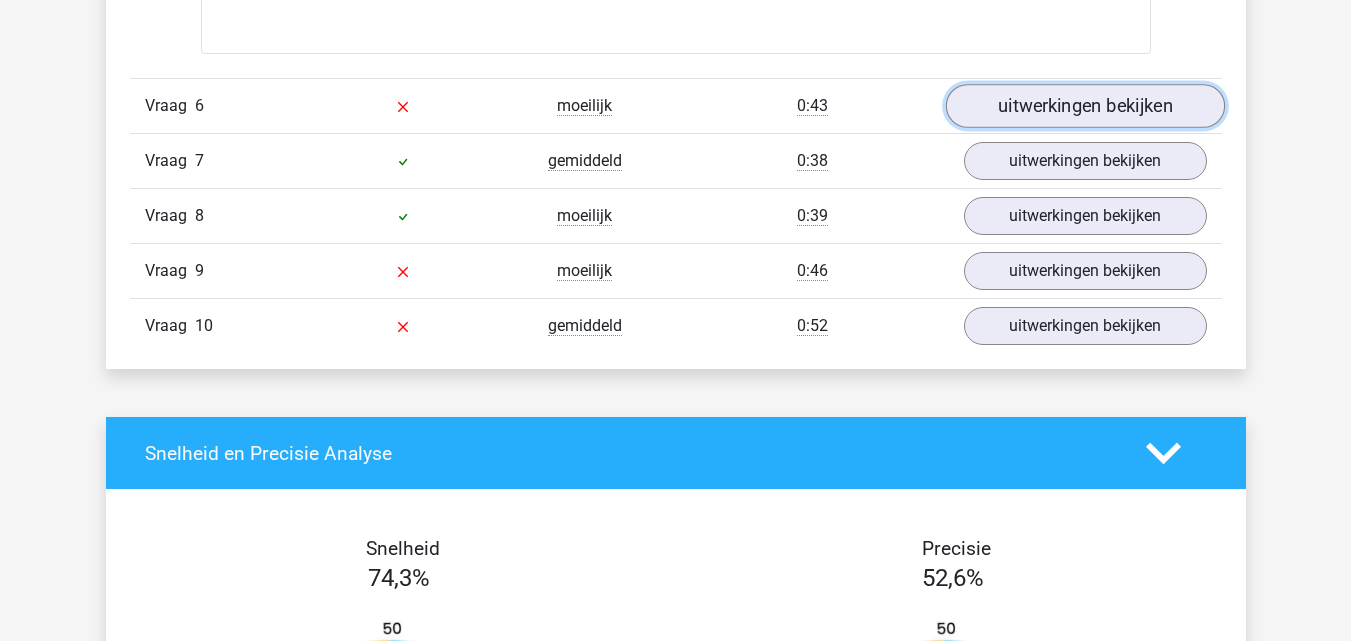 click on "uitwerkingen bekijken" at bounding box center (1084, 106) 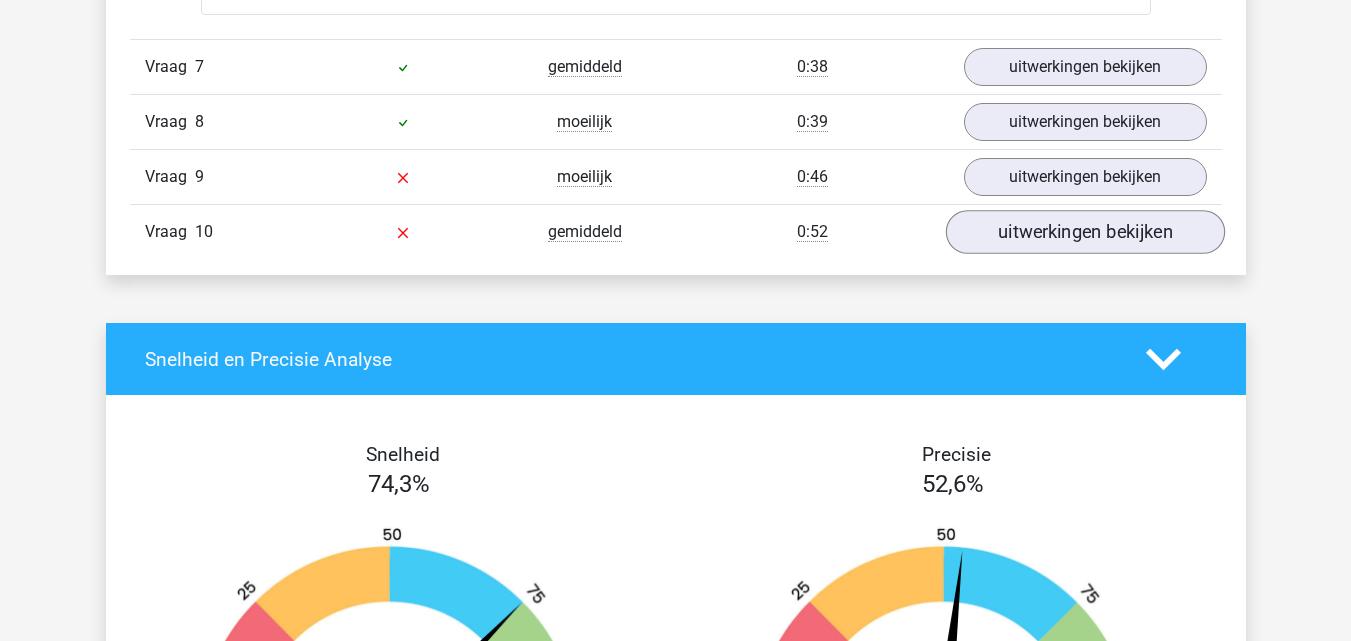 scroll, scrollTop: 8000, scrollLeft: 0, axis: vertical 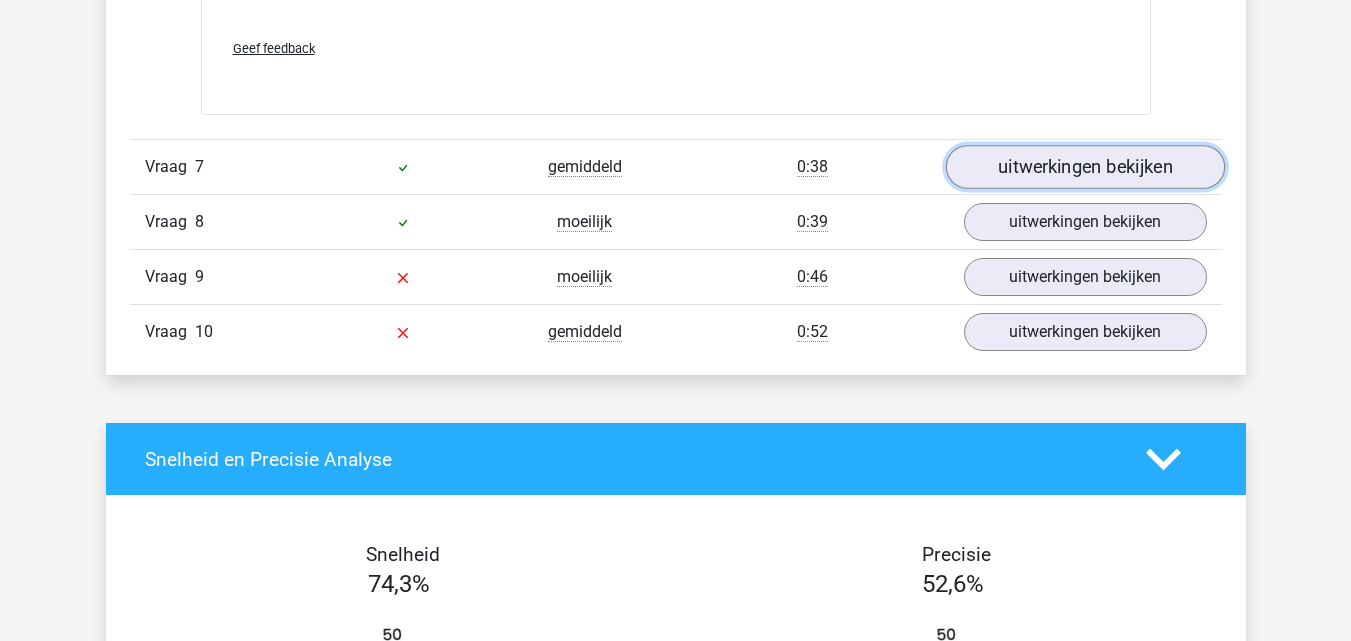 click on "uitwerkingen bekijken" at bounding box center (1084, 167) 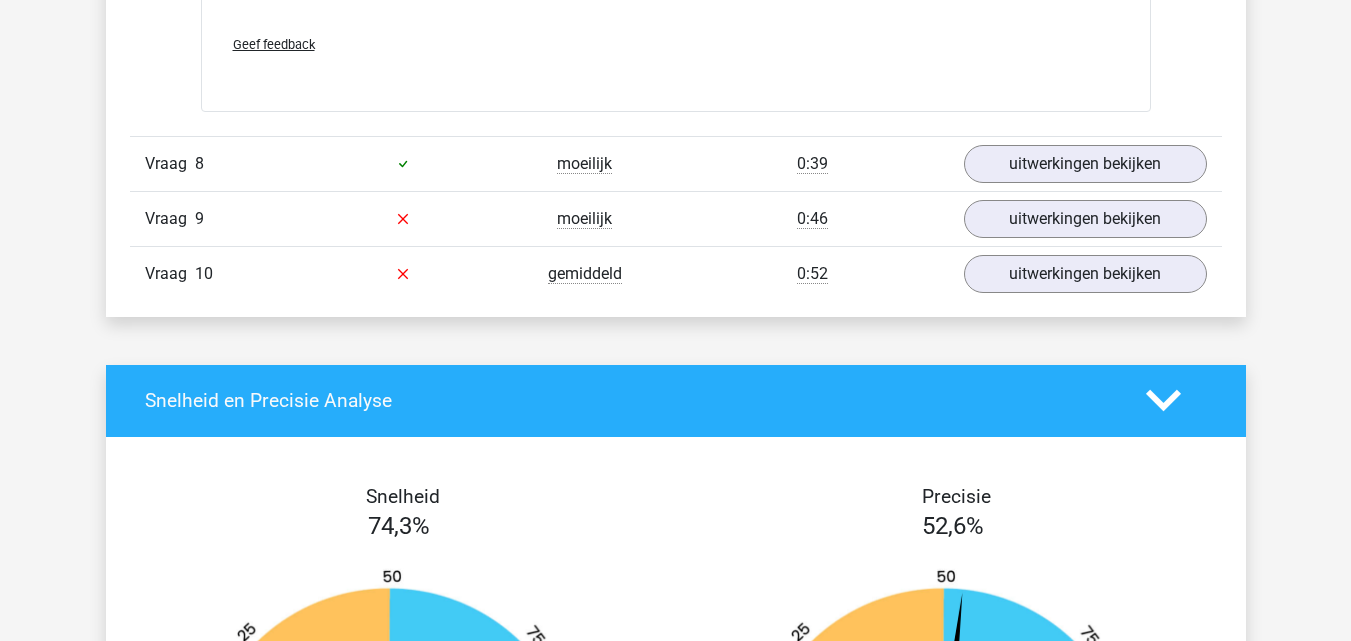 scroll, scrollTop: 9400, scrollLeft: 0, axis: vertical 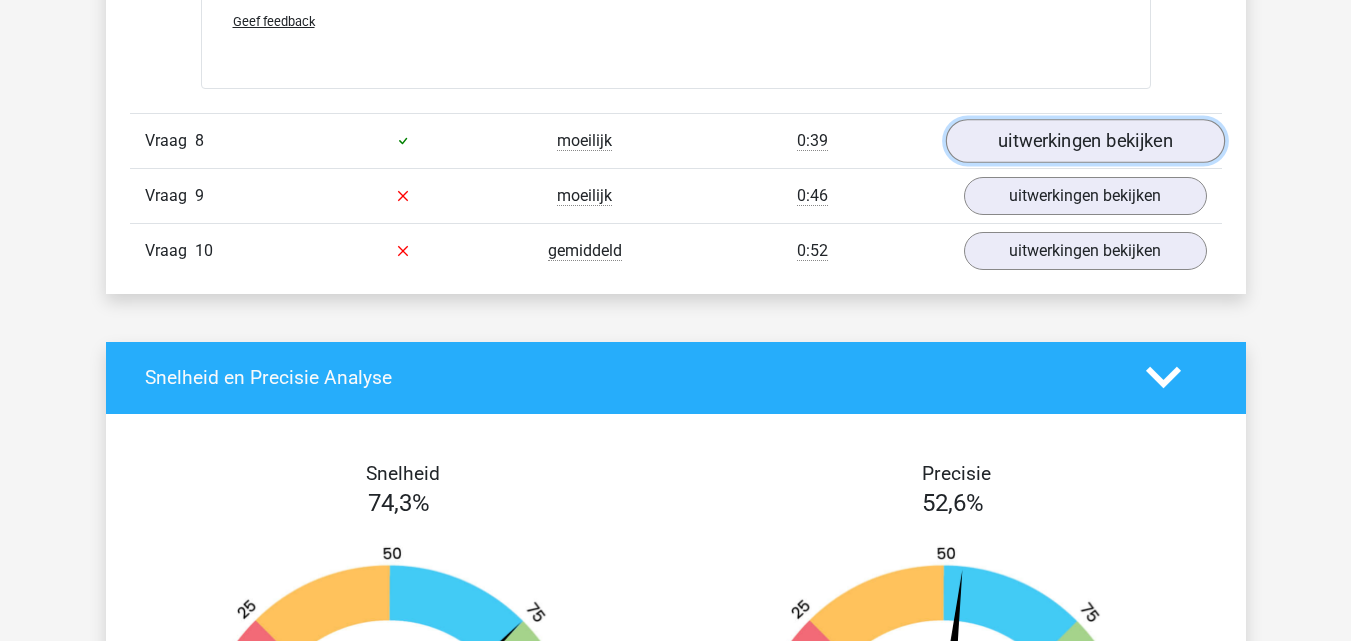 click on "uitwerkingen bekijken" at bounding box center (1084, 141) 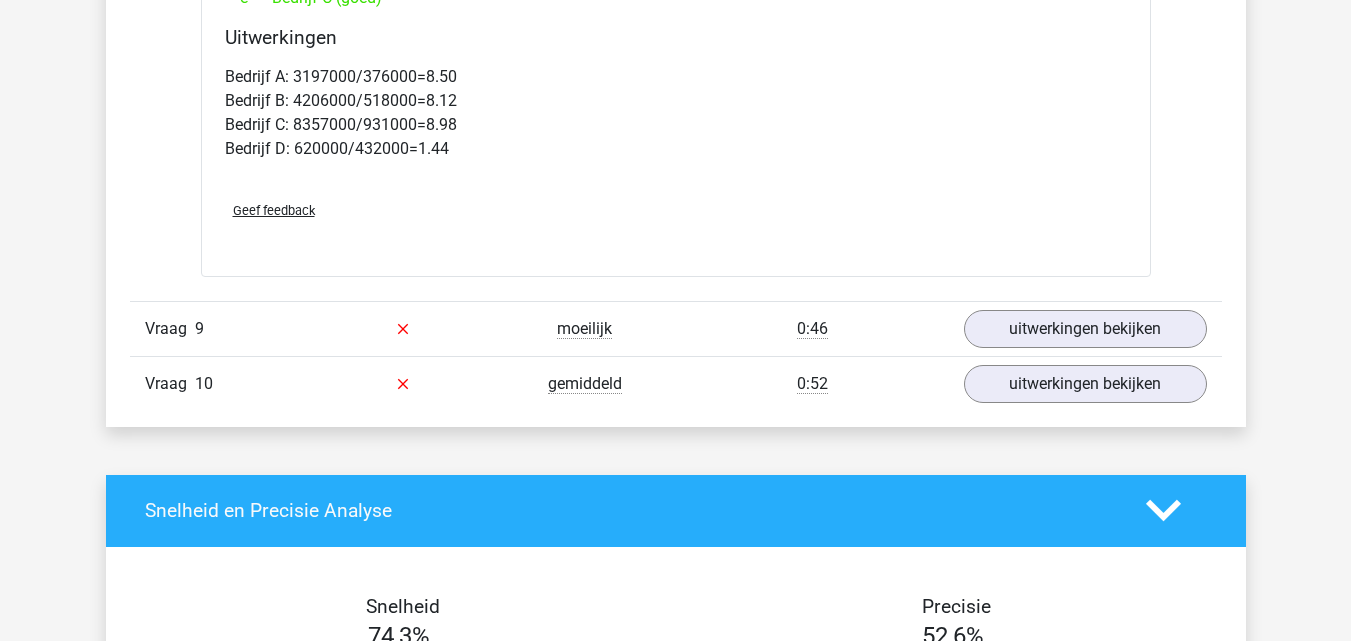 scroll, scrollTop: 10100, scrollLeft: 0, axis: vertical 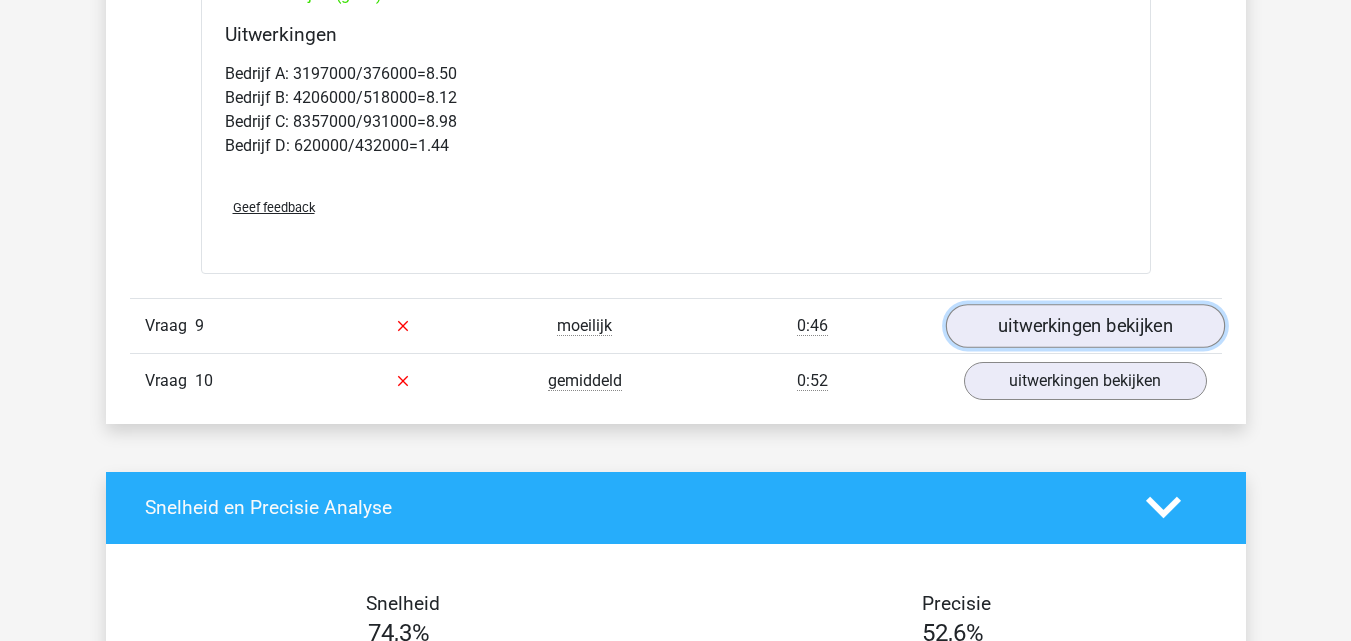 click on "uitwerkingen bekijken" at bounding box center [1084, 326] 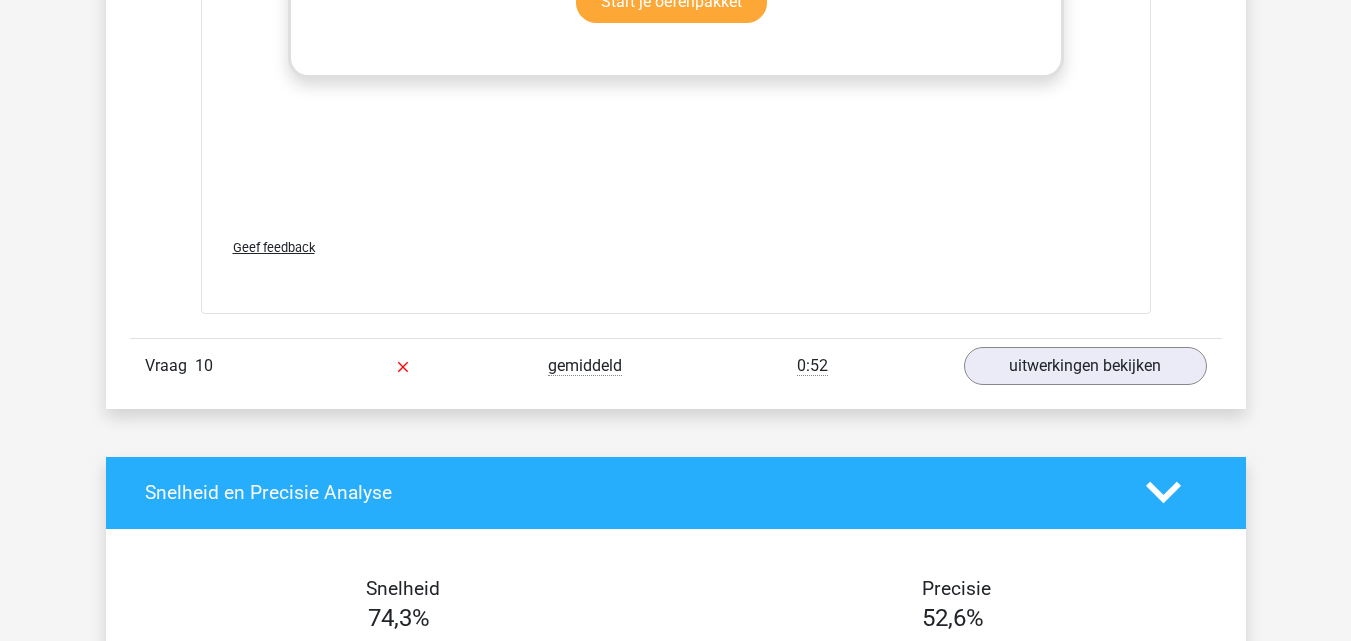 scroll, scrollTop: 11600, scrollLeft: 0, axis: vertical 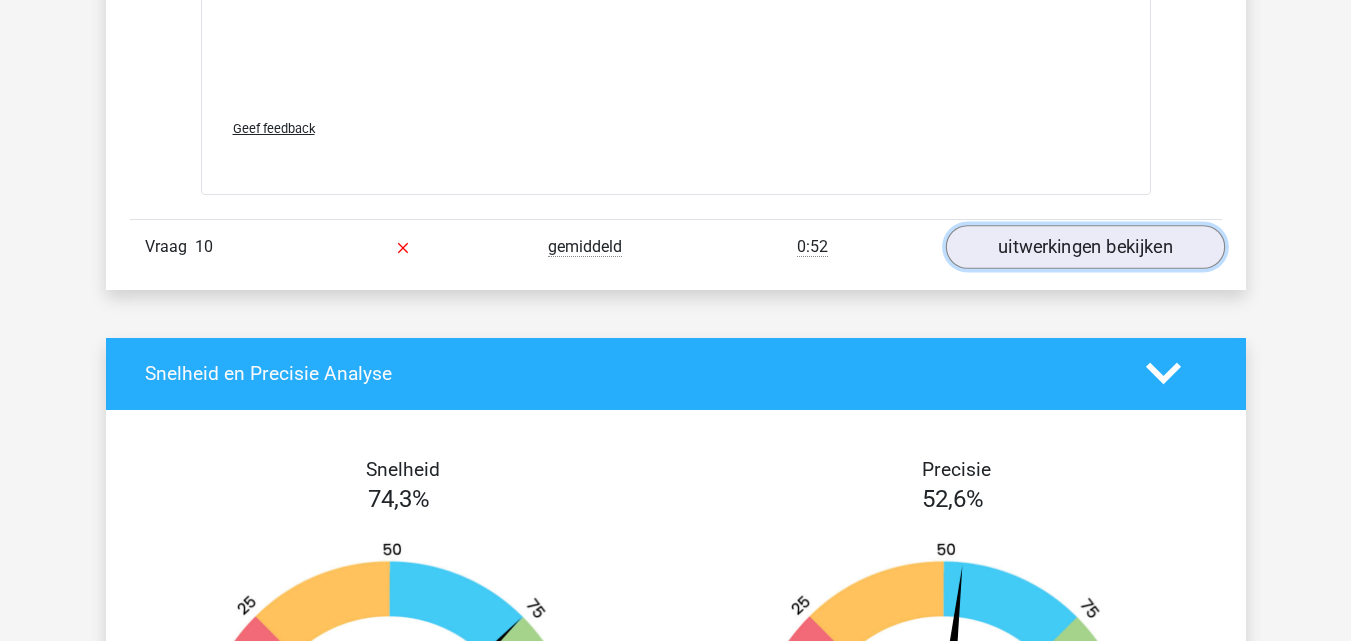 click on "uitwerkingen bekijken" at bounding box center (1084, 247) 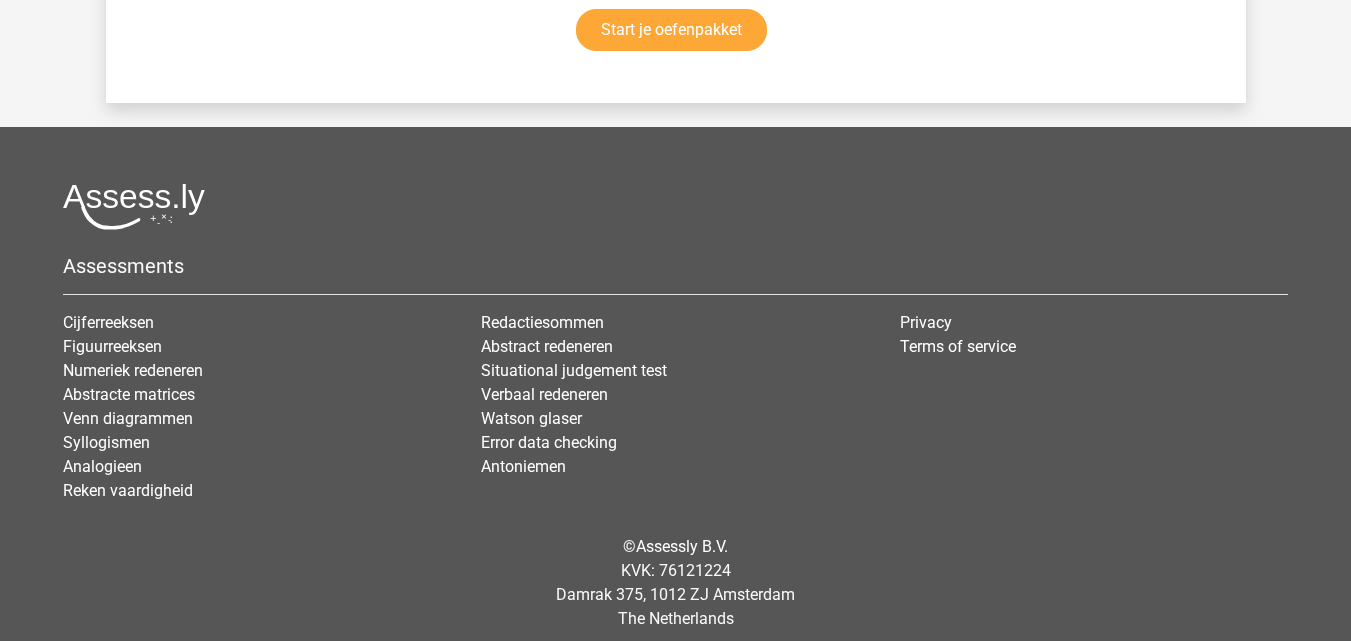 scroll, scrollTop: 14665, scrollLeft: 0, axis: vertical 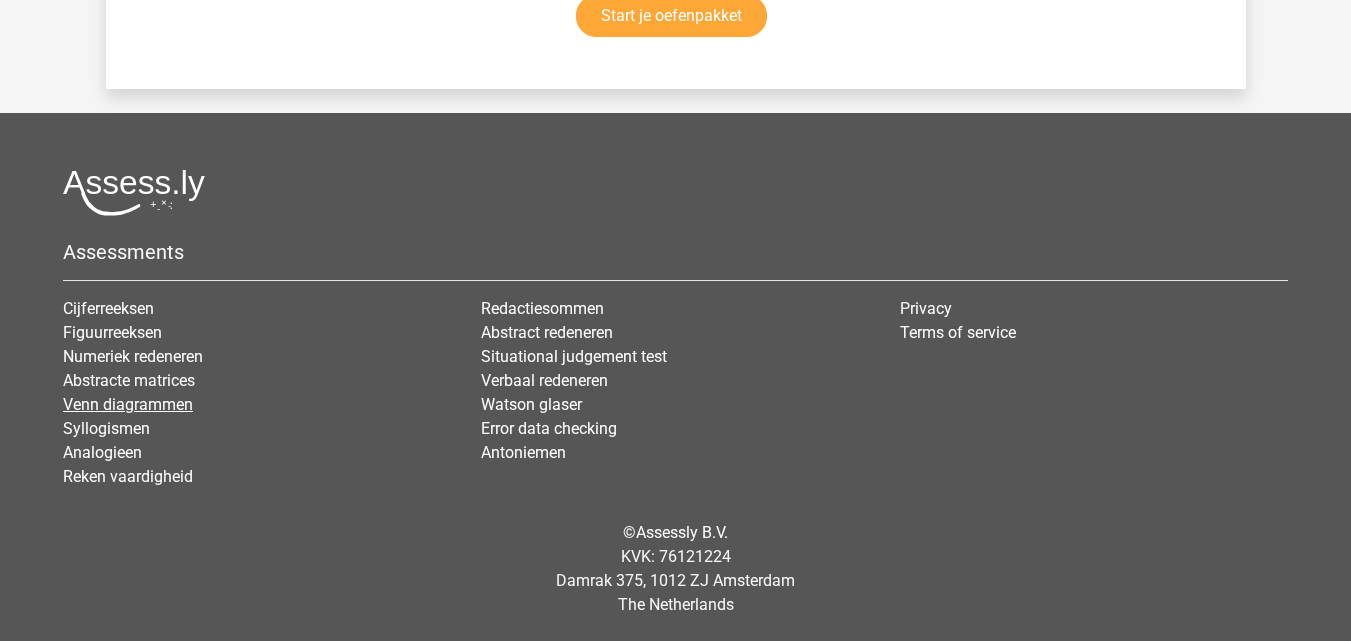click on "Venn diagrammen" at bounding box center (128, 404) 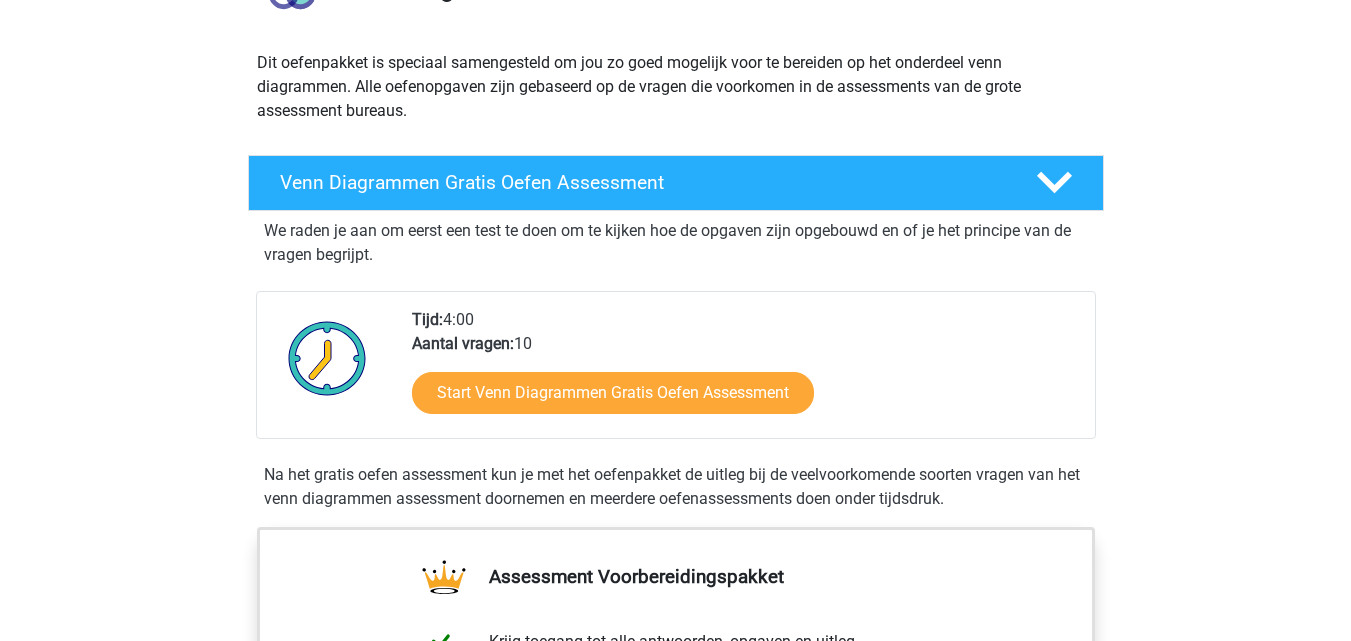 scroll, scrollTop: 200, scrollLeft: 0, axis: vertical 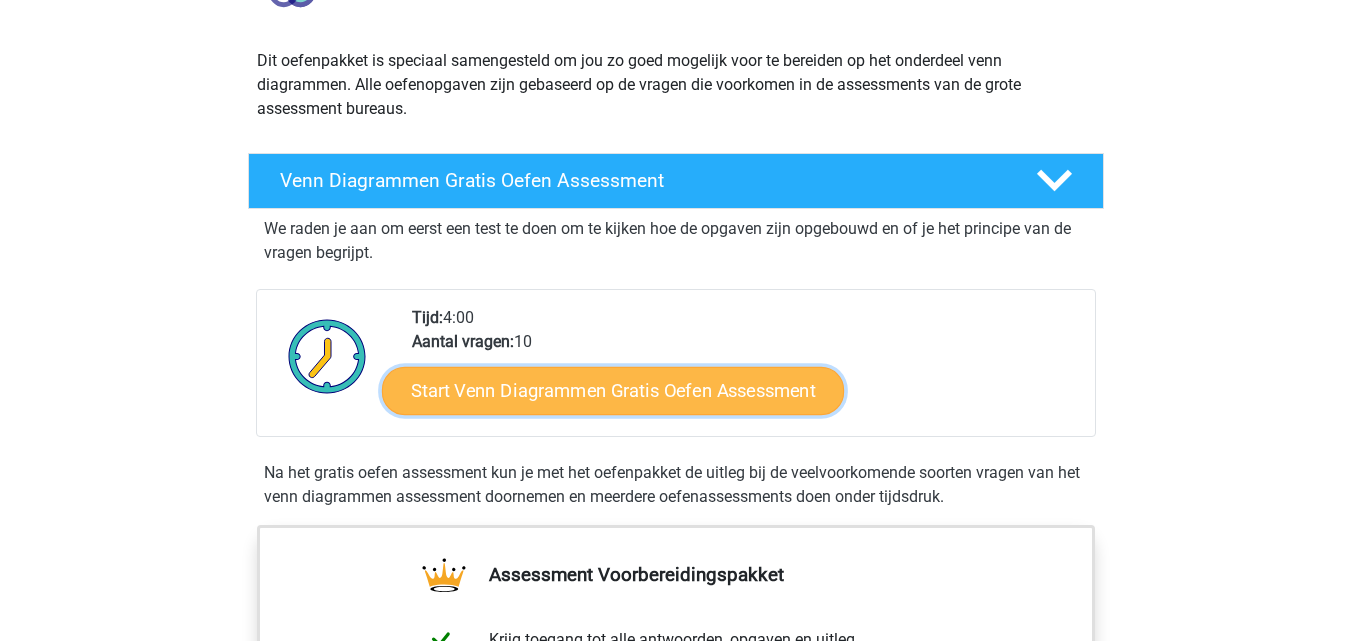 click on "Start Venn Diagrammen
Gratis Oefen Assessment" at bounding box center [613, 391] 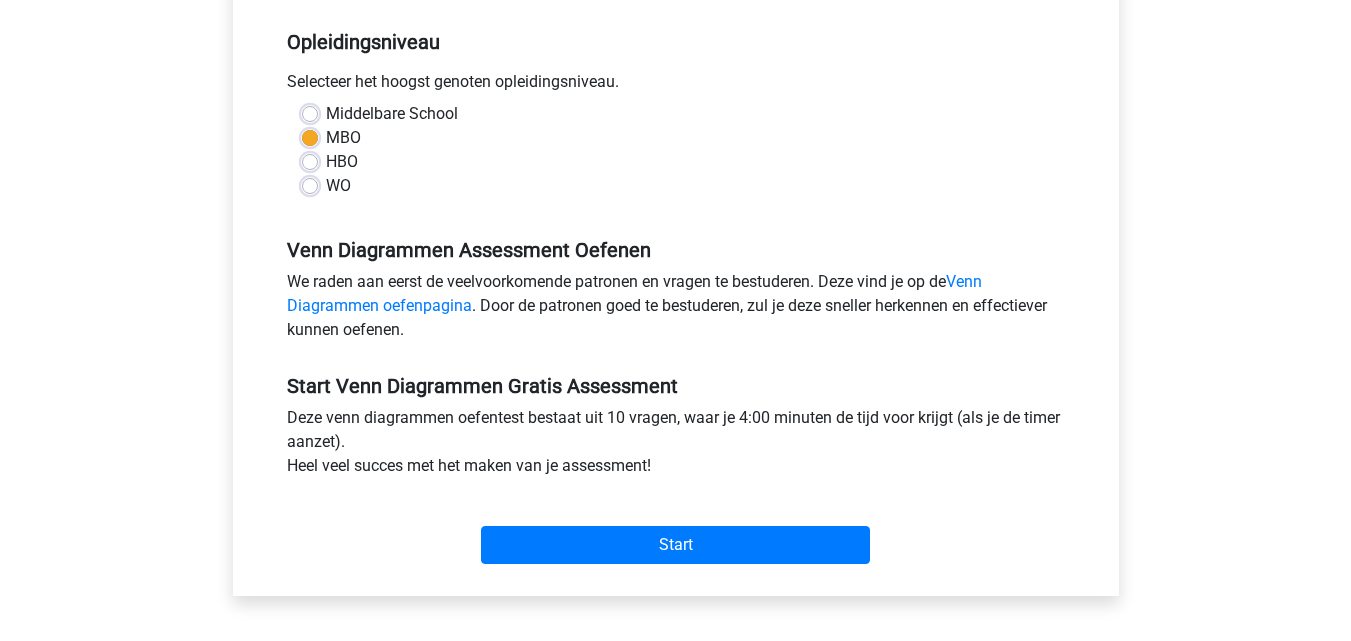 scroll, scrollTop: 500, scrollLeft: 0, axis: vertical 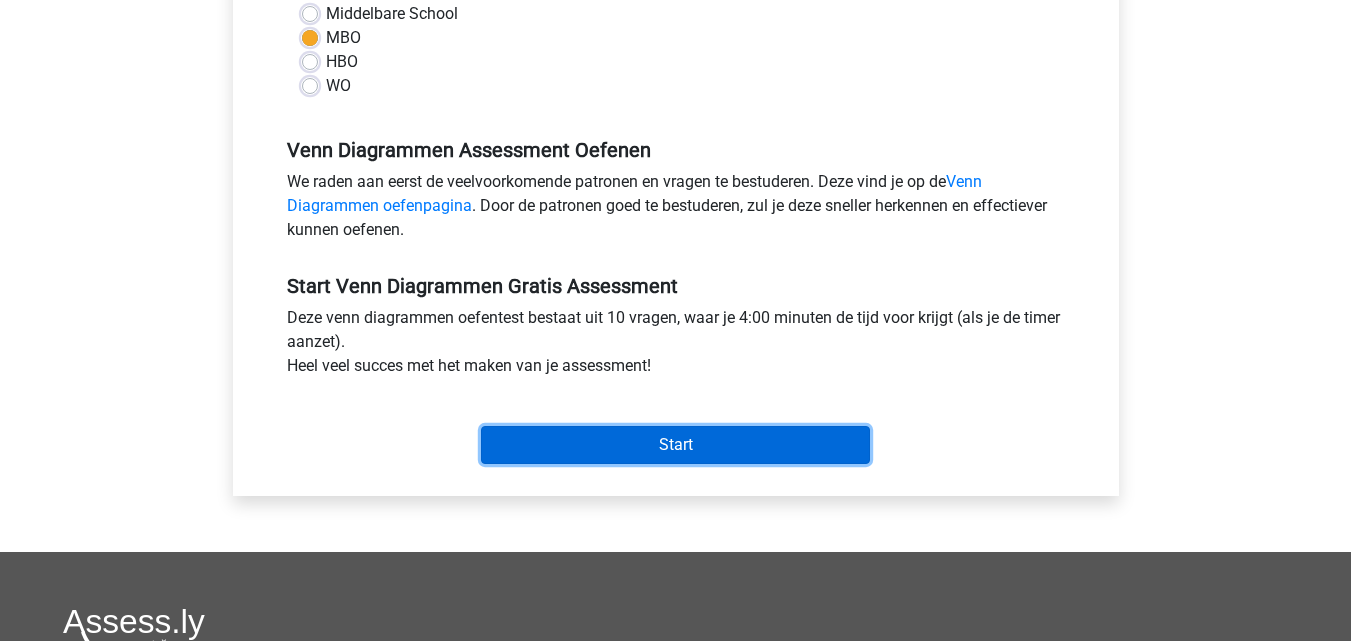 click on "Start" at bounding box center (675, 445) 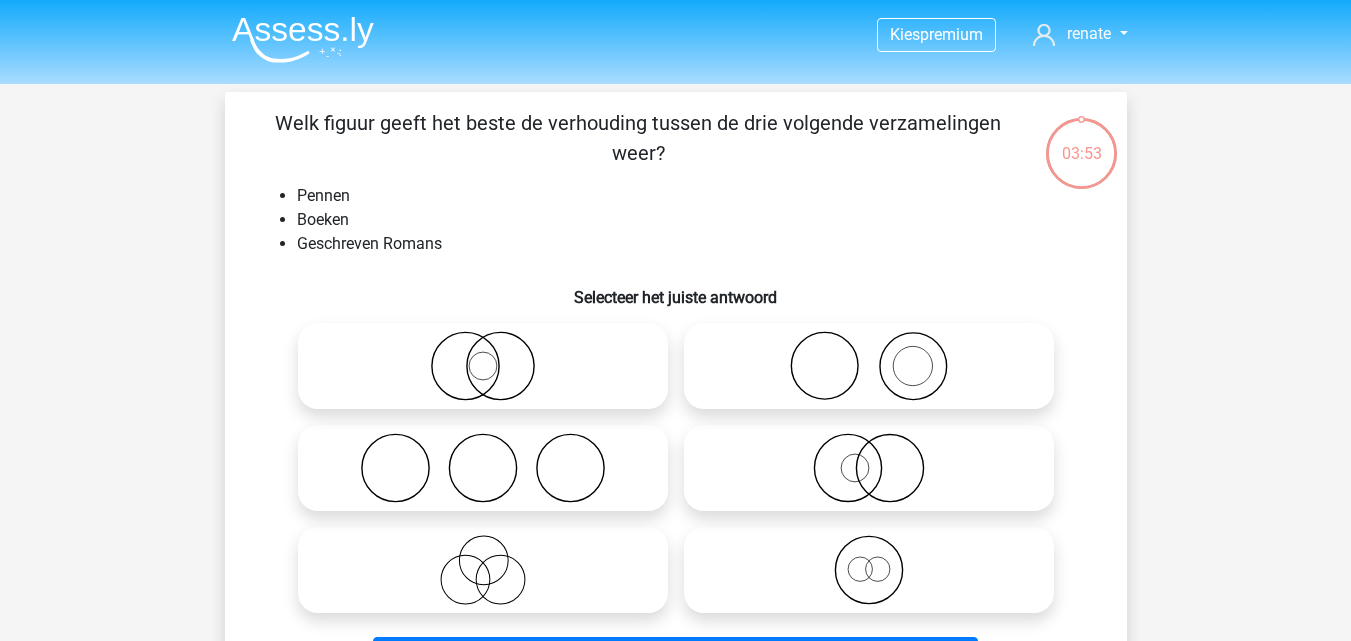 scroll, scrollTop: 100, scrollLeft: 0, axis: vertical 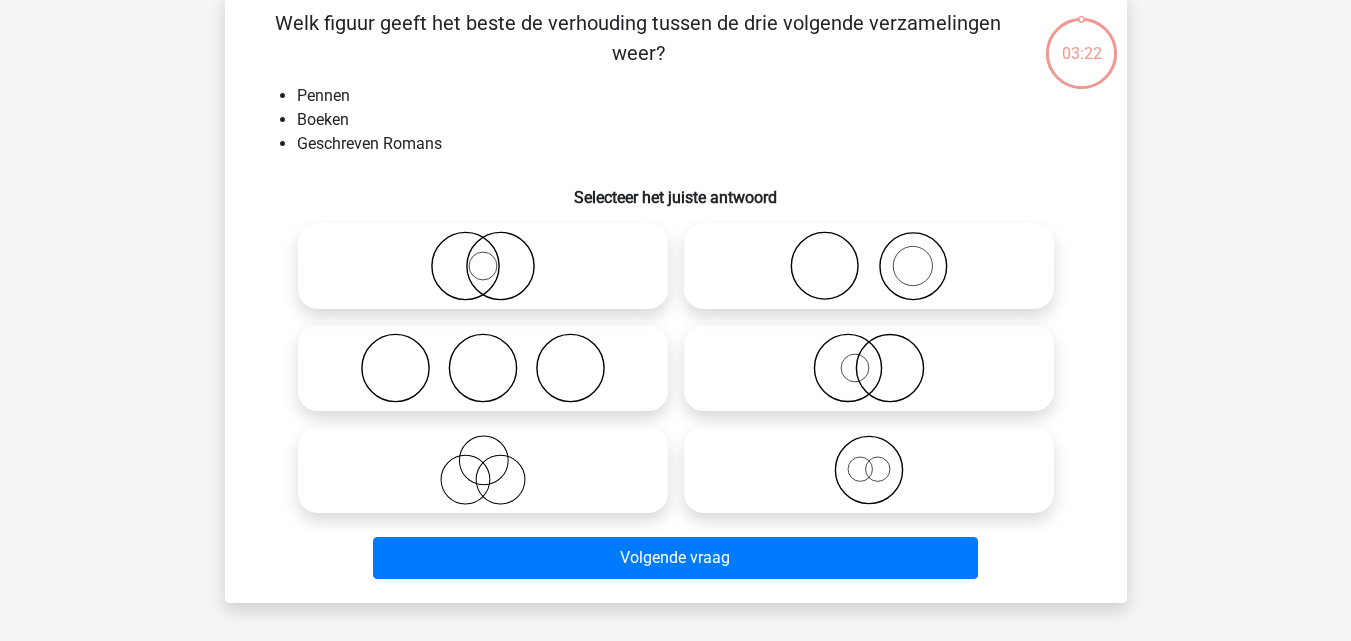 click 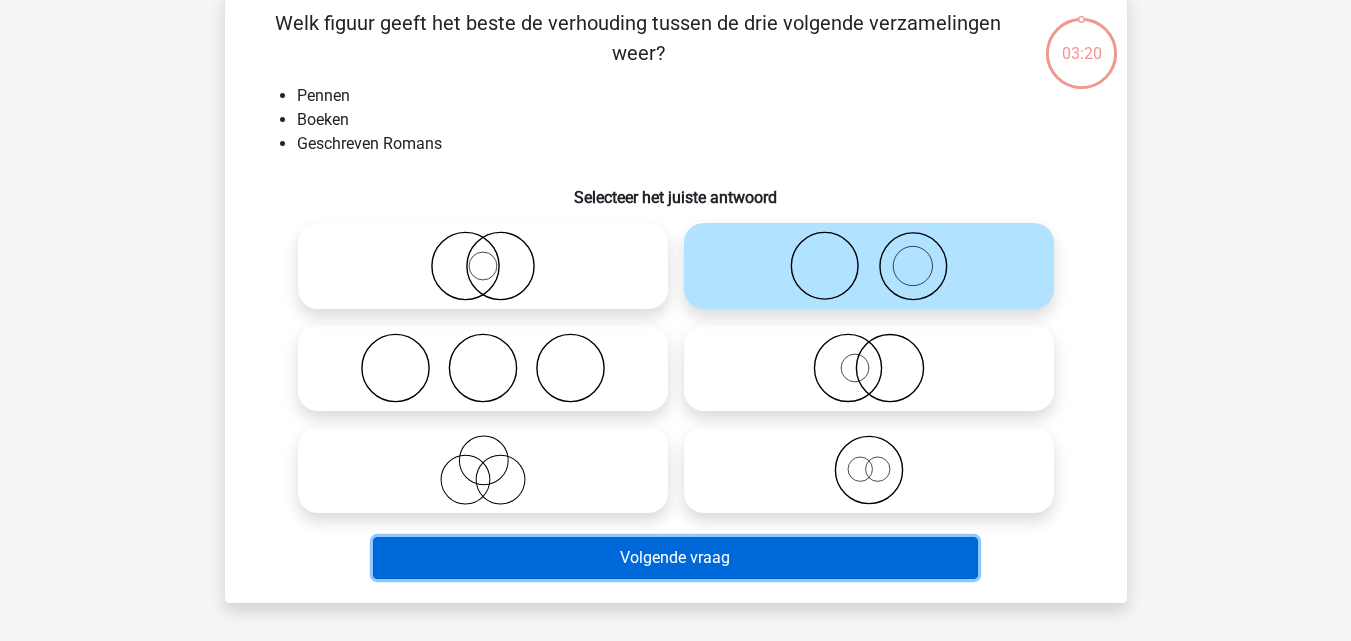click on "Volgende vraag" at bounding box center [675, 558] 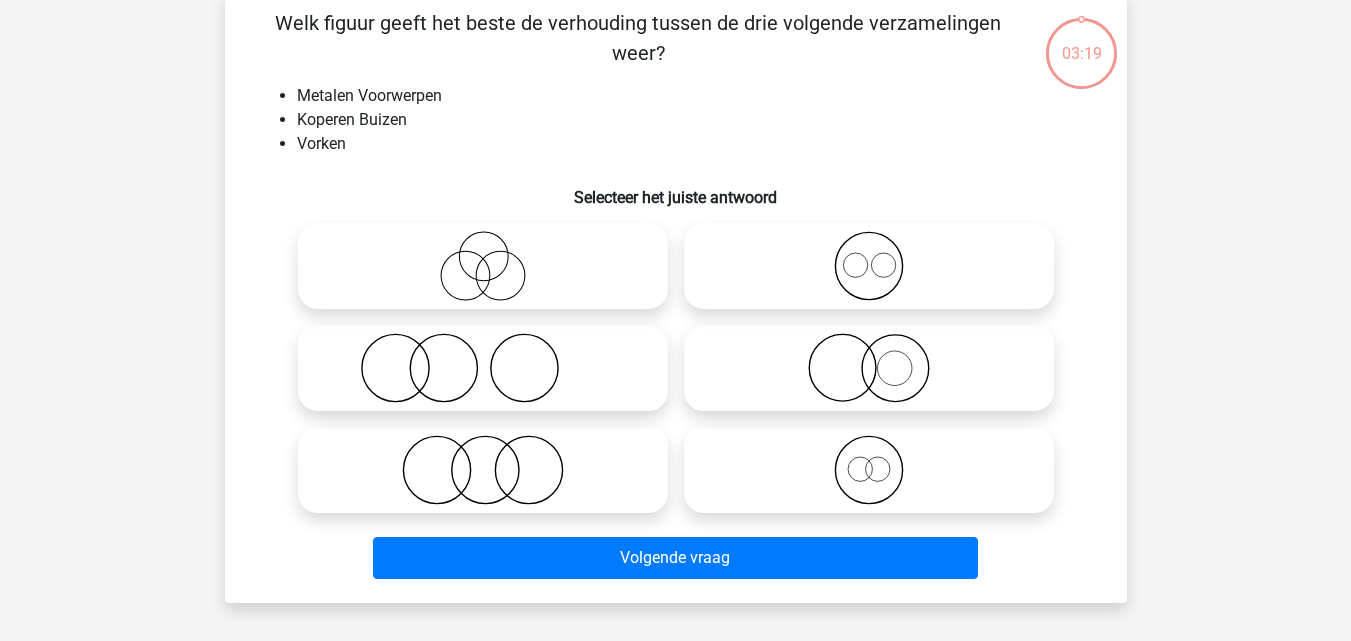 scroll, scrollTop: 92, scrollLeft: 0, axis: vertical 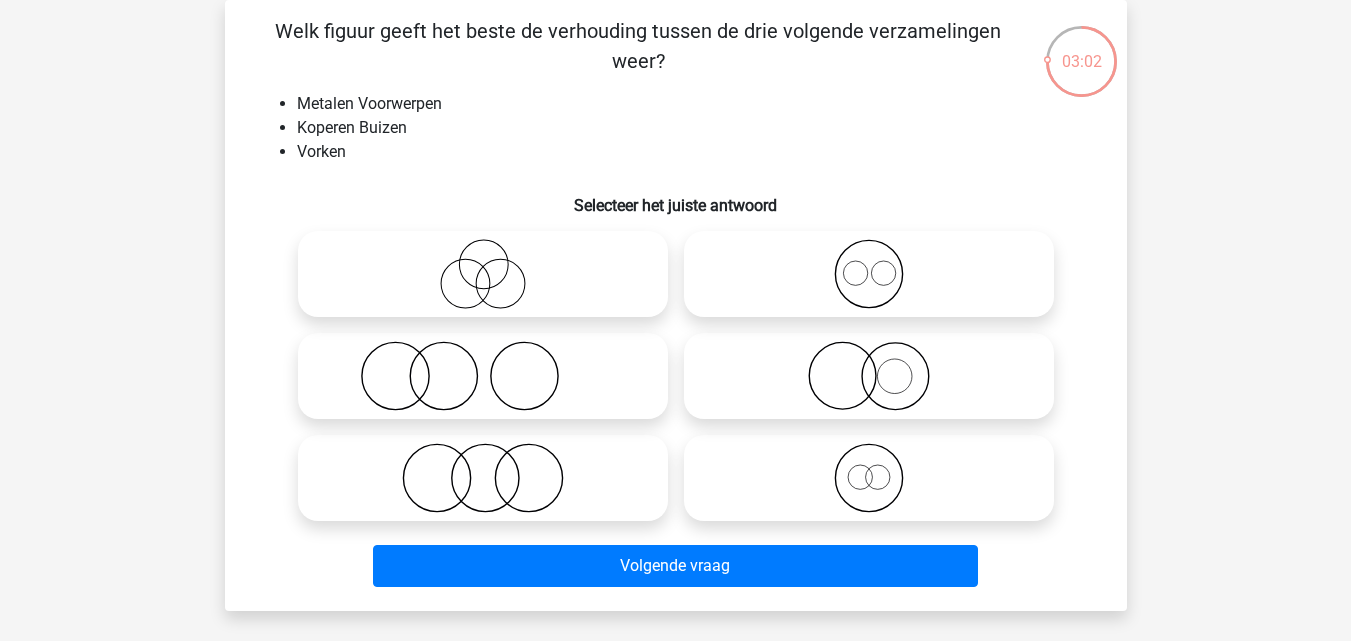 click 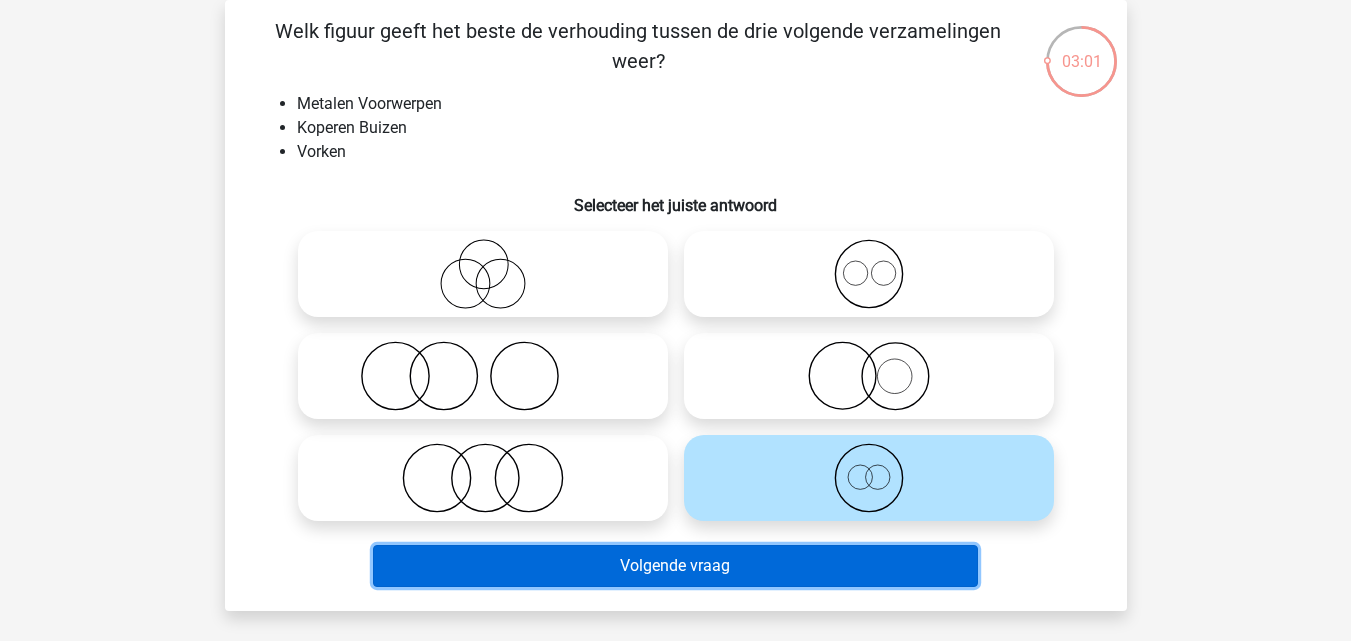 click on "Volgende vraag" at bounding box center [675, 566] 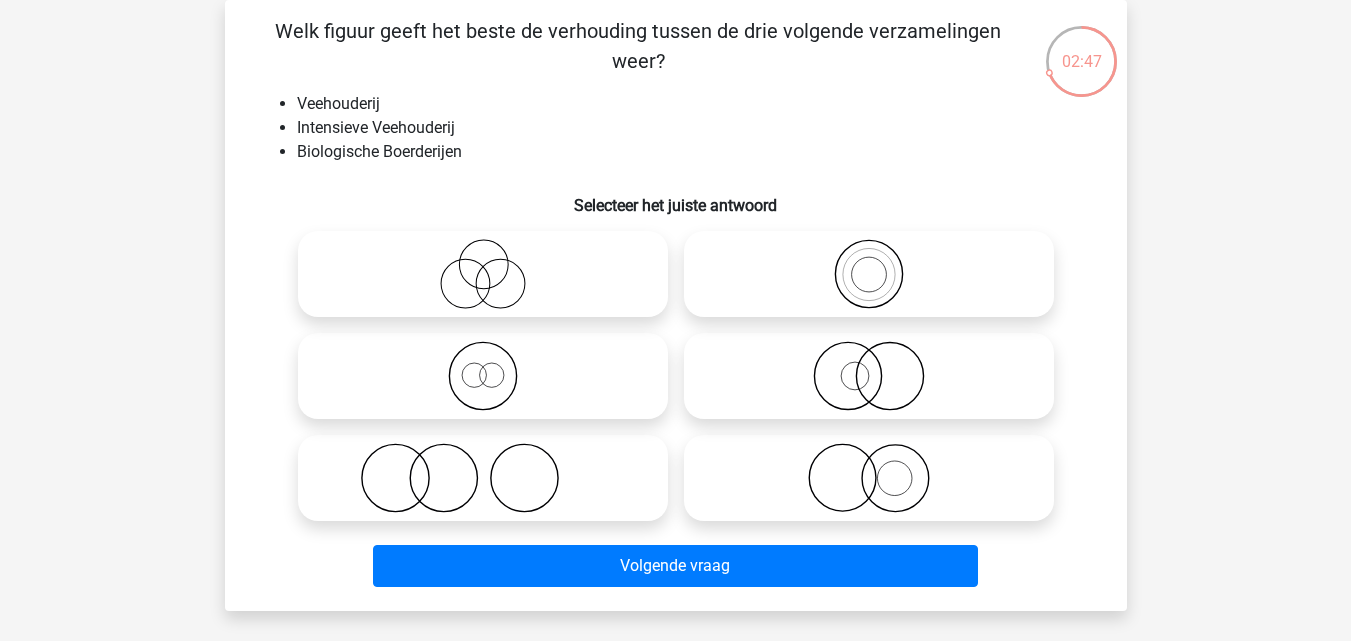 click 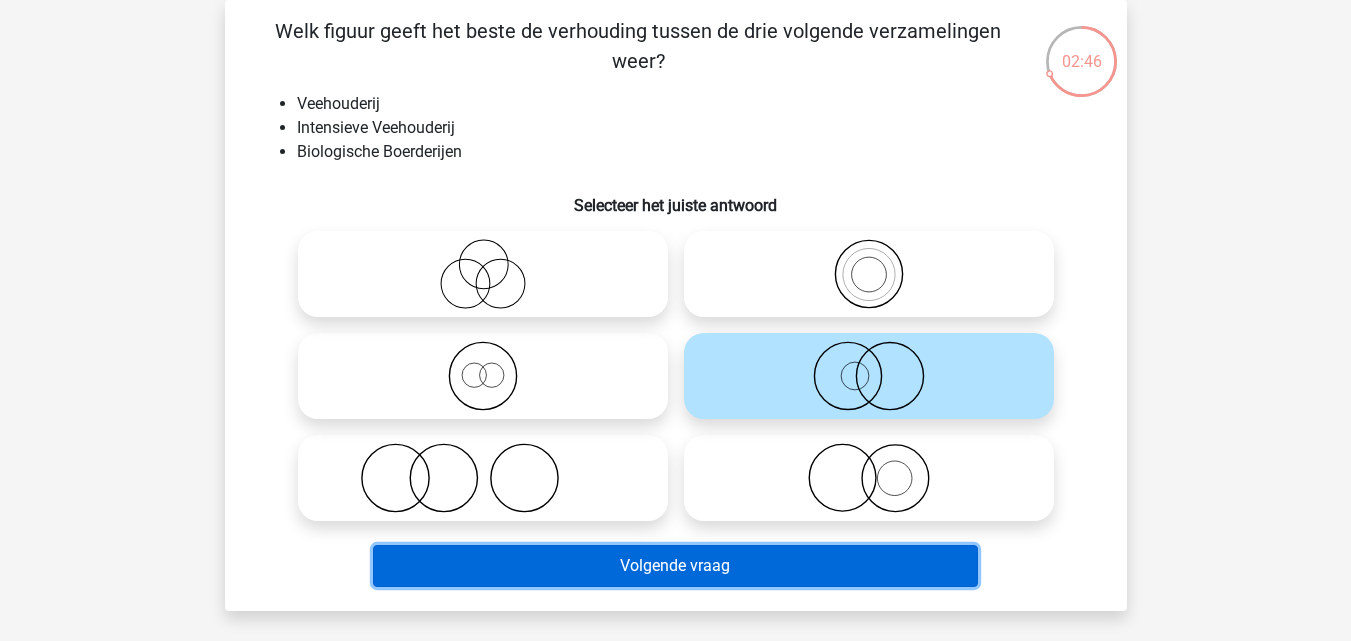 click on "Volgende vraag" at bounding box center [675, 566] 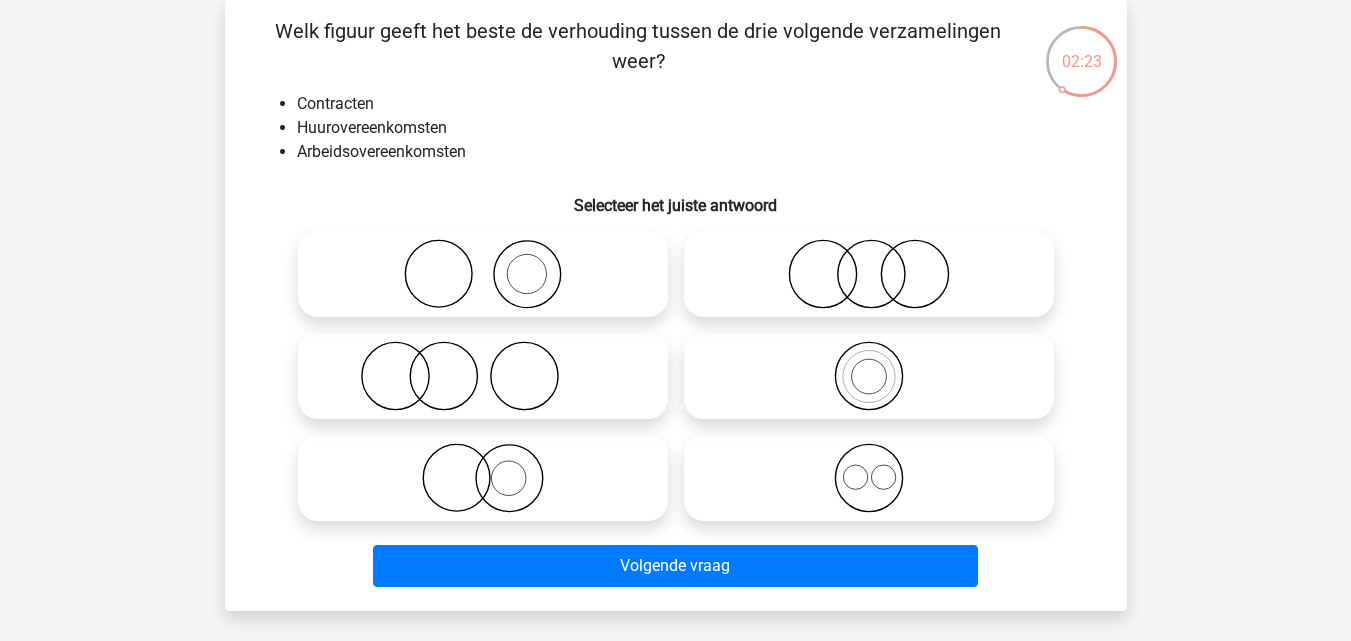 click 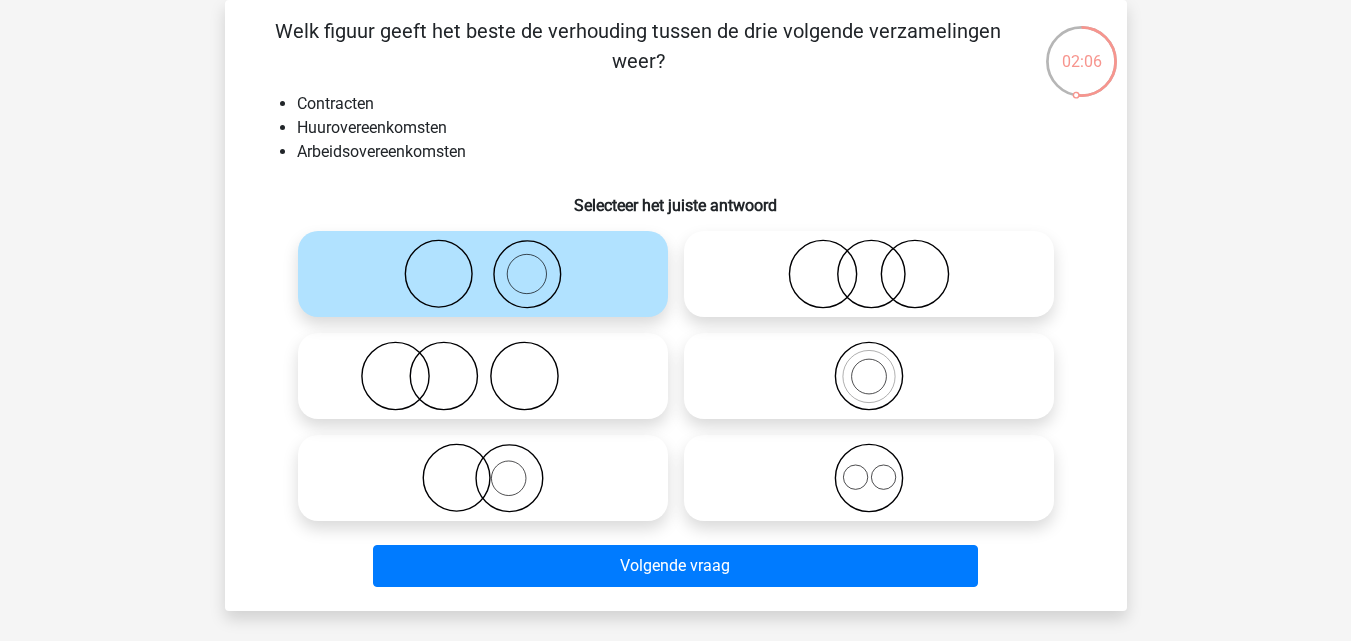 click 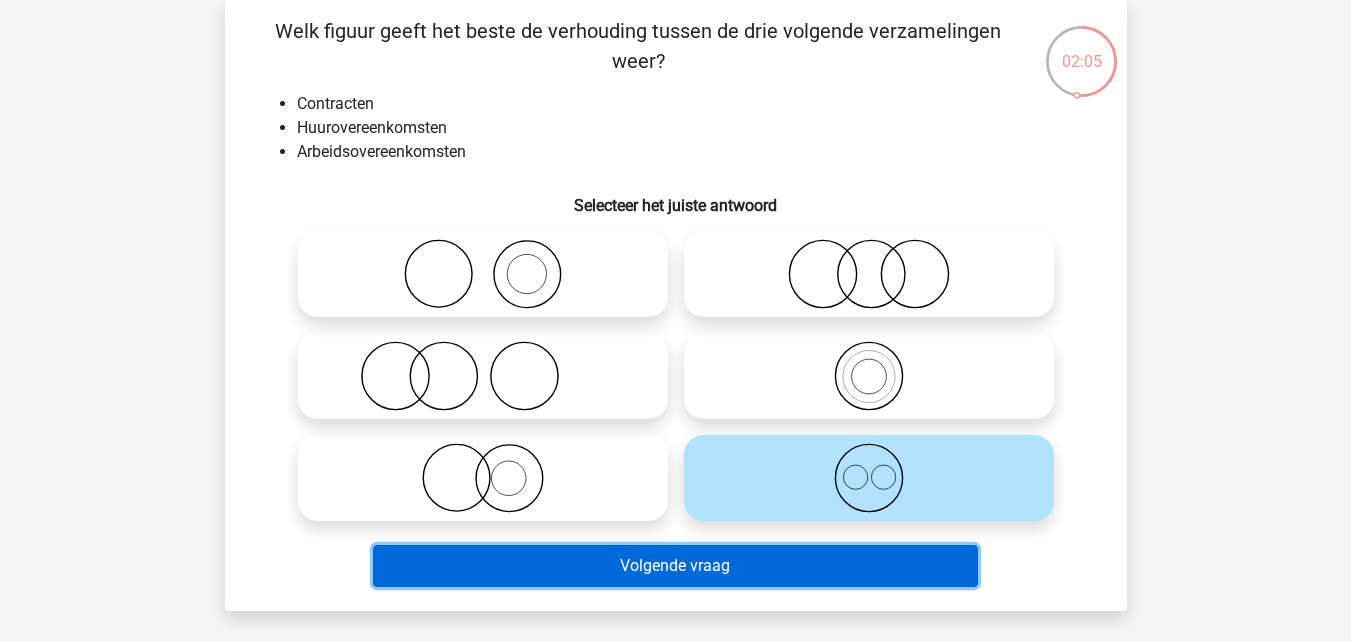 click on "Volgende vraag" at bounding box center (675, 566) 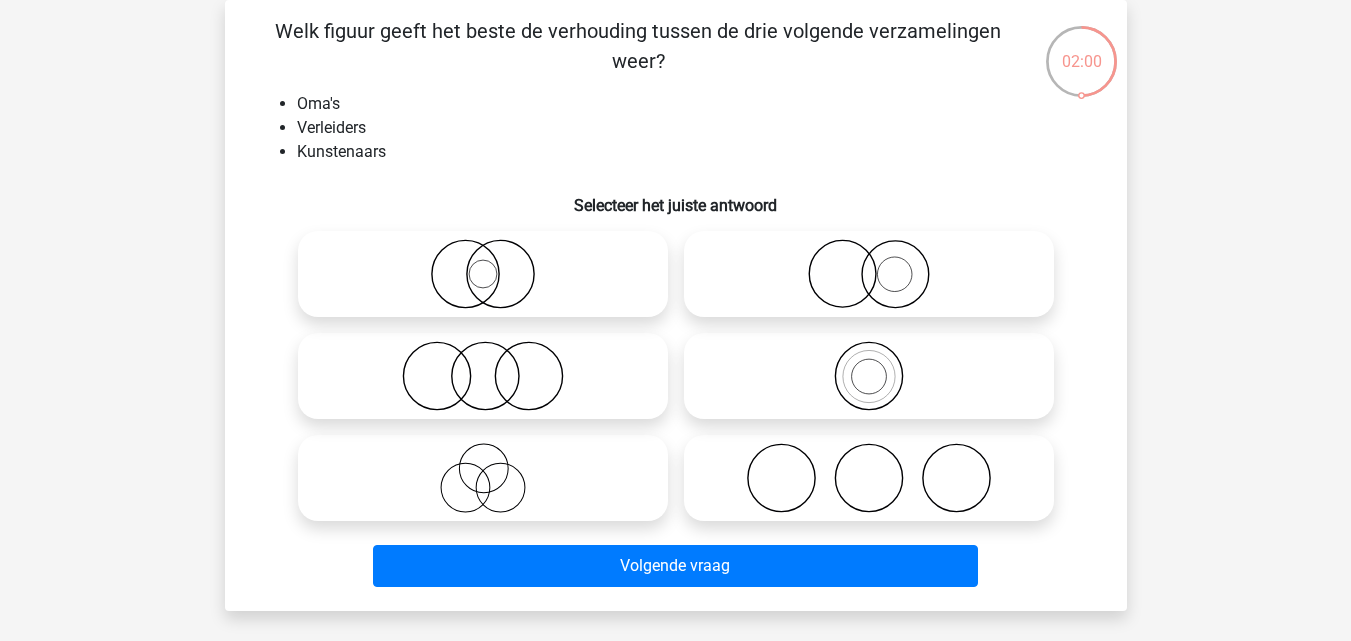click 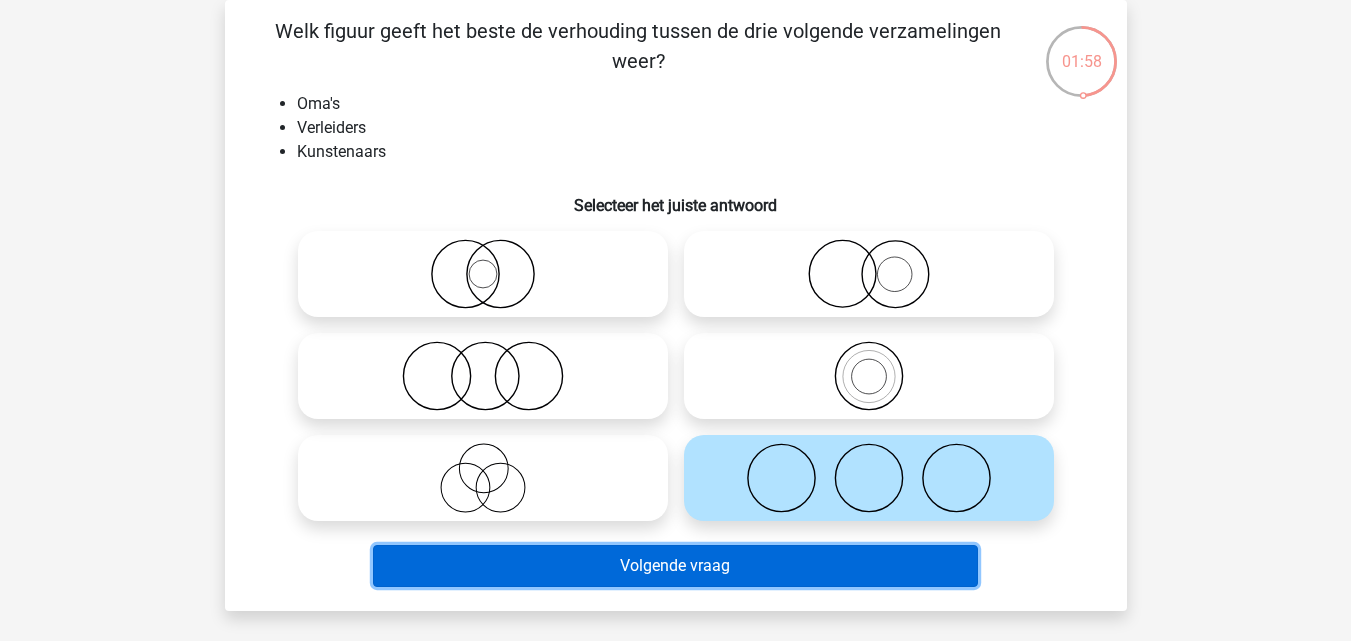 click on "Volgende vraag" at bounding box center [675, 566] 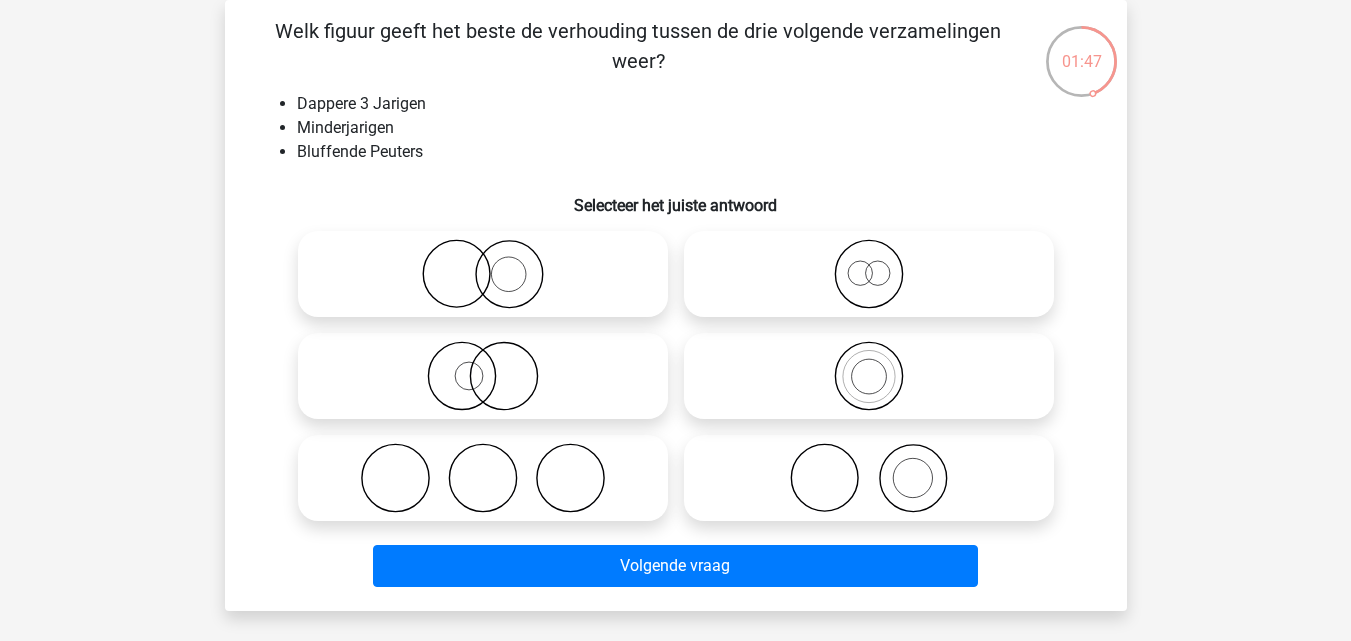 click 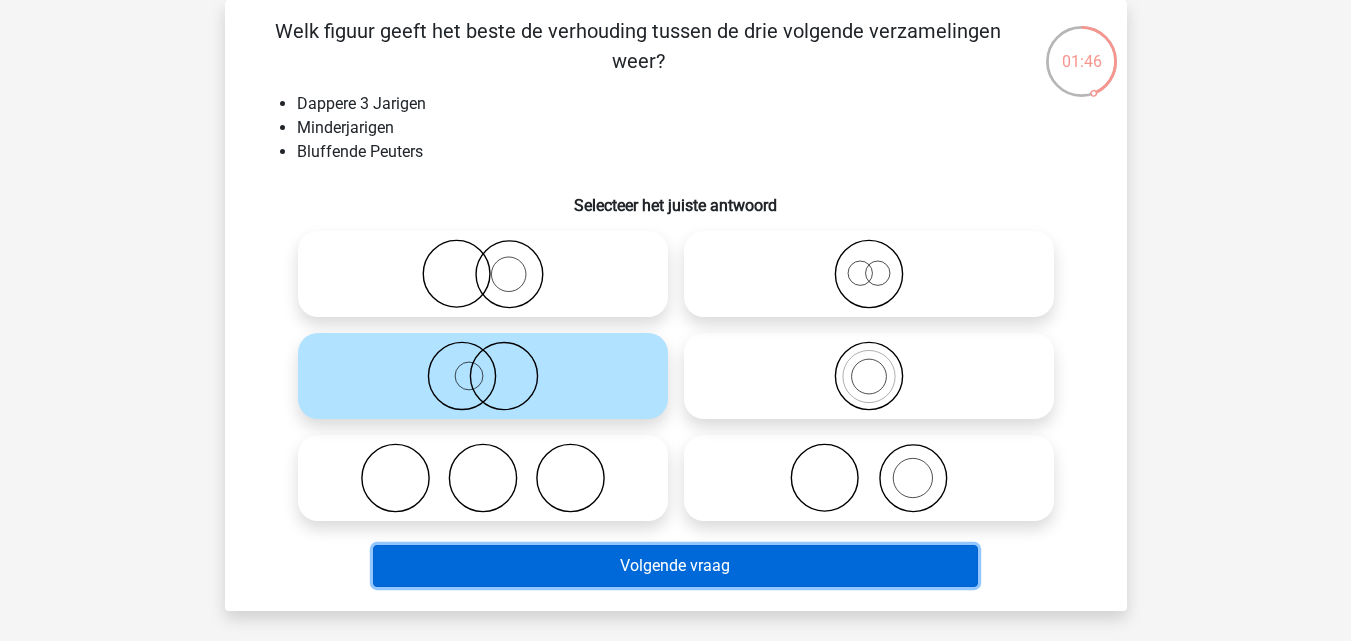 click on "Volgende vraag" at bounding box center [675, 566] 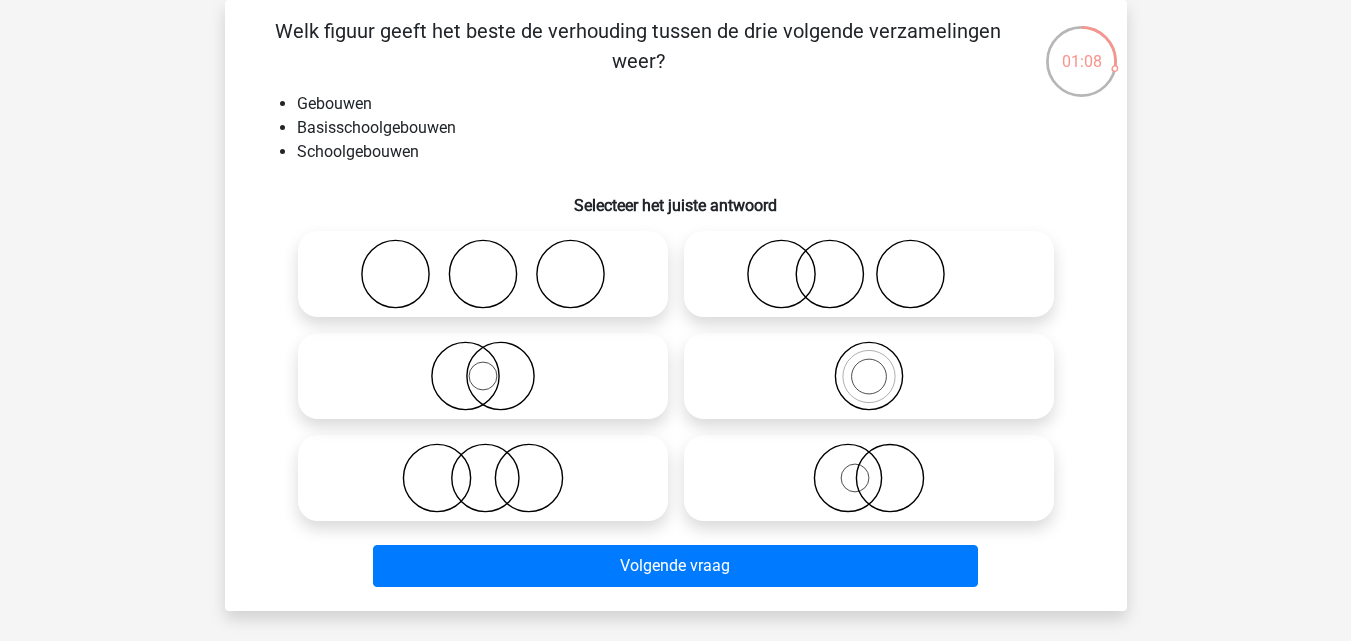 click 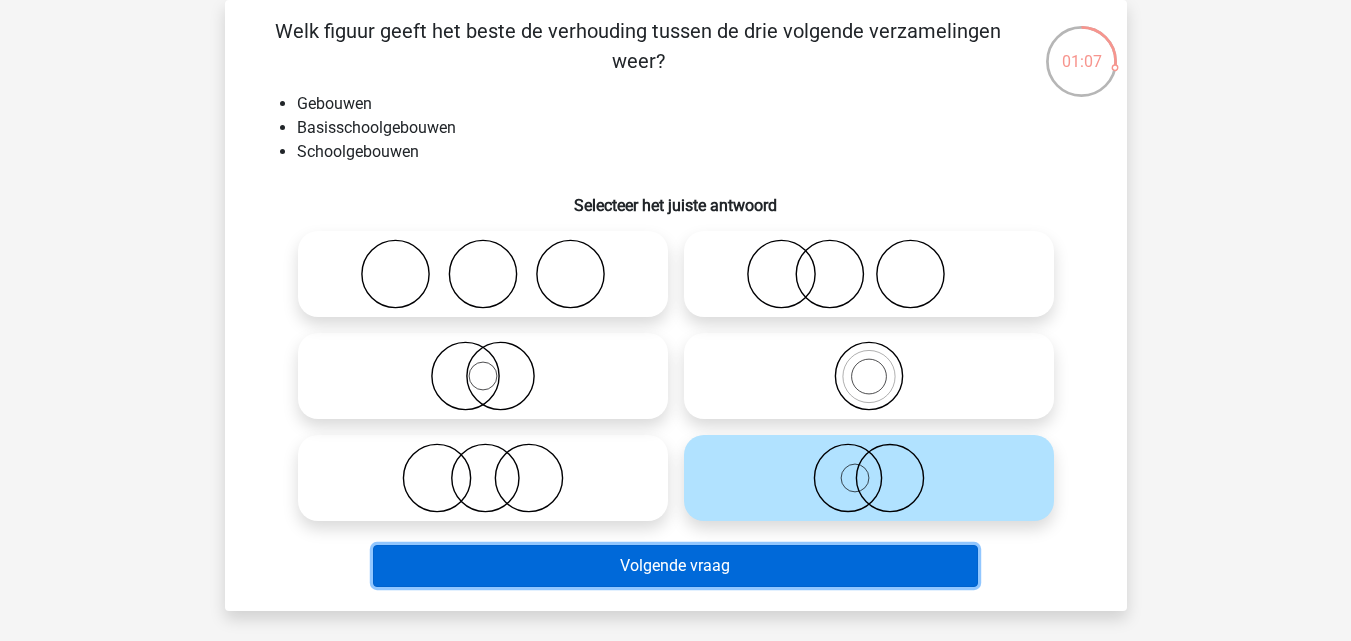 click on "Volgende vraag" at bounding box center [675, 566] 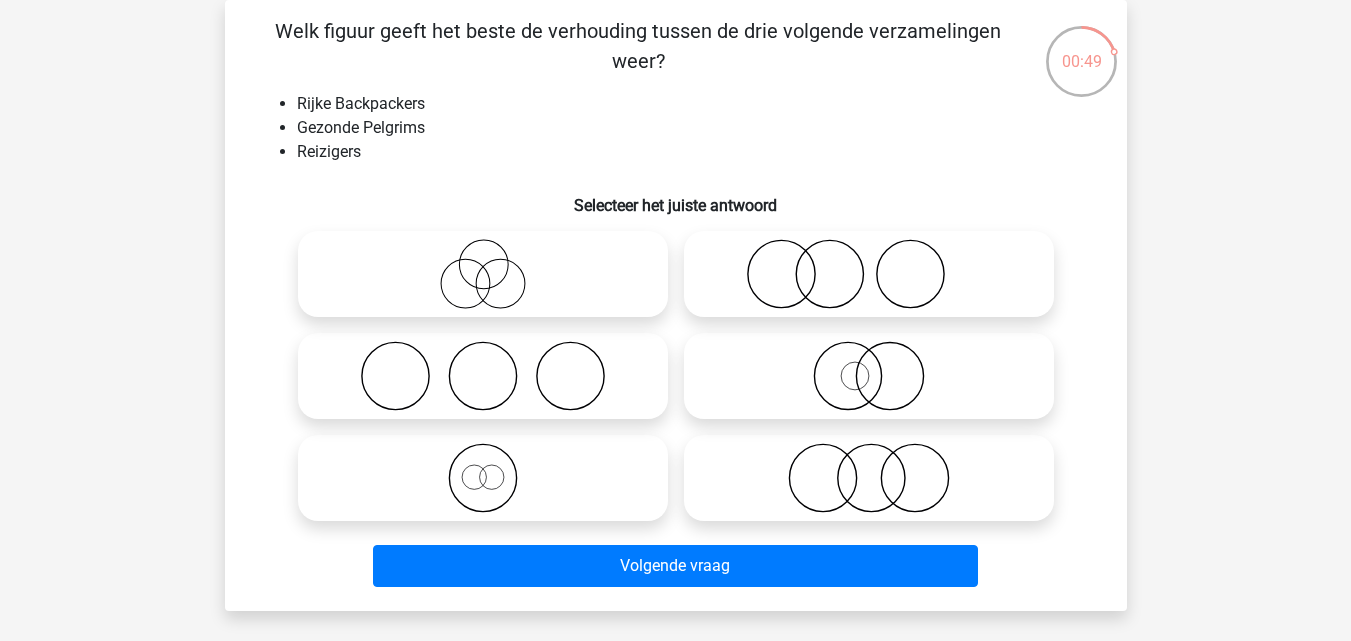 click 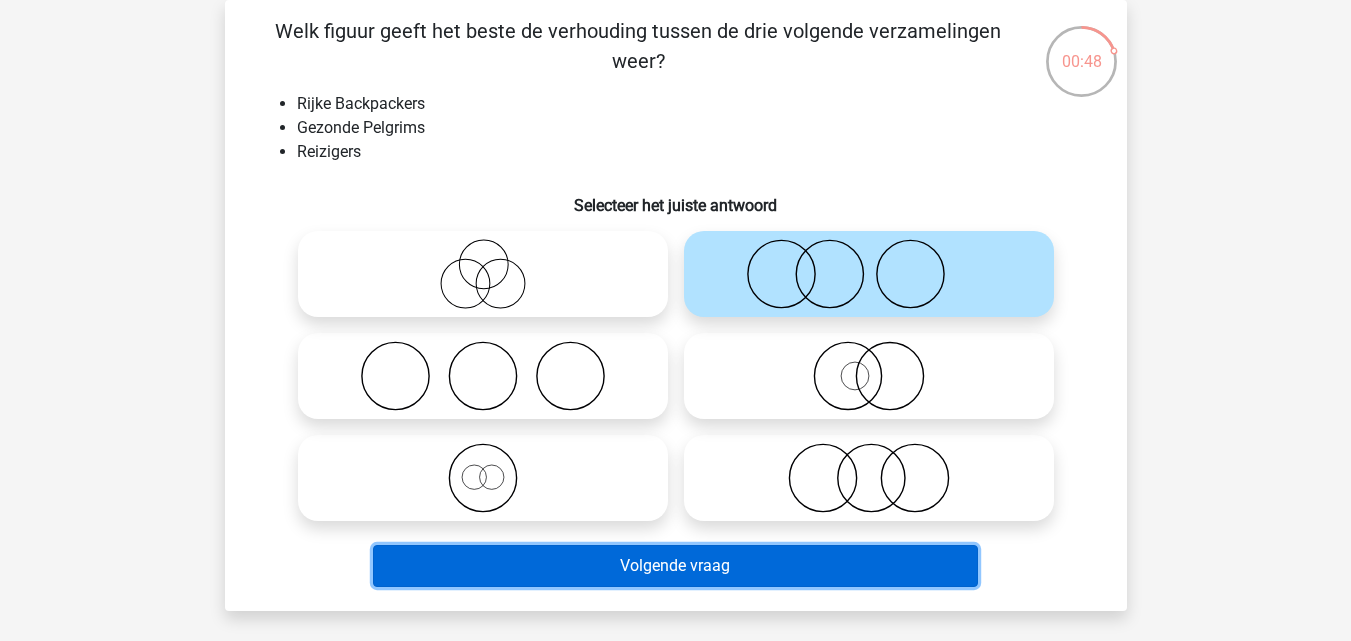click on "Volgende vraag" at bounding box center [675, 566] 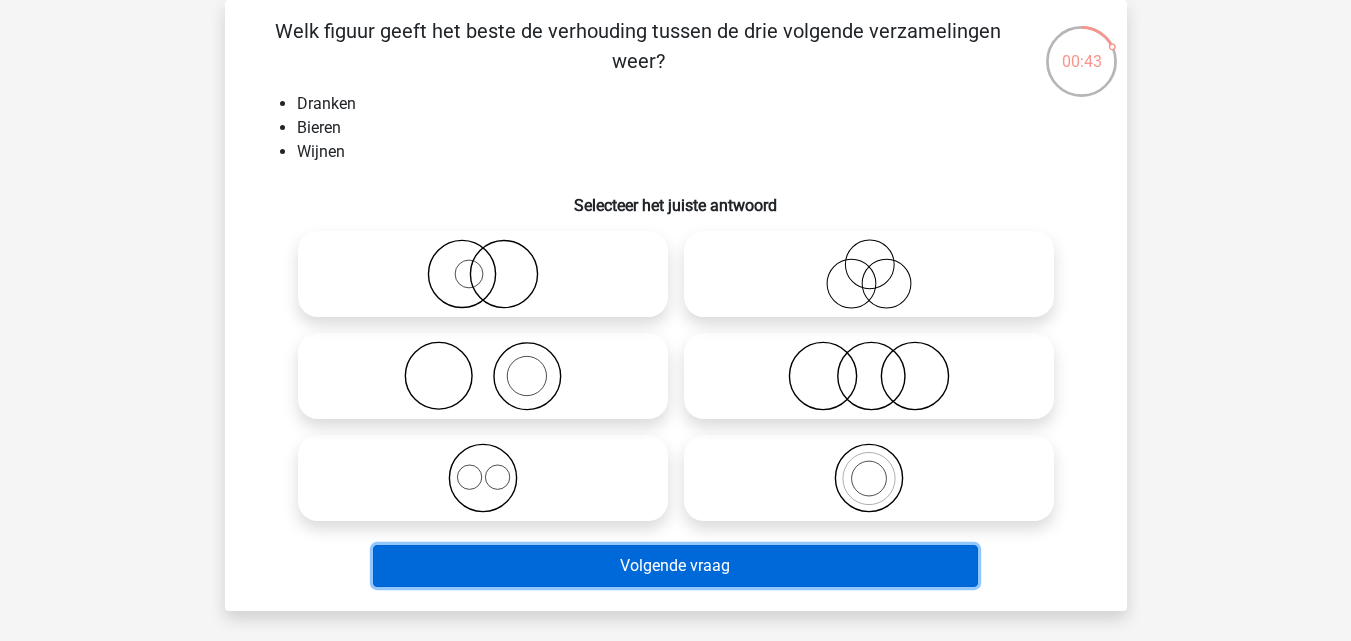 click on "Volgende vraag" at bounding box center [675, 566] 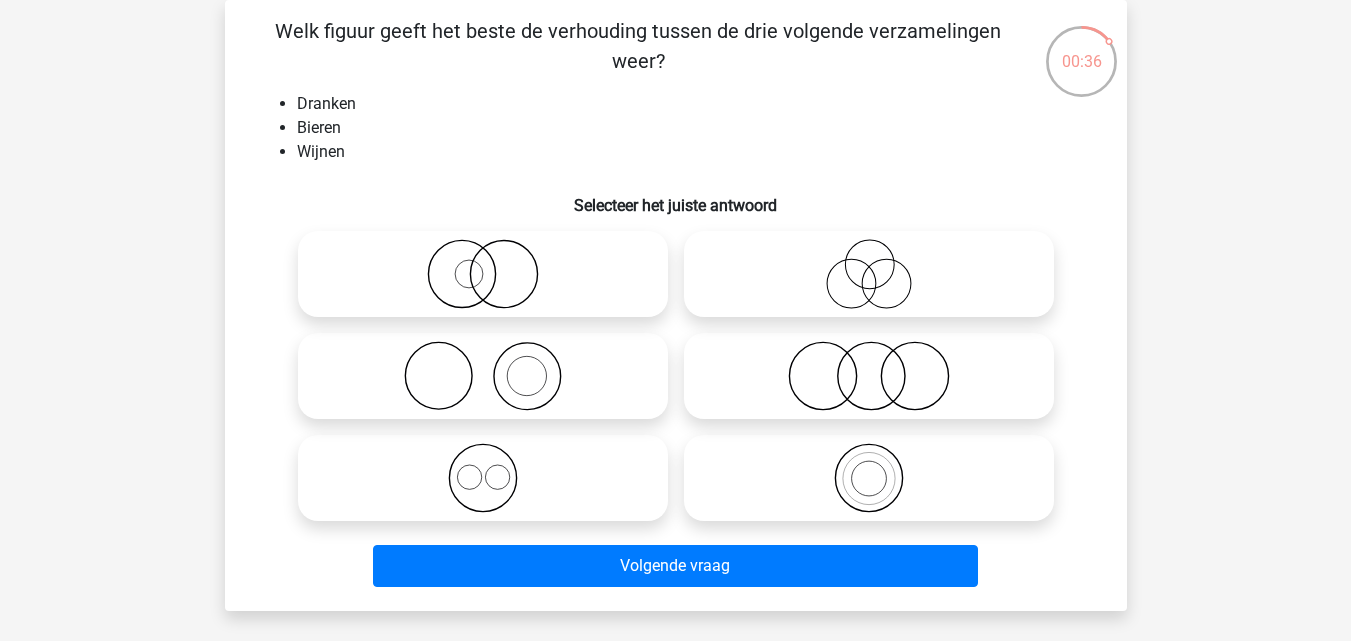 click 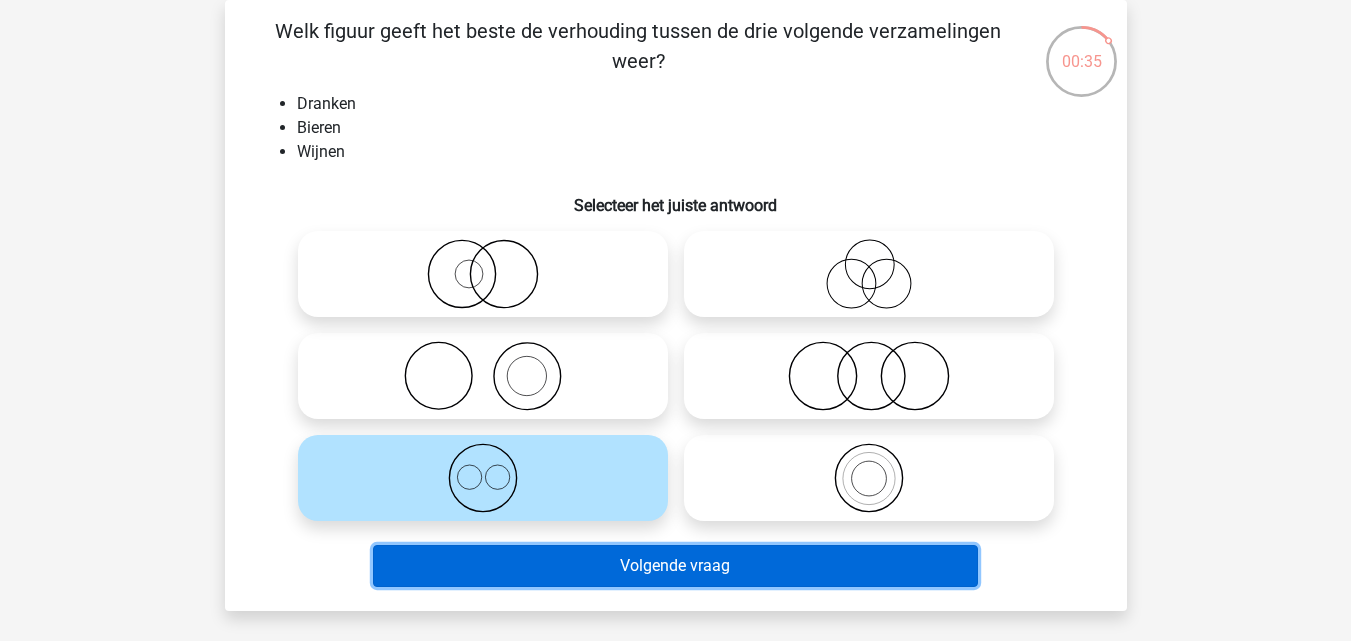 click on "Volgende vraag" at bounding box center [675, 566] 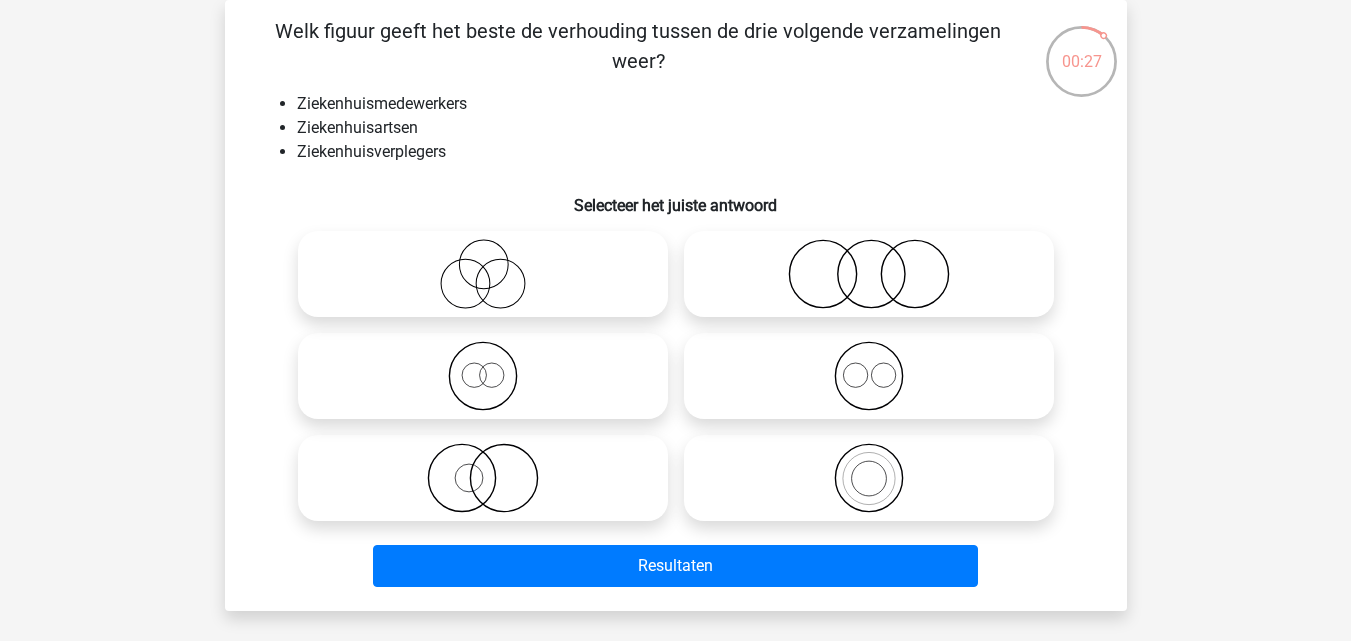 click 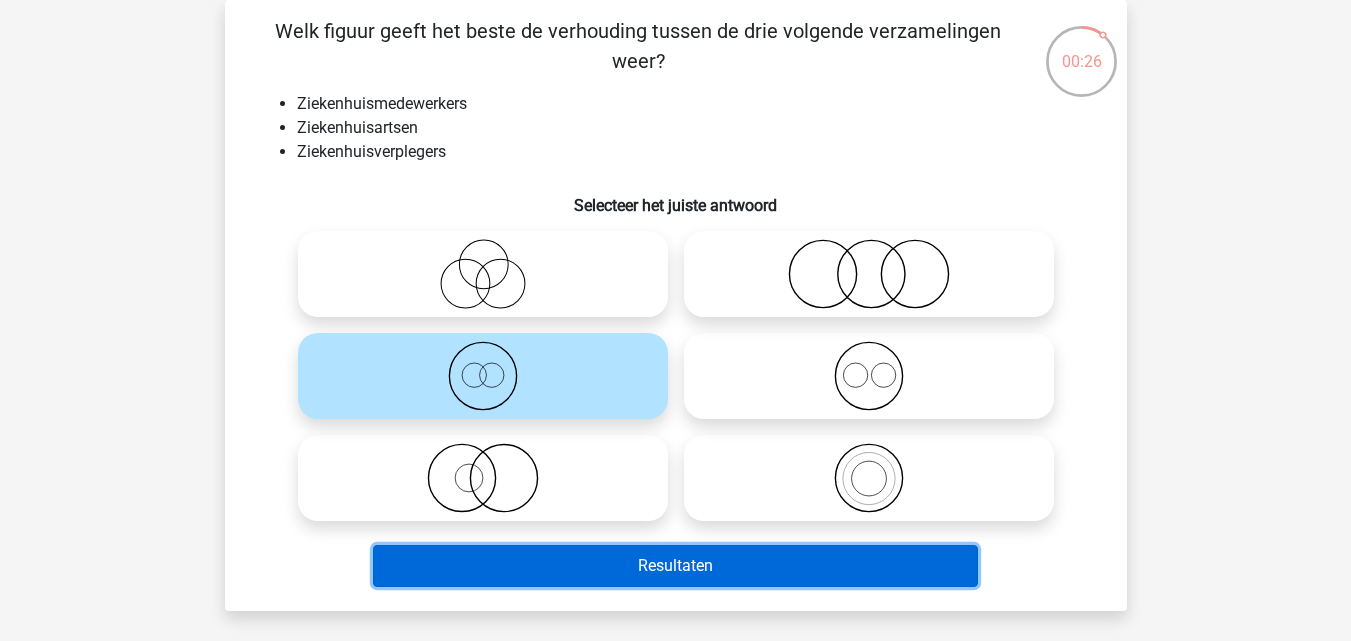 click on "Resultaten" at bounding box center [675, 566] 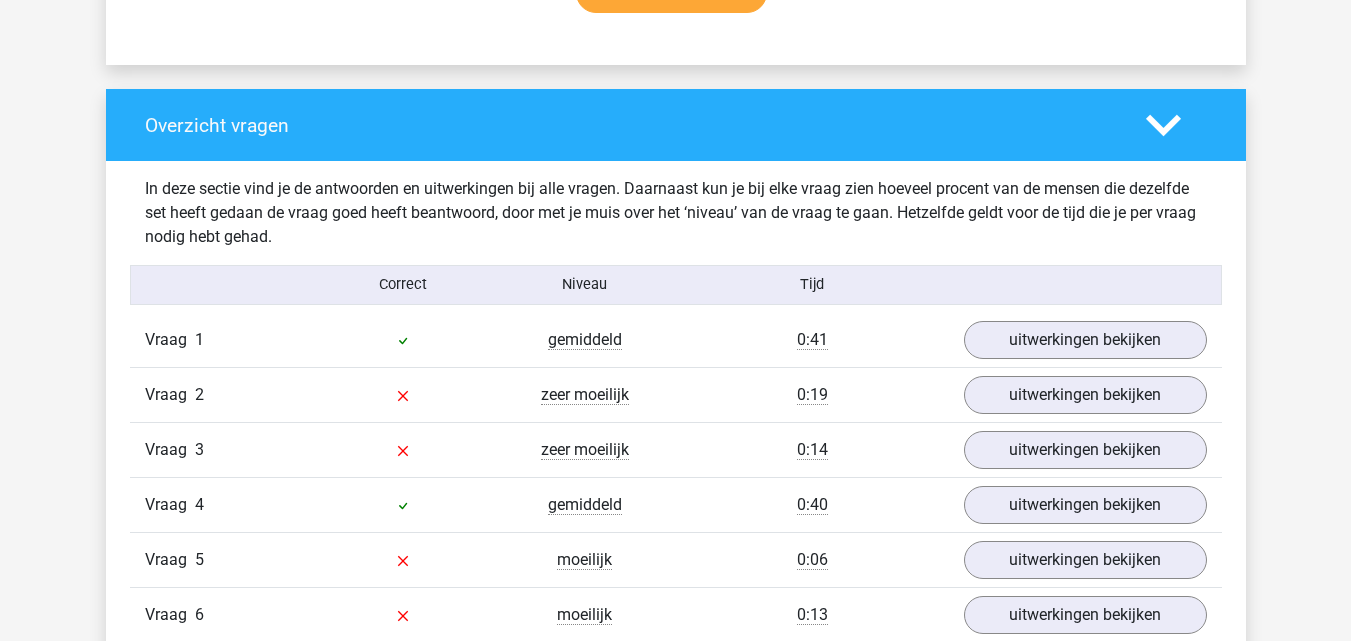 scroll, scrollTop: 1500, scrollLeft: 0, axis: vertical 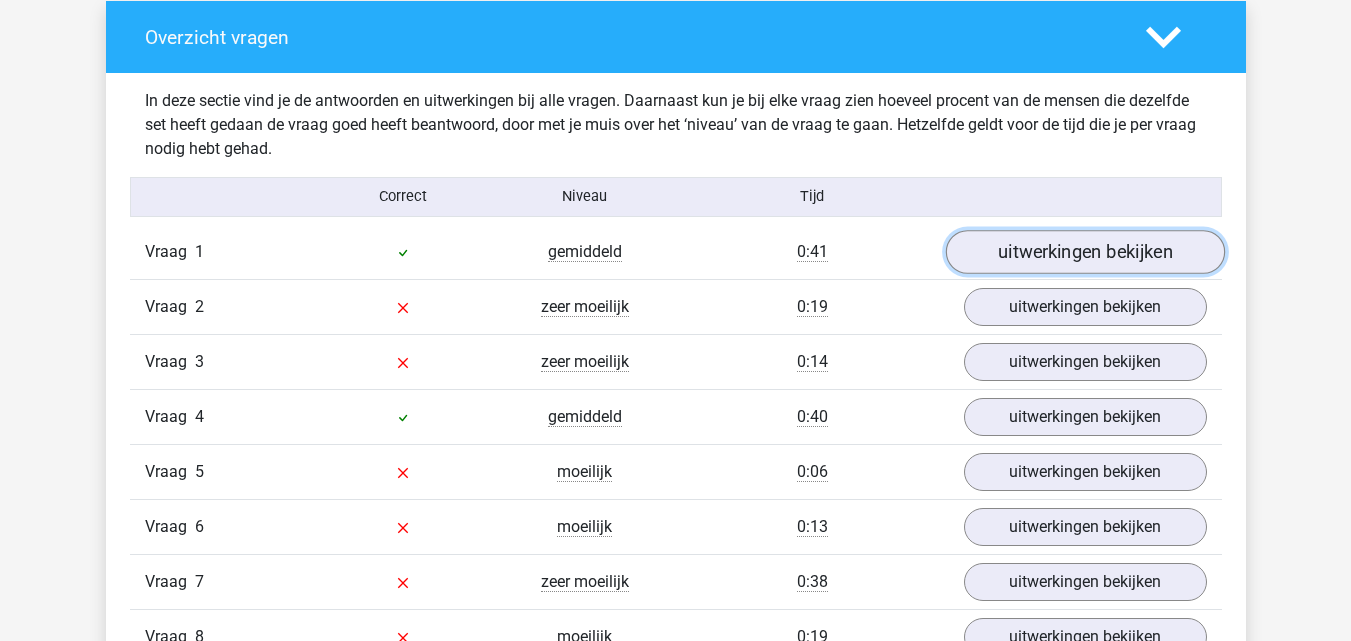 click on "uitwerkingen bekijken" at bounding box center [1084, 252] 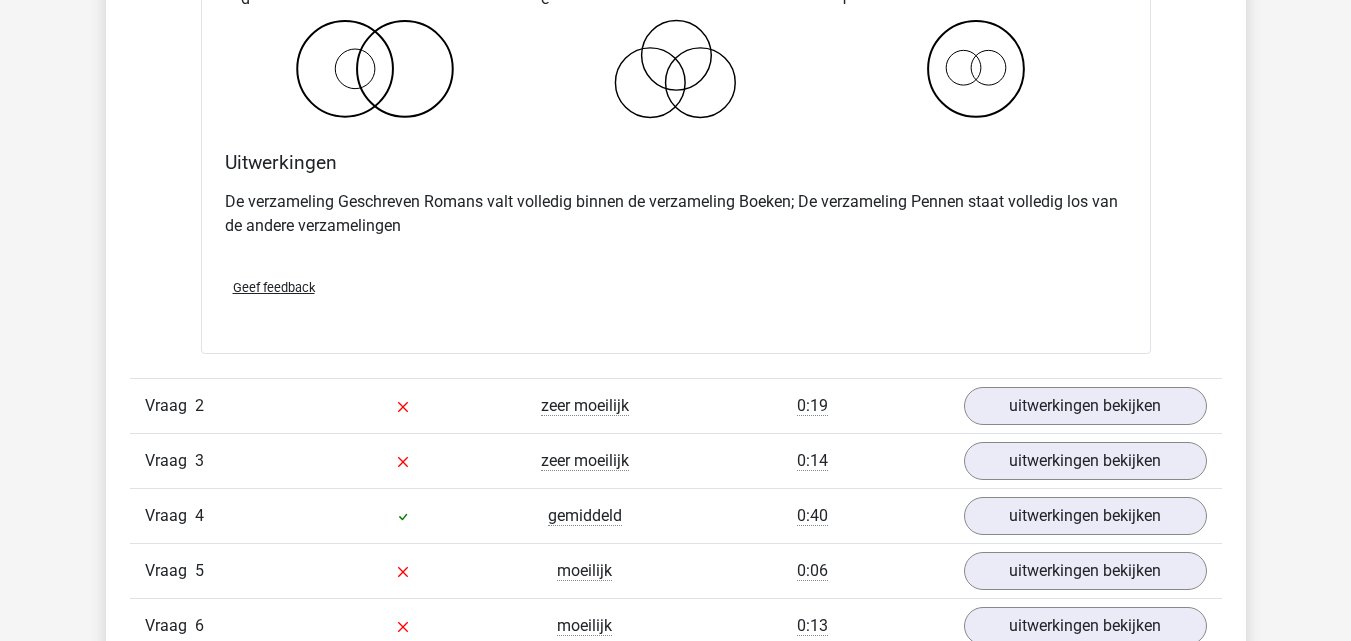 scroll, scrollTop: 2200, scrollLeft: 0, axis: vertical 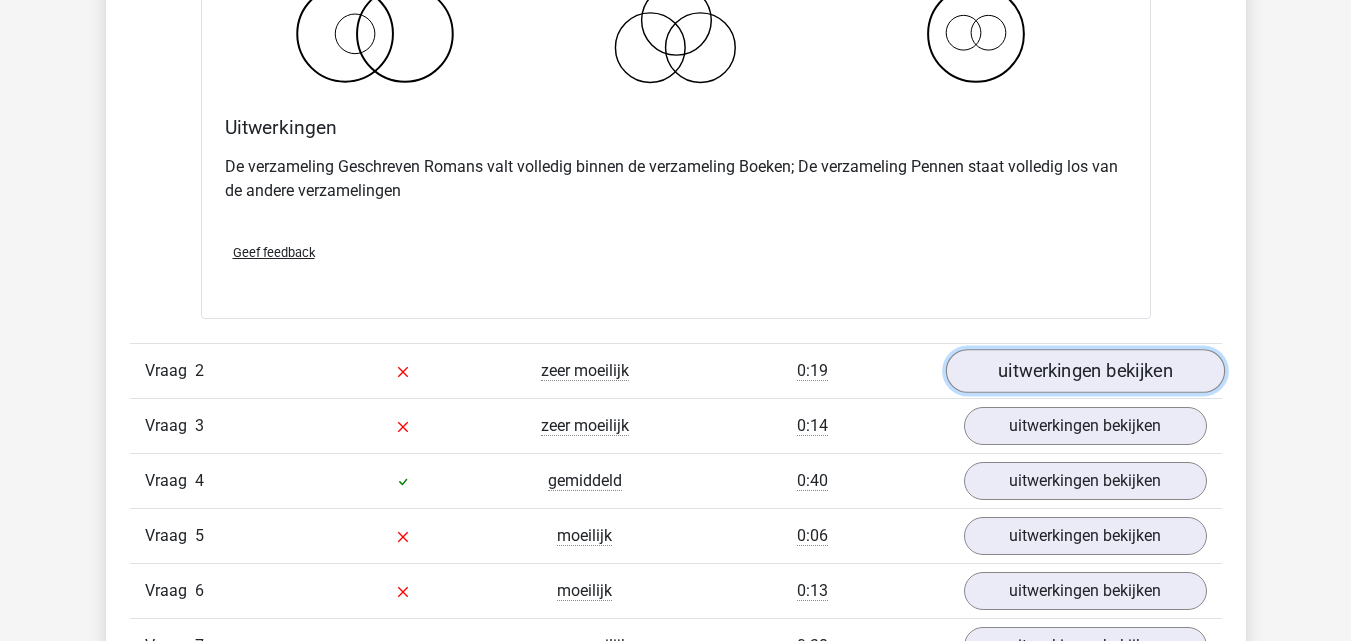 click on "uitwerkingen bekijken" at bounding box center [1084, 371] 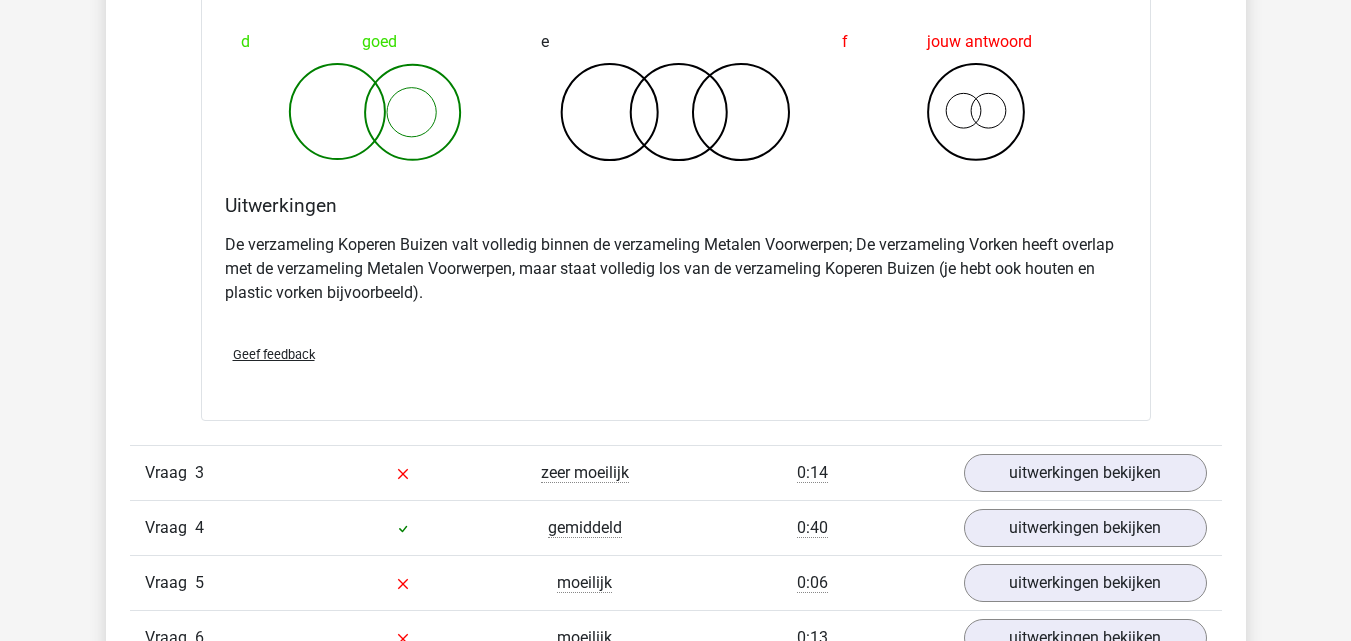 scroll, scrollTop: 3000, scrollLeft: 0, axis: vertical 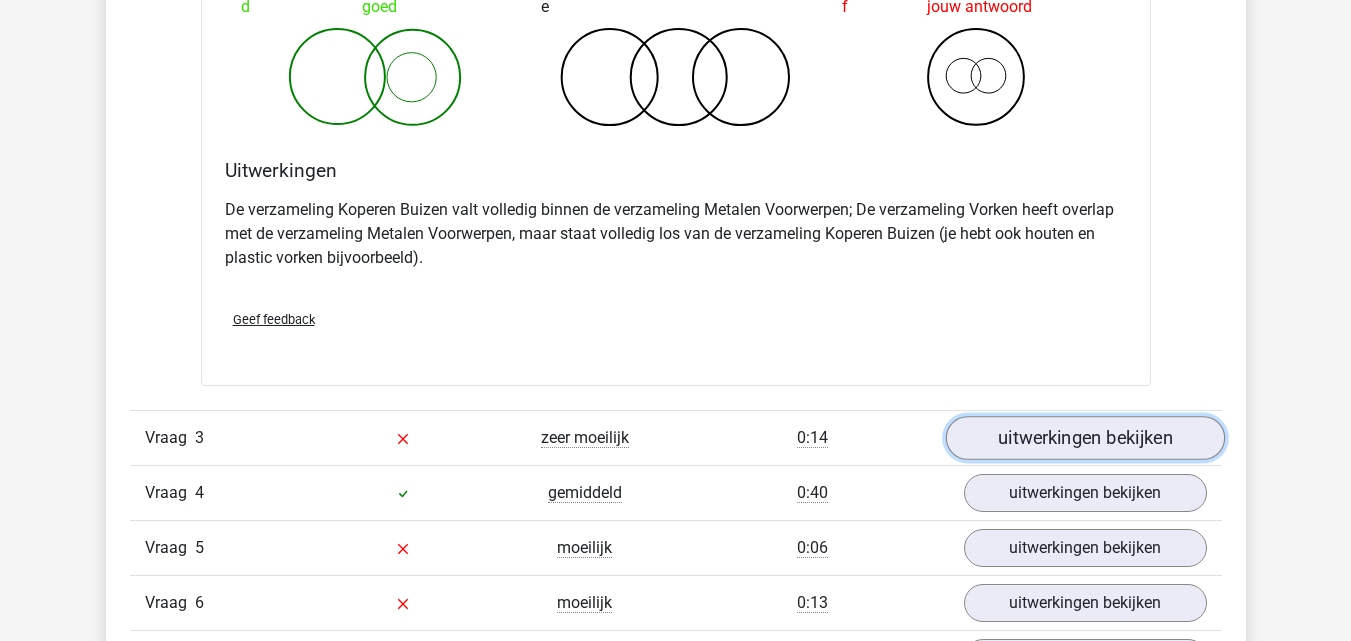click on "uitwerkingen bekijken" at bounding box center [1084, 439] 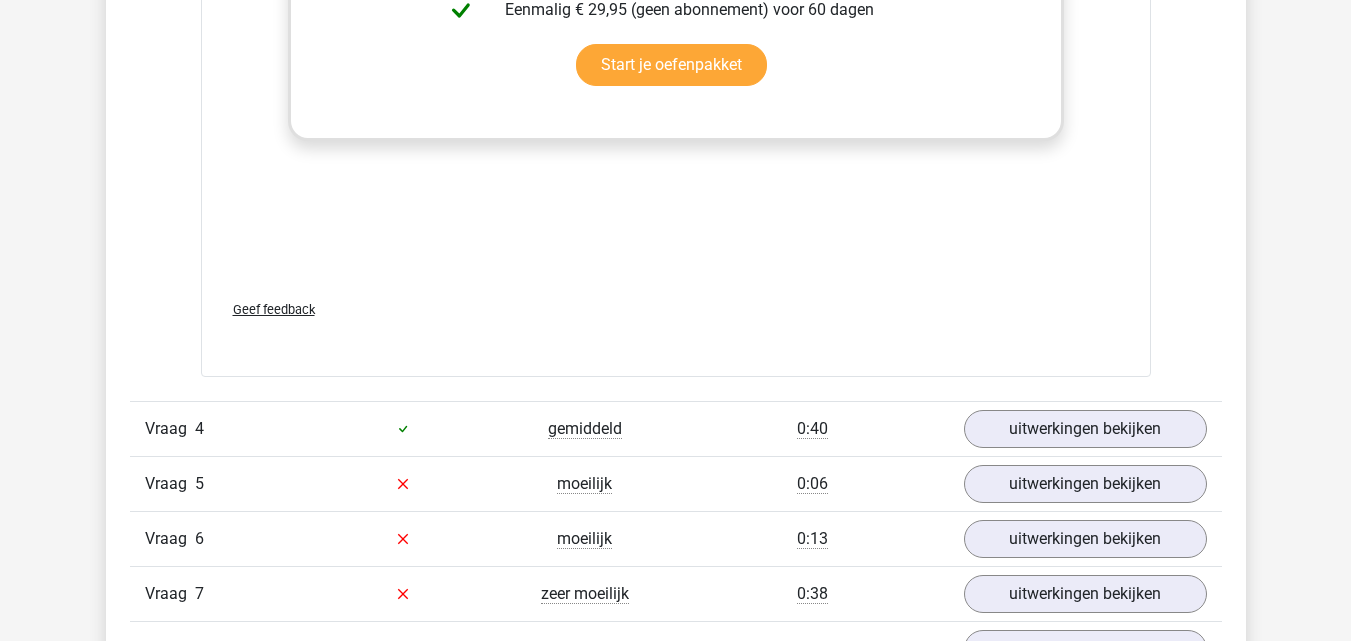 scroll, scrollTop: 4400, scrollLeft: 0, axis: vertical 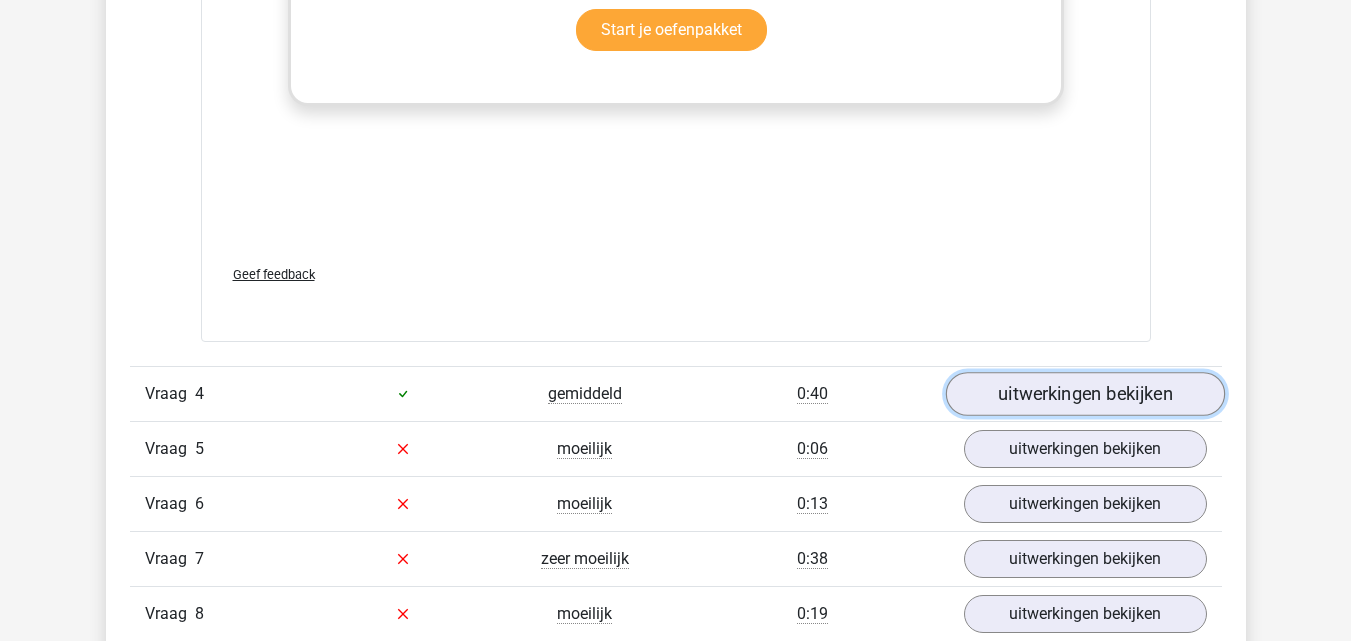 click on "uitwerkingen bekijken" at bounding box center [1084, 394] 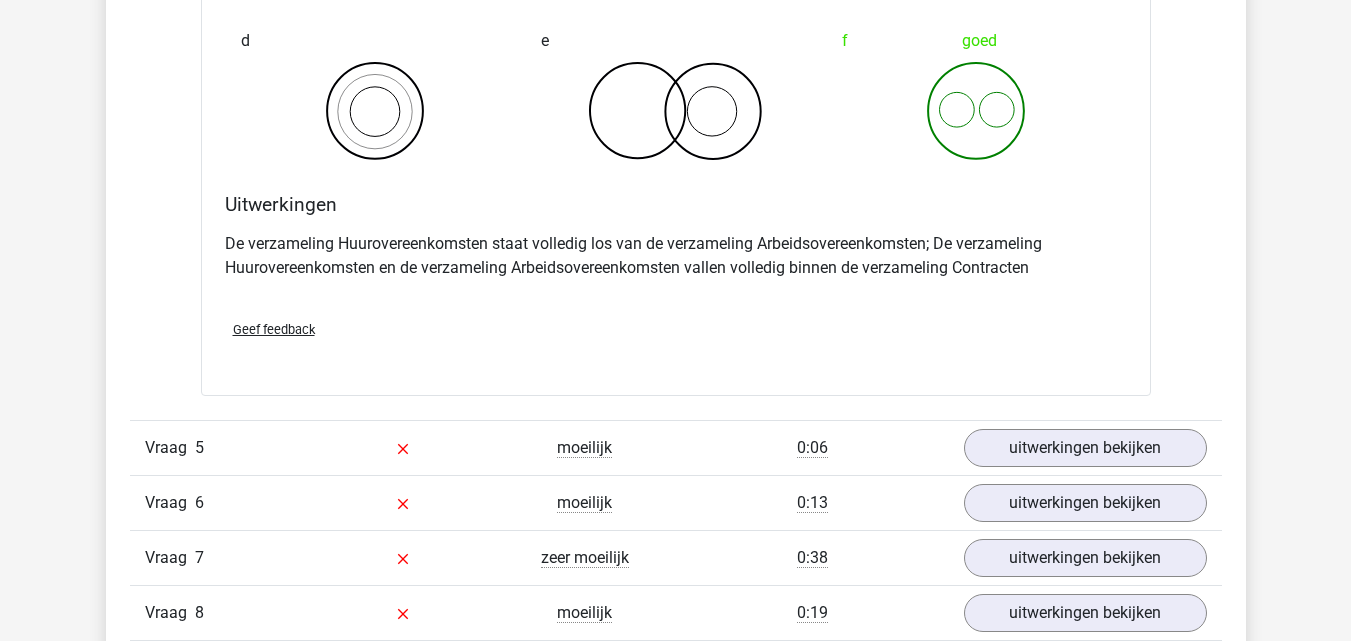 scroll, scrollTop: 5200, scrollLeft: 0, axis: vertical 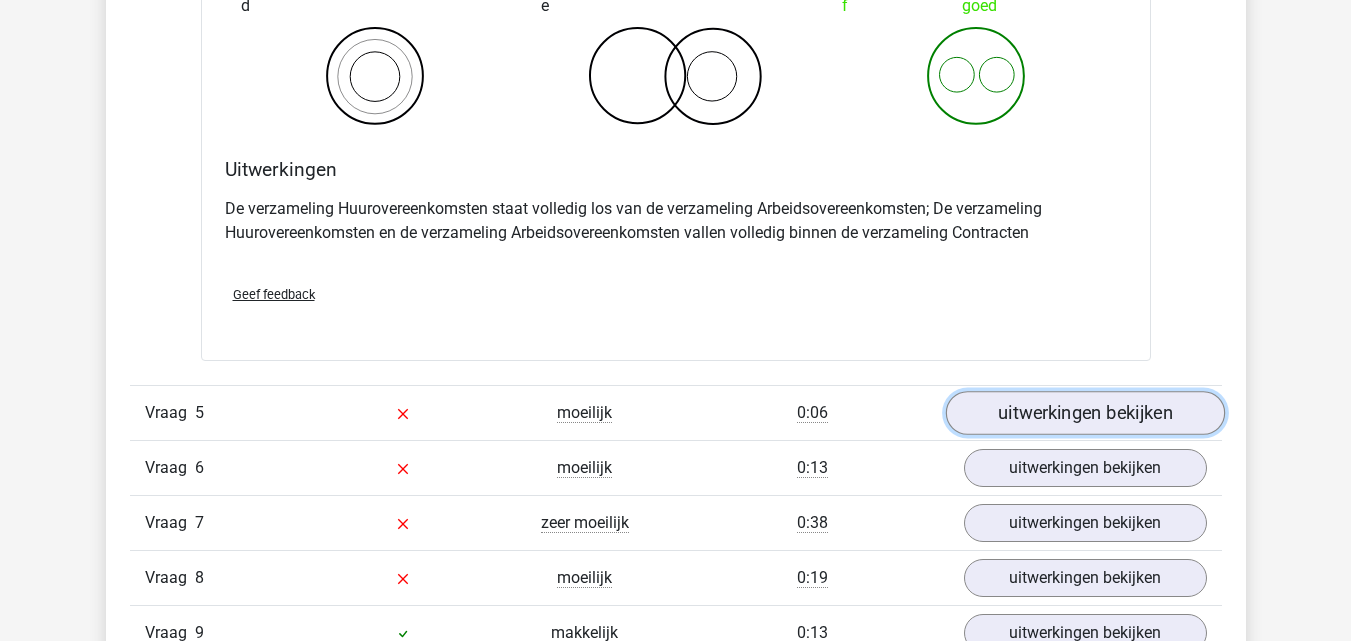 click on "uitwerkingen bekijken" at bounding box center (1084, 413) 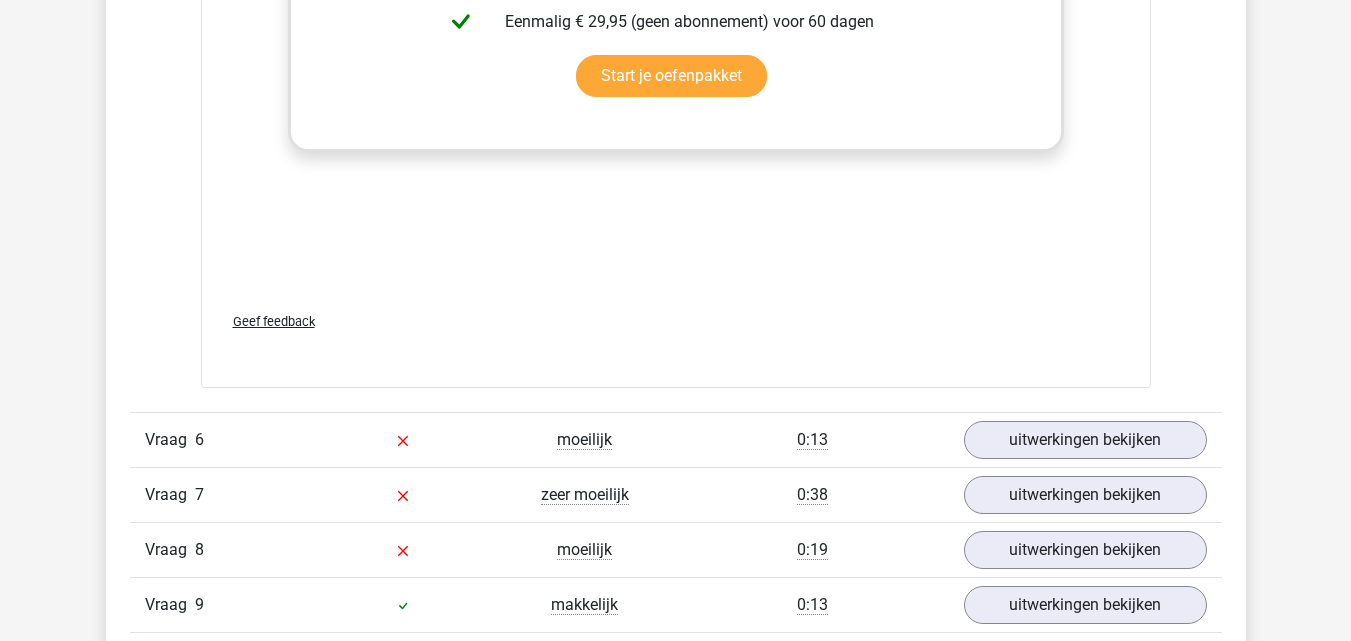 scroll, scrollTop: 6500, scrollLeft: 0, axis: vertical 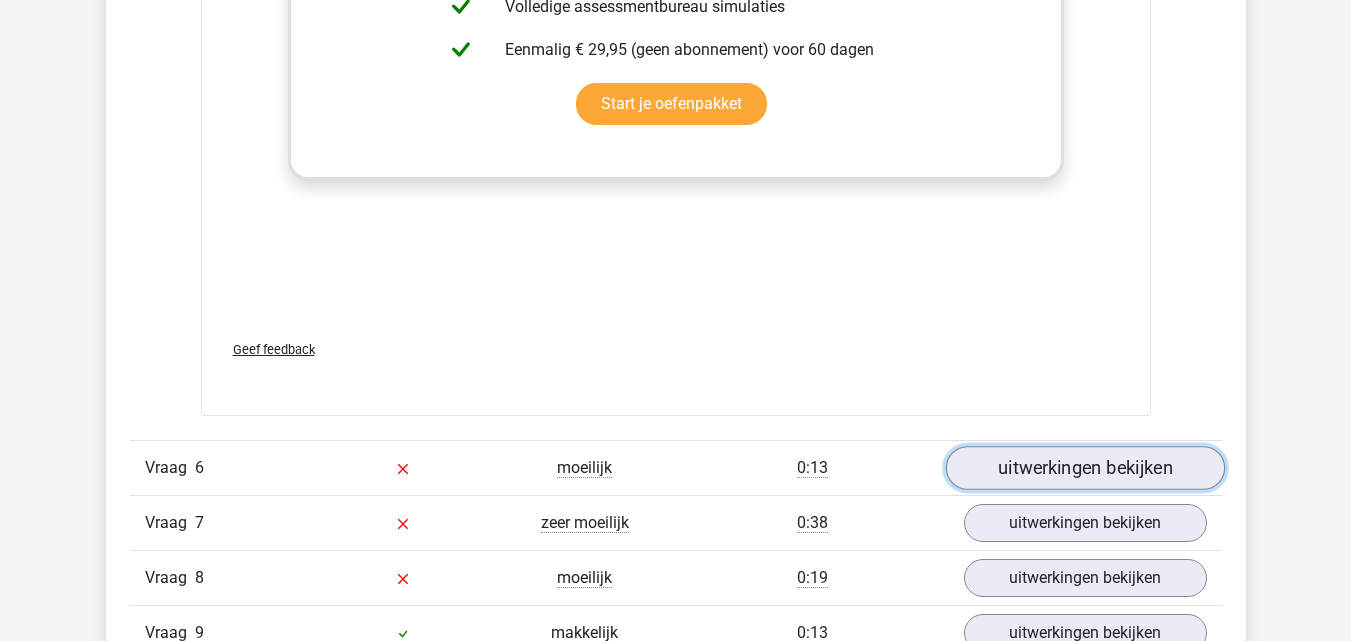 click on "uitwerkingen bekijken" at bounding box center (1084, 468) 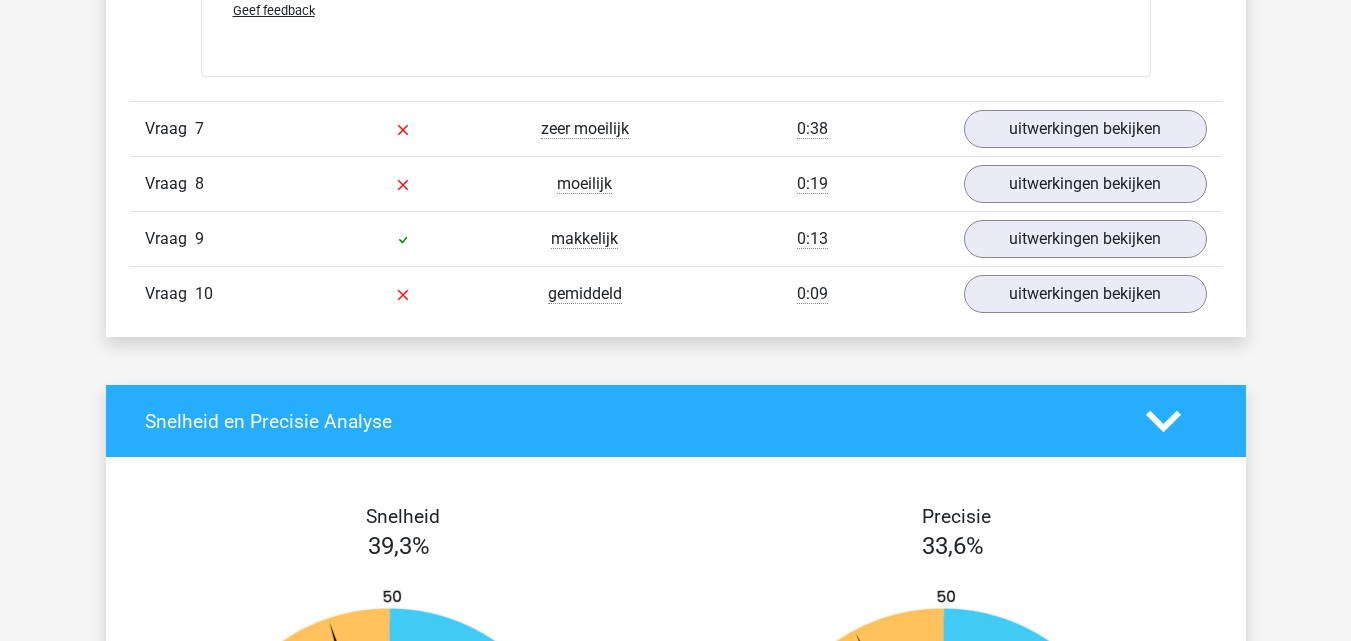 scroll, scrollTop: 7600, scrollLeft: 0, axis: vertical 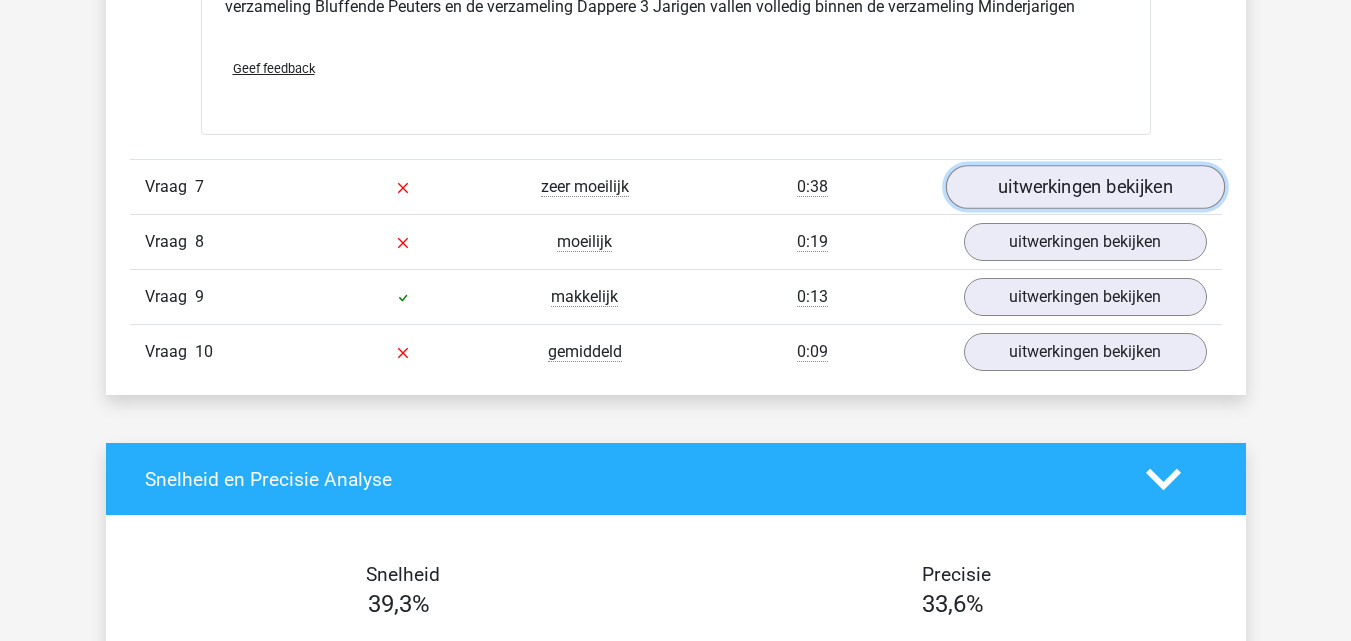 click on "uitwerkingen bekijken" at bounding box center [1084, 187] 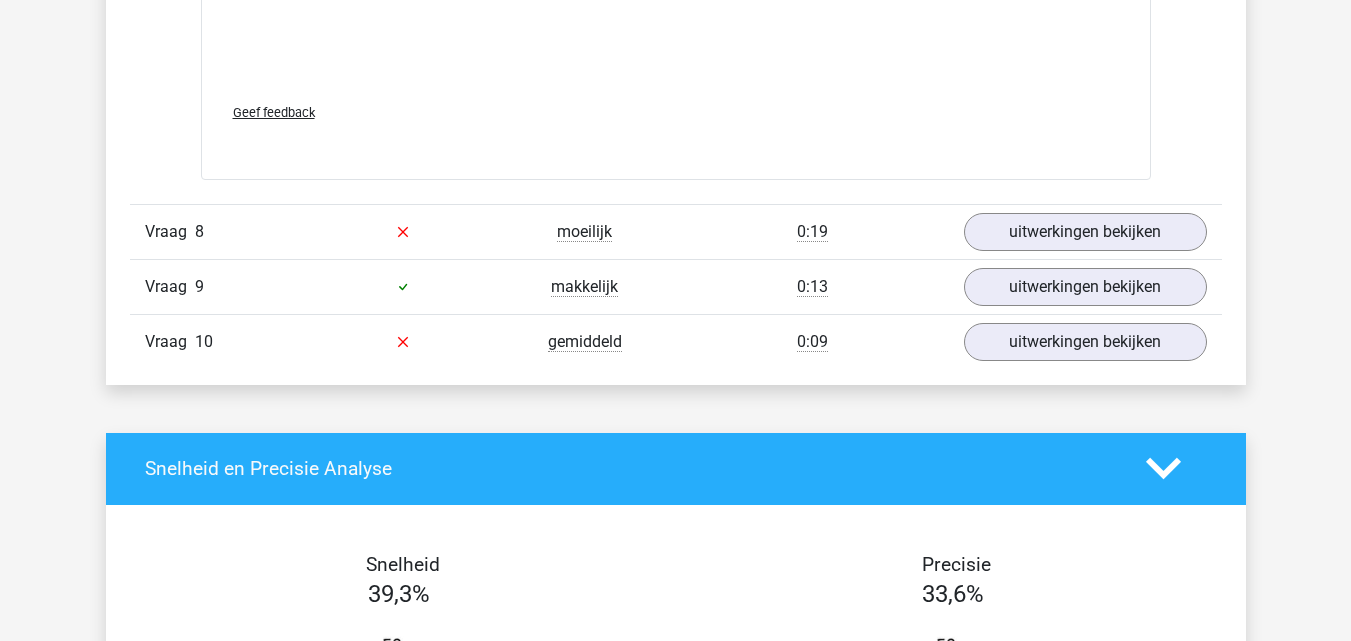 scroll, scrollTop: 8900, scrollLeft: 0, axis: vertical 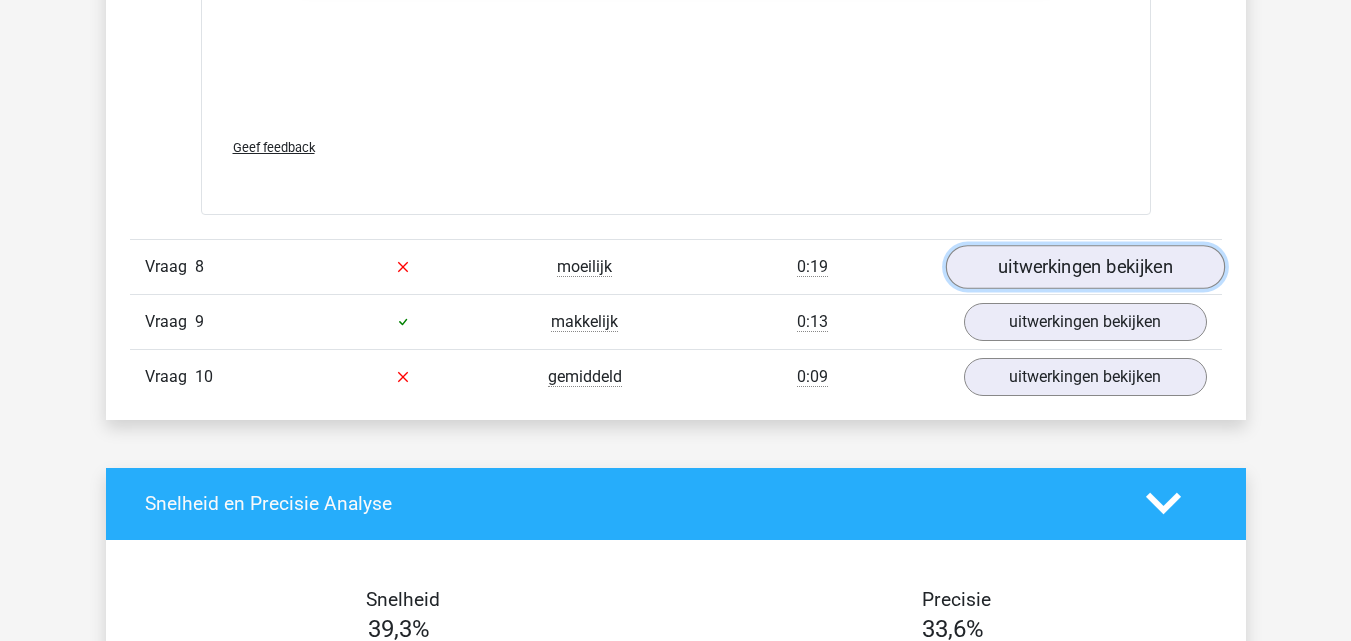 click on "uitwerkingen bekijken" at bounding box center (1084, 267) 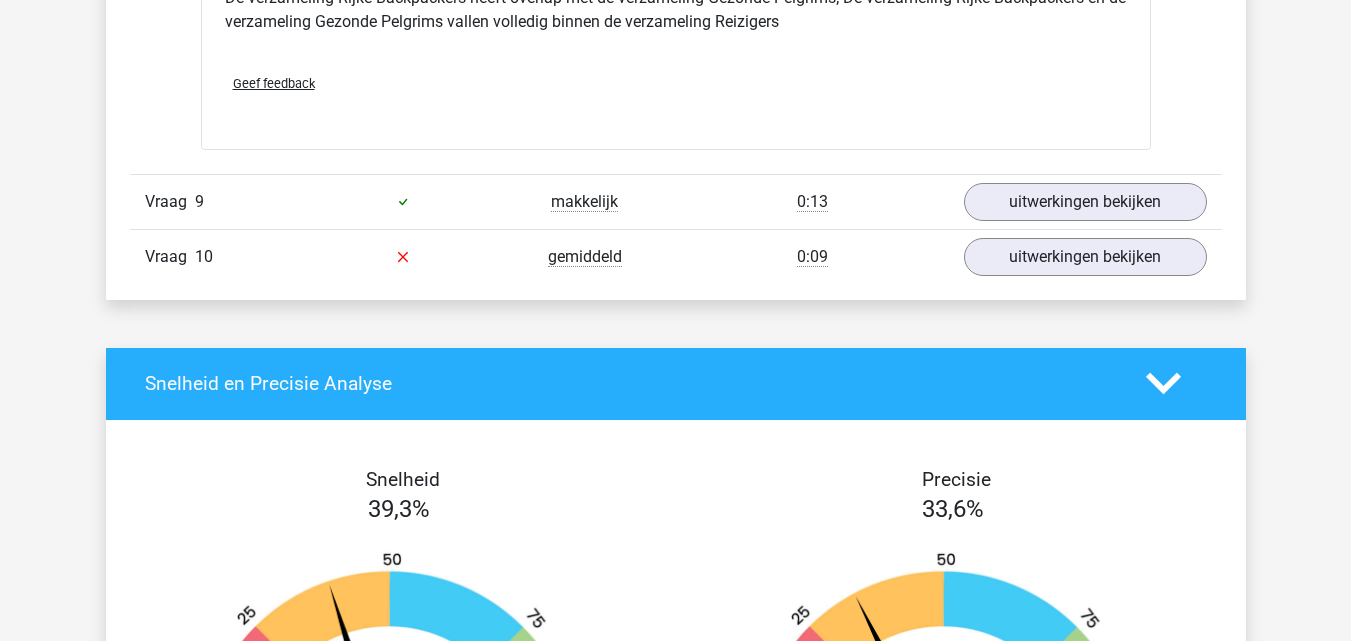 scroll, scrollTop: 9800, scrollLeft: 0, axis: vertical 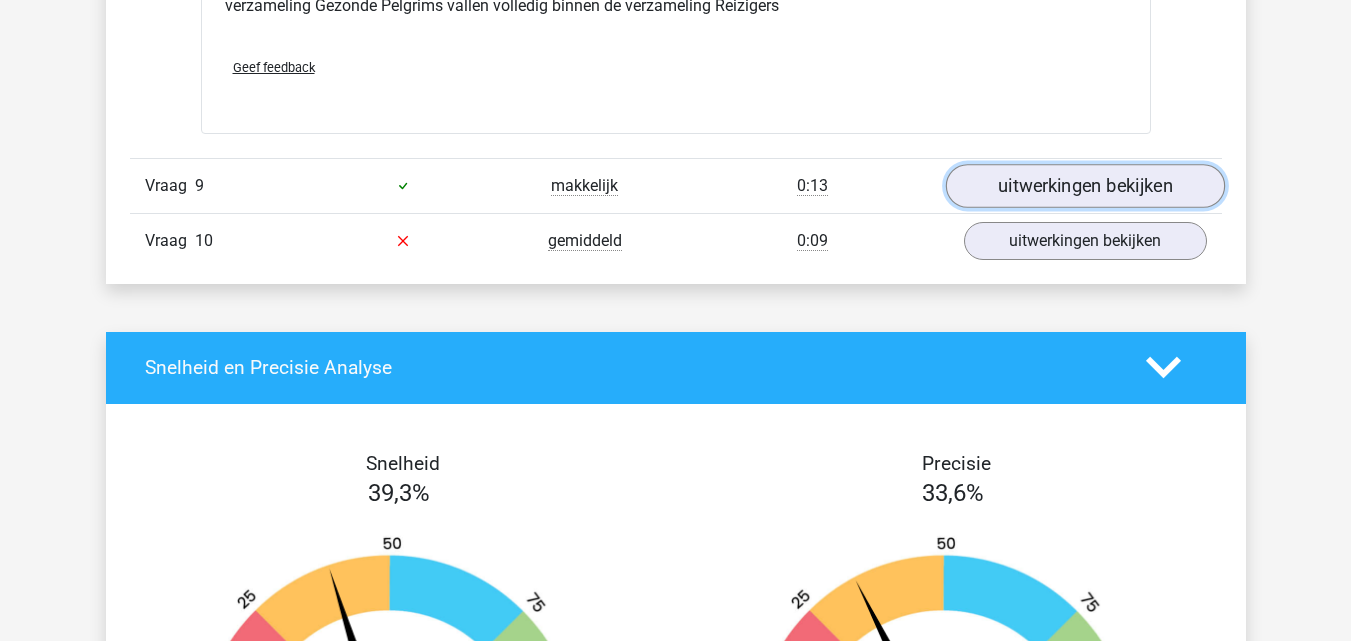 click on "uitwerkingen bekijken" at bounding box center (1084, 186) 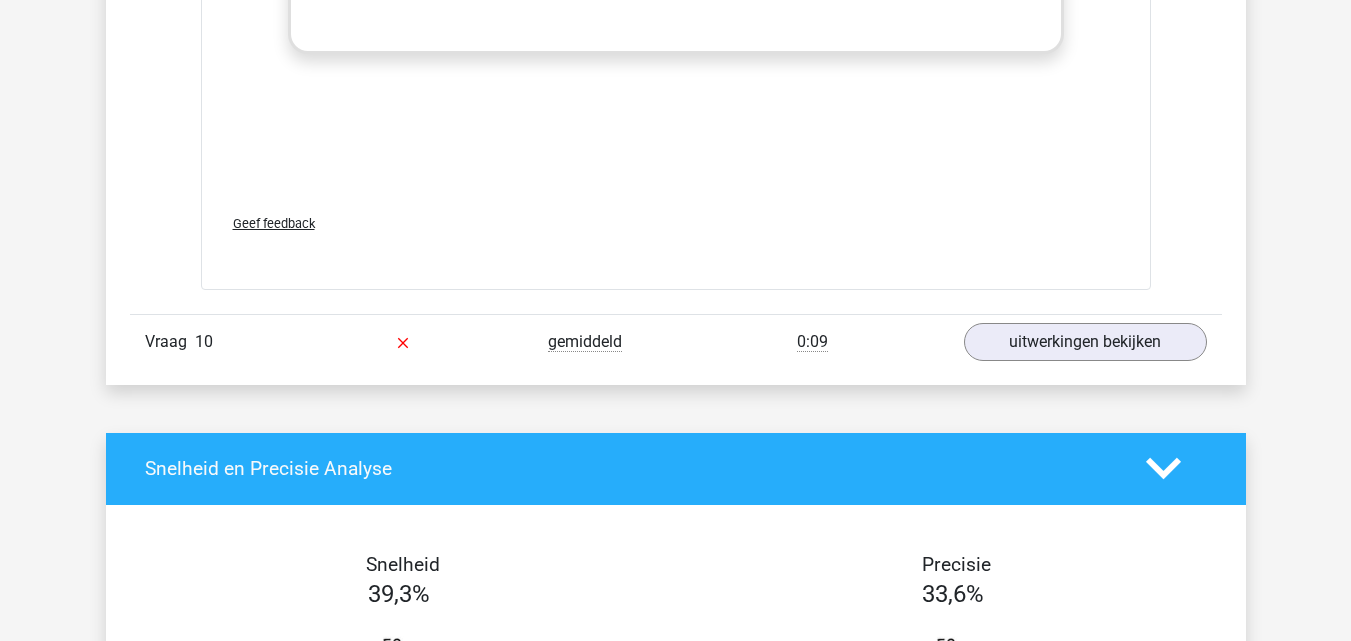 scroll, scrollTop: 11000, scrollLeft: 0, axis: vertical 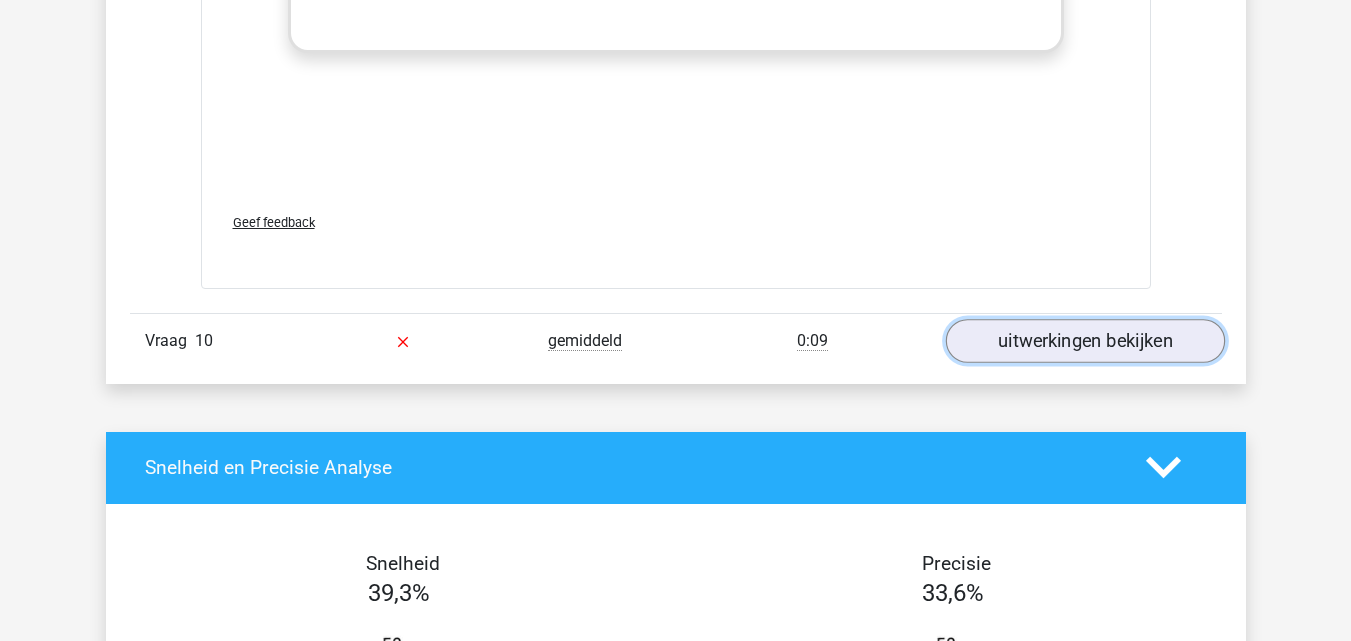 click on "uitwerkingen bekijken" at bounding box center [1084, 341] 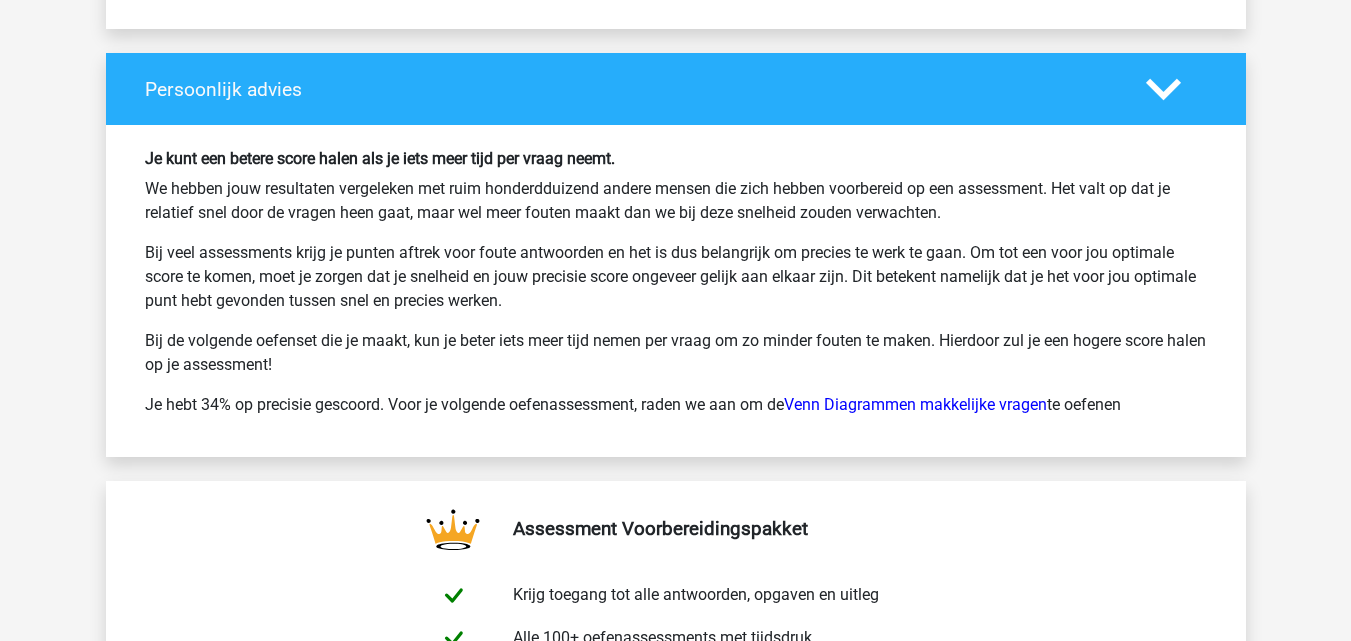 scroll, scrollTop: 13400, scrollLeft: 0, axis: vertical 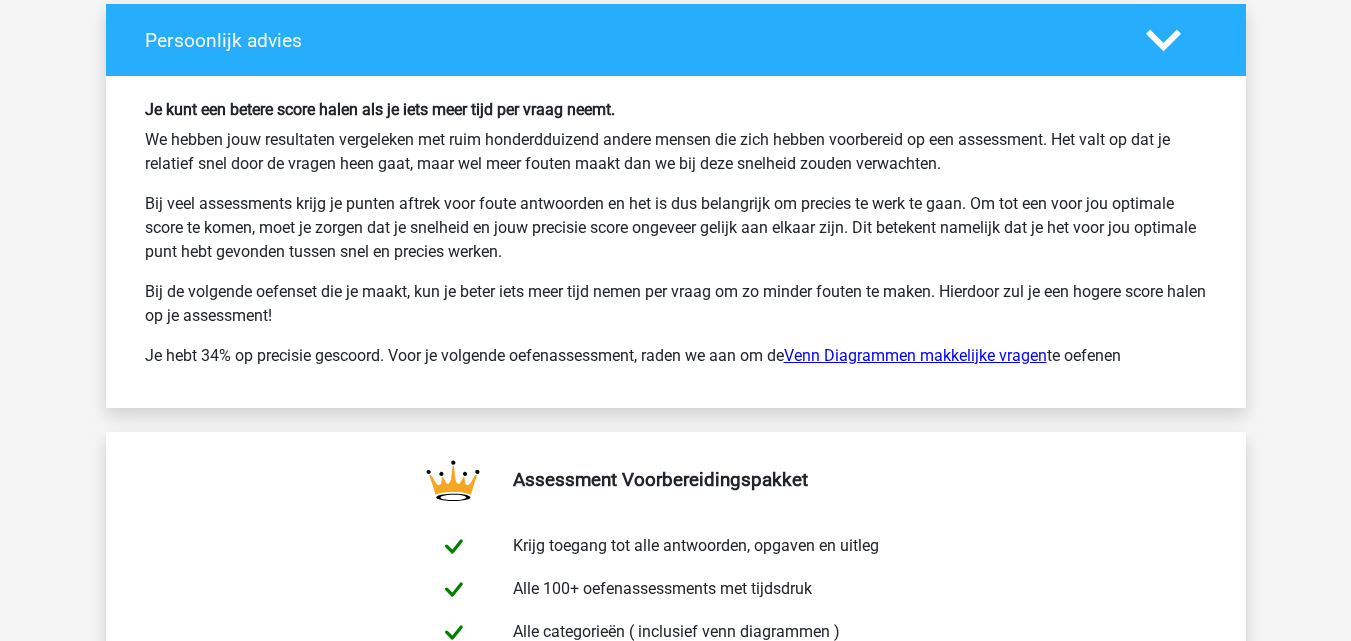 click on "Venn Diagrammen makkelijke vragen" at bounding box center (915, 355) 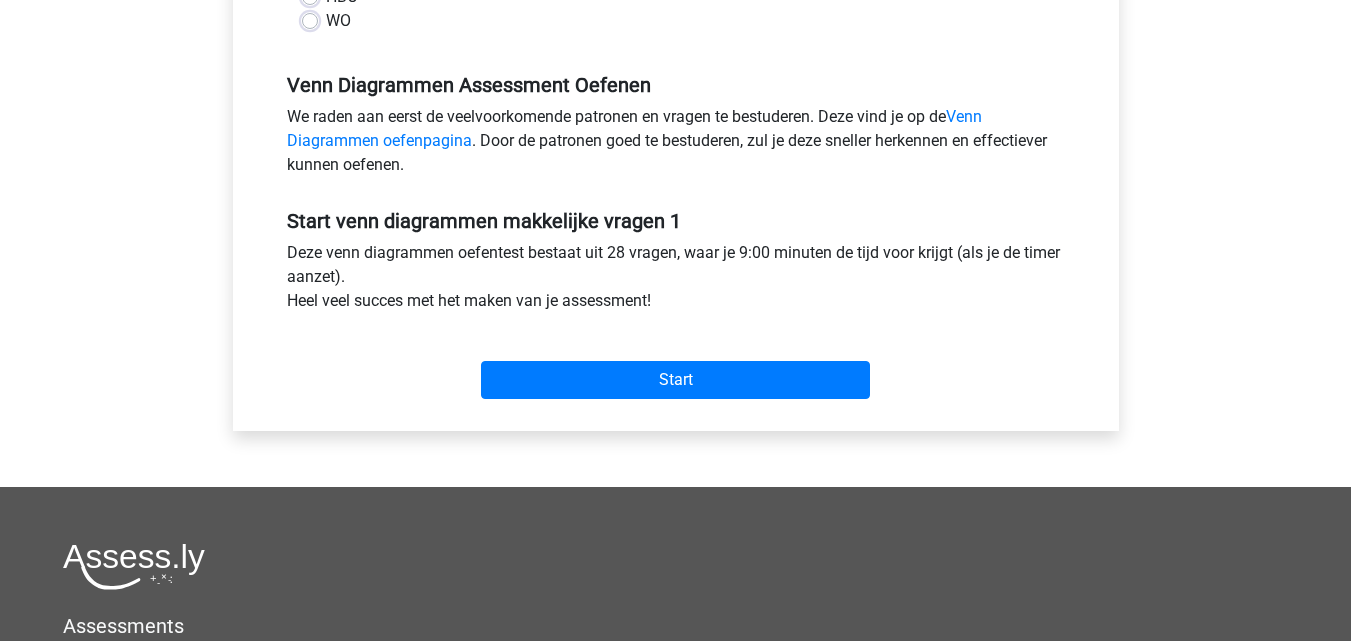 scroll, scrollTop: 600, scrollLeft: 0, axis: vertical 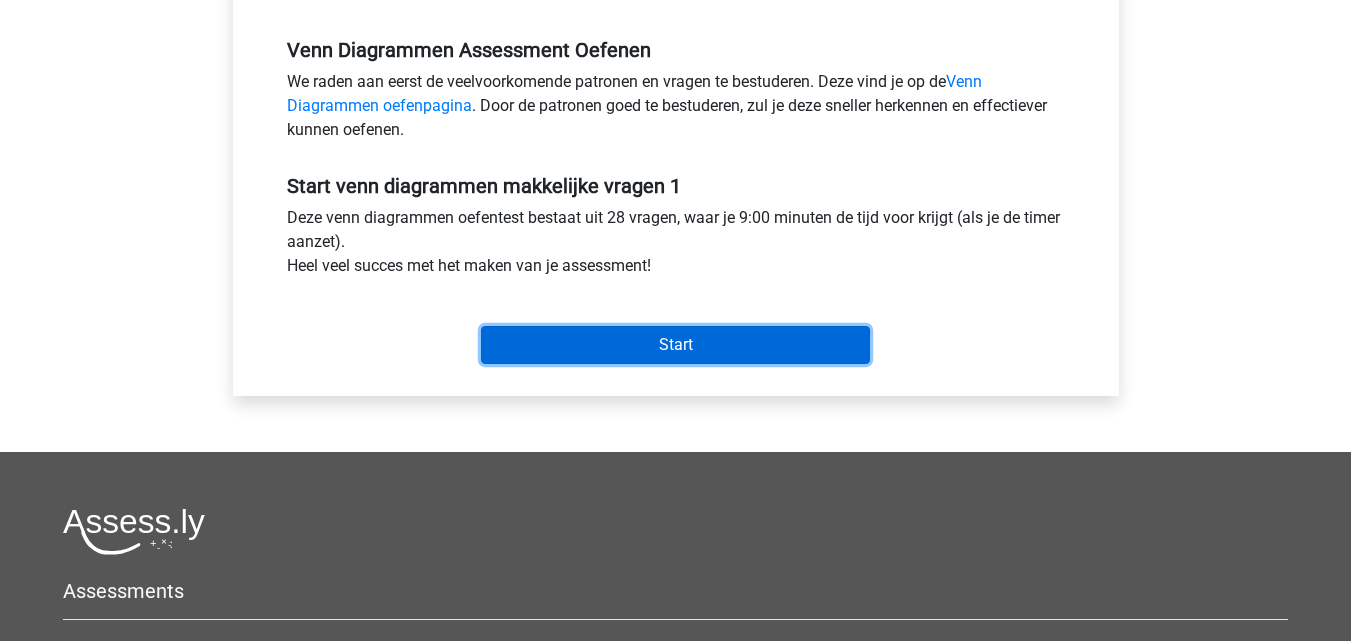 click on "Start" at bounding box center (675, 345) 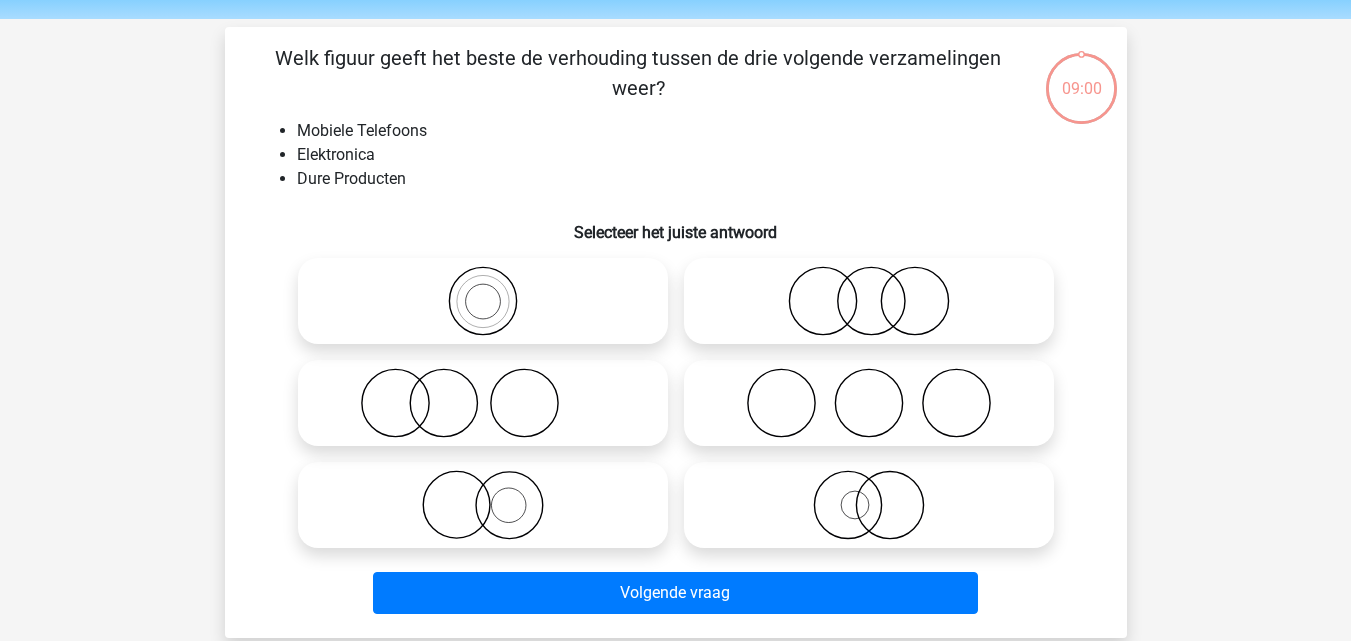 scroll, scrollTop: 100, scrollLeft: 0, axis: vertical 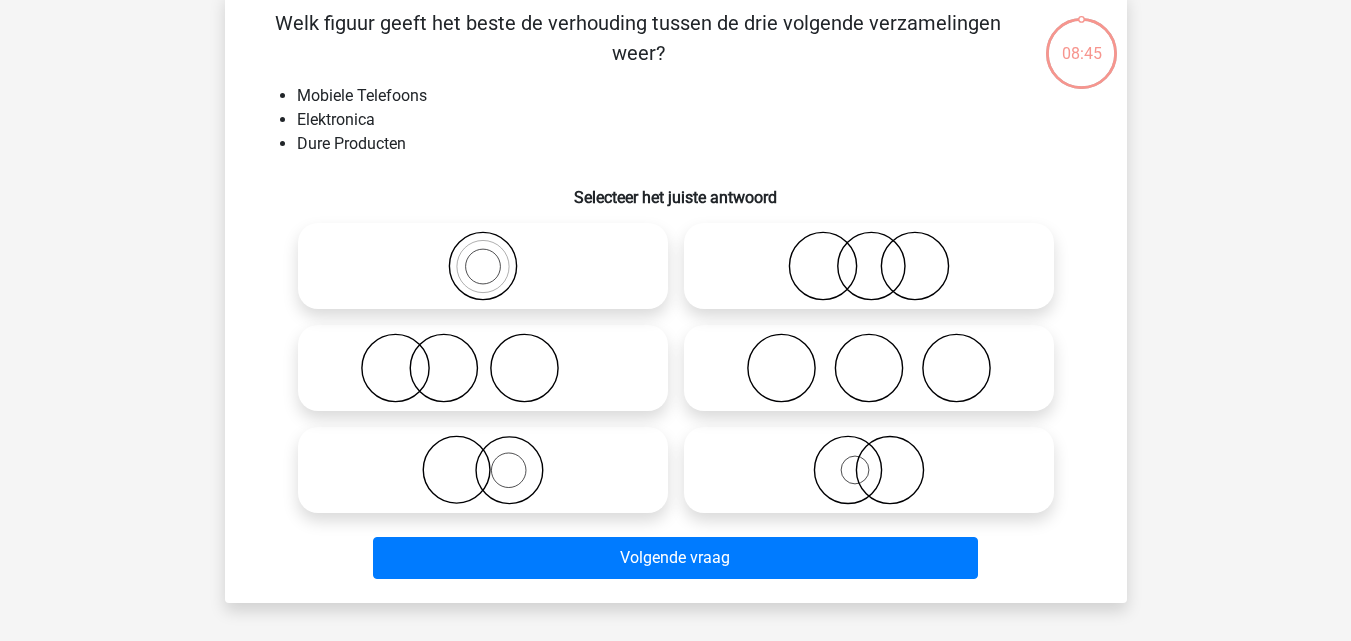 click 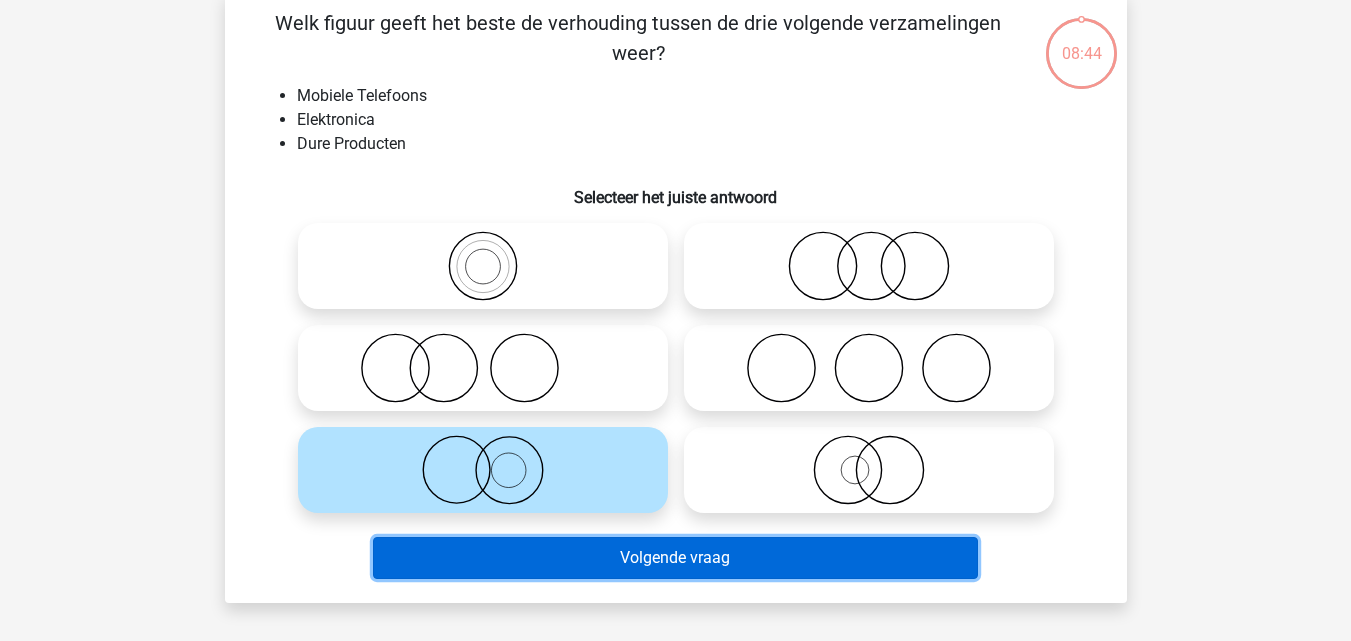 click on "Volgende vraag" at bounding box center [675, 558] 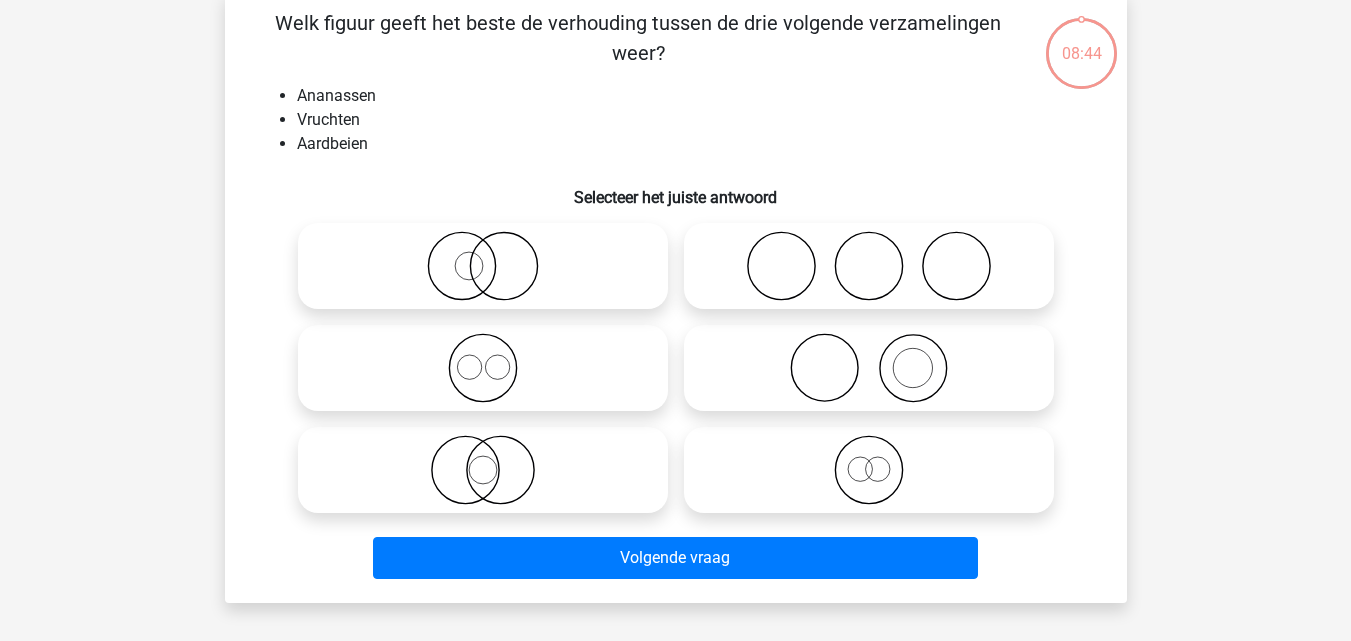 scroll, scrollTop: 92, scrollLeft: 0, axis: vertical 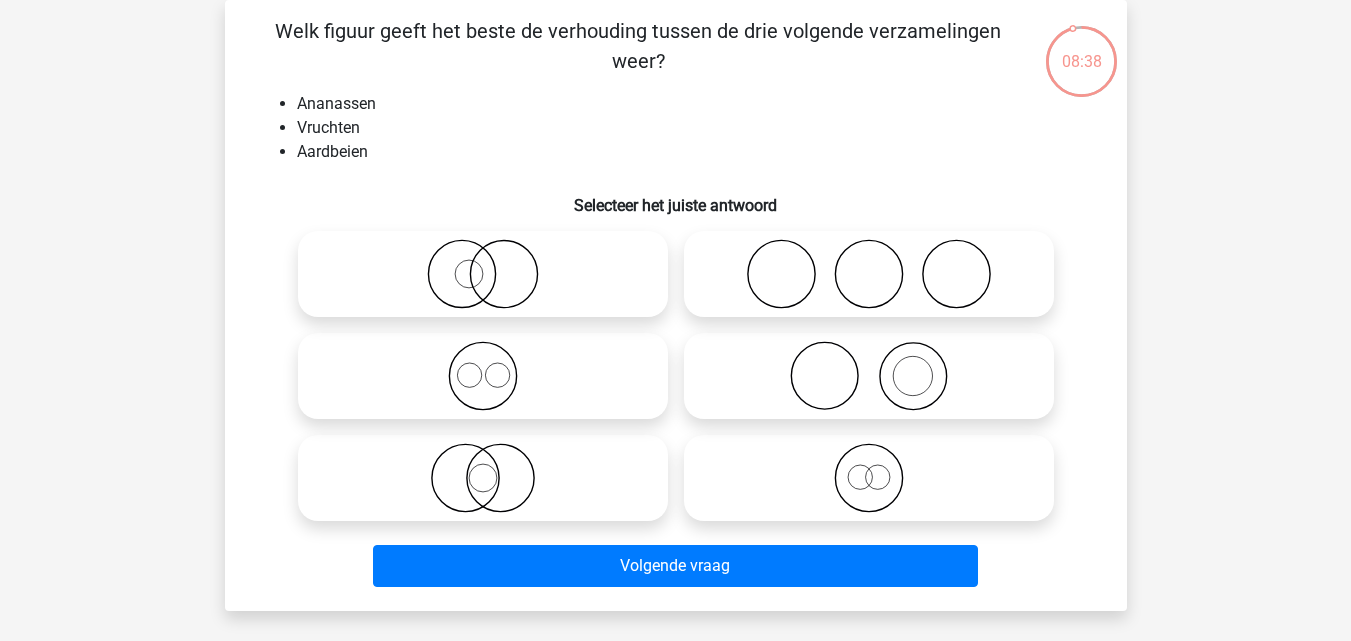 click 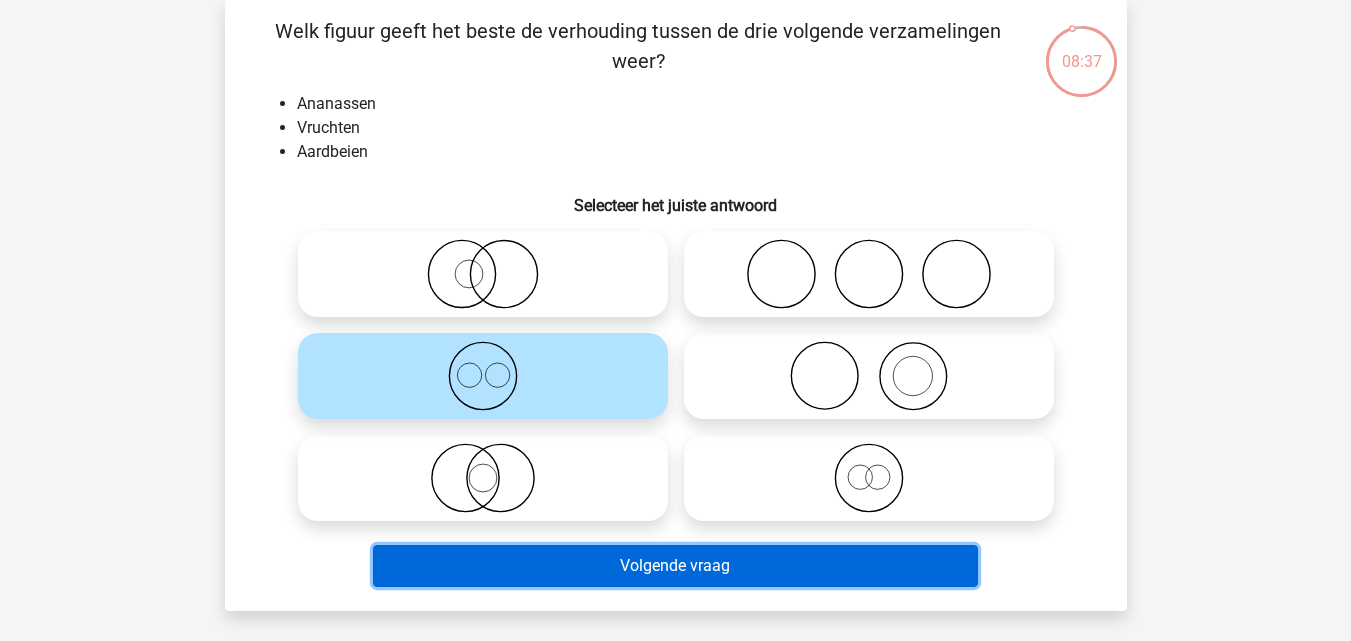 click on "Volgende vraag" at bounding box center (675, 566) 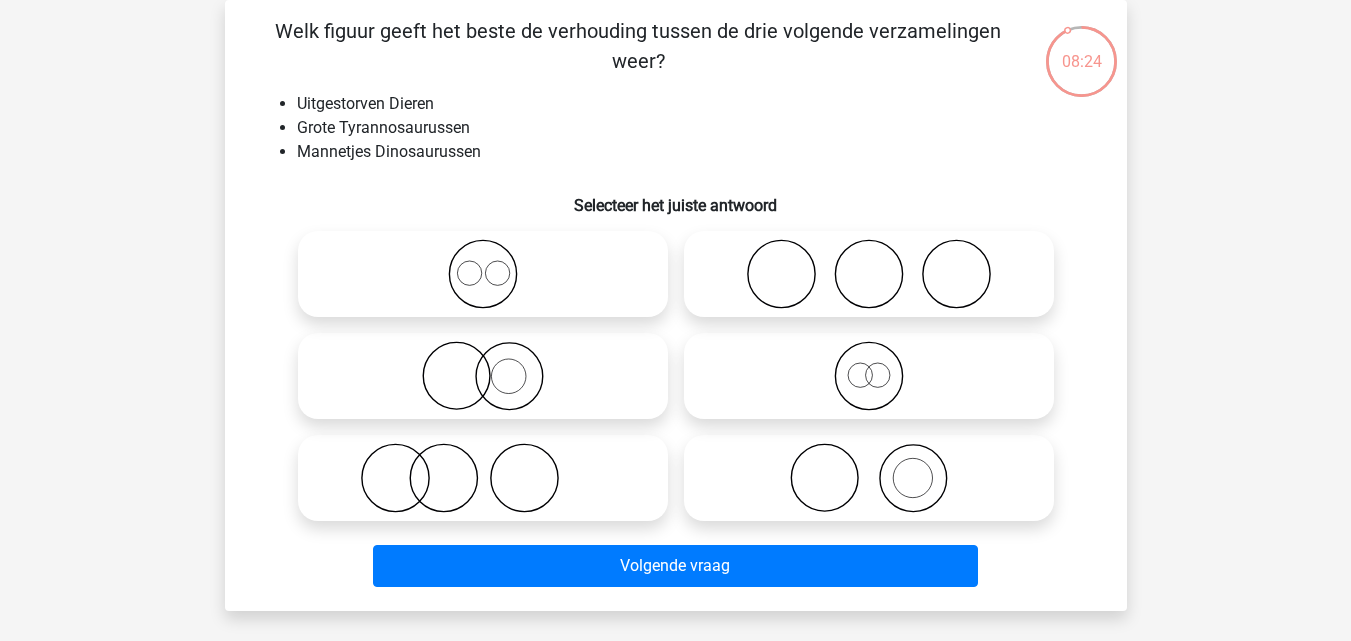 click 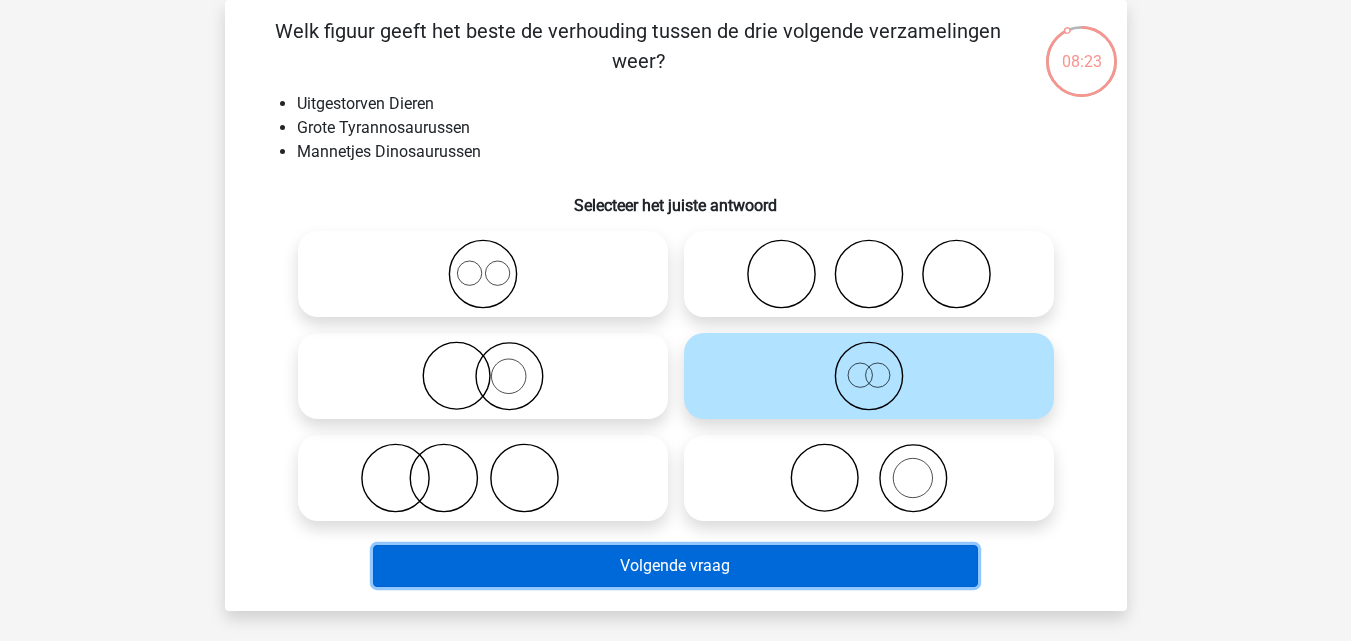 click on "Volgende vraag" at bounding box center [675, 566] 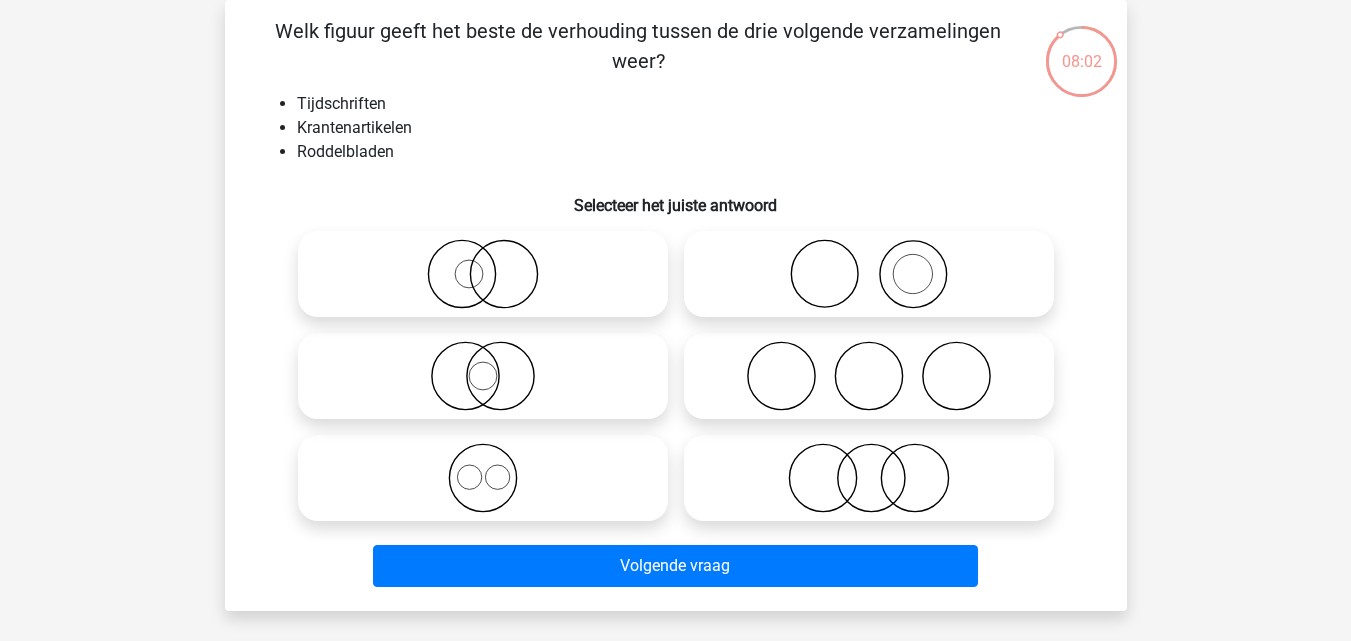 click 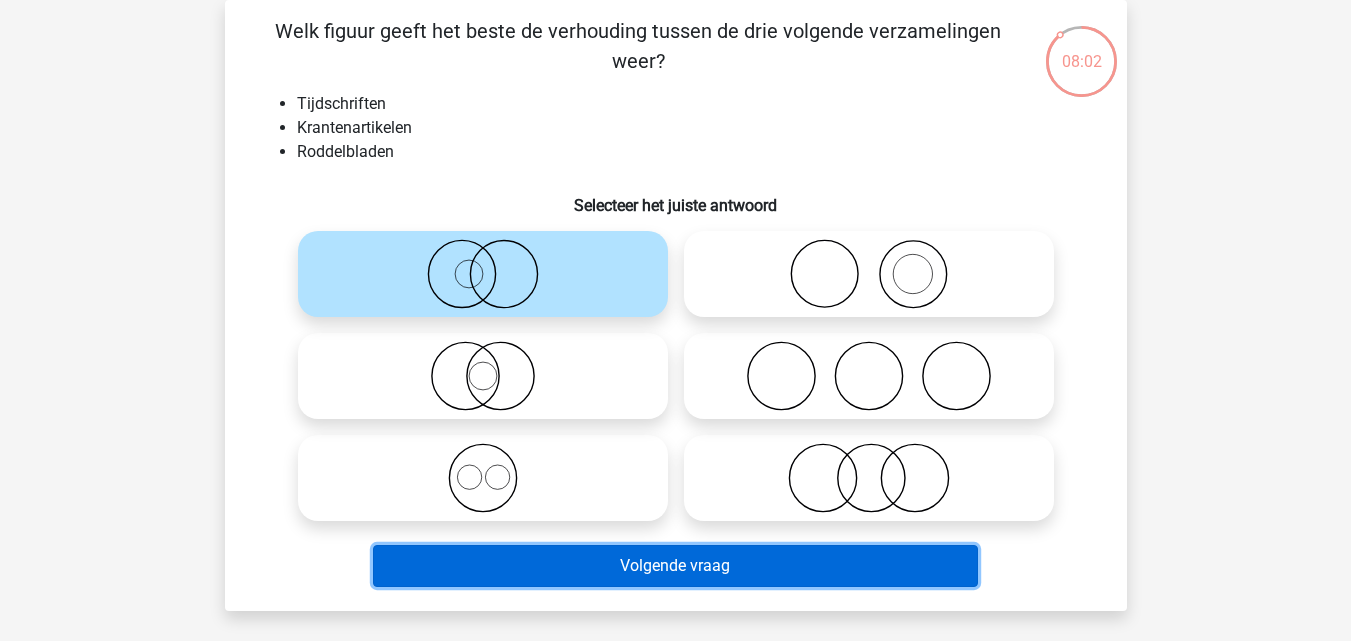 click on "Volgende vraag" at bounding box center (675, 566) 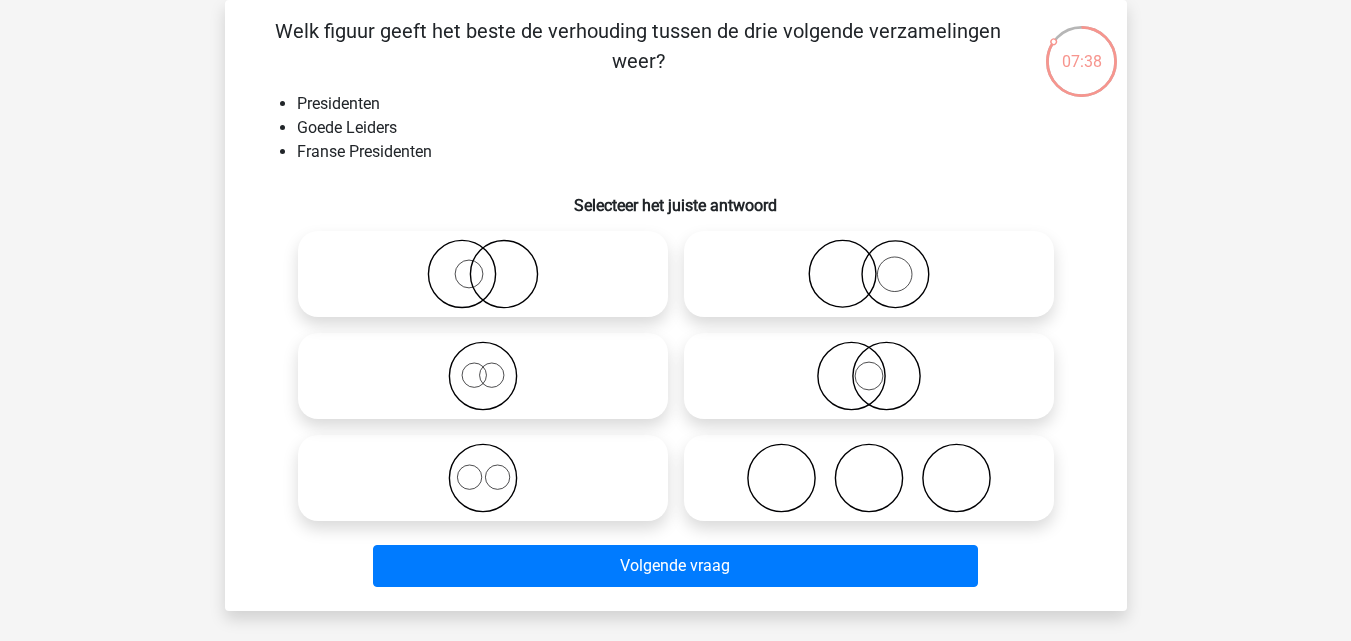 click 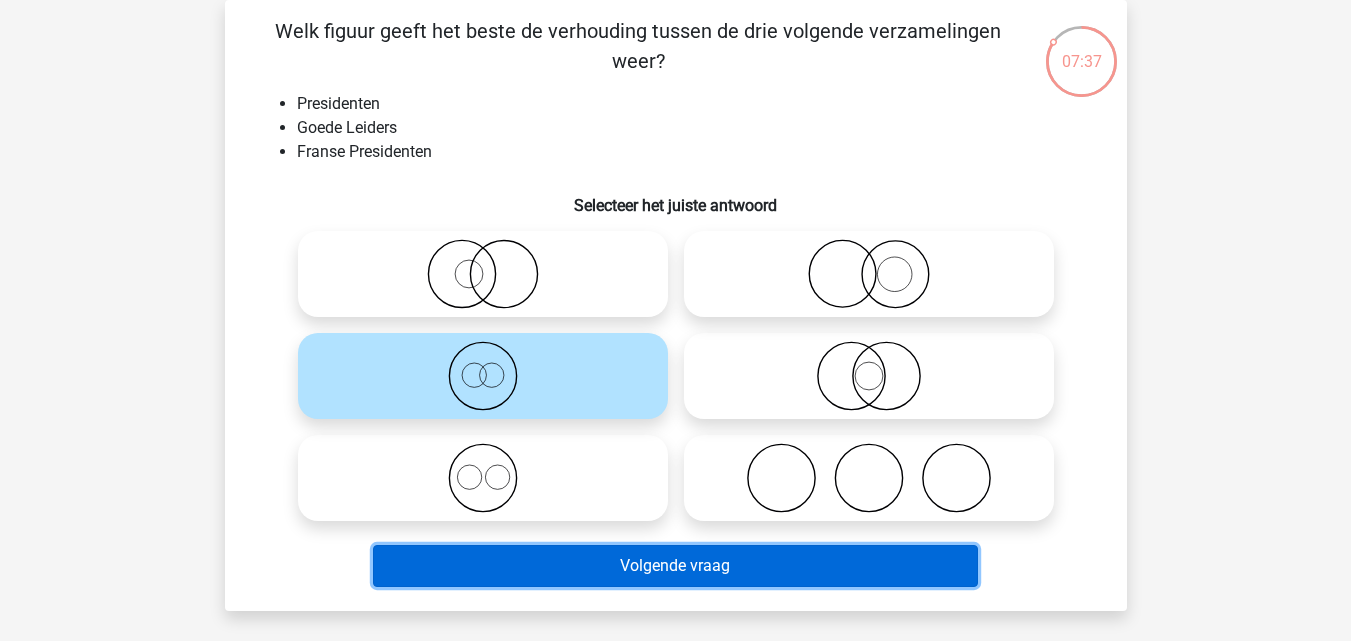 click on "Volgende vraag" at bounding box center (675, 566) 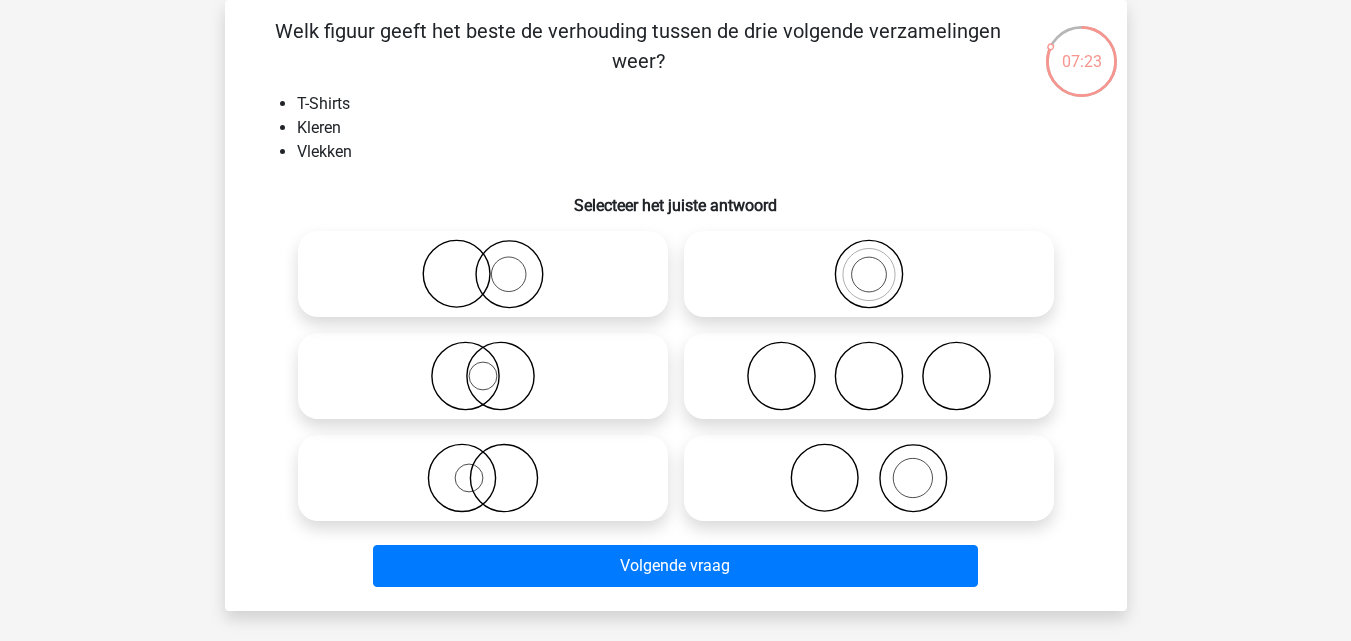 click 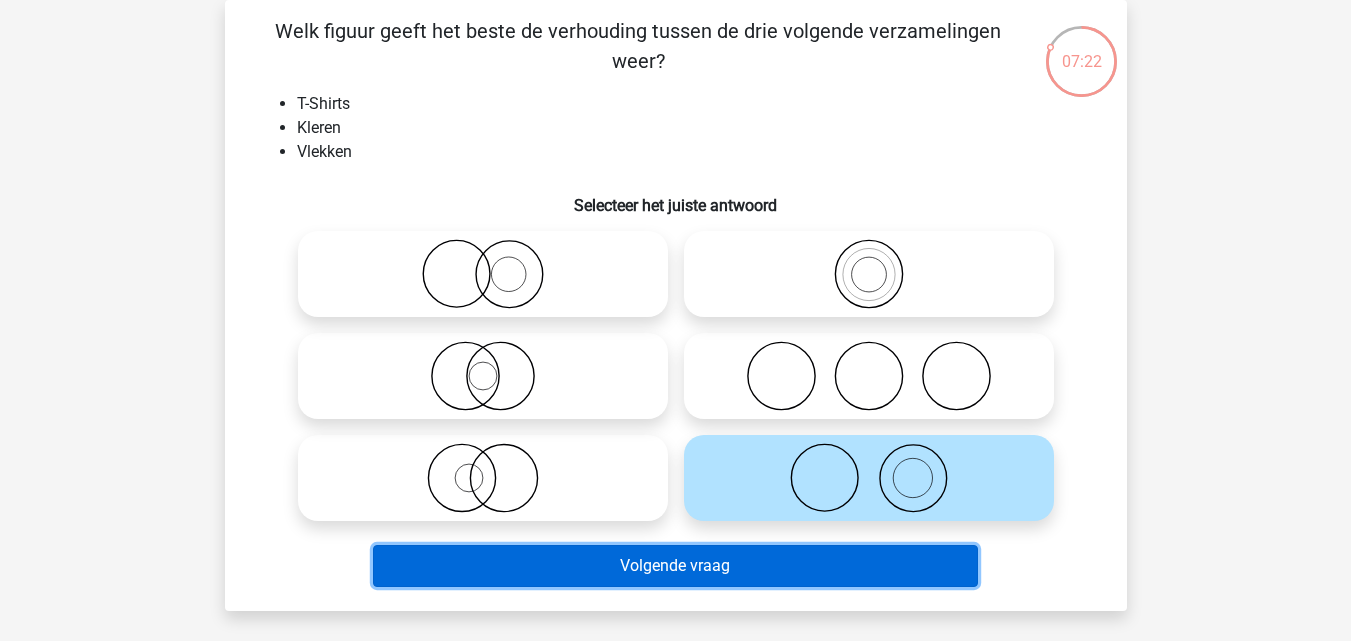 click on "Volgende vraag" at bounding box center (675, 566) 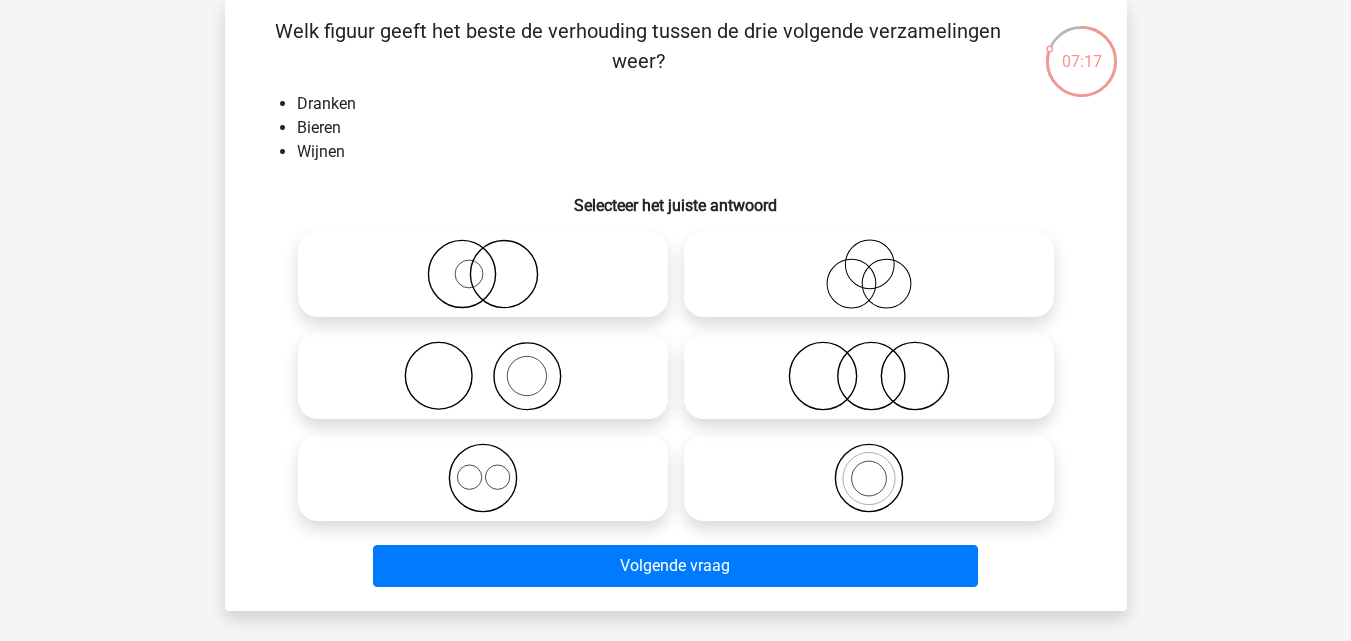 click at bounding box center [489, 461] 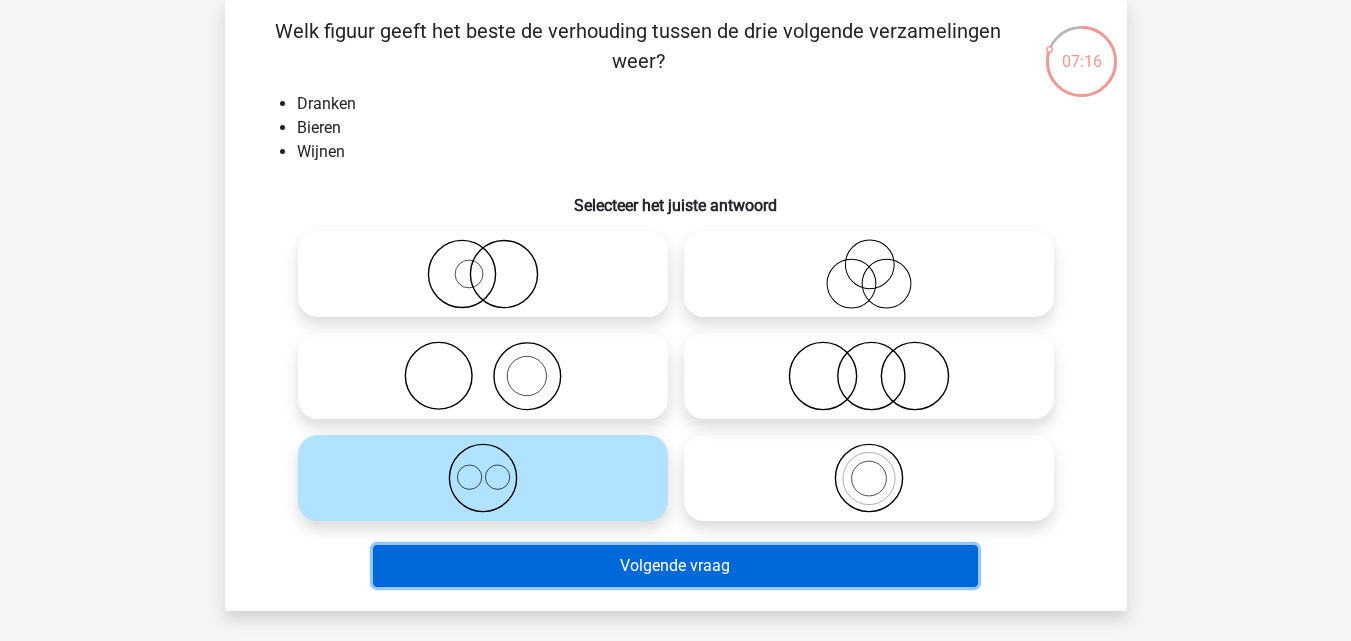 click on "Volgende vraag" at bounding box center [675, 566] 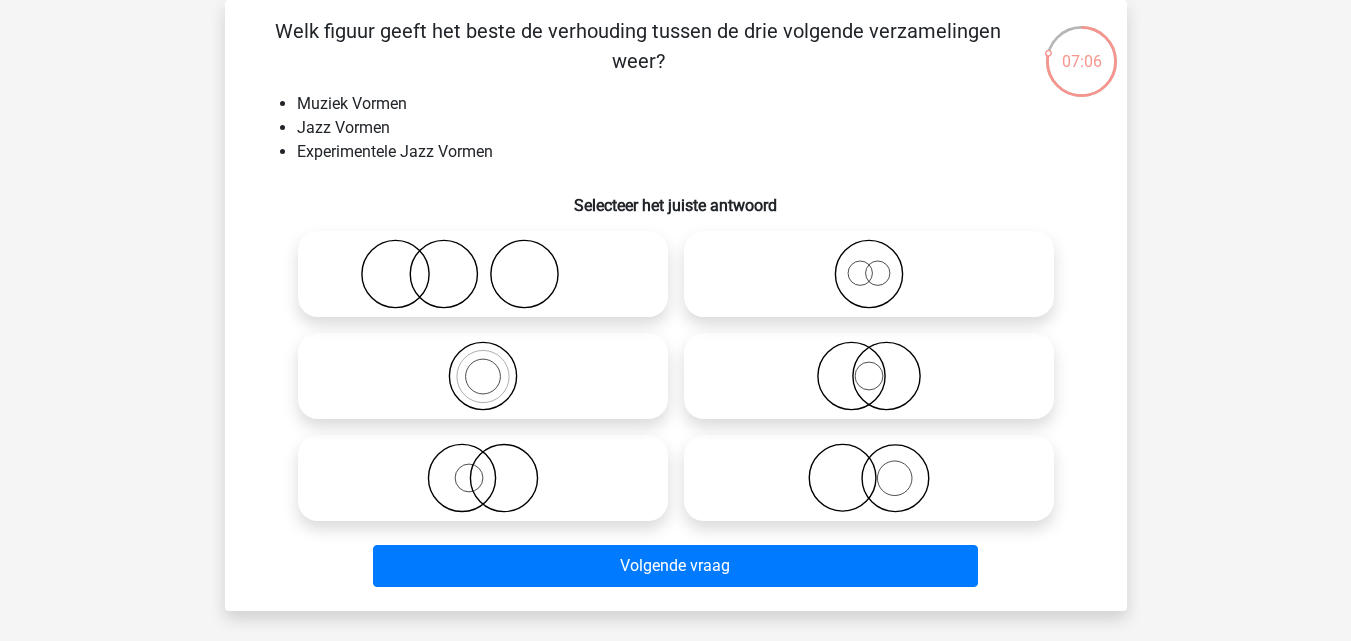 click 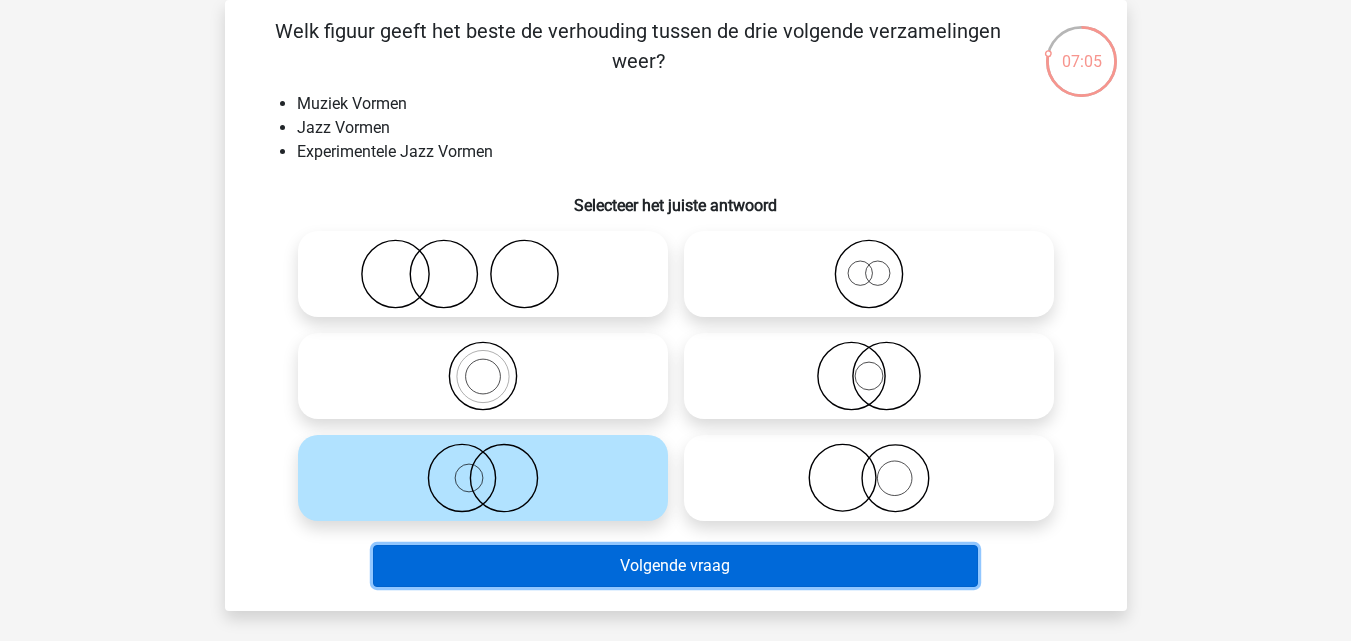 click on "Volgende vraag" at bounding box center [675, 566] 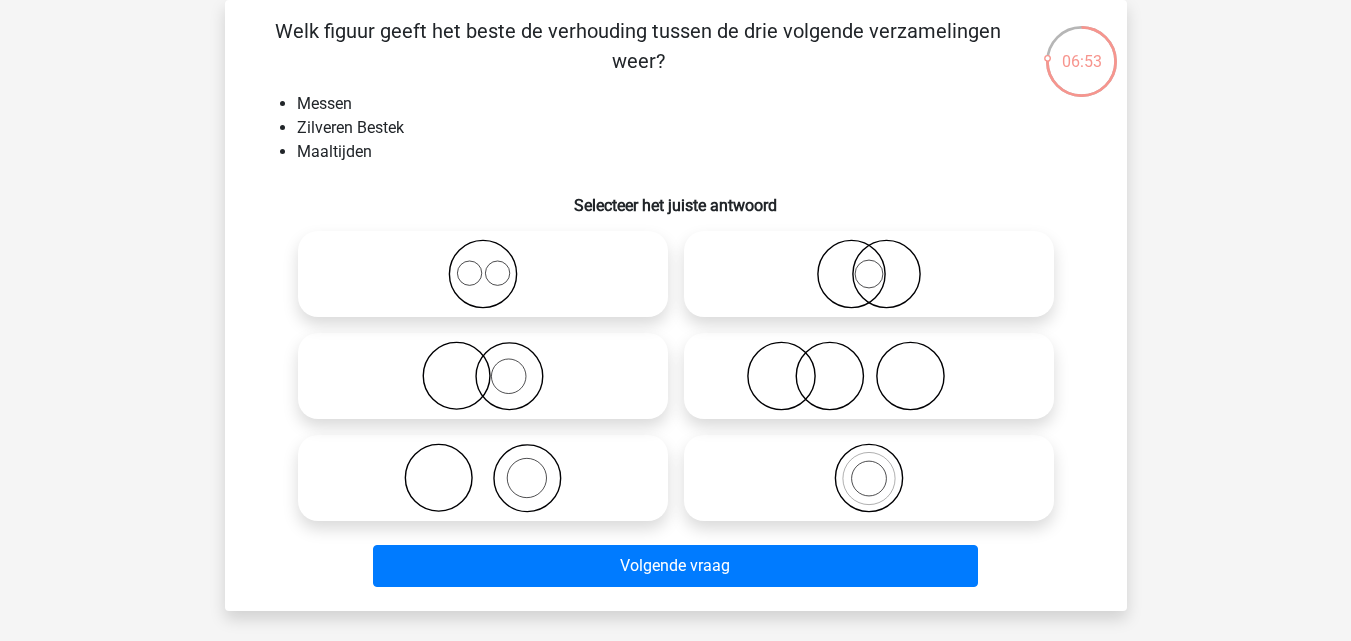 click 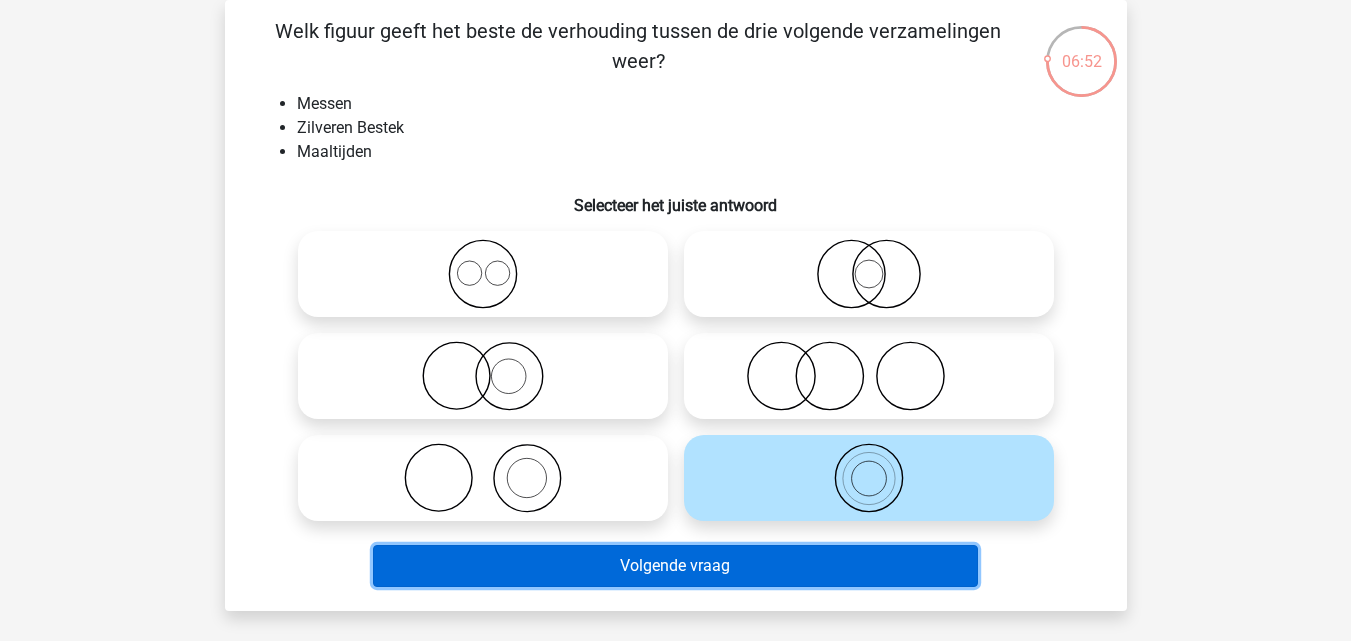 click on "Volgende vraag" at bounding box center (675, 566) 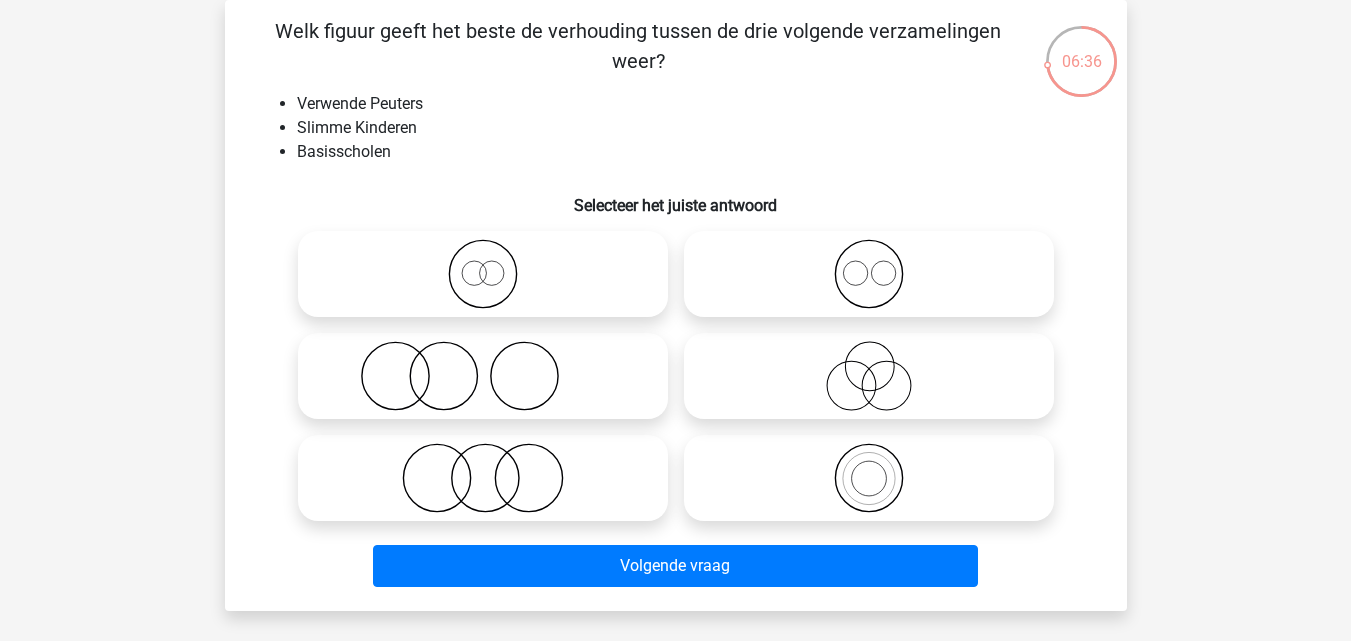 click 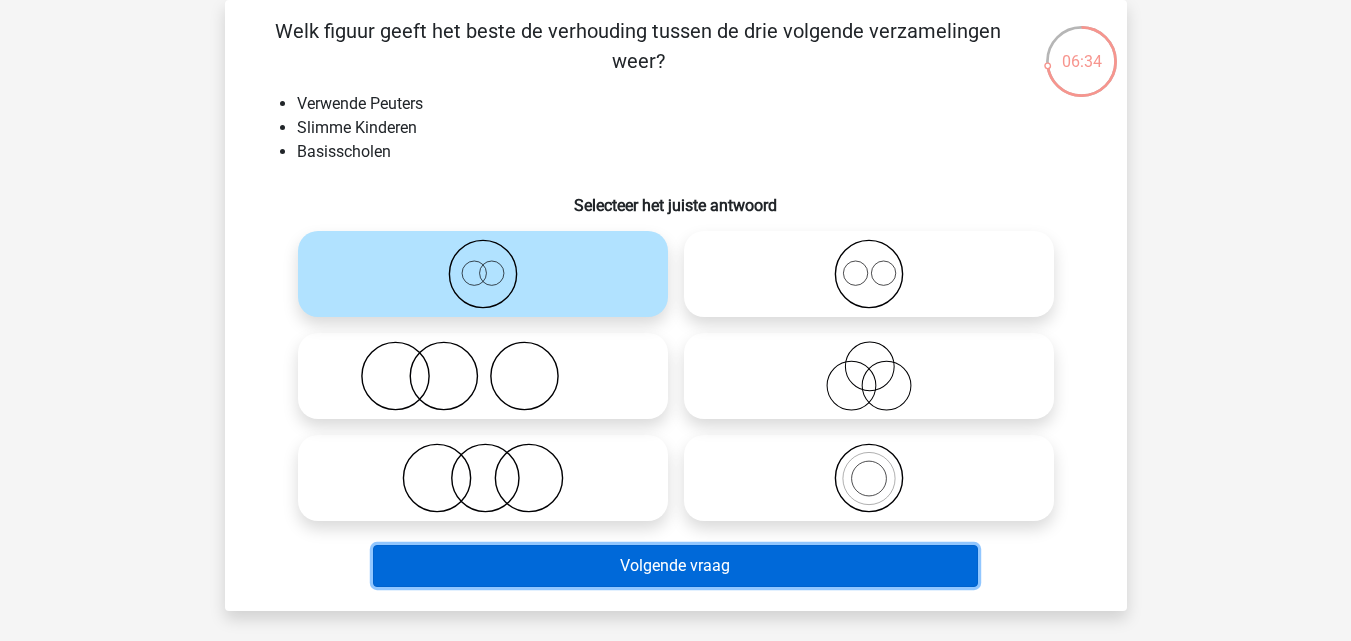 click on "Volgende vraag" at bounding box center [675, 566] 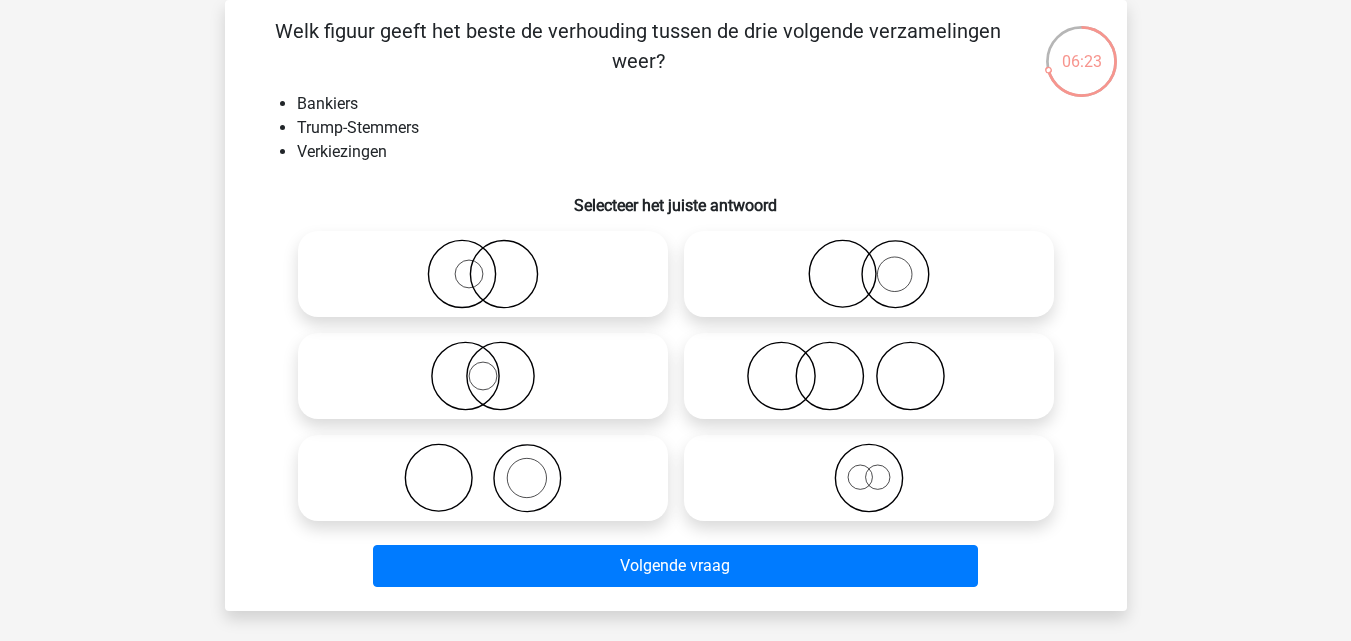 click 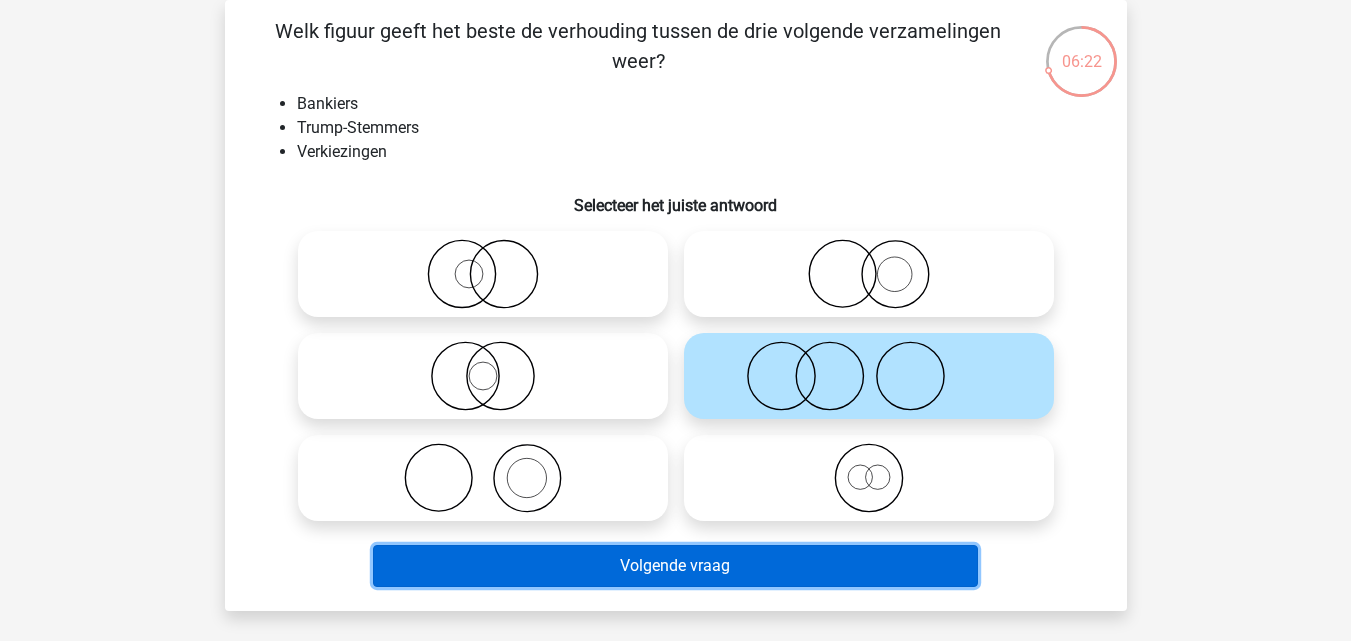 click on "Volgende vraag" at bounding box center (675, 566) 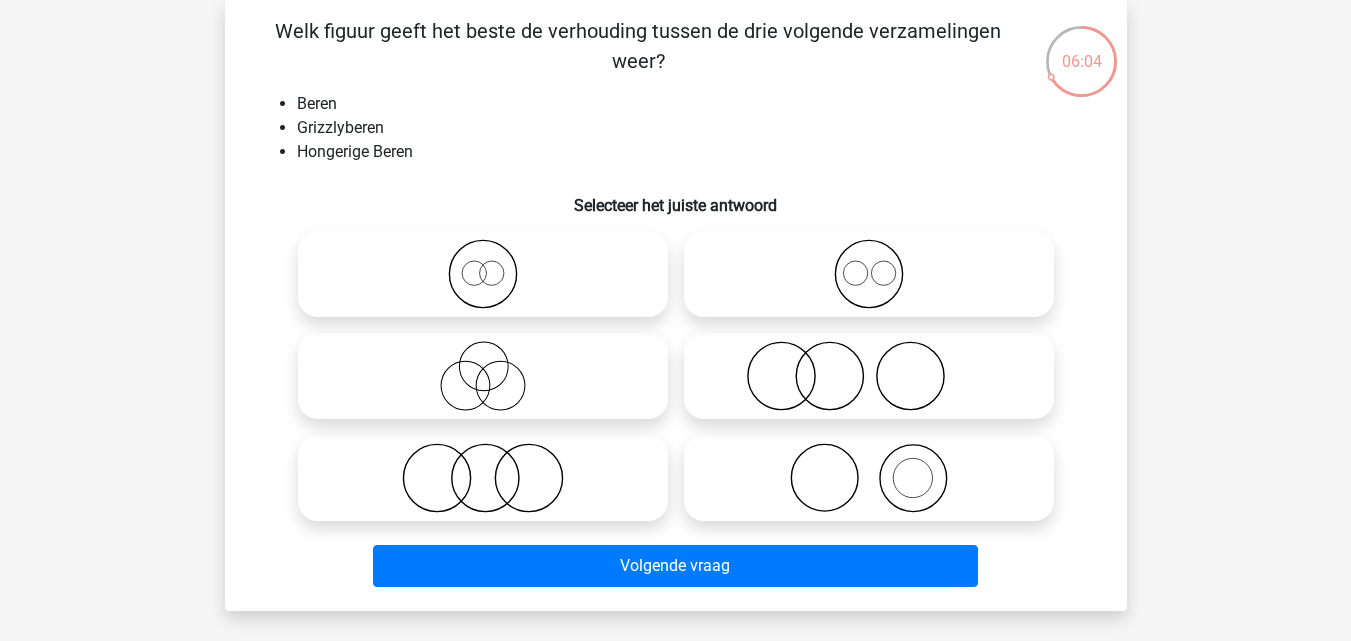 click 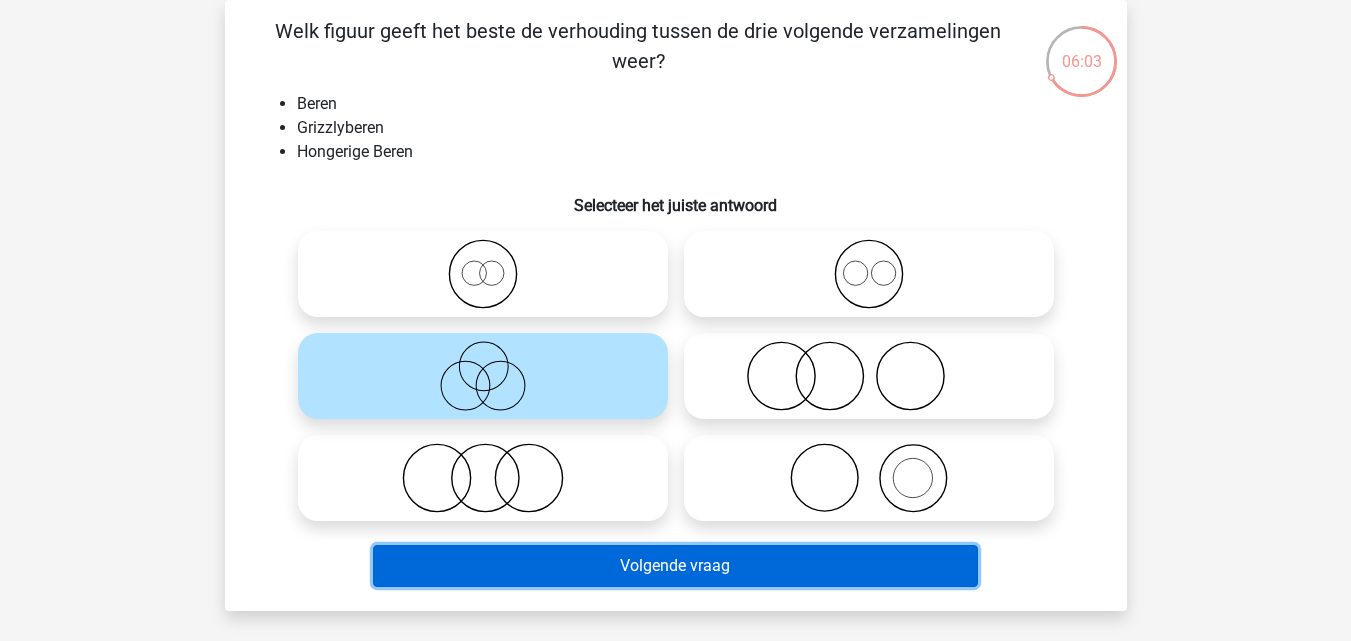 click on "Volgende vraag" at bounding box center (675, 566) 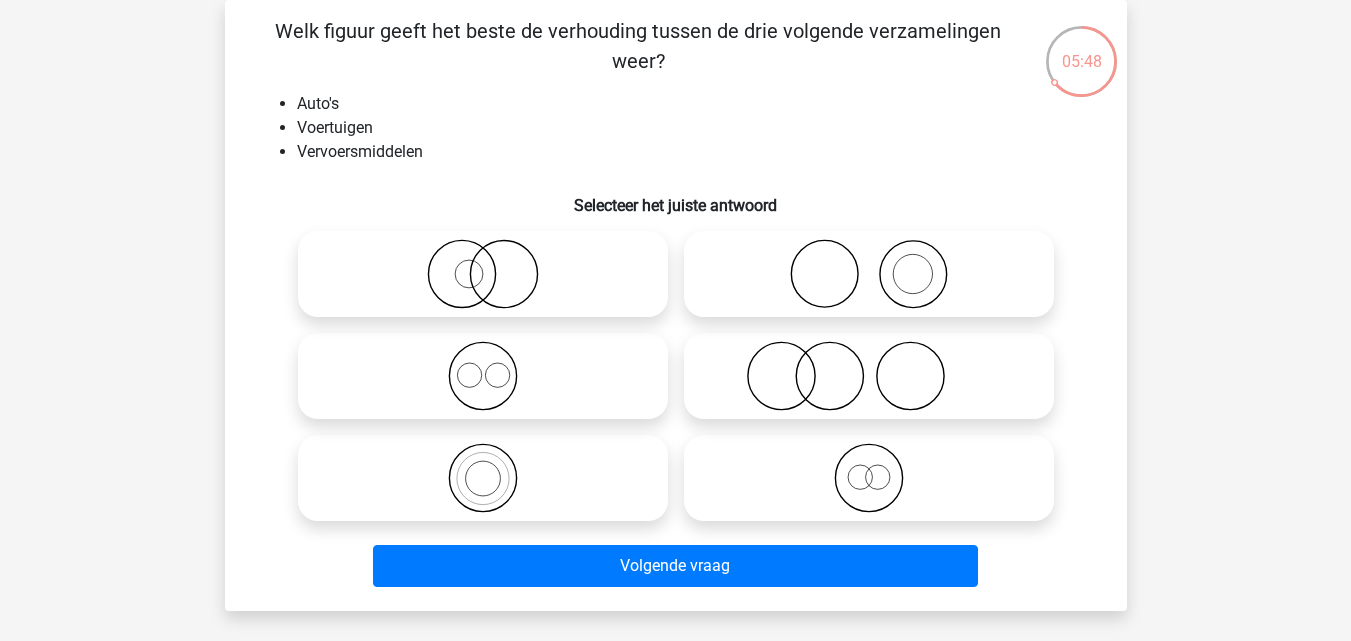 click 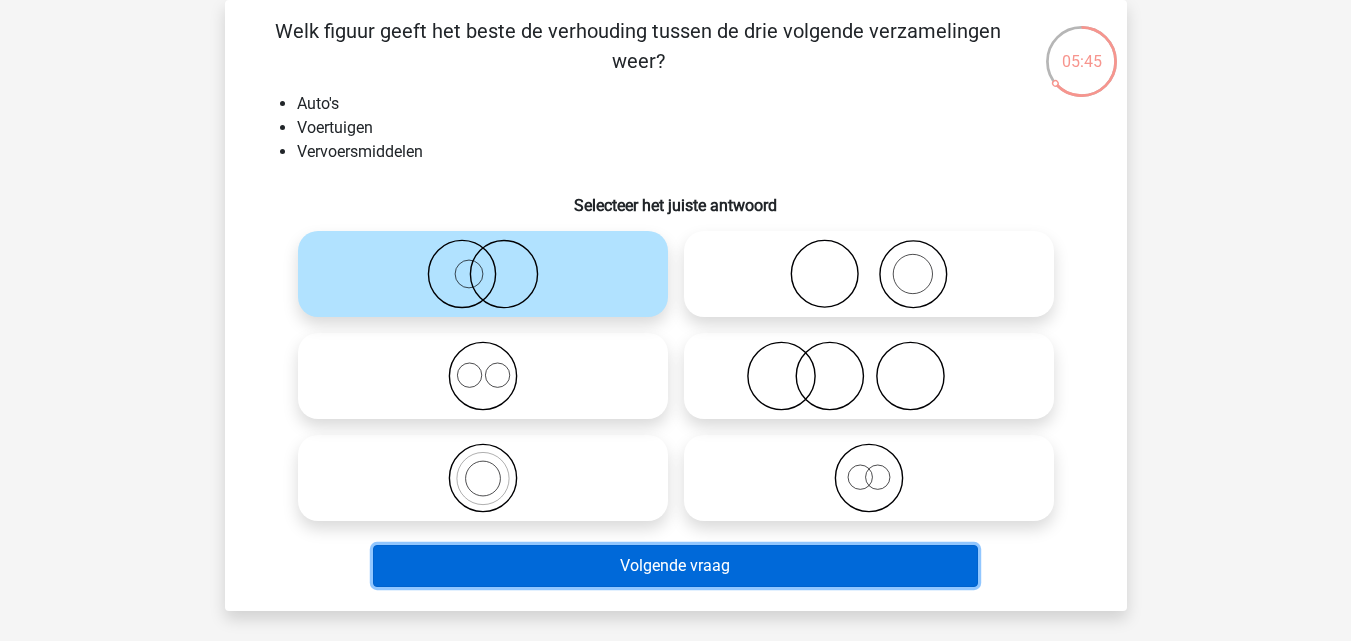 click on "Volgende vraag" at bounding box center [675, 566] 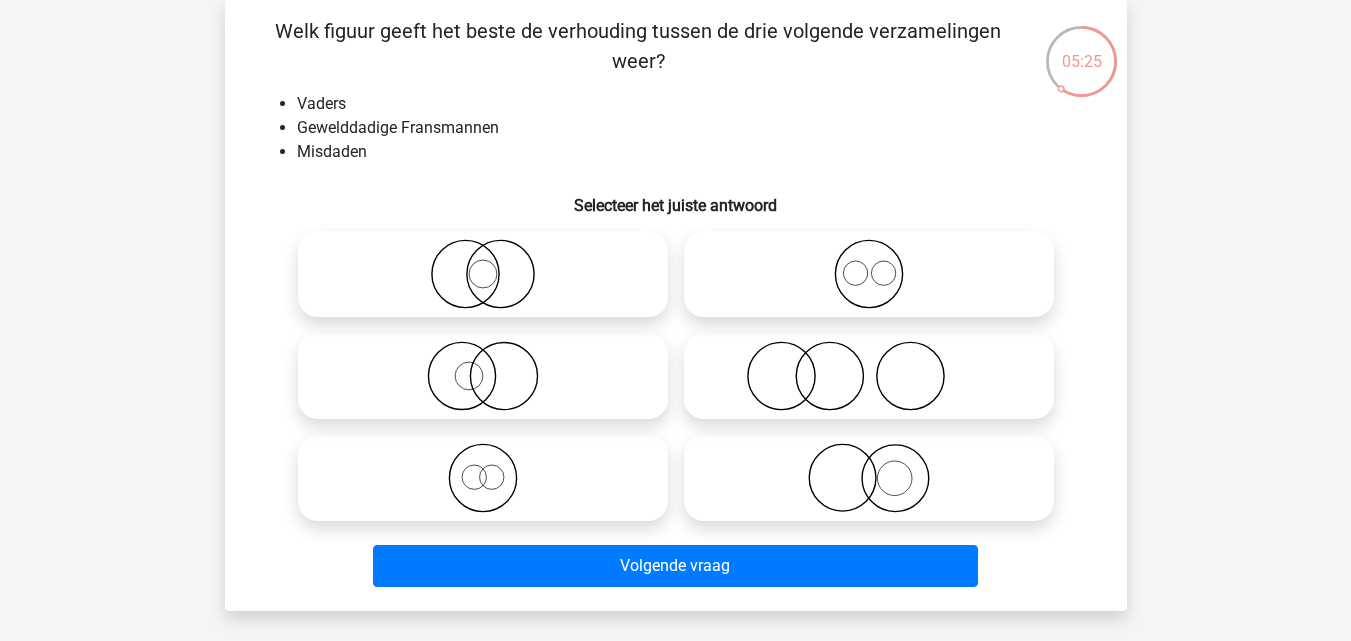 click 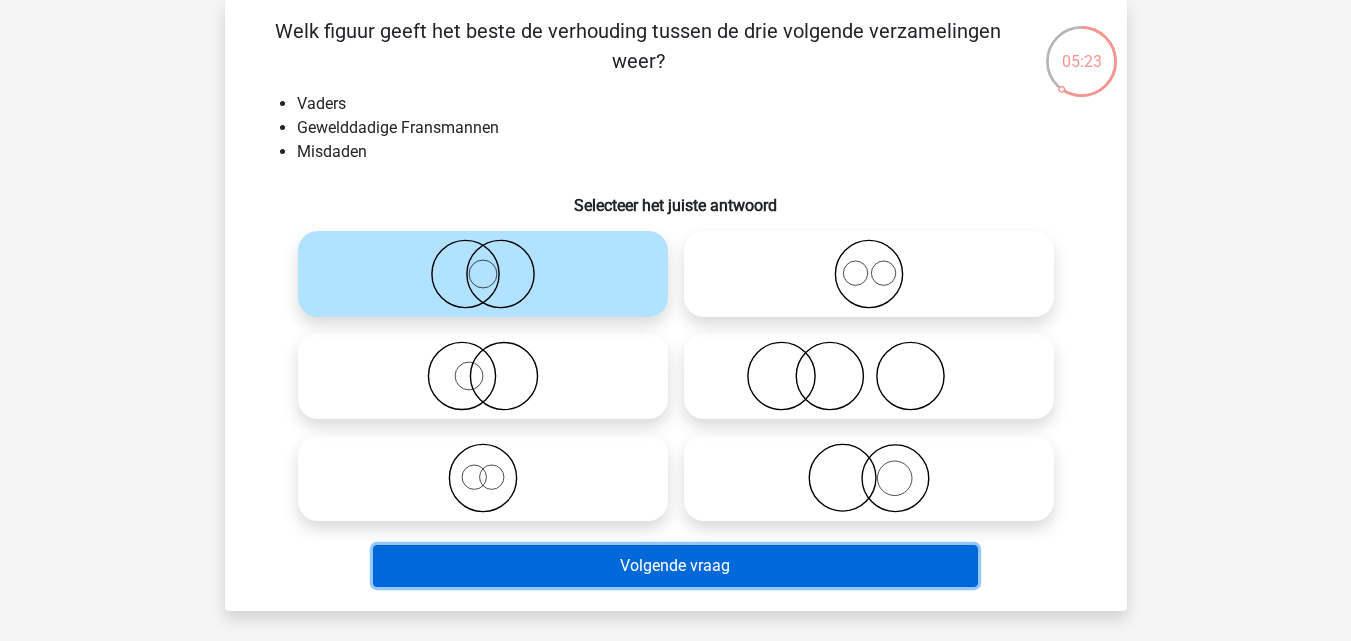 click on "Volgende vraag" at bounding box center [675, 566] 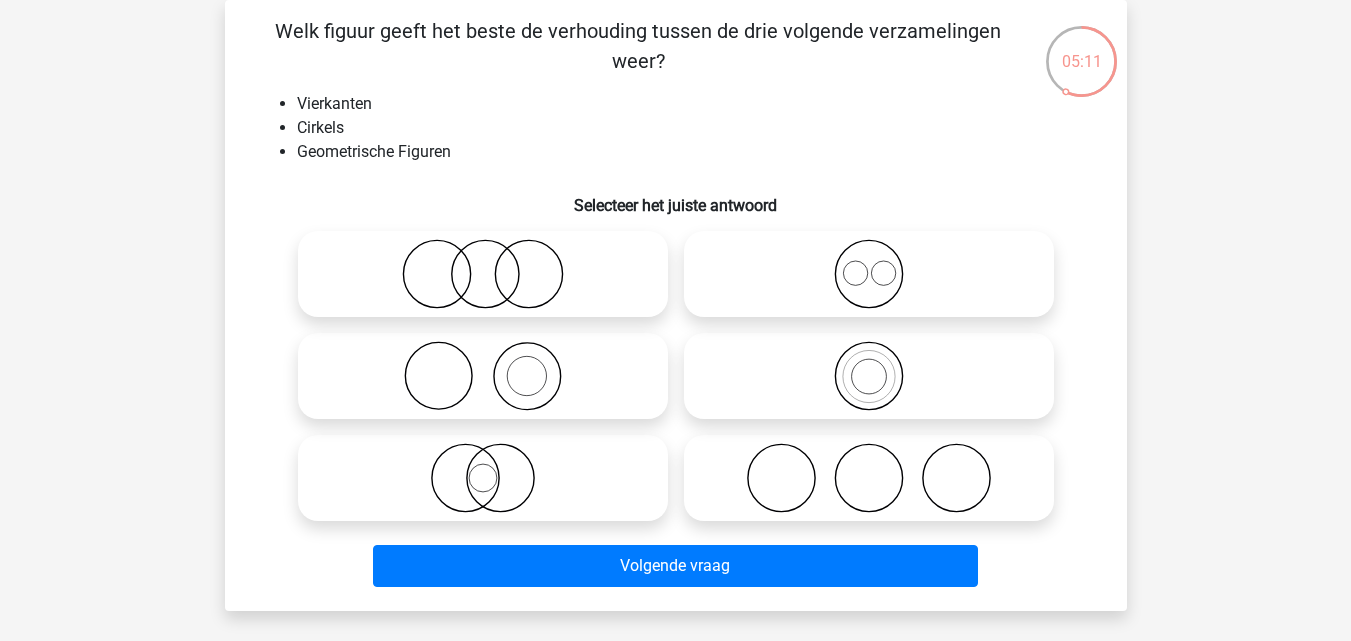 click 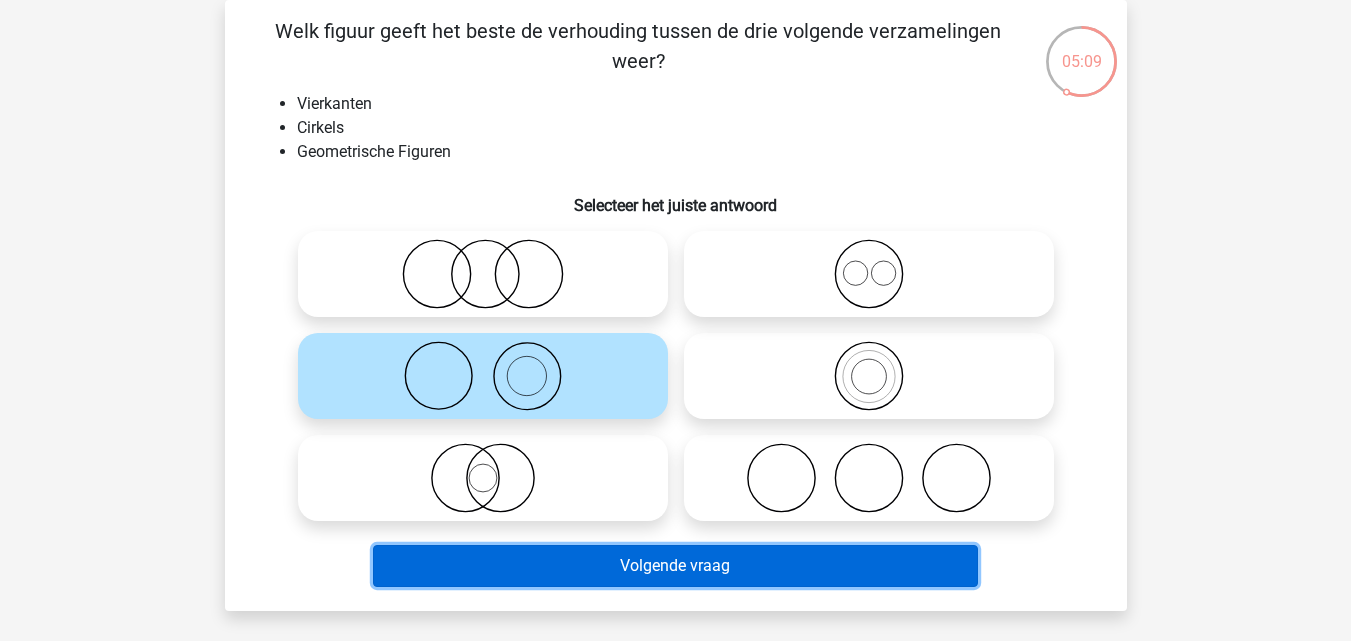 click on "Volgende vraag" at bounding box center (675, 566) 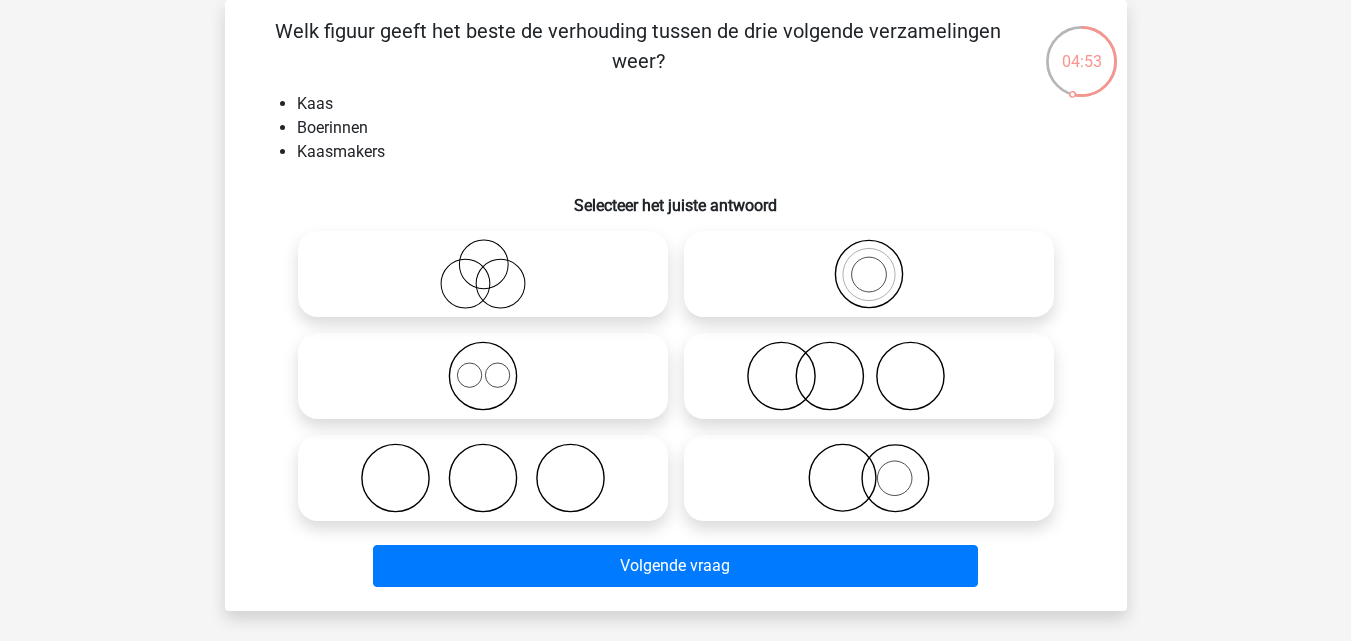 click 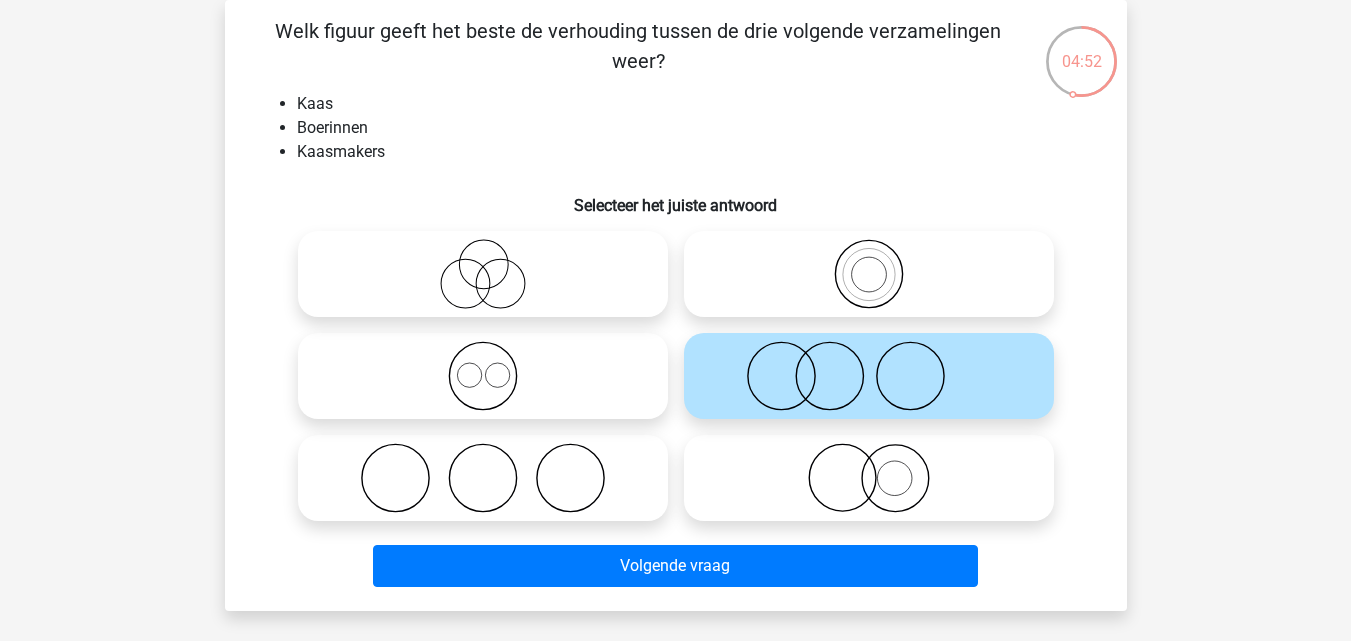 click 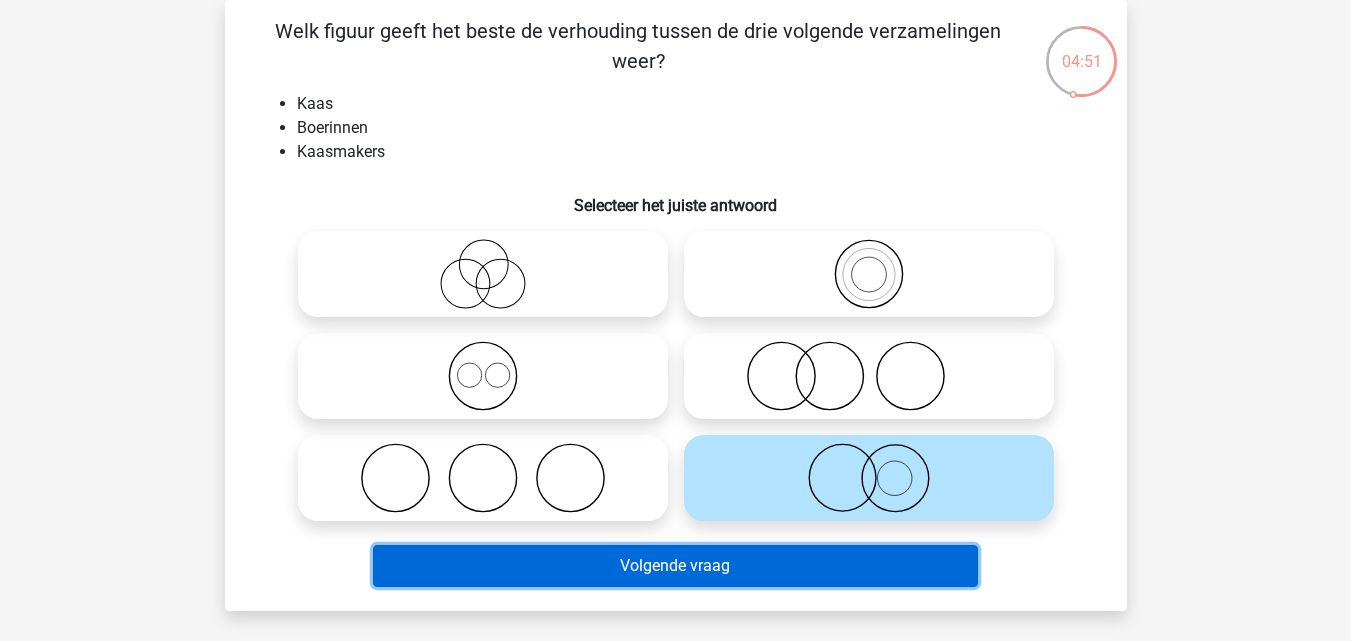 click on "Volgende vraag" at bounding box center (675, 566) 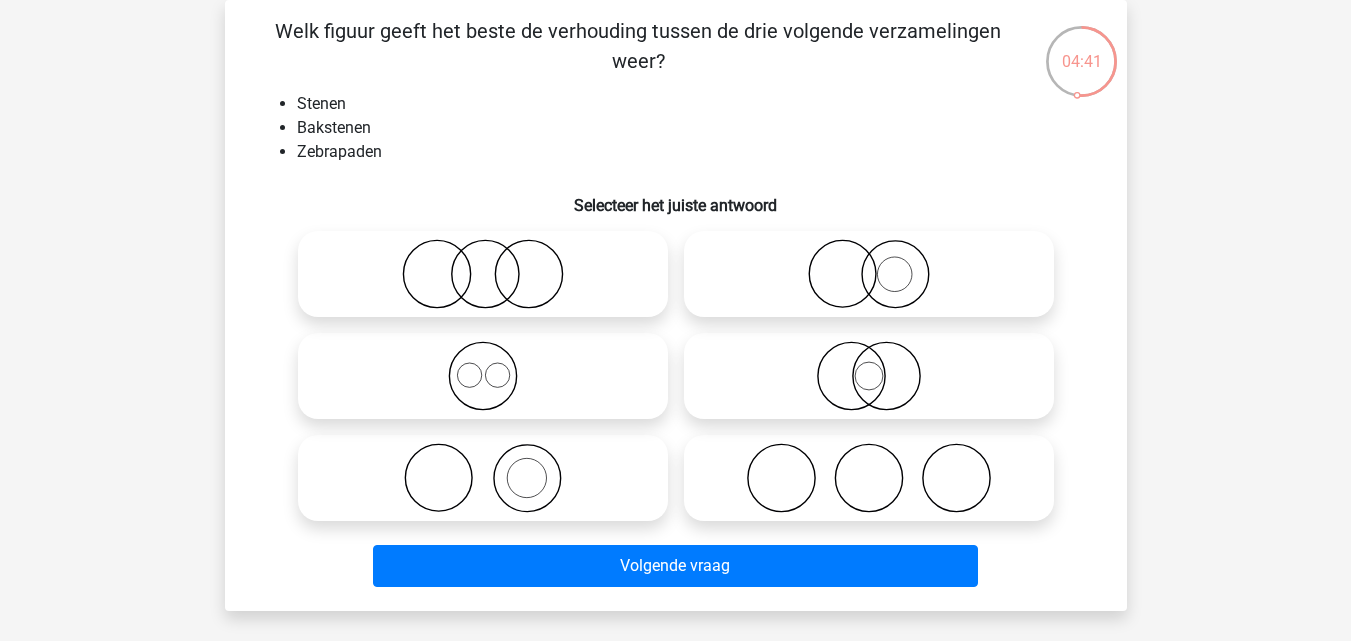 click 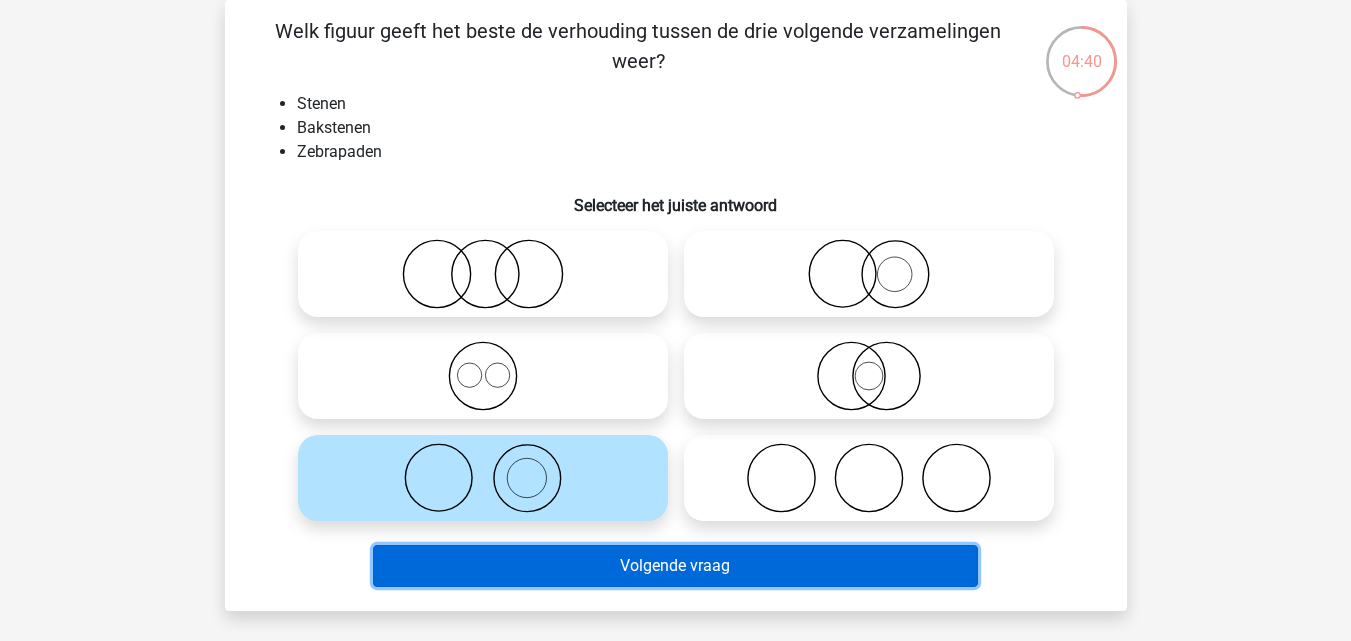 click on "Volgende vraag" at bounding box center (675, 566) 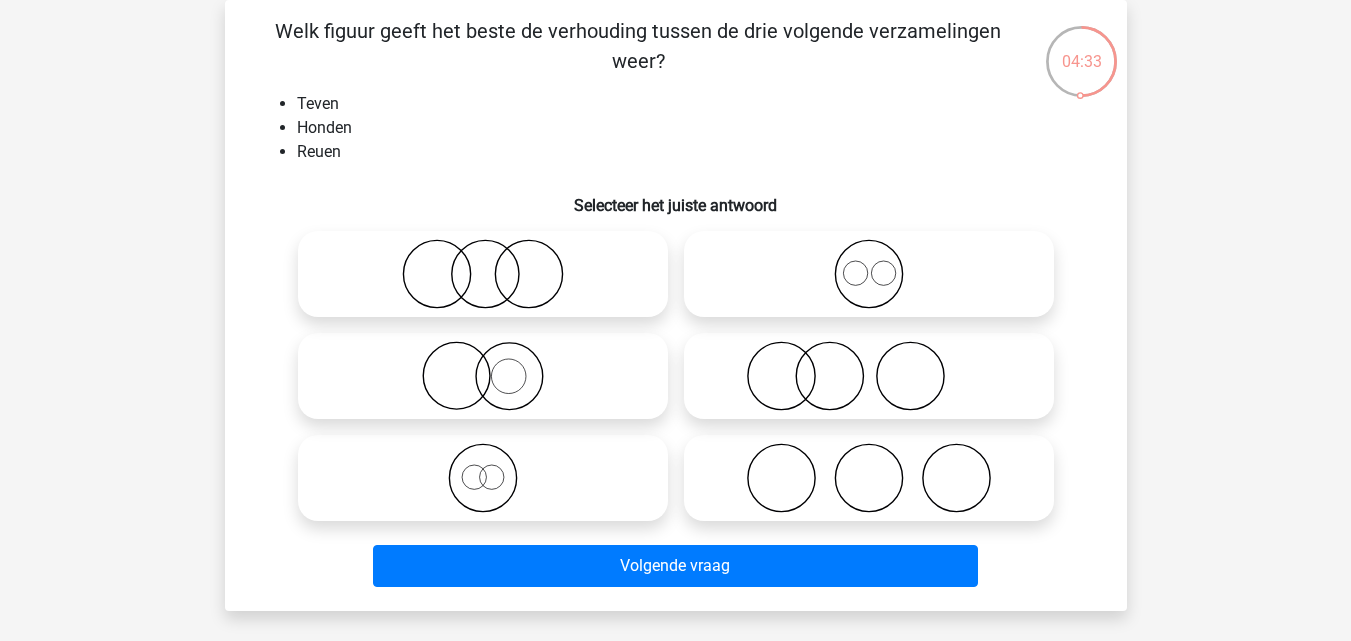click 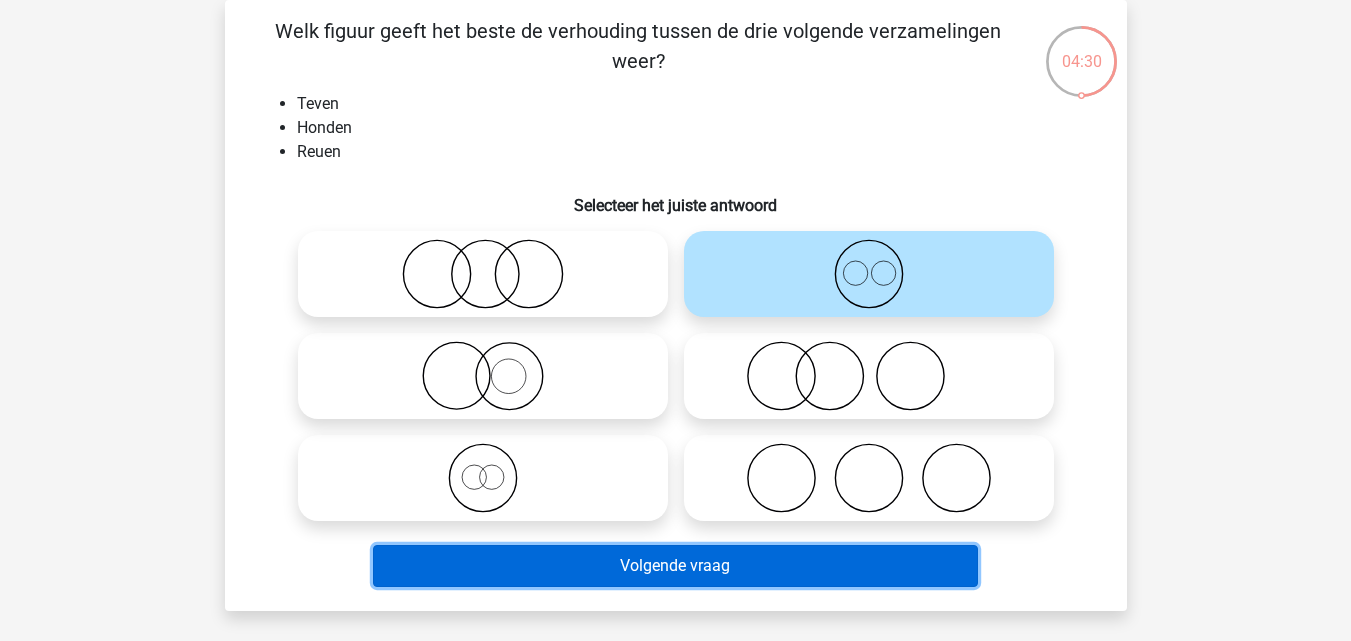 click on "Volgende vraag" at bounding box center [675, 566] 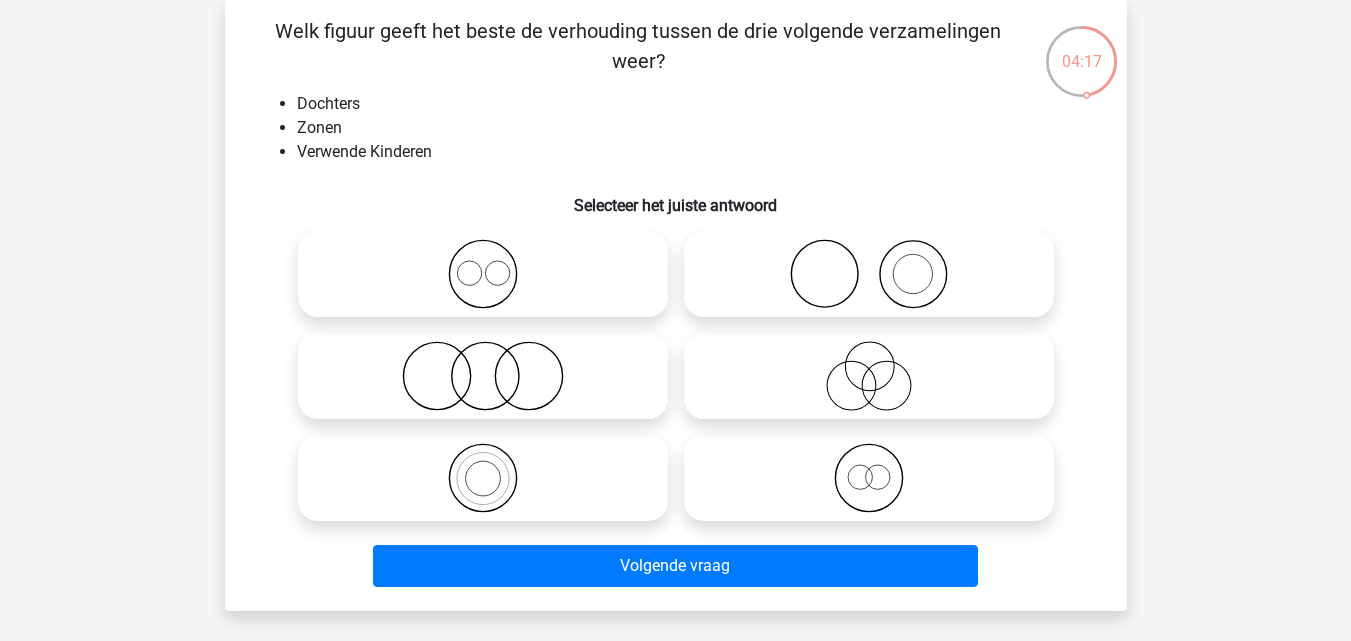 click 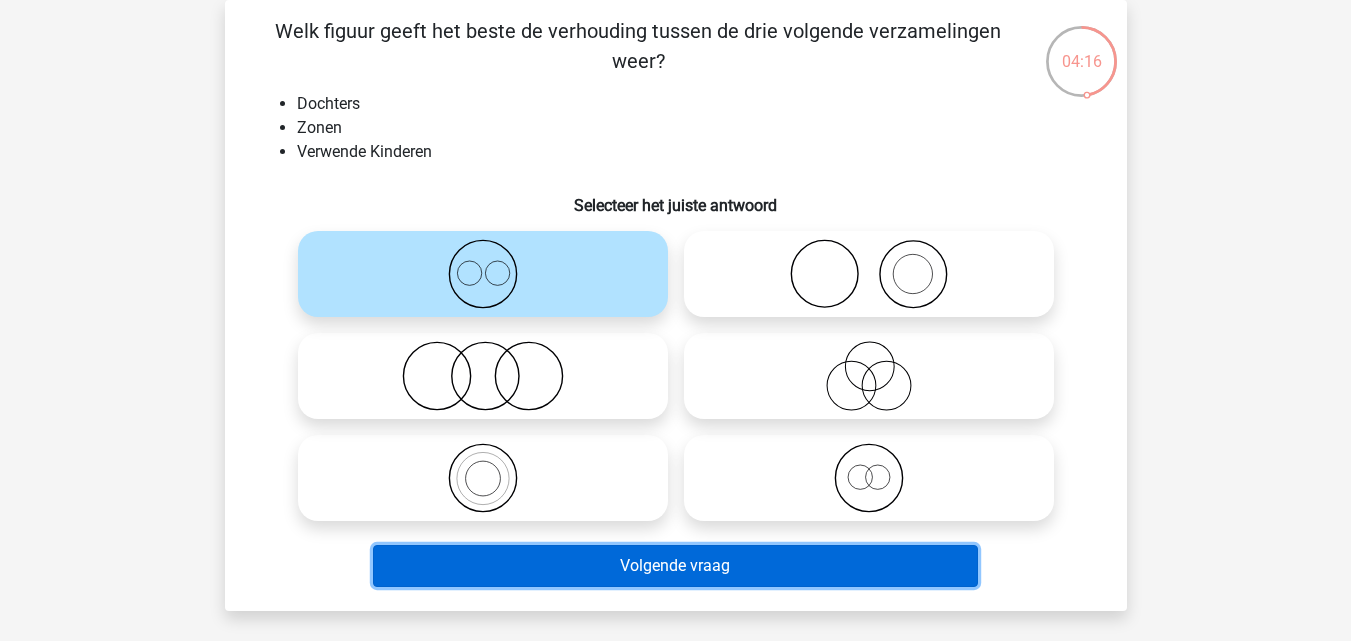click on "Volgende vraag" at bounding box center (675, 566) 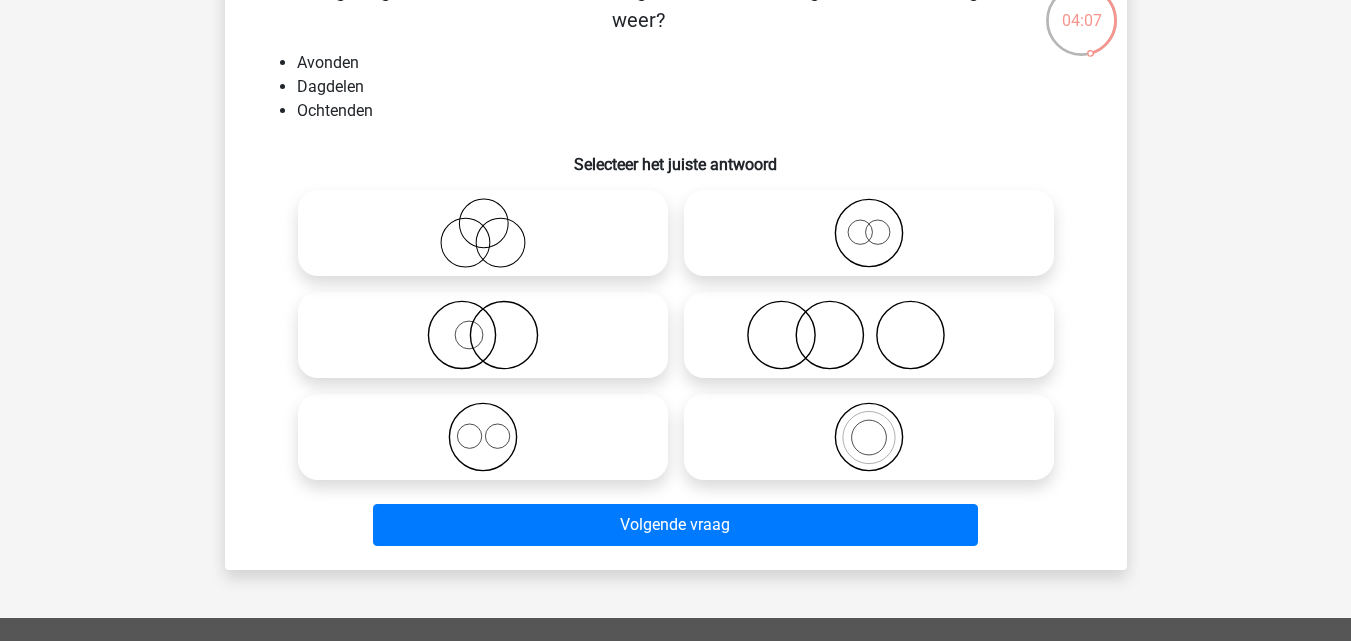 scroll, scrollTop: 100, scrollLeft: 0, axis: vertical 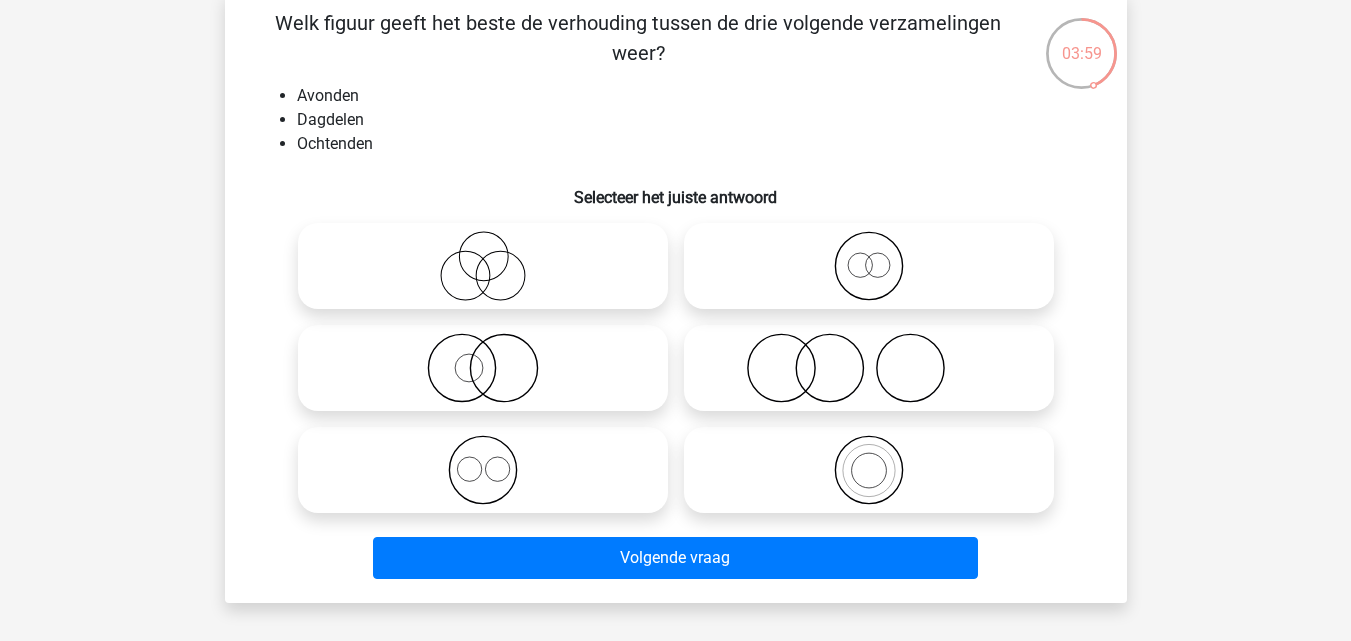 click at bounding box center (489, 453) 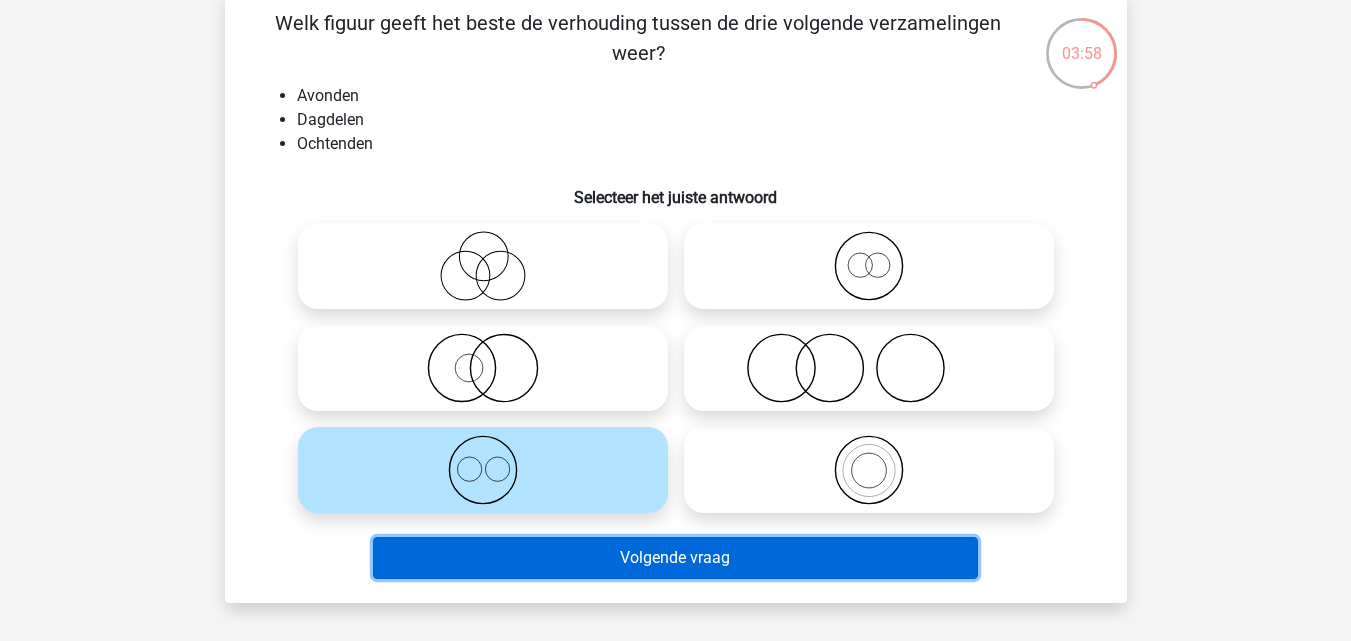 click on "Volgende vraag" at bounding box center (675, 558) 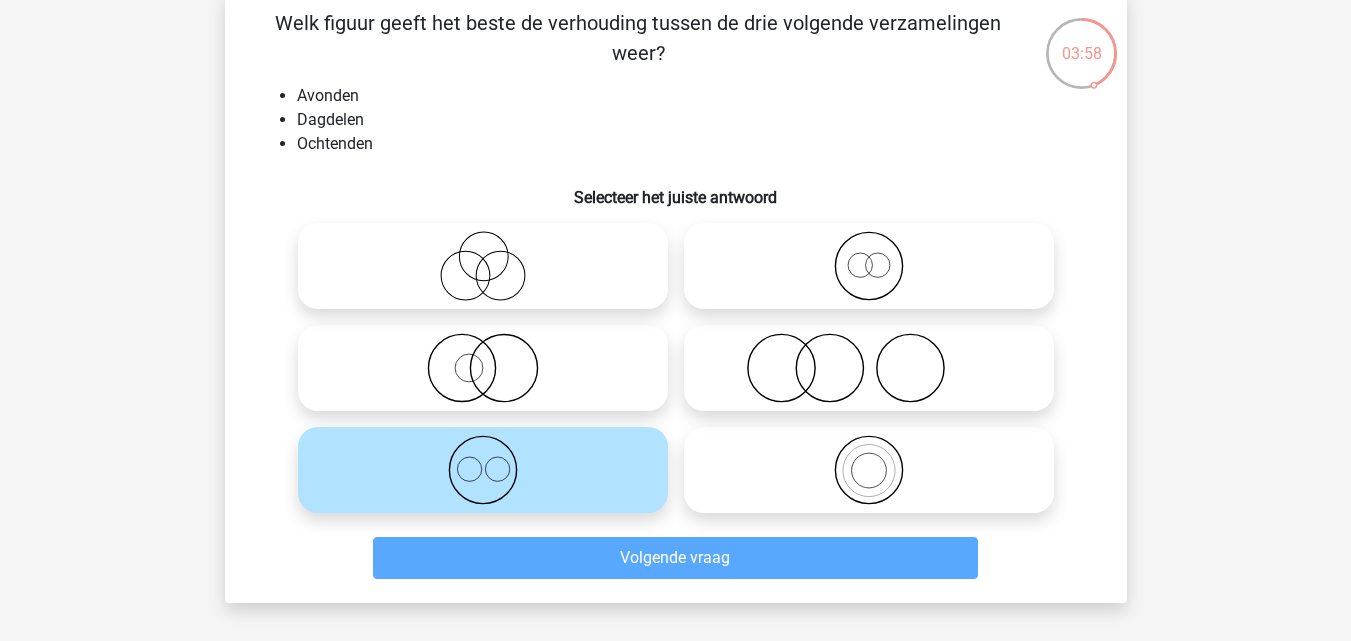 scroll, scrollTop: 92, scrollLeft: 0, axis: vertical 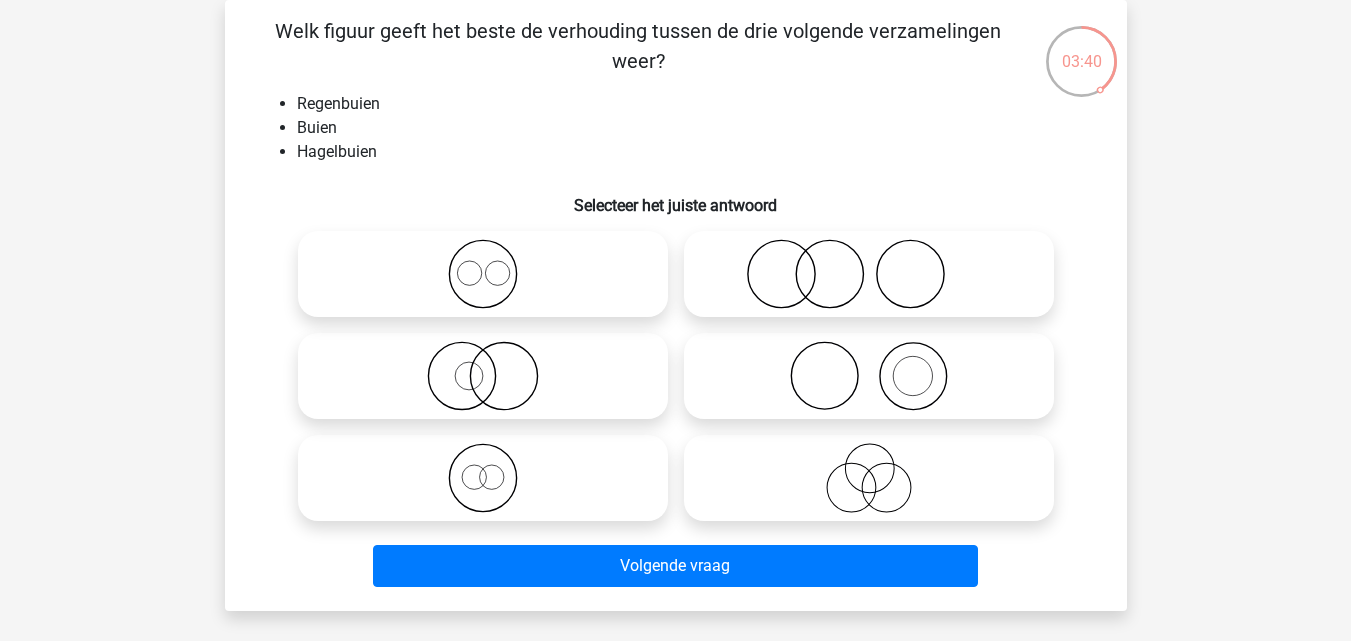 click 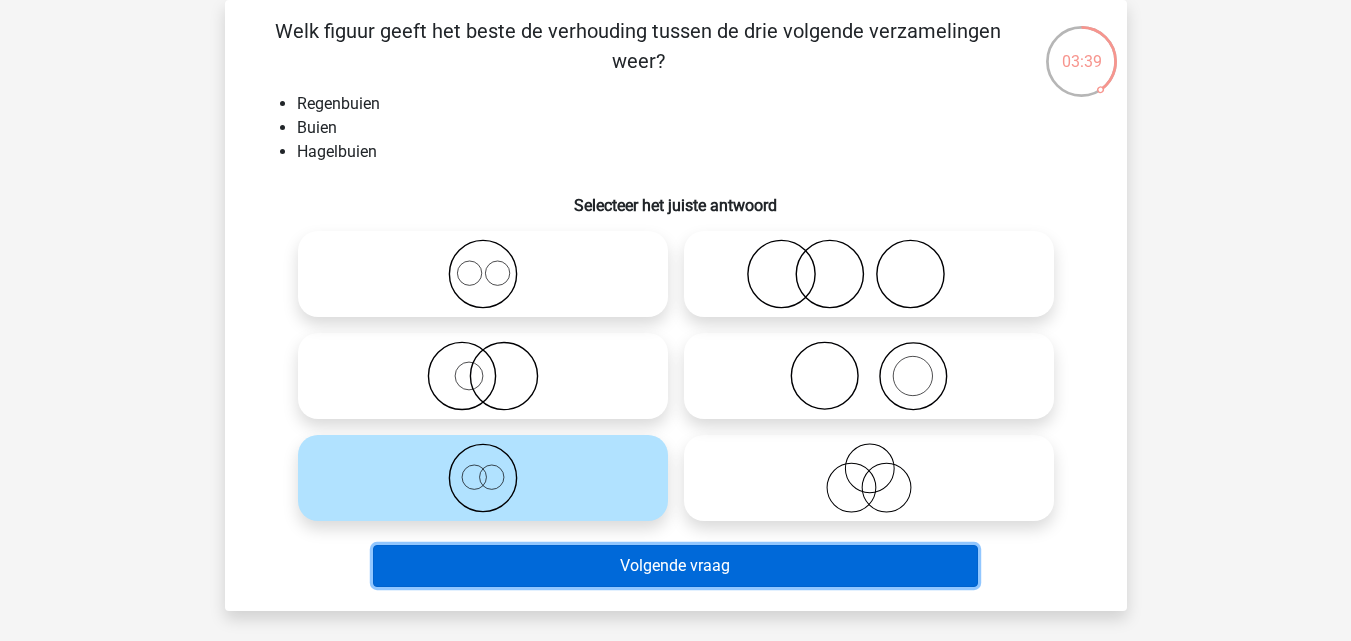 click on "Volgende vraag" at bounding box center (675, 566) 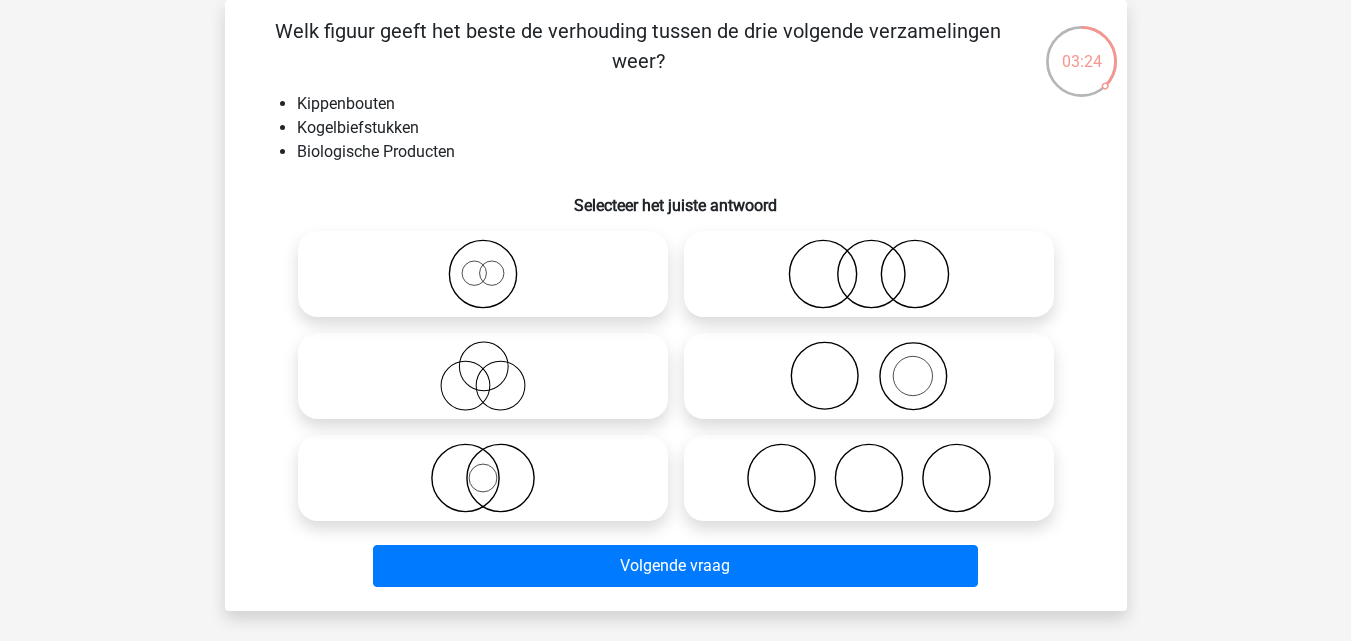 click 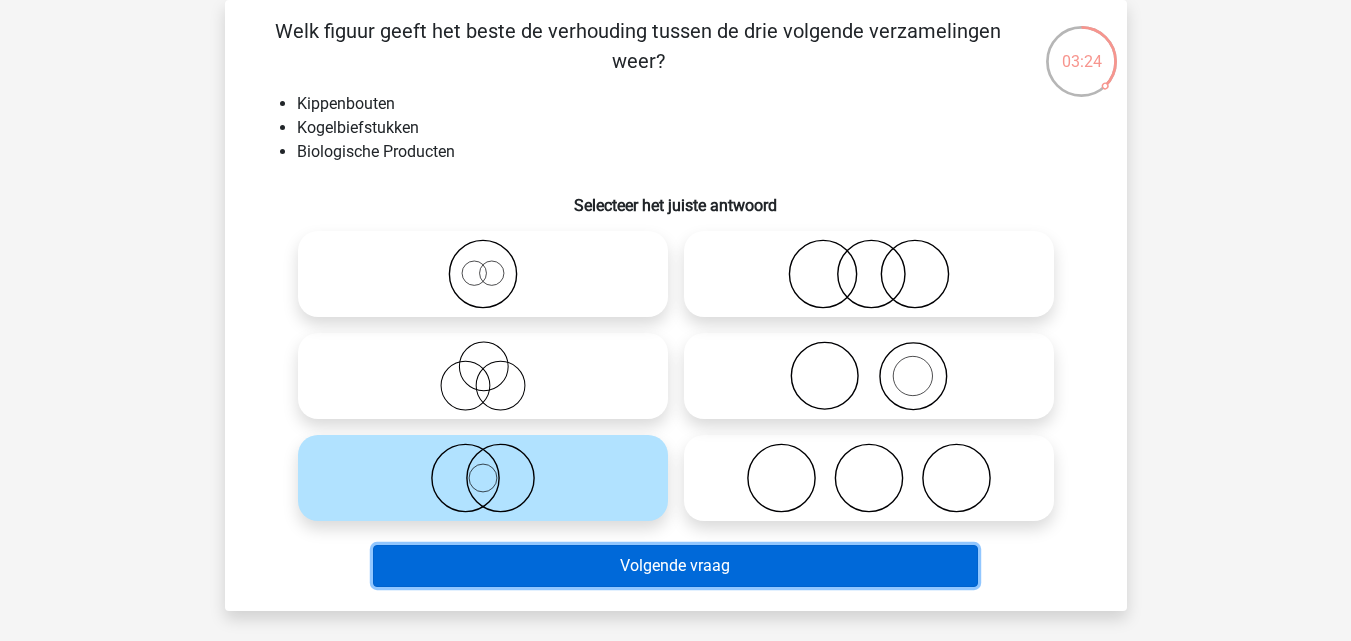 click on "Volgende vraag" at bounding box center (675, 566) 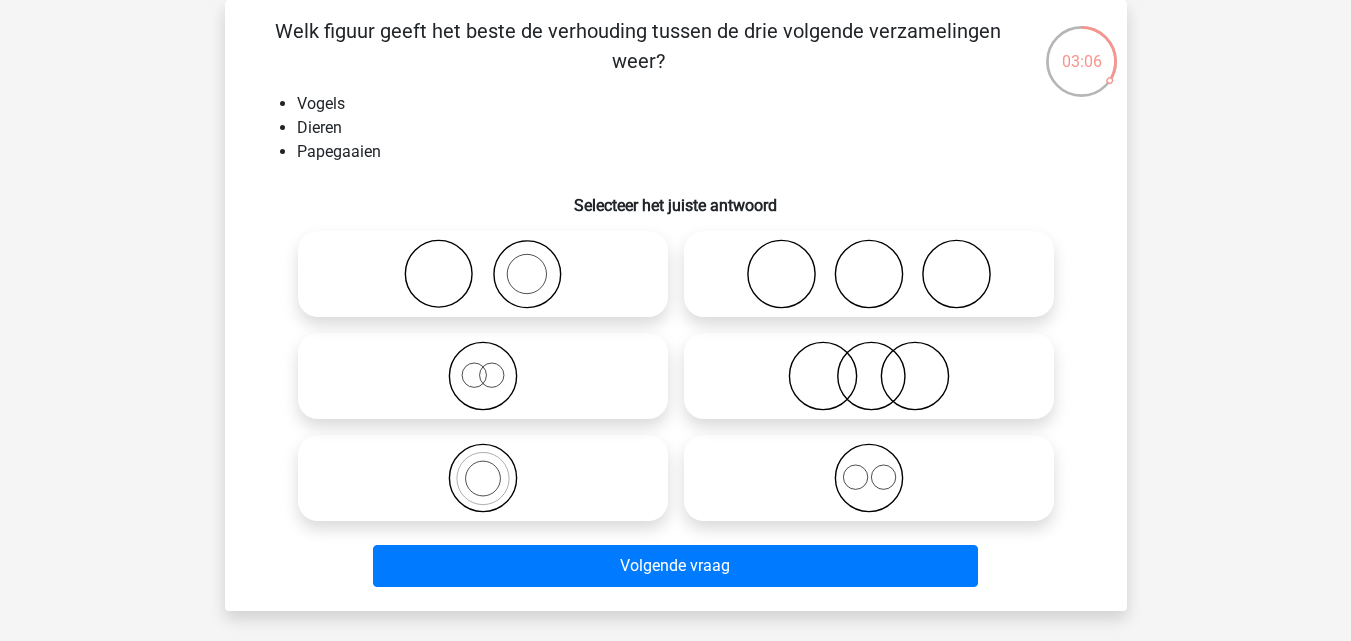 click 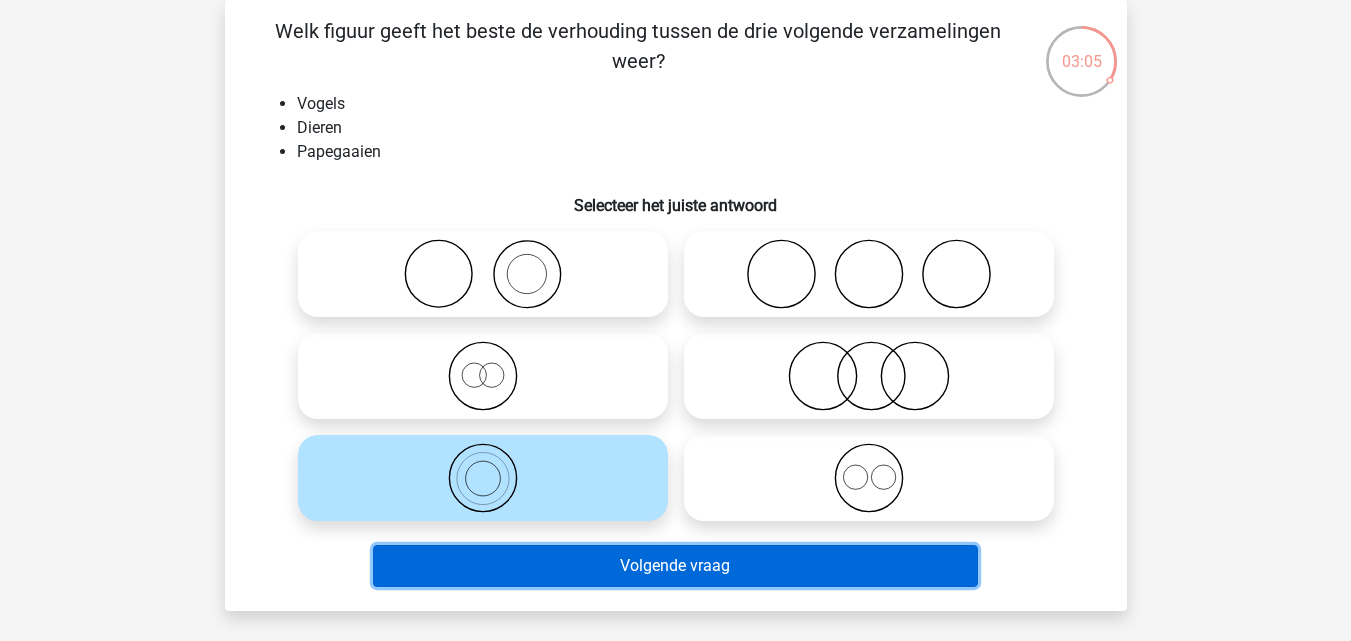 click on "Volgende vraag" at bounding box center [675, 566] 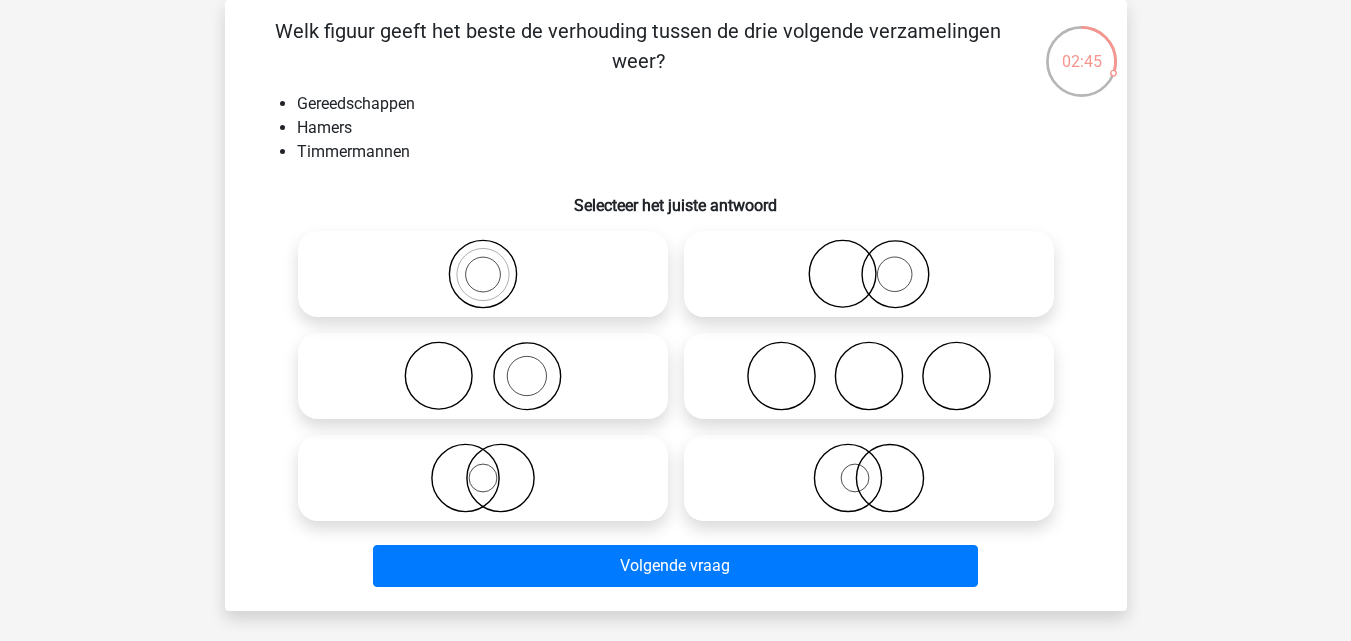 click 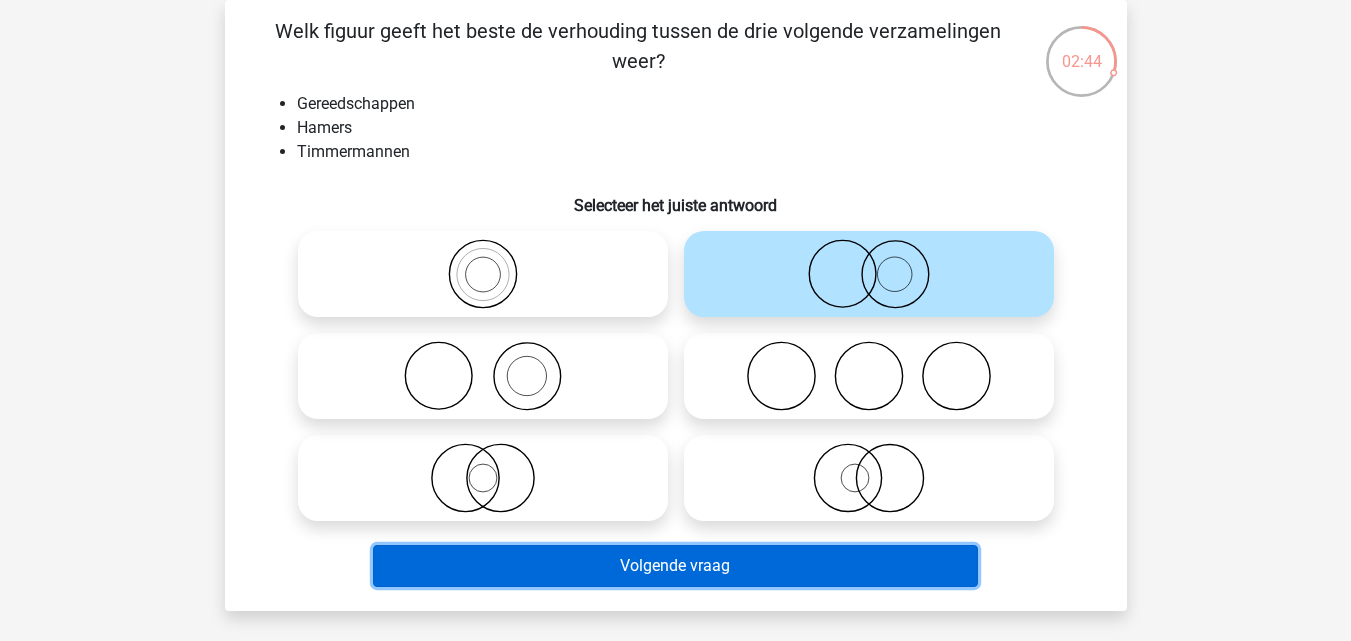 click on "Volgende vraag" at bounding box center (675, 566) 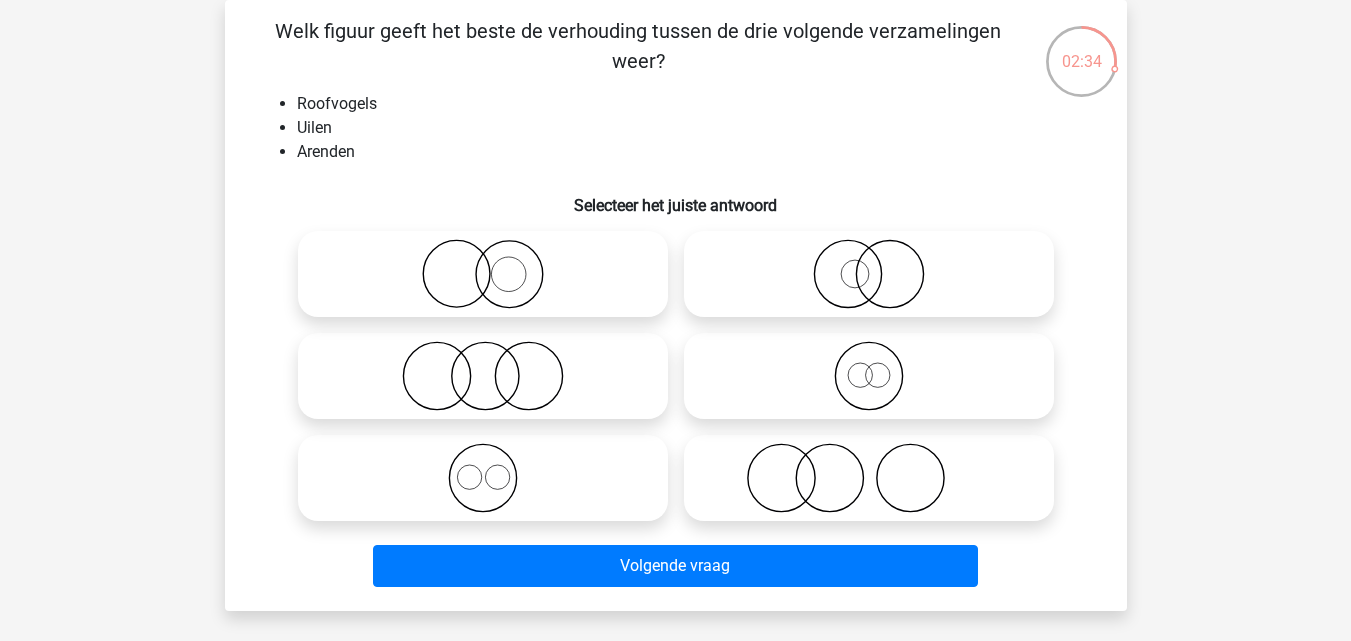 click 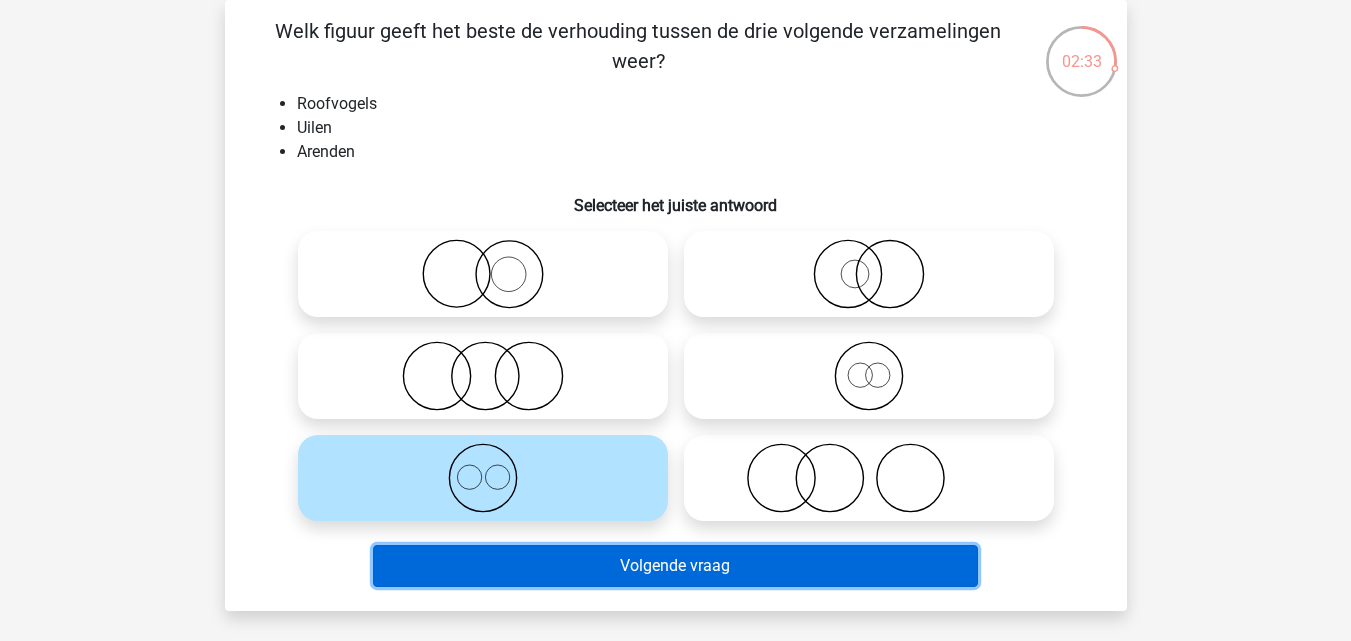 click on "Volgende vraag" at bounding box center (675, 566) 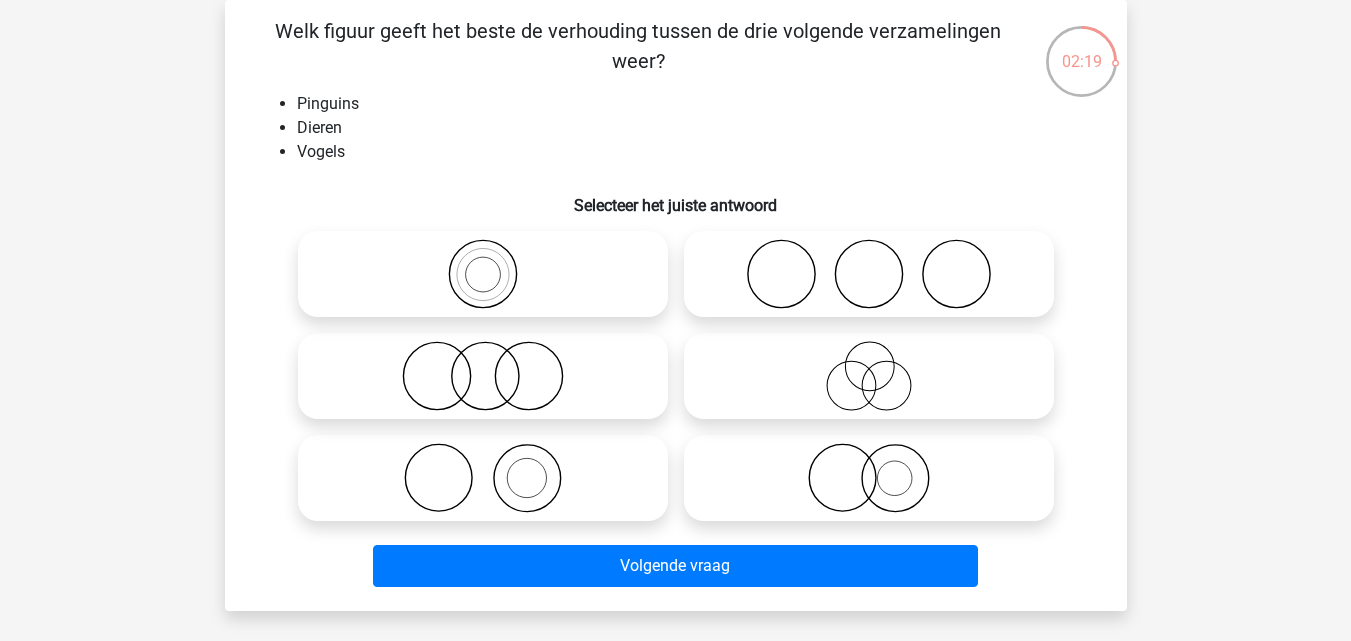 click 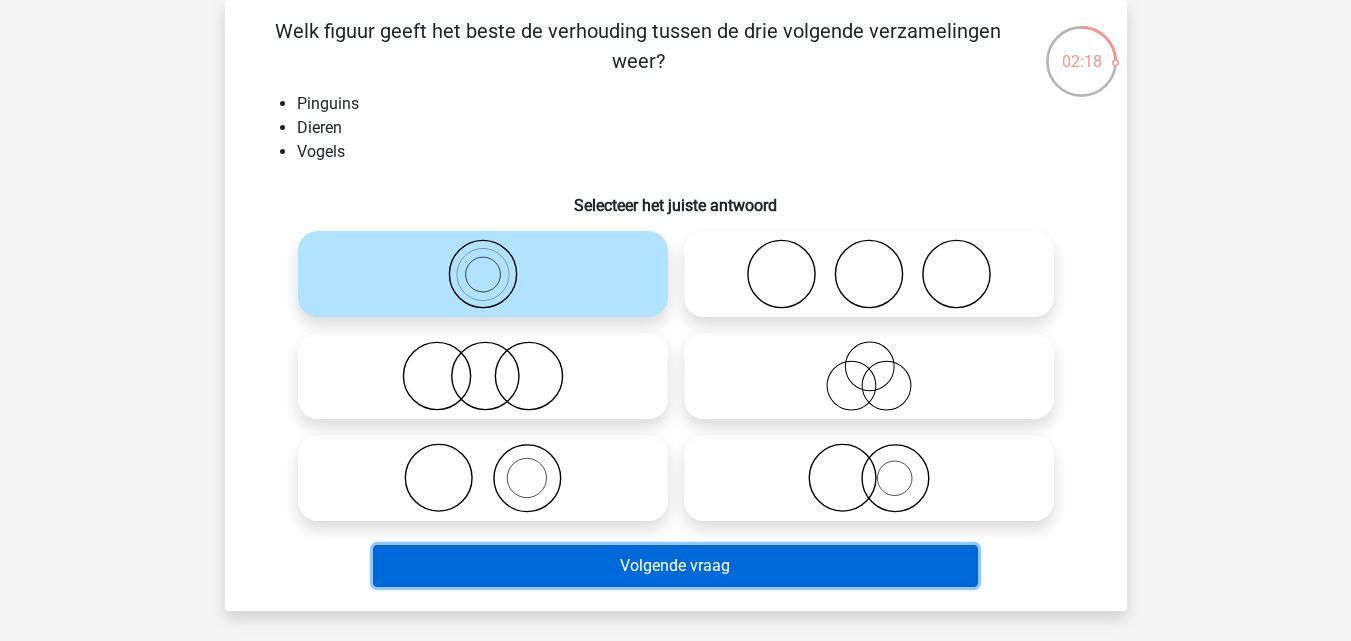 click on "Volgende vraag" at bounding box center (675, 566) 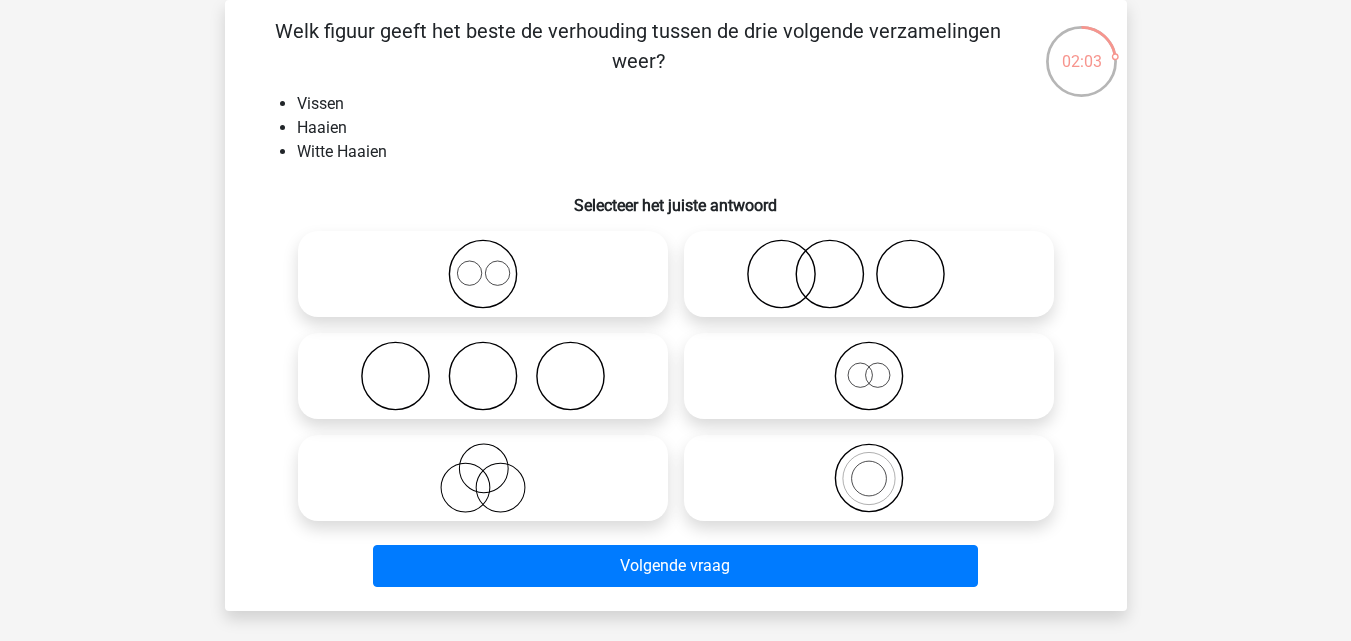 click 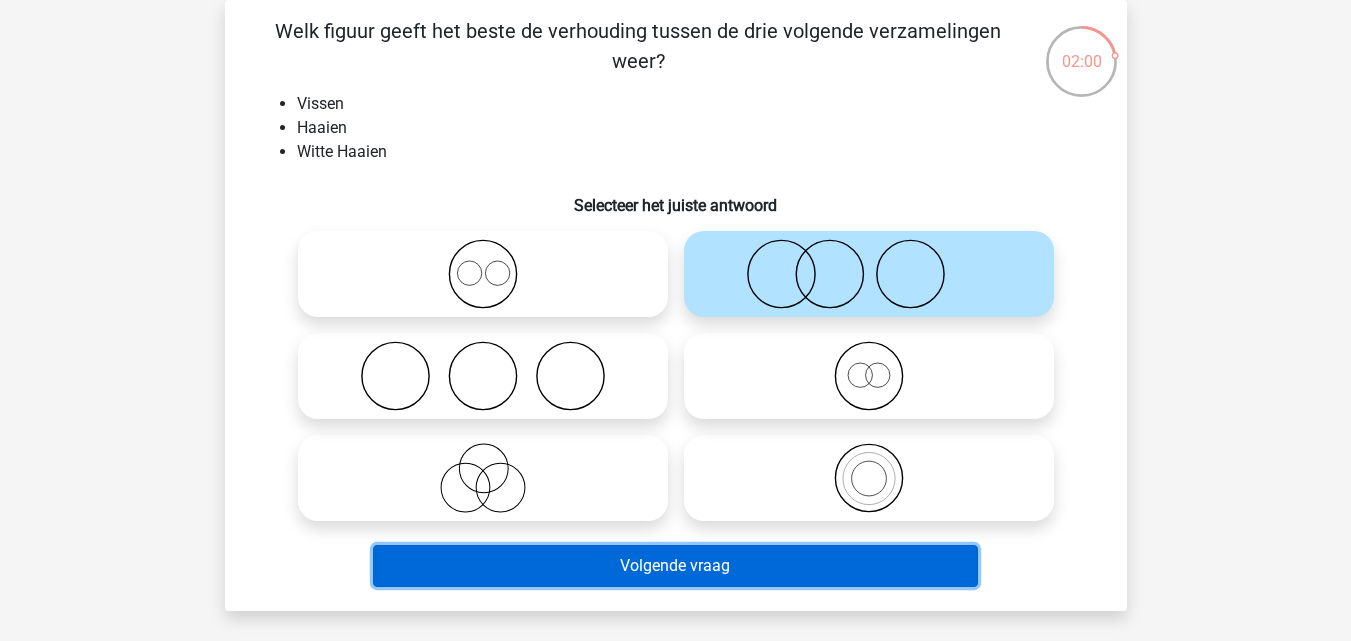 click on "Volgende vraag" at bounding box center [675, 566] 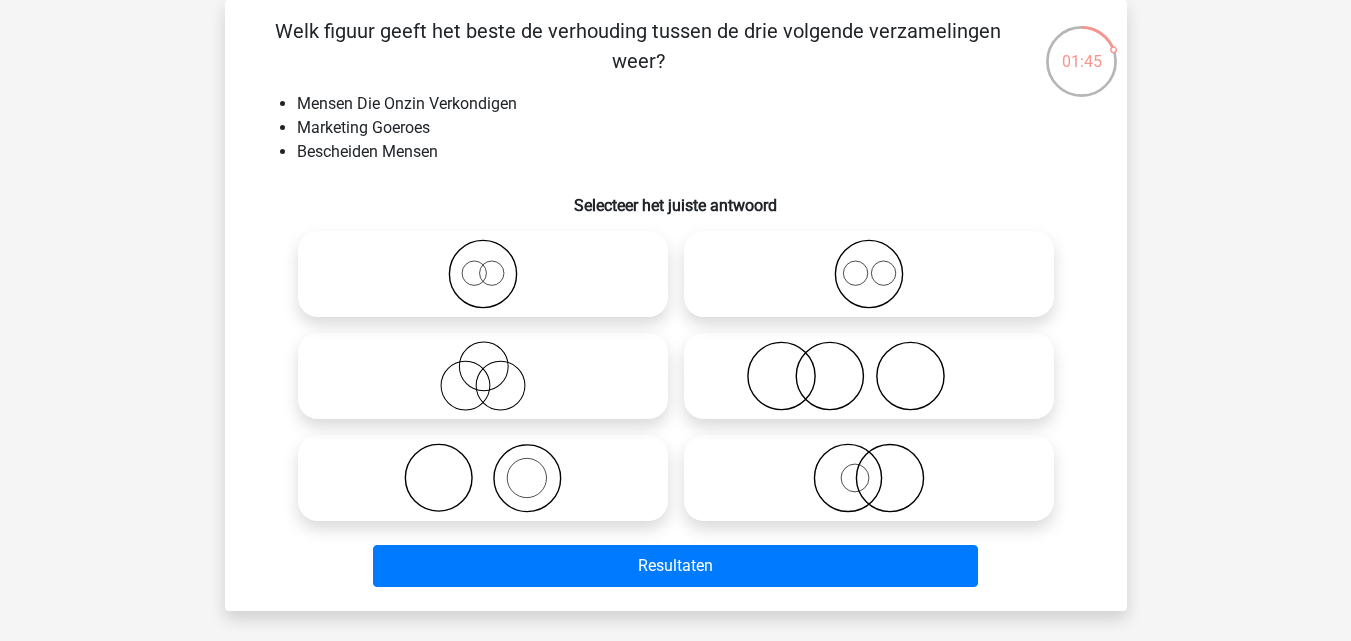 click 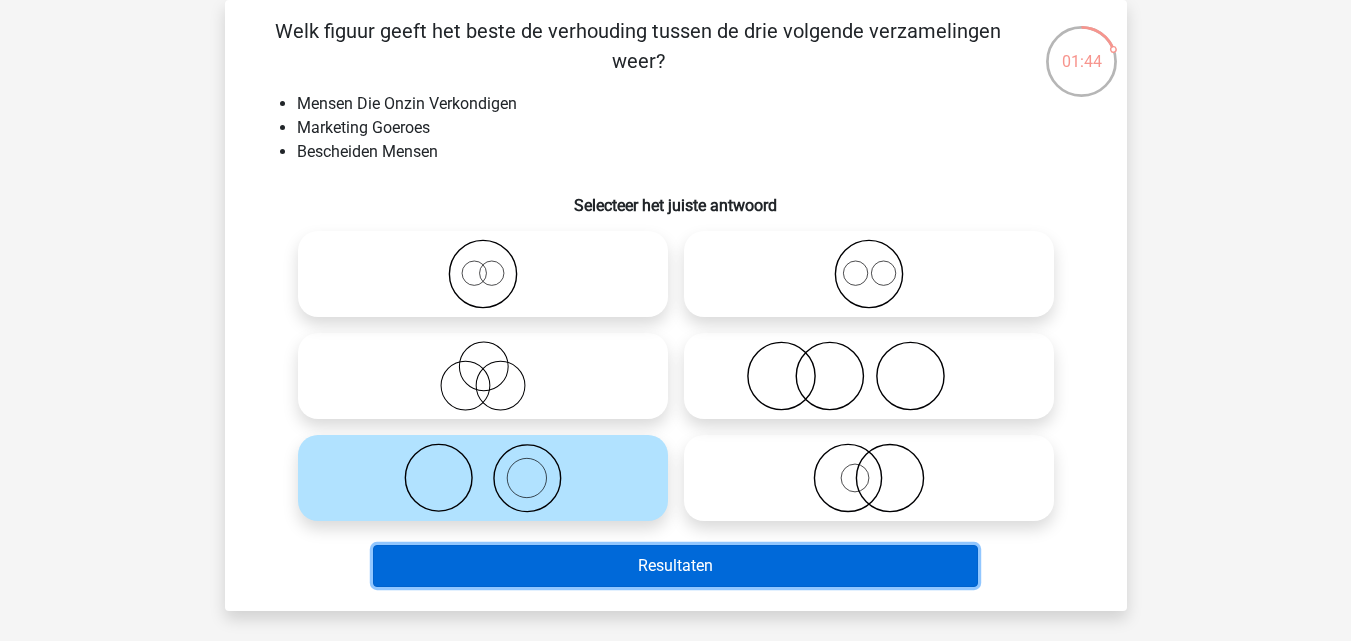 click on "Resultaten" at bounding box center [675, 566] 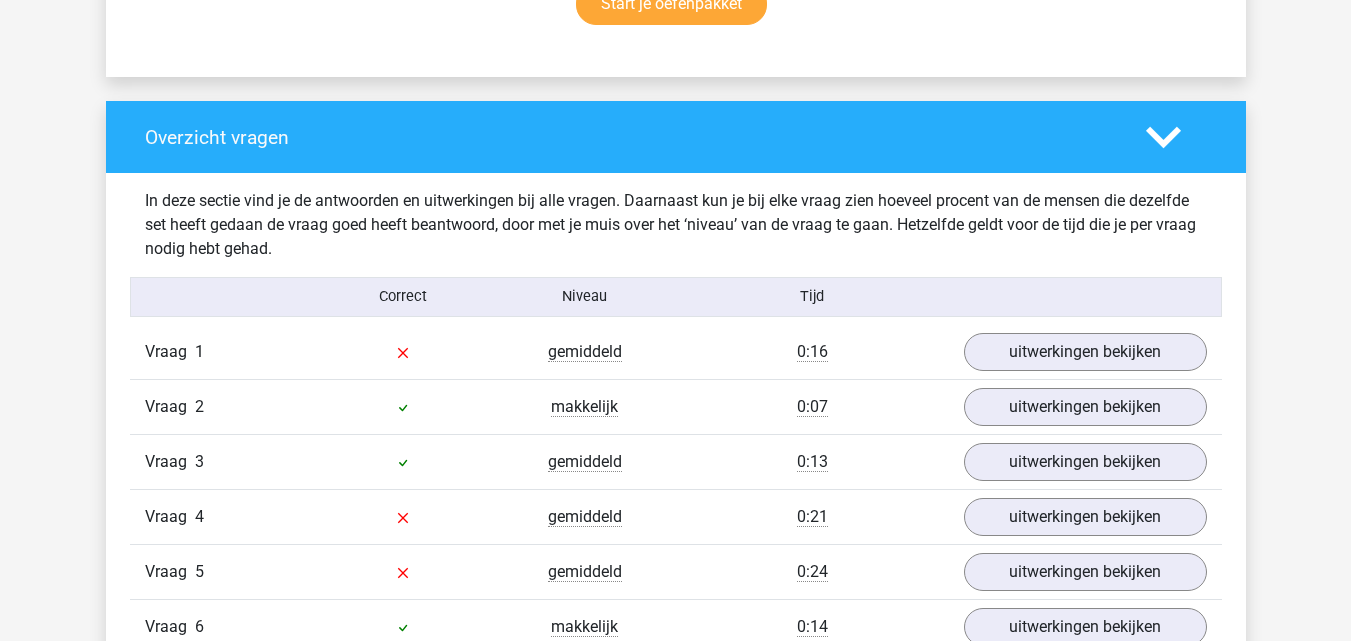 scroll, scrollTop: 1500, scrollLeft: 0, axis: vertical 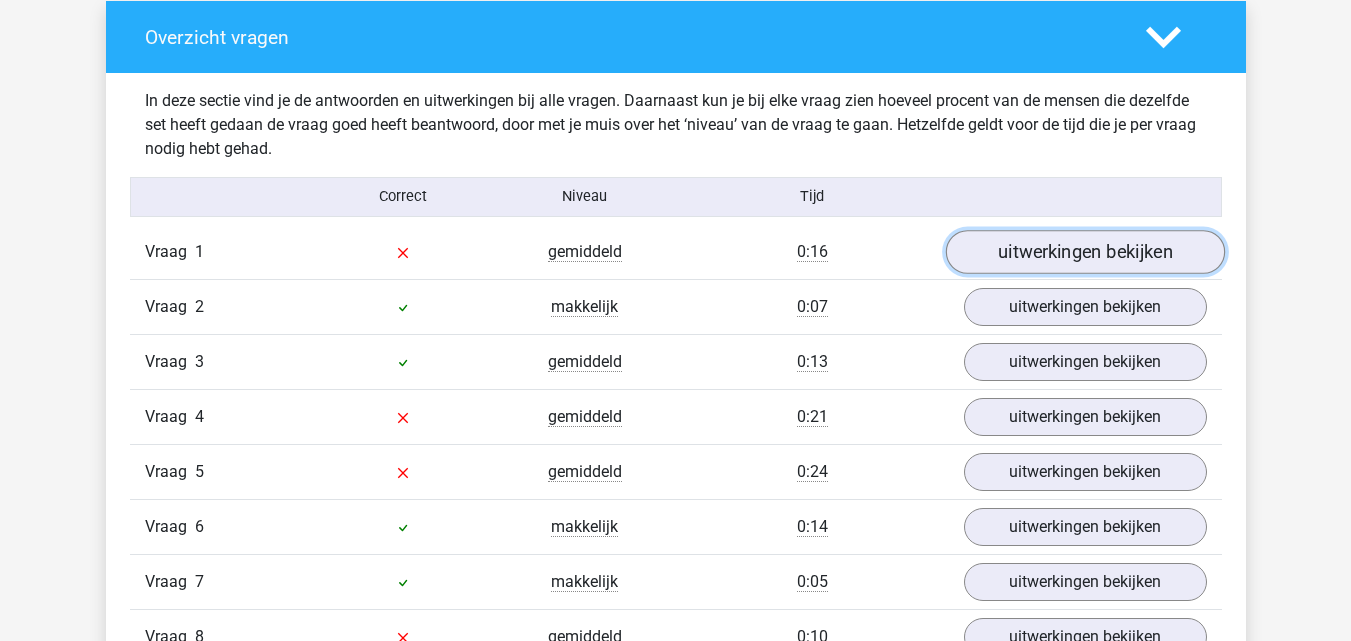 click on "uitwerkingen bekijken" at bounding box center (1084, 252) 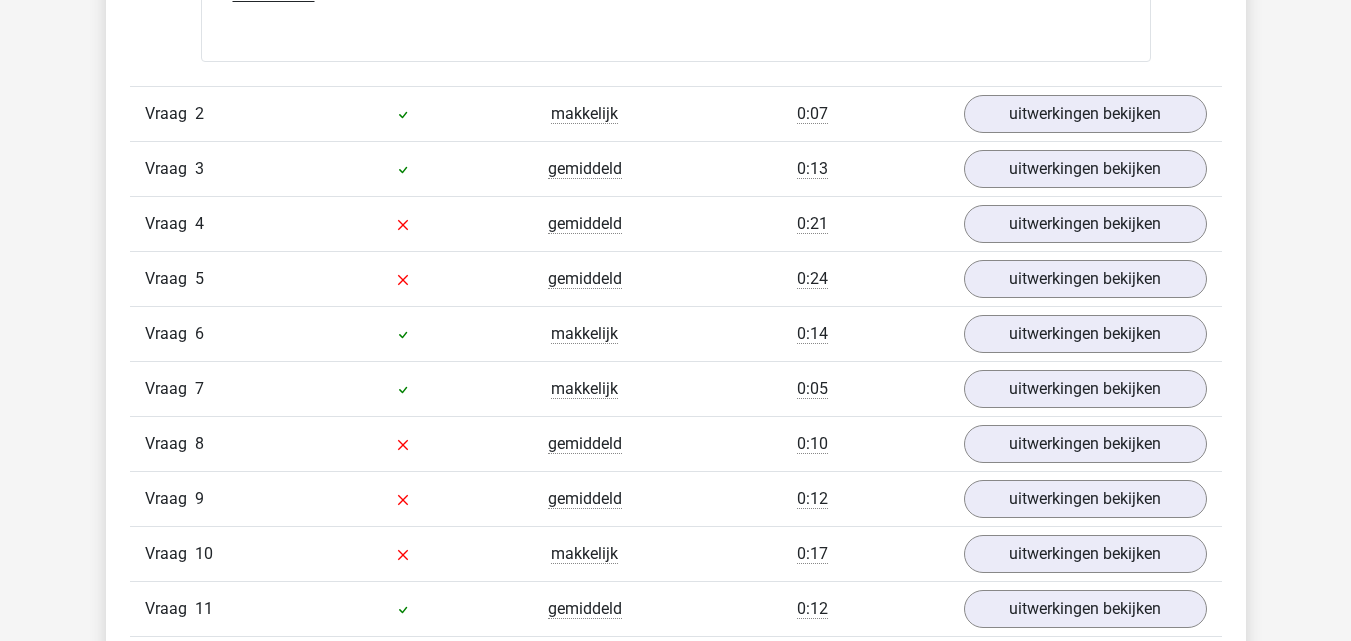 scroll, scrollTop: 3000, scrollLeft: 0, axis: vertical 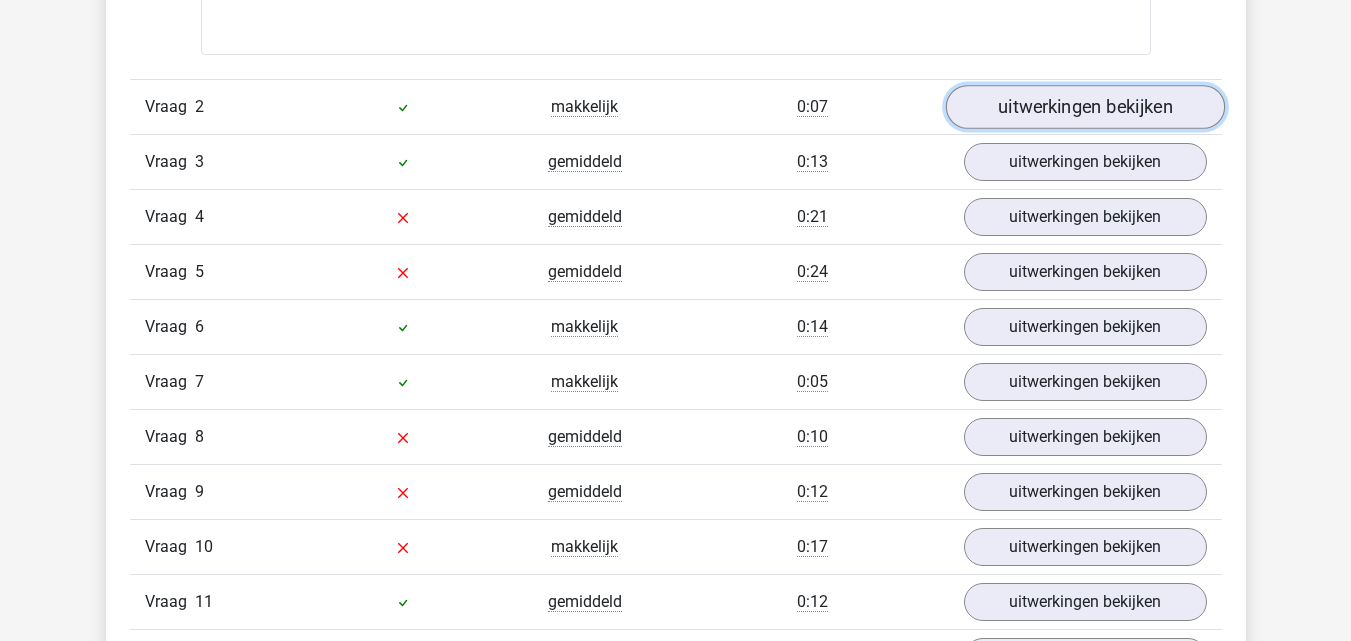 click on "uitwerkingen bekijken" at bounding box center [1084, 107] 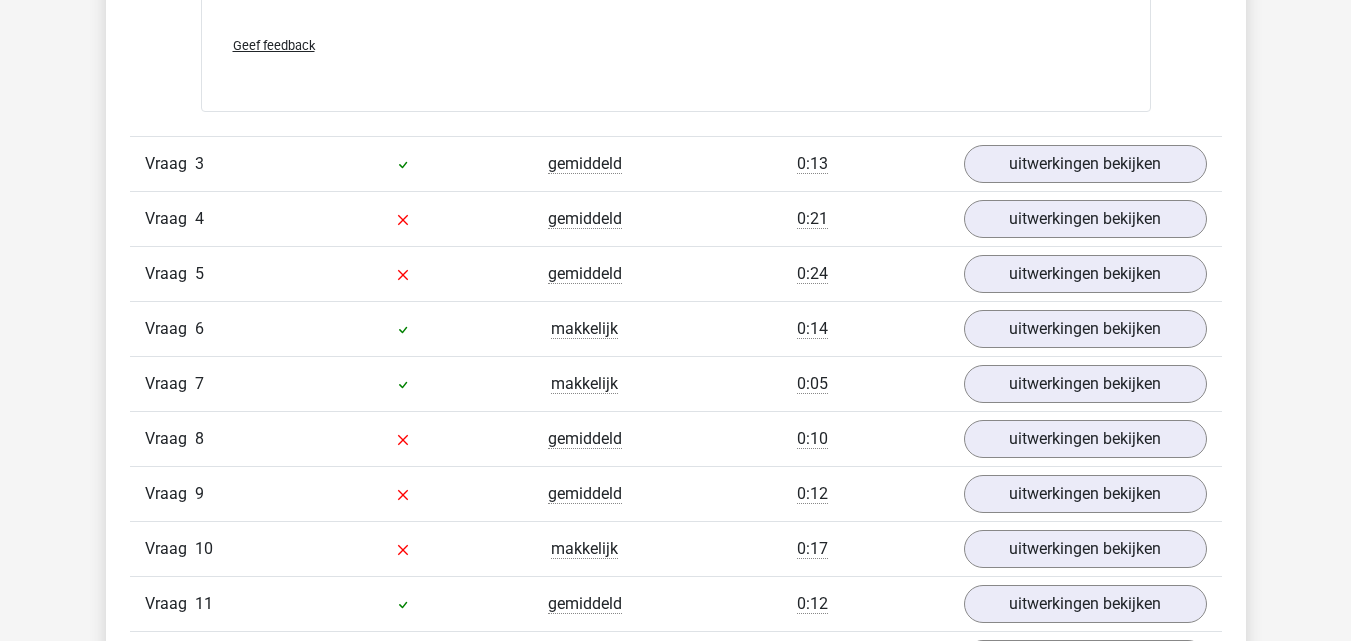 scroll, scrollTop: 4400, scrollLeft: 0, axis: vertical 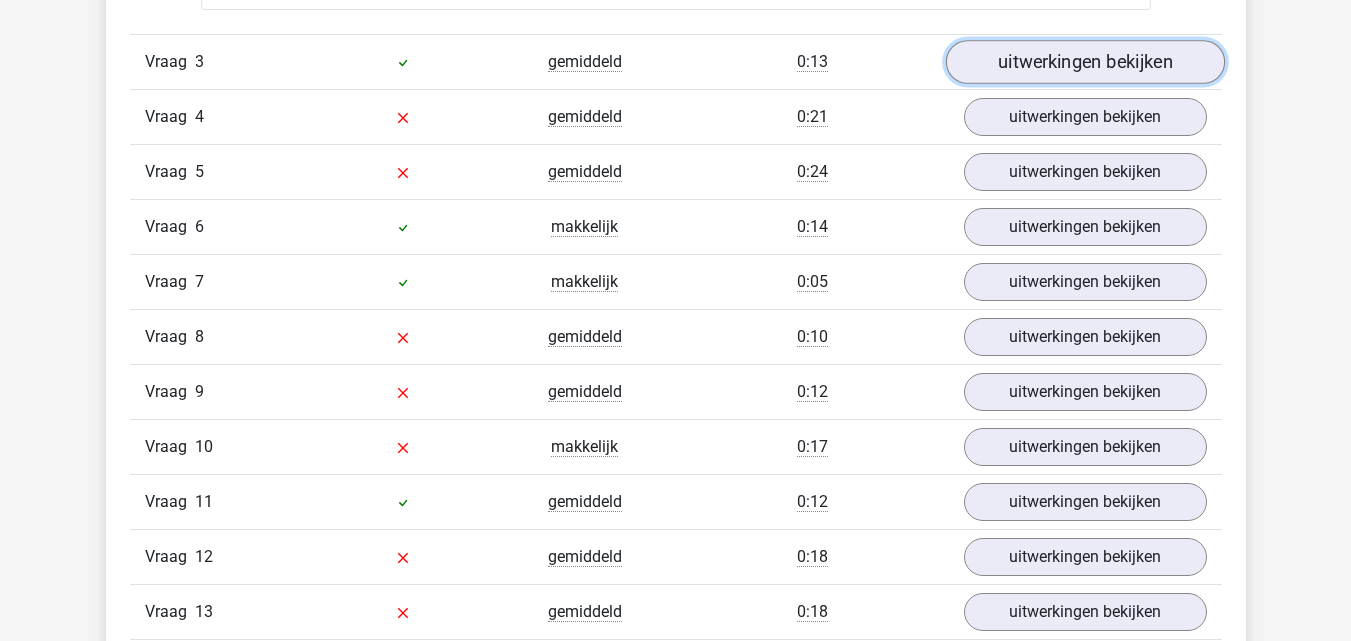 click on "uitwerkingen bekijken" at bounding box center [1084, 63] 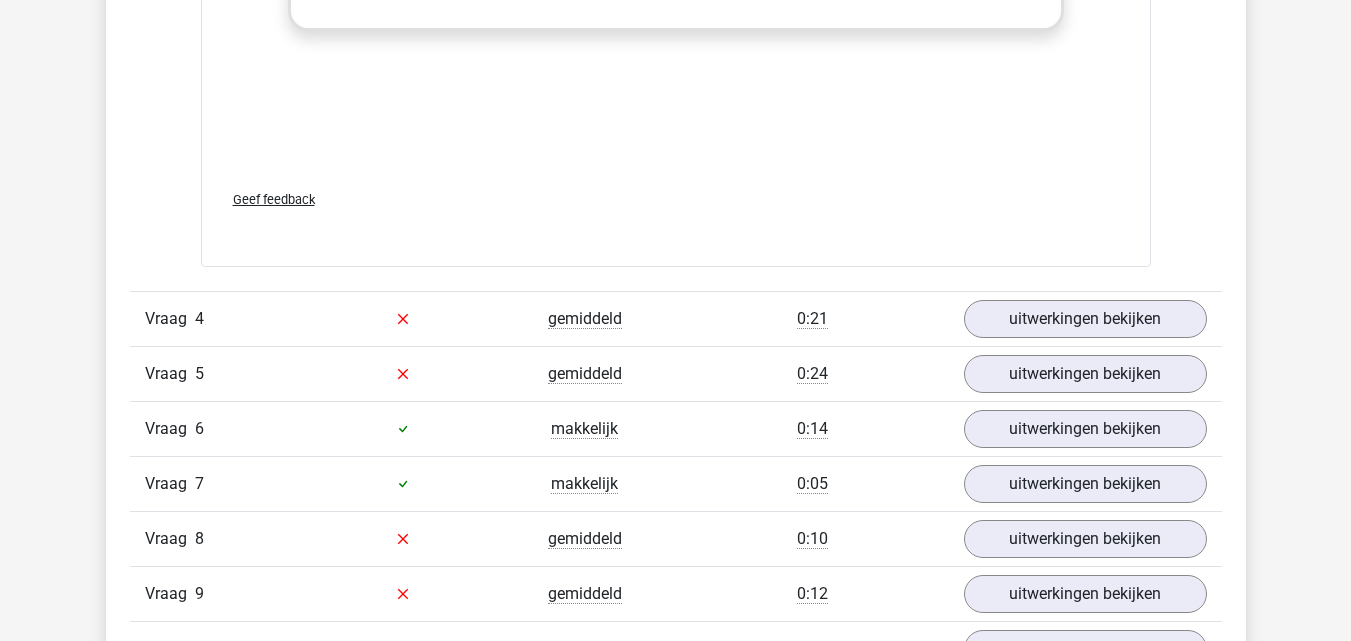 scroll, scrollTop: 5500, scrollLeft: 0, axis: vertical 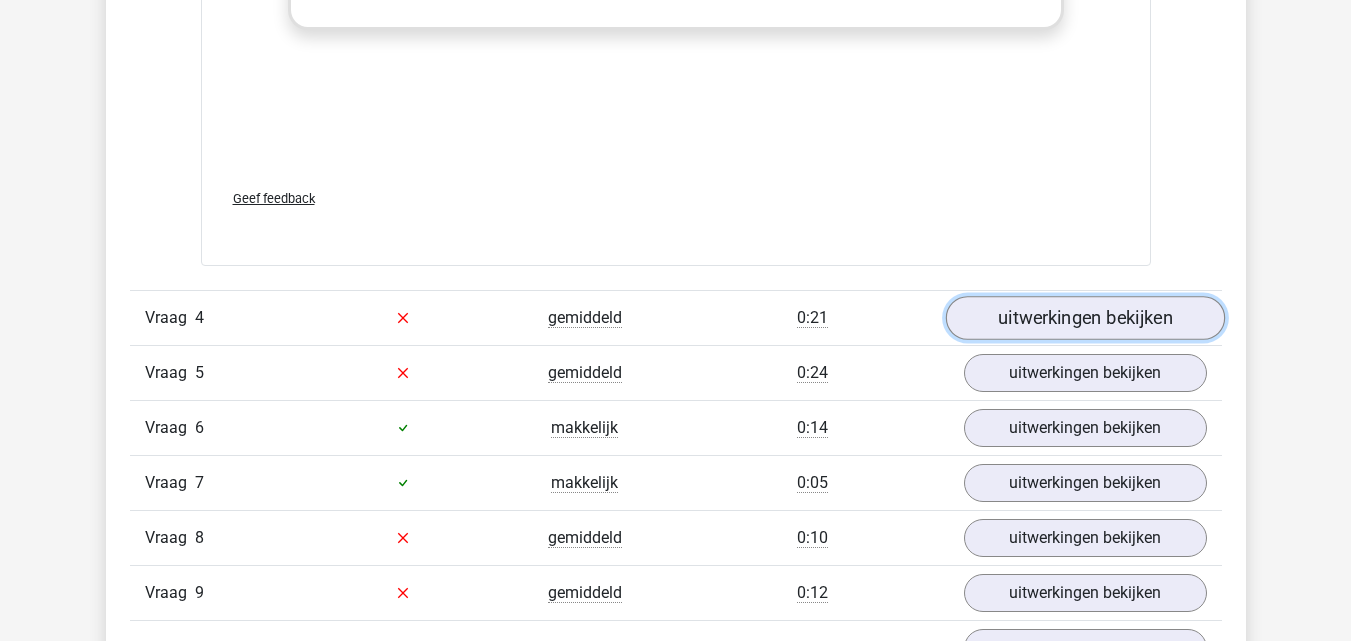 click on "uitwerkingen bekijken" at bounding box center (1084, 318) 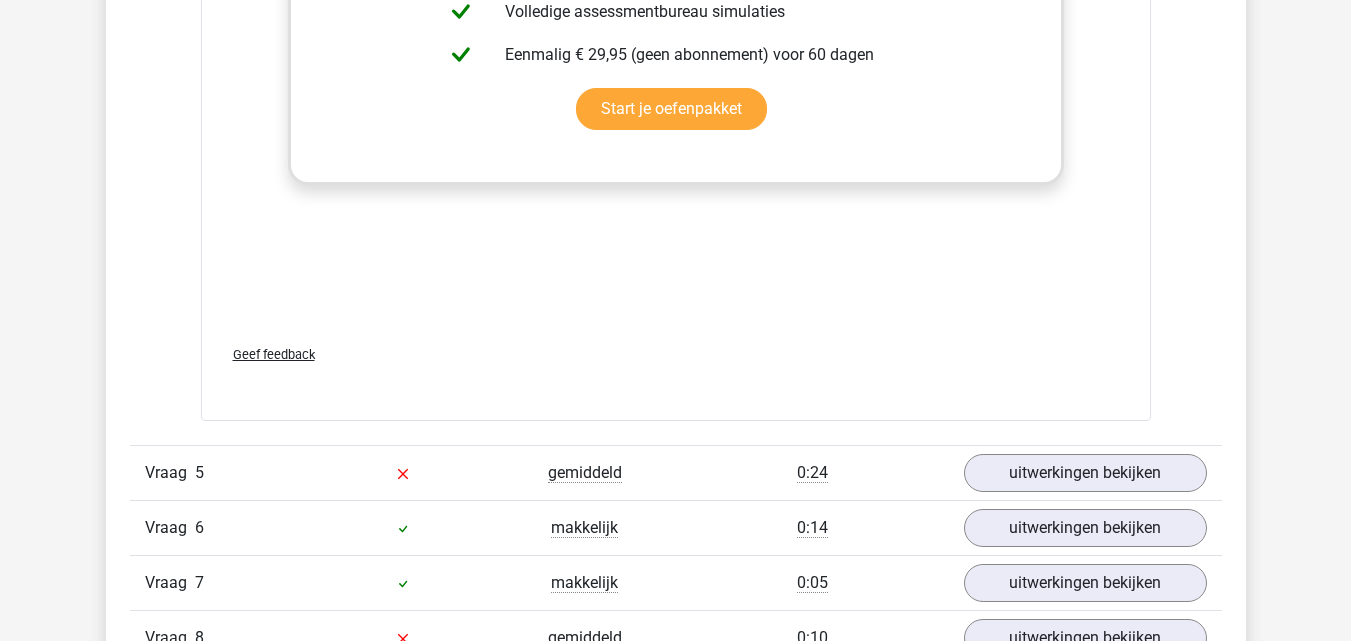 scroll, scrollTop: 6800, scrollLeft: 0, axis: vertical 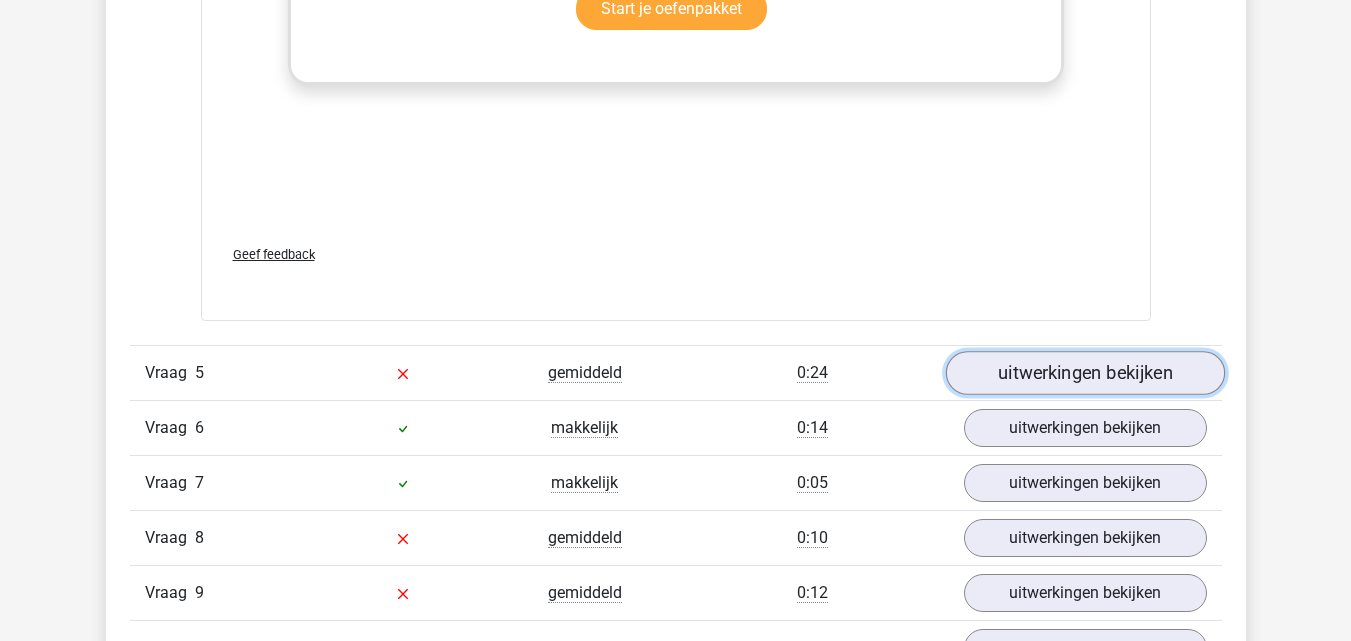 click on "uitwerkingen bekijken" at bounding box center (1084, 373) 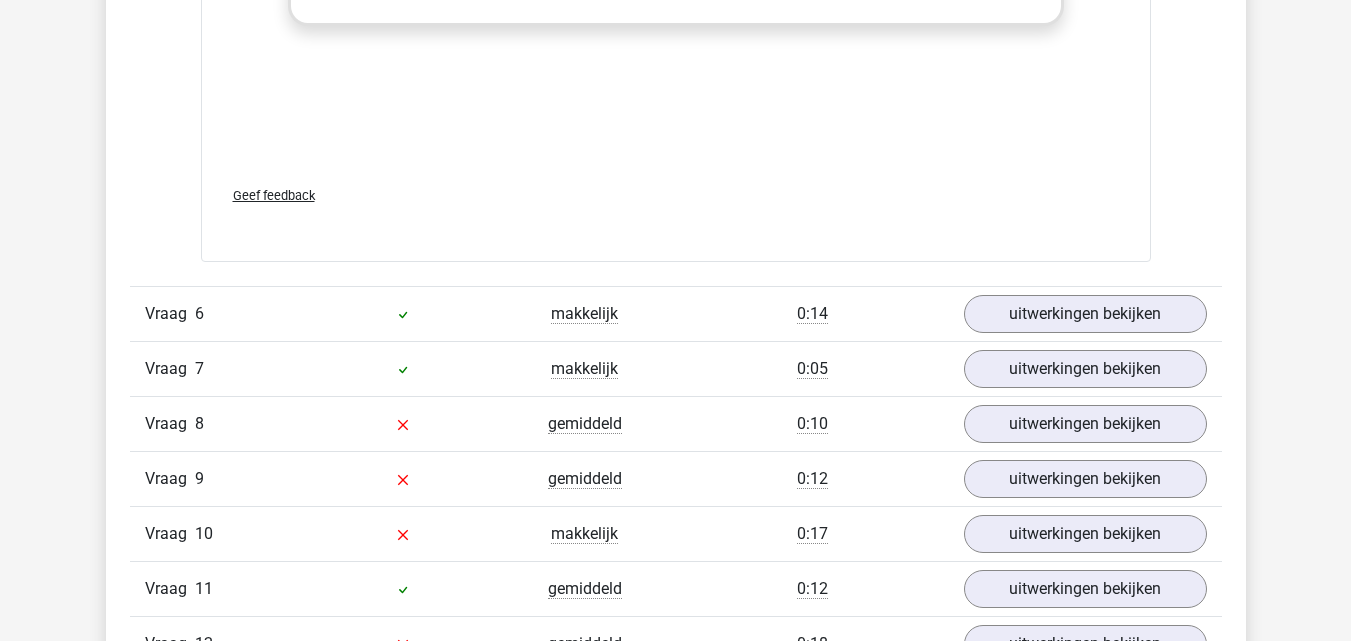 scroll, scrollTop: 8300, scrollLeft: 0, axis: vertical 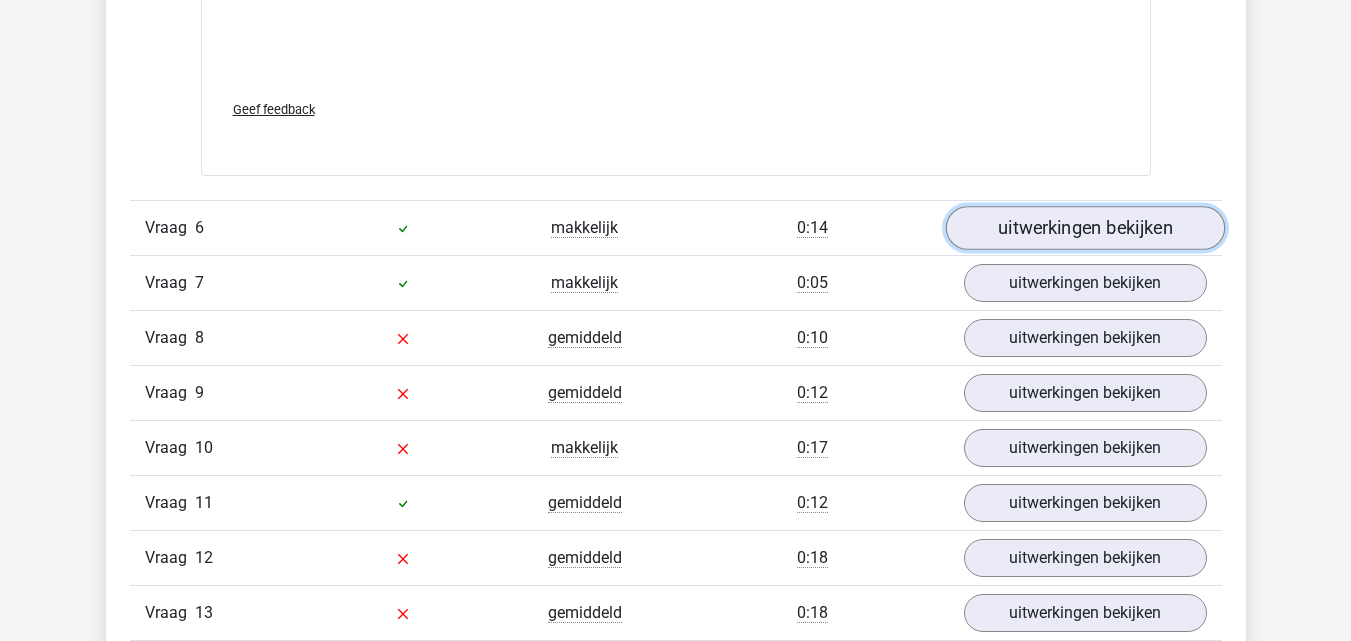 click on "uitwerkingen bekijken" at bounding box center (1084, 228) 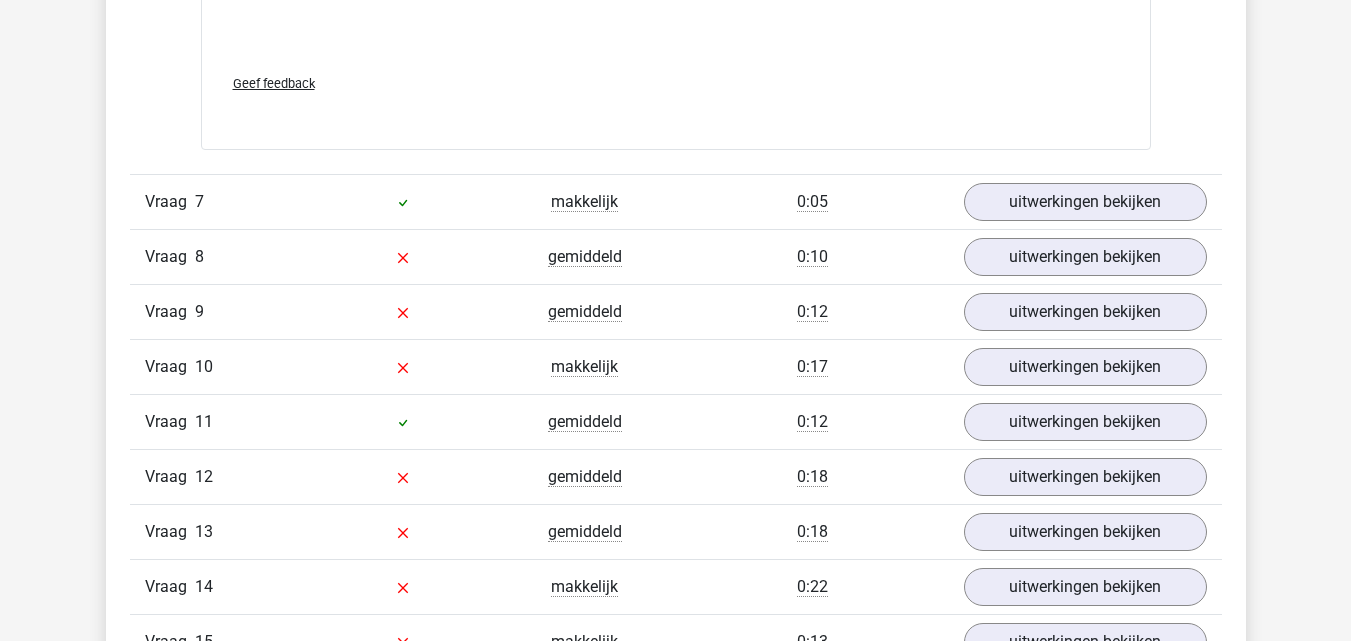 scroll, scrollTop: 9700, scrollLeft: 0, axis: vertical 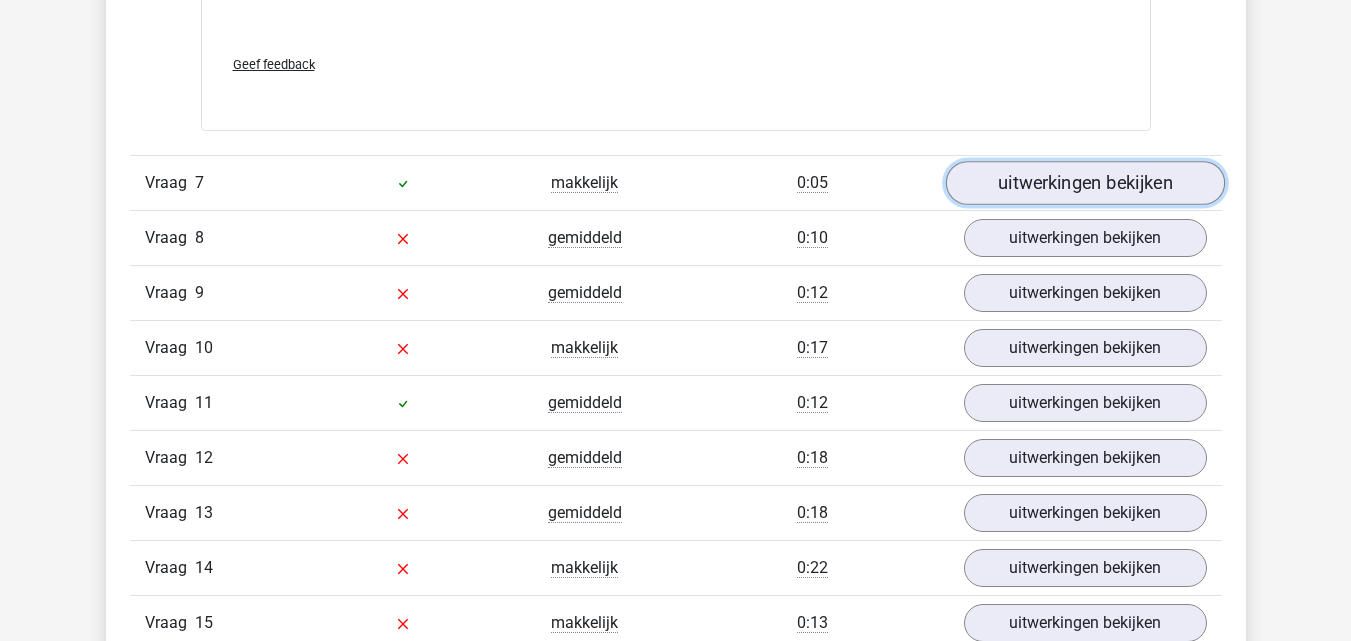 click on "uitwerkingen bekijken" at bounding box center (1084, 183) 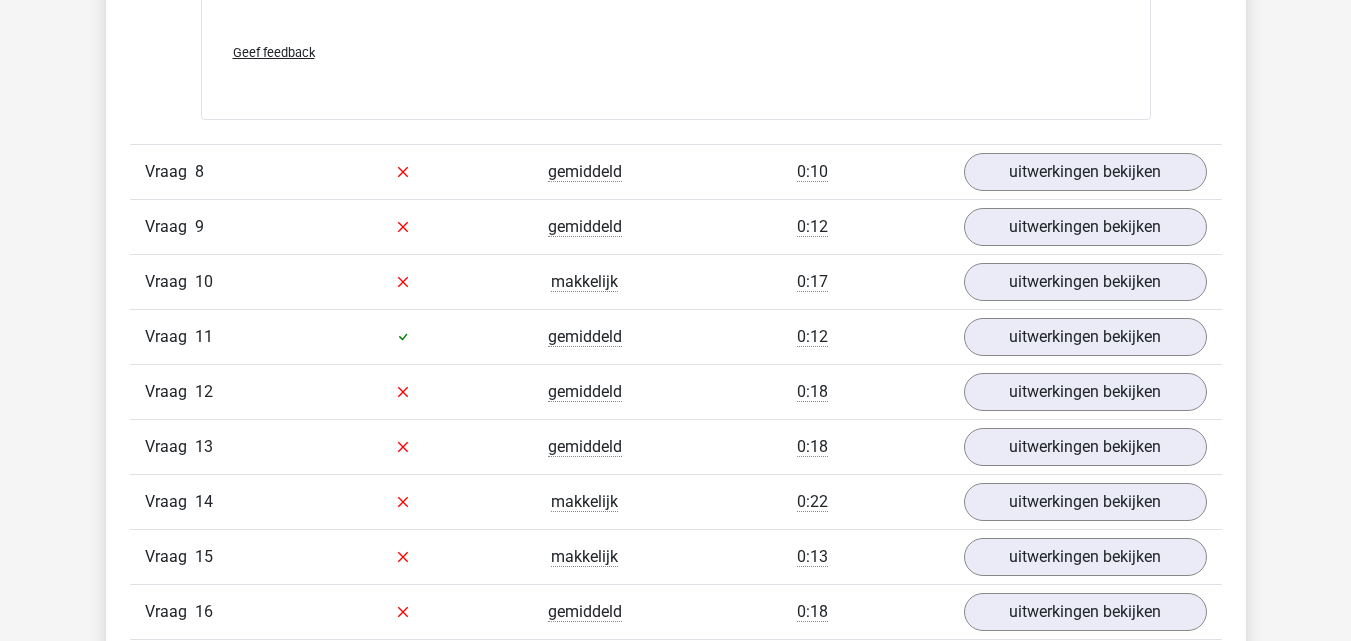 scroll, scrollTop: 11100, scrollLeft: 0, axis: vertical 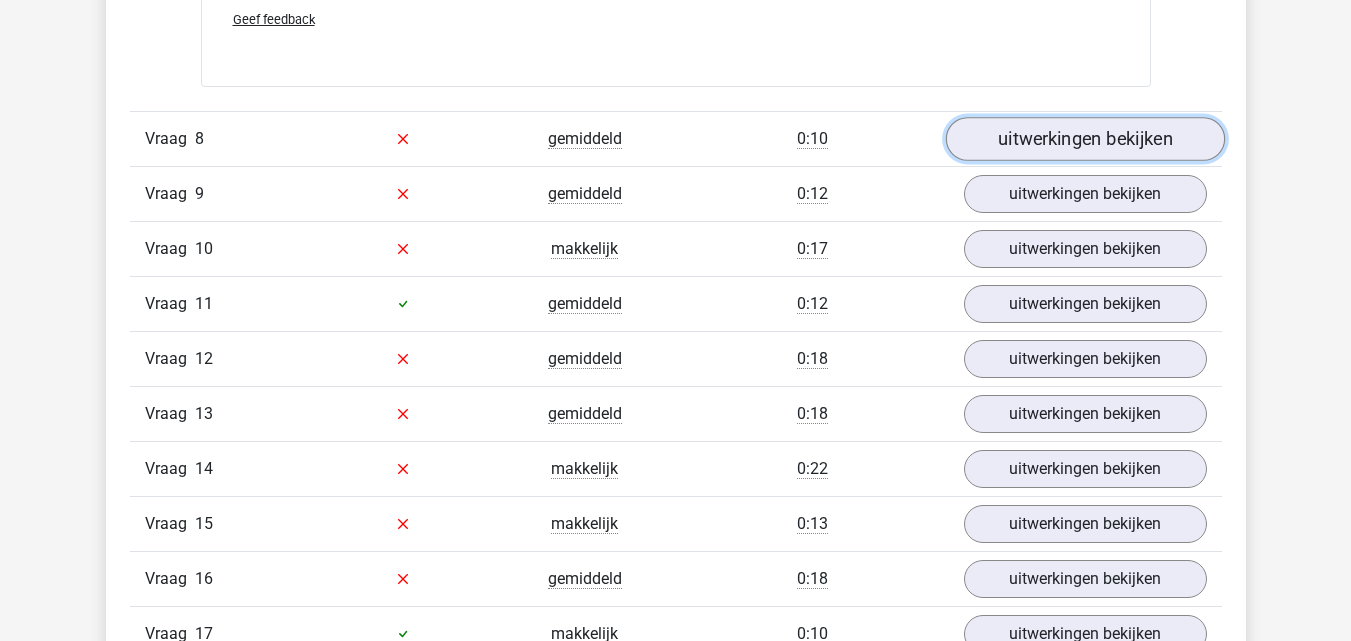 click on "uitwerkingen bekijken" at bounding box center (1084, 139) 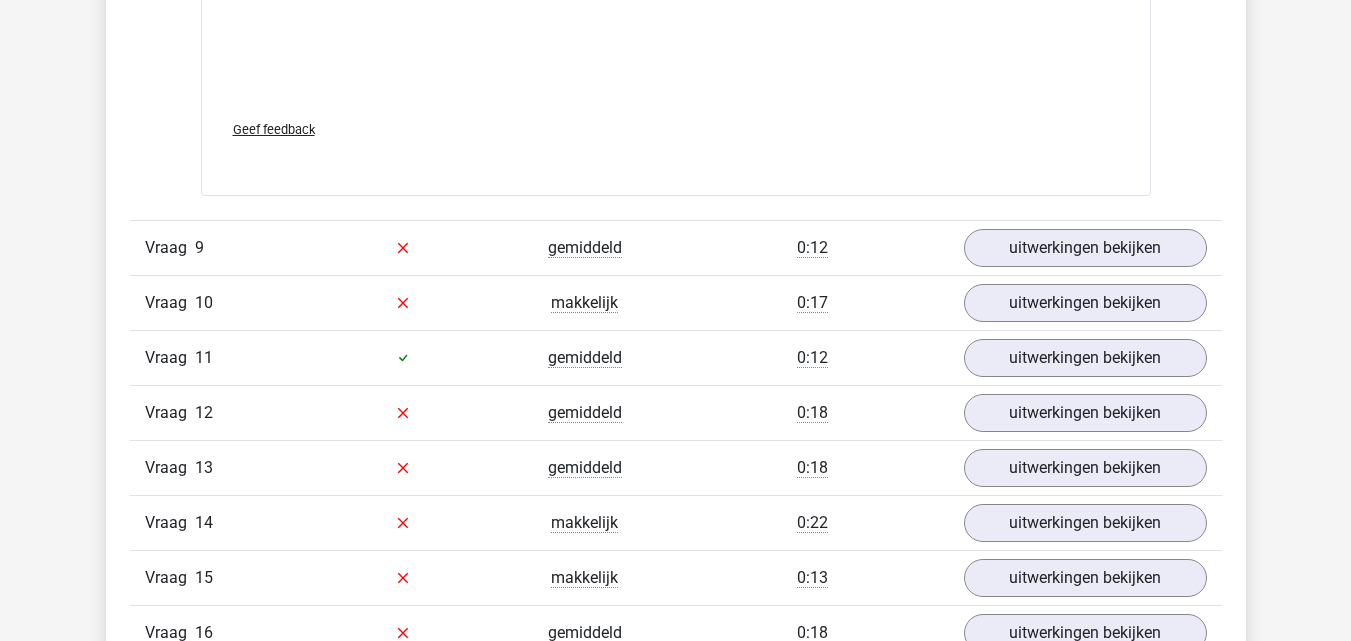 scroll, scrollTop: 12300, scrollLeft: 0, axis: vertical 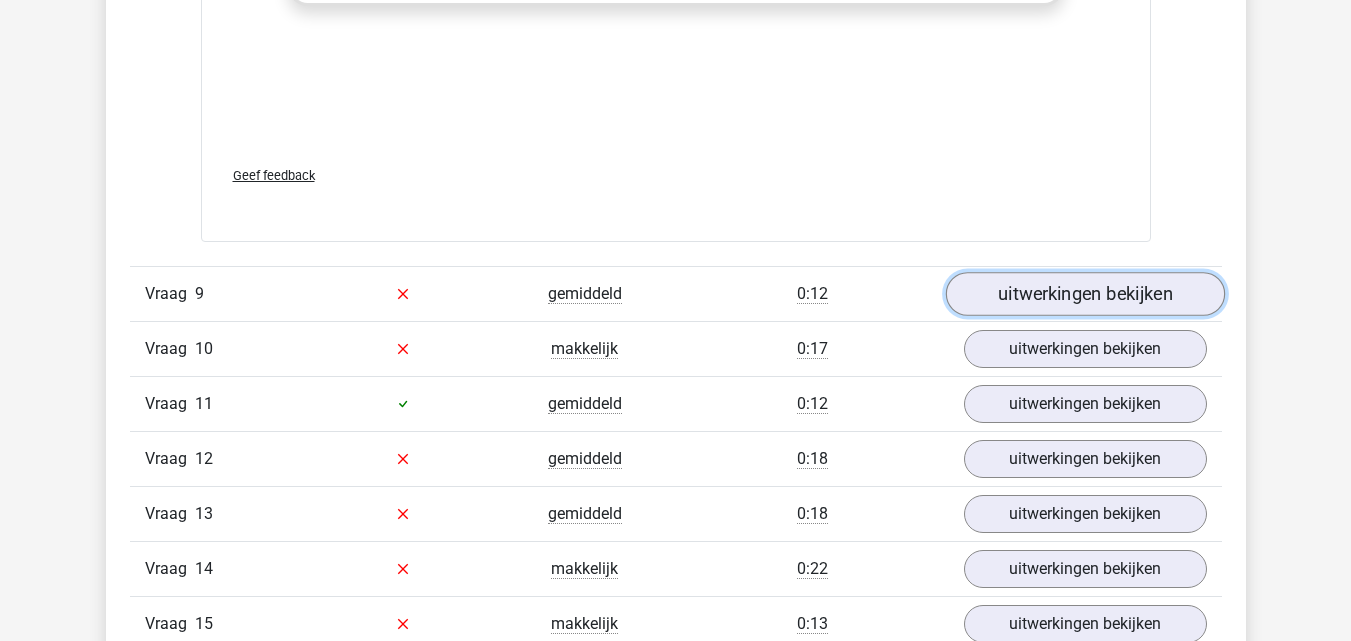 click on "uitwerkingen bekijken" at bounding box center (1084, 294) 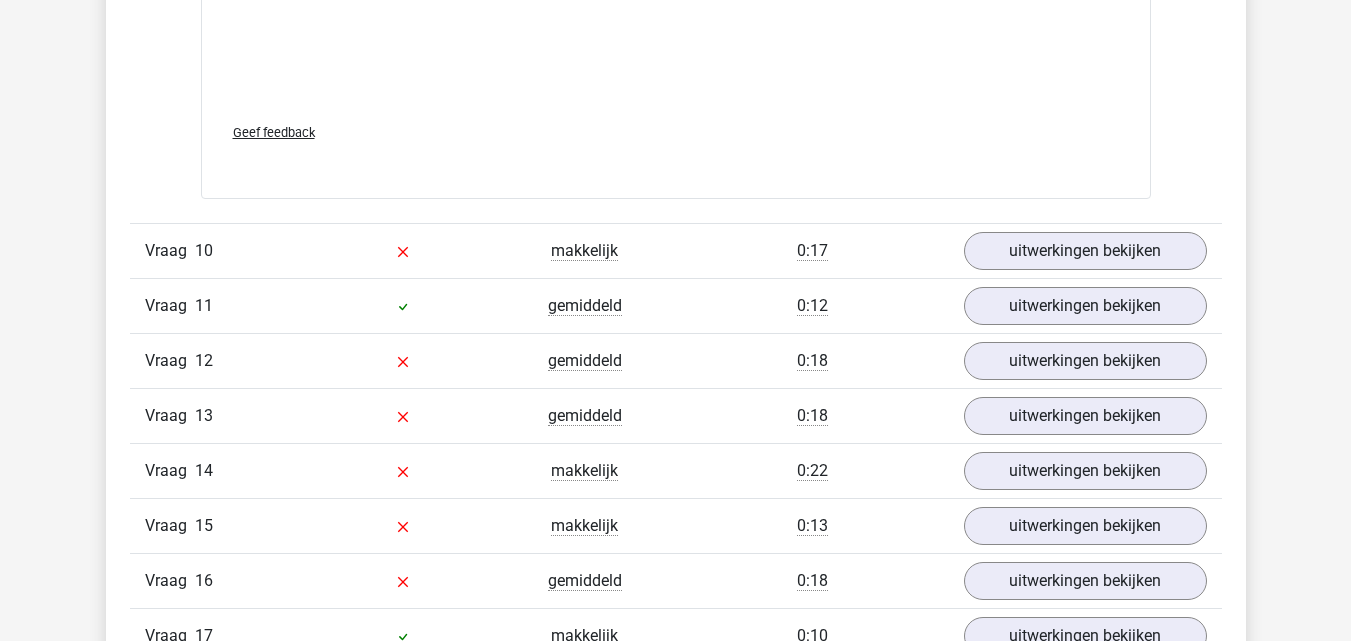 scroll, scrollTop: 13700, scrollLeft: 0, axis: vertical 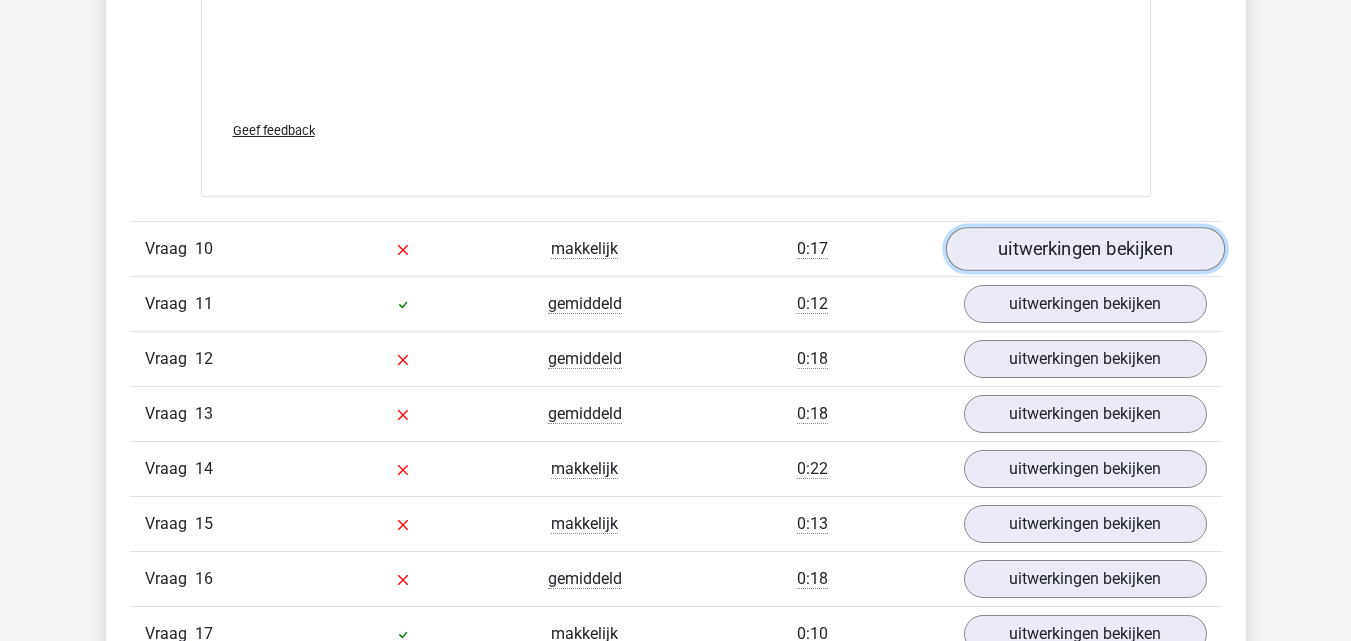 click on "uitwerkingen bekijken" at bounding box center (1084, 249) 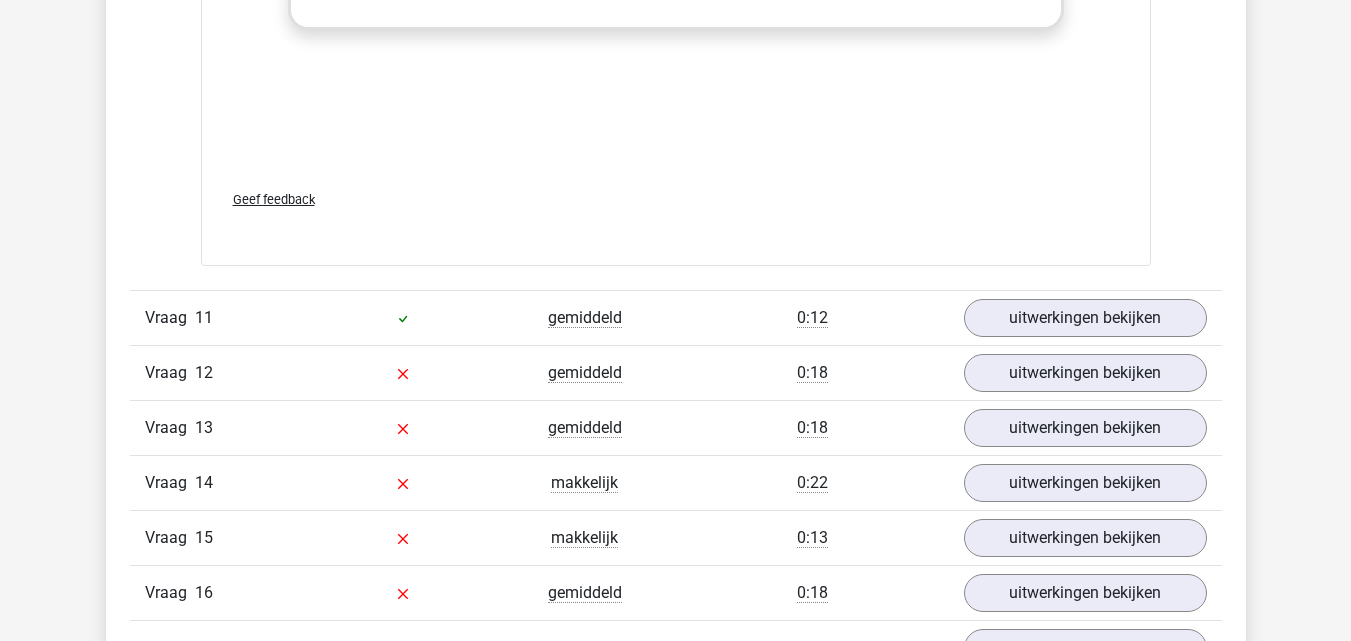 scroll, scrollTop: 15000, scrollLeft: 0, axis: vertical 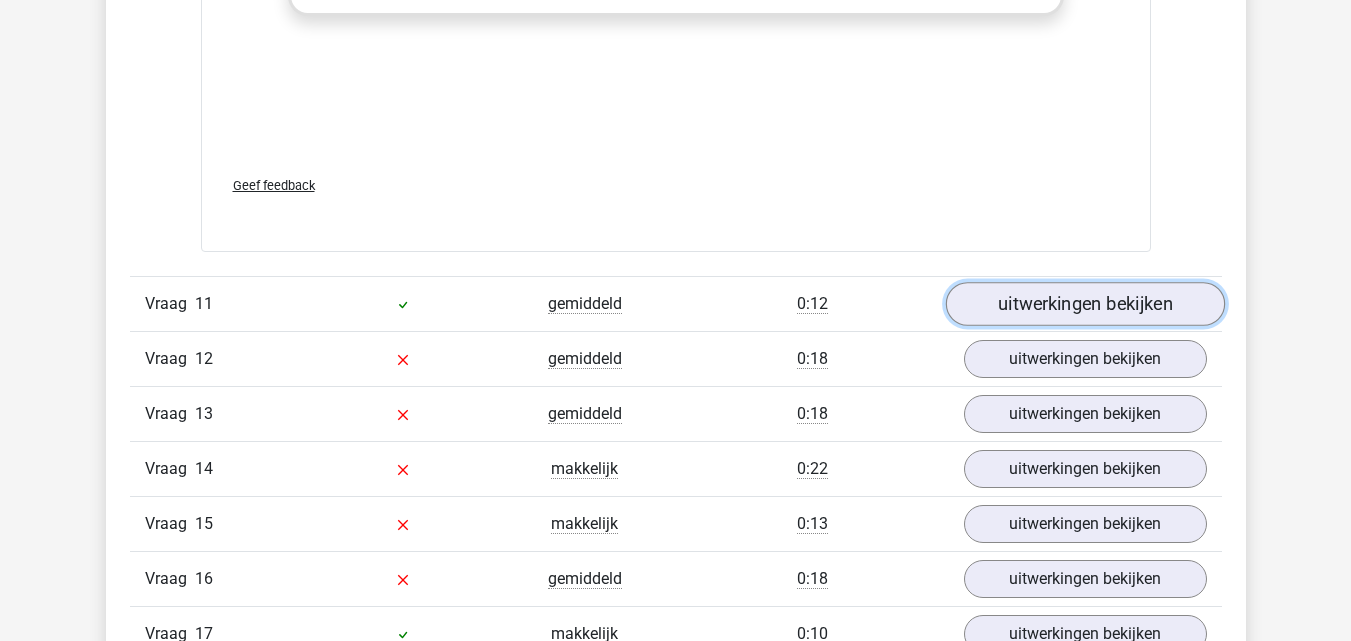 click on "uitwerkingen bekijken" at bounding box center (1084, 304) 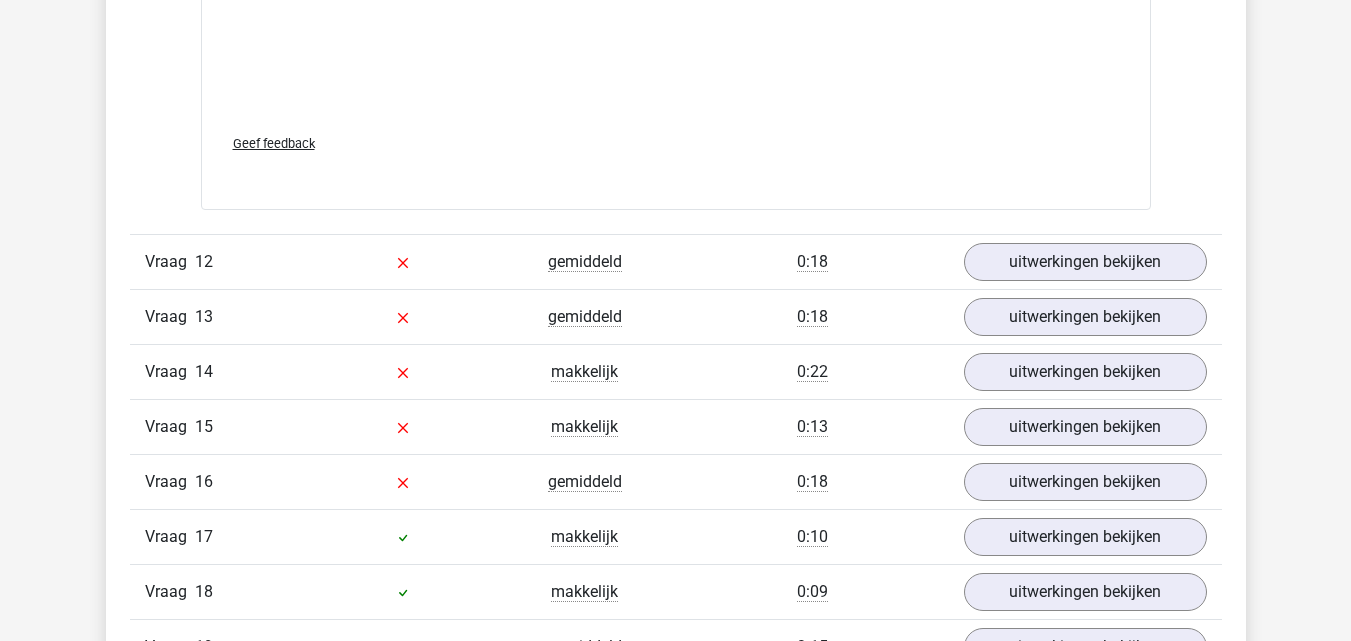 scroll, scrollTop: 16300, scrollLeft: 0, axis: vertical 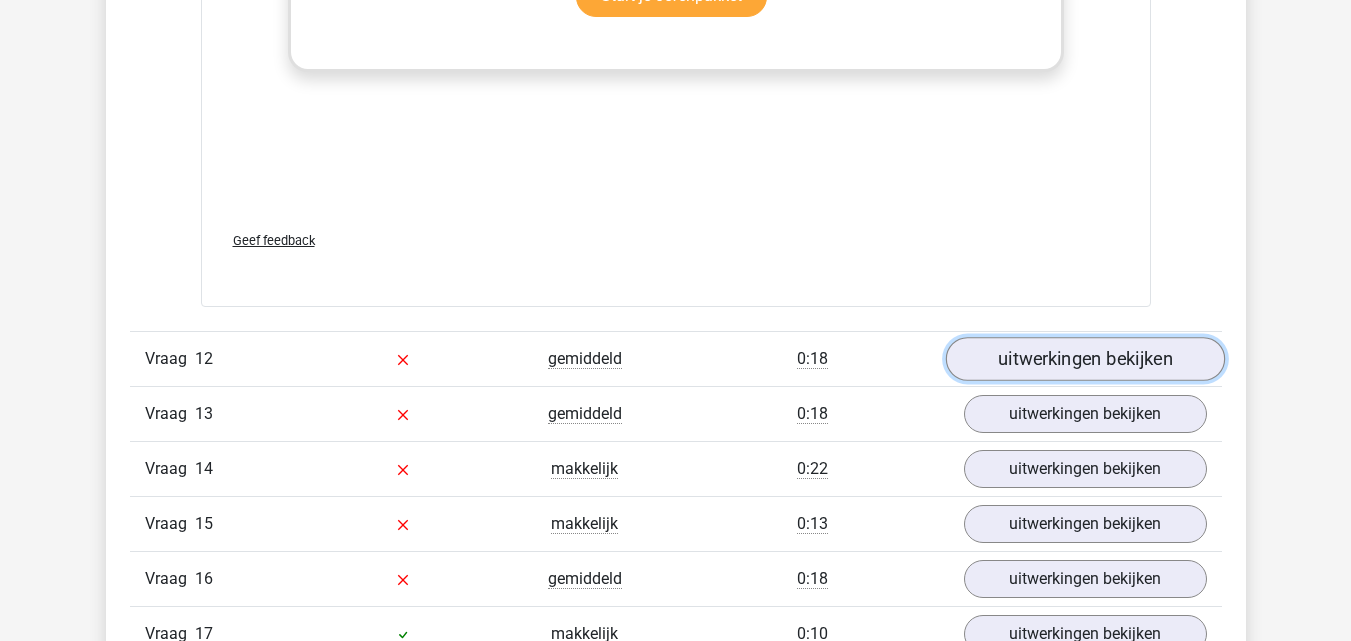 click on "uitwerkingen bekijken" at bounding box center (1084, 360) 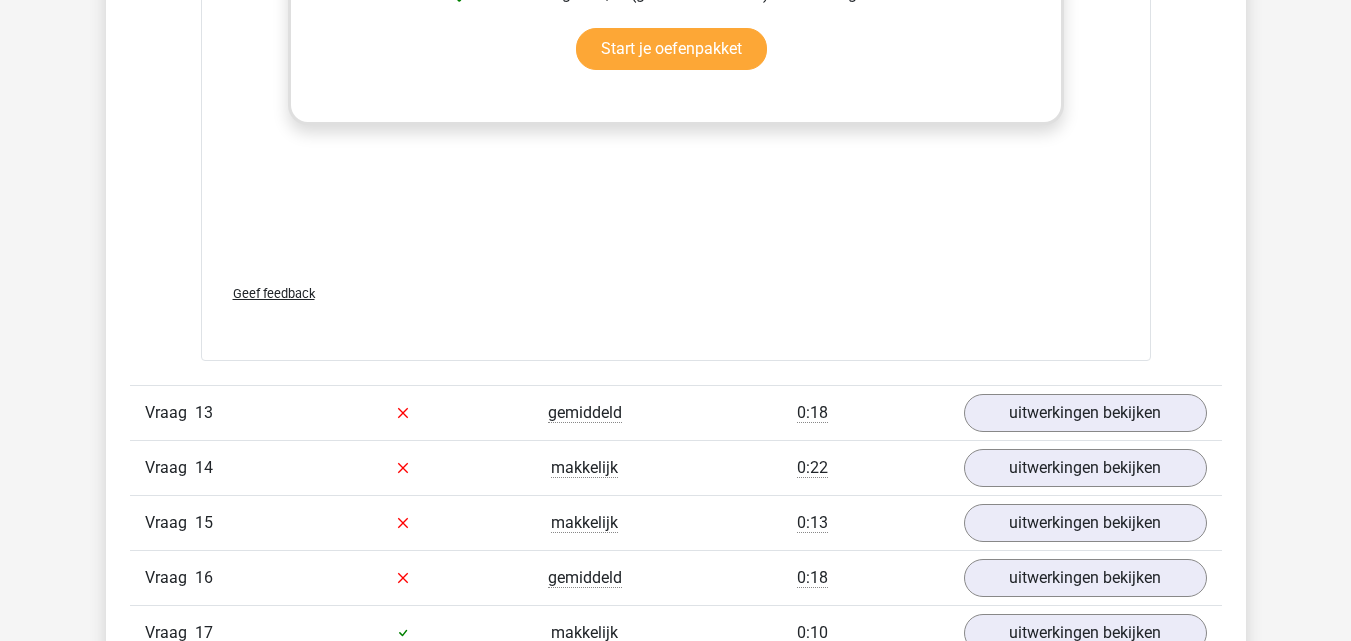 scroll, scrollTop: 17700, scrollLeft: 0, axis: vertical 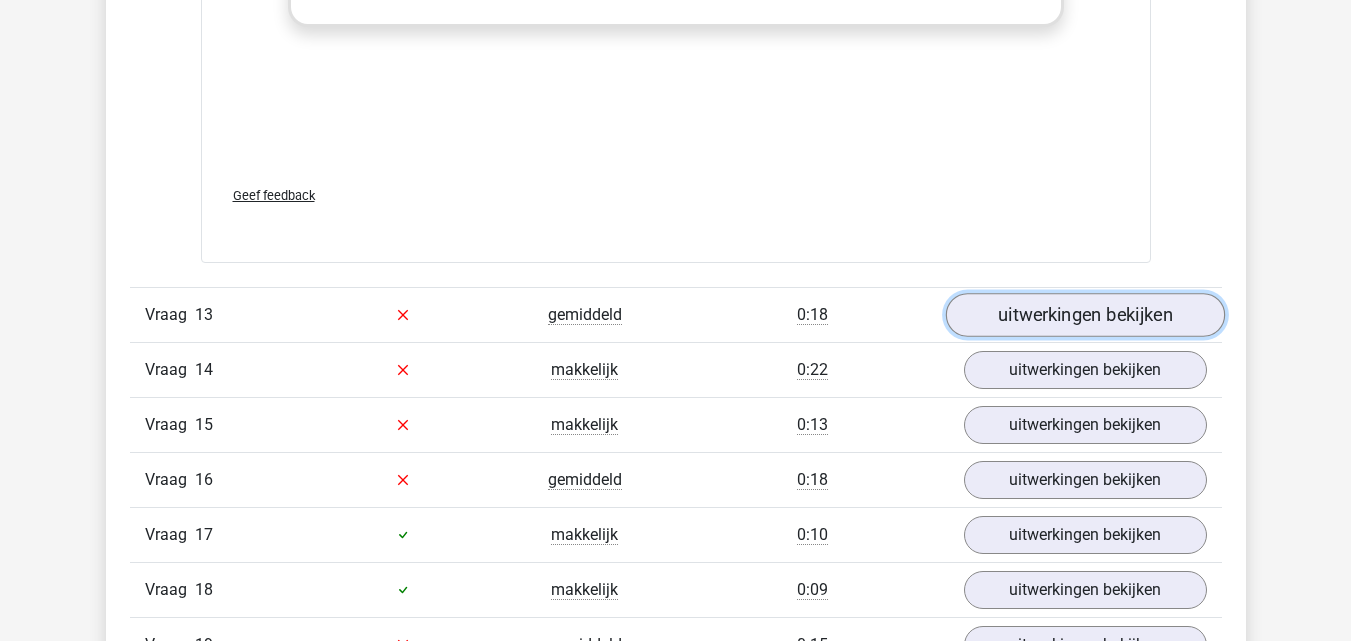 click on "uitwerkingen bekijken" at bounding box center [1084, 315] 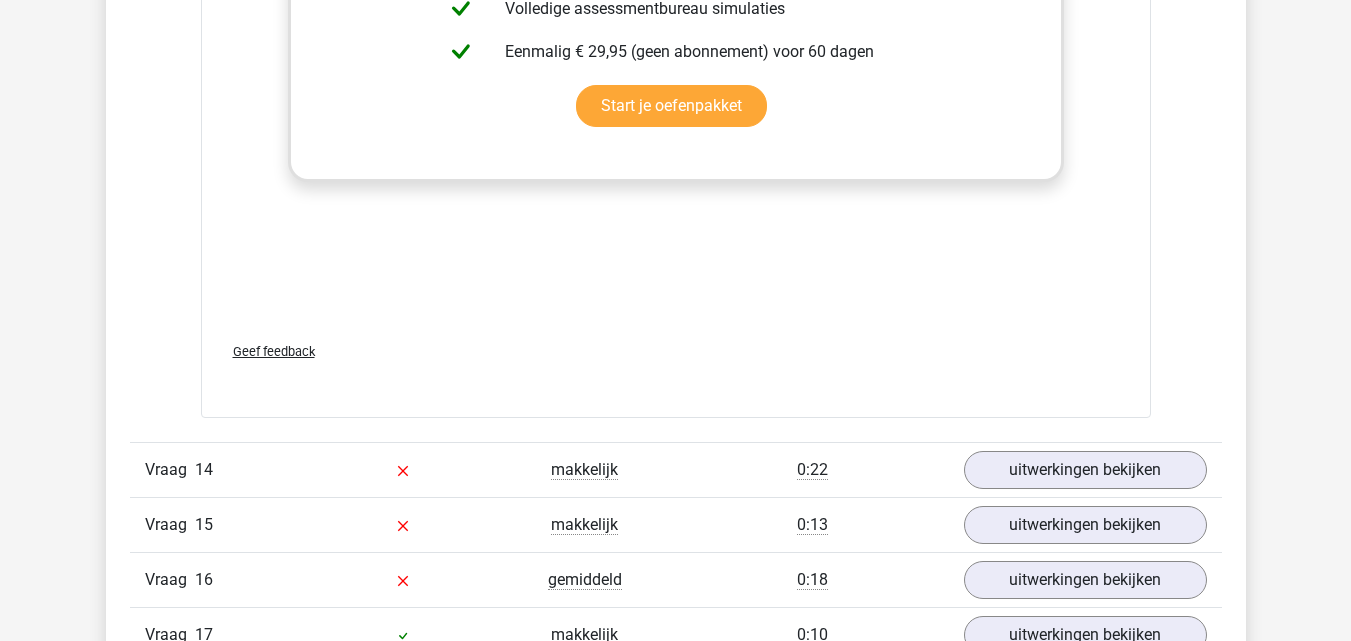 scroll, scrollTop: 19000, scrollLeft: 0, axis: vertical 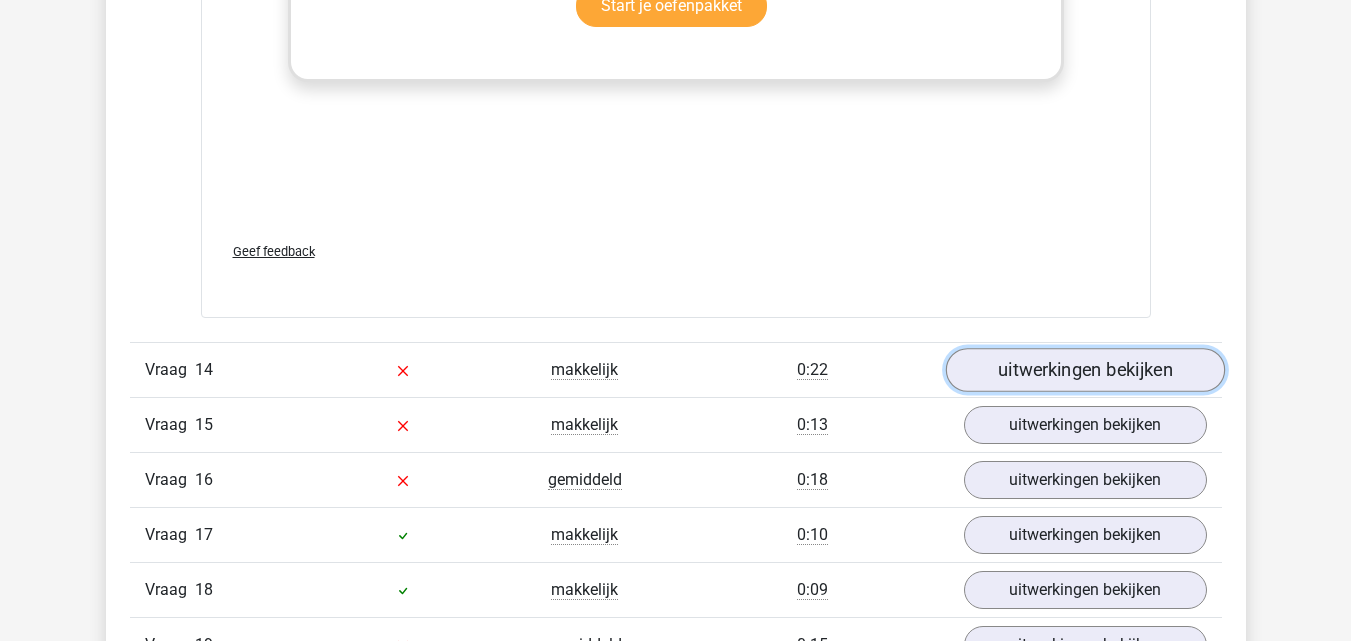 click on "uitwerkingen bekijken" at bounding box center (1084, 370) 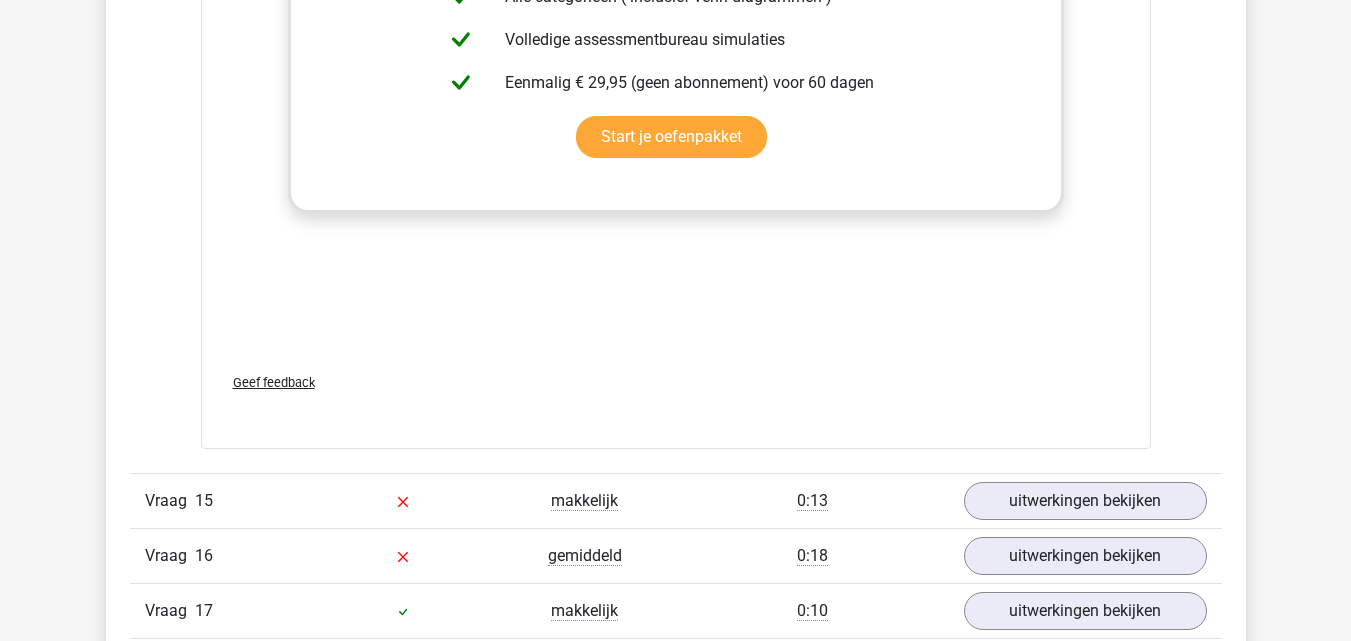 scroll, scrollTop: 20300, scrollLeft: 0, axis: vertical 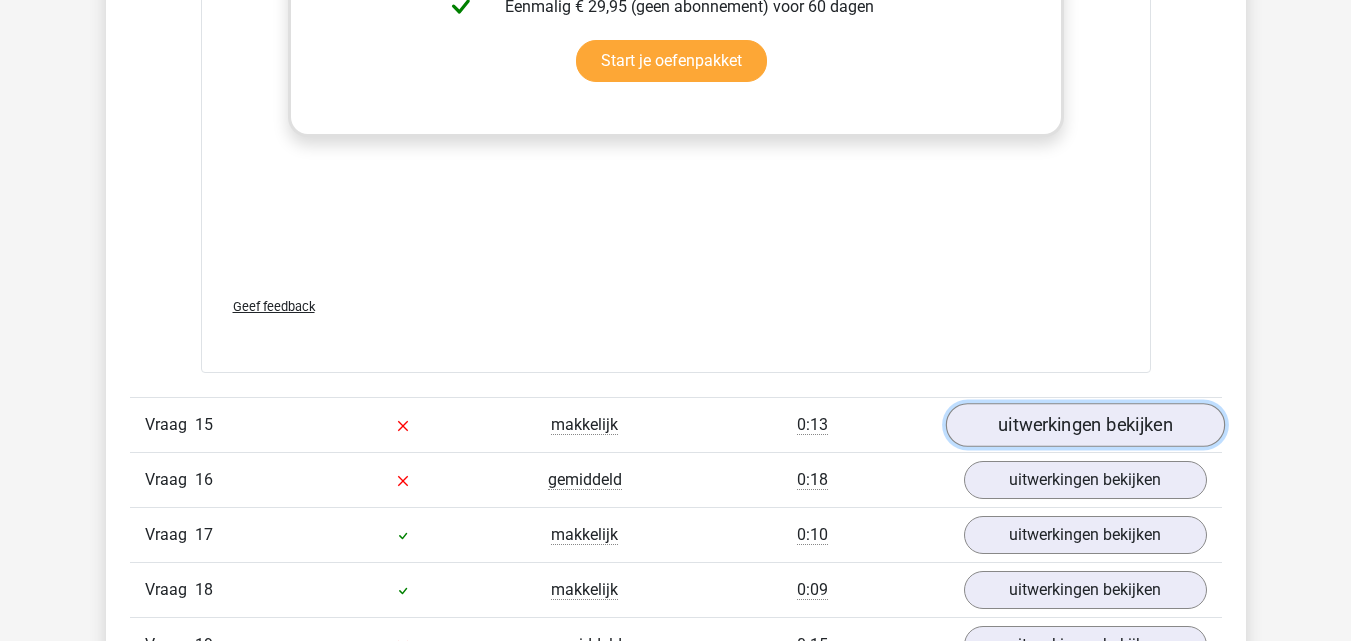 click on "uitwerkingen bekijken" at bounding box center [1084, 425] 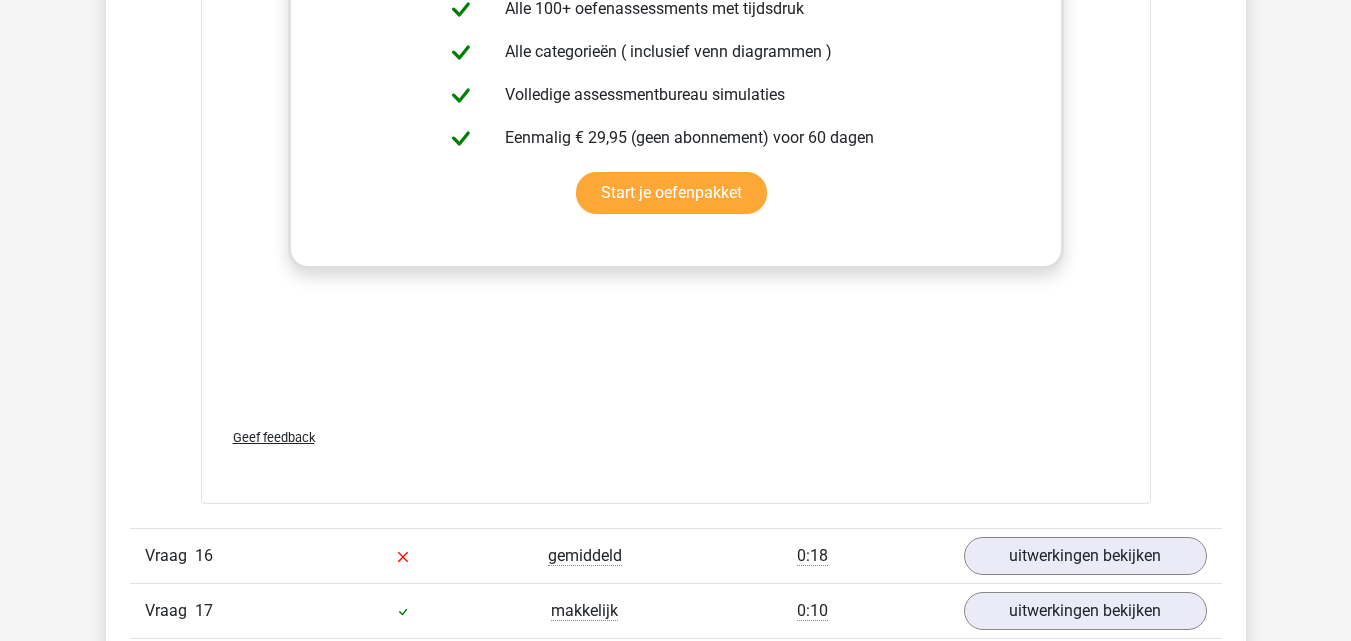 scroll, scrollTop: 21800, scrollLeft: 0, axis: vertical 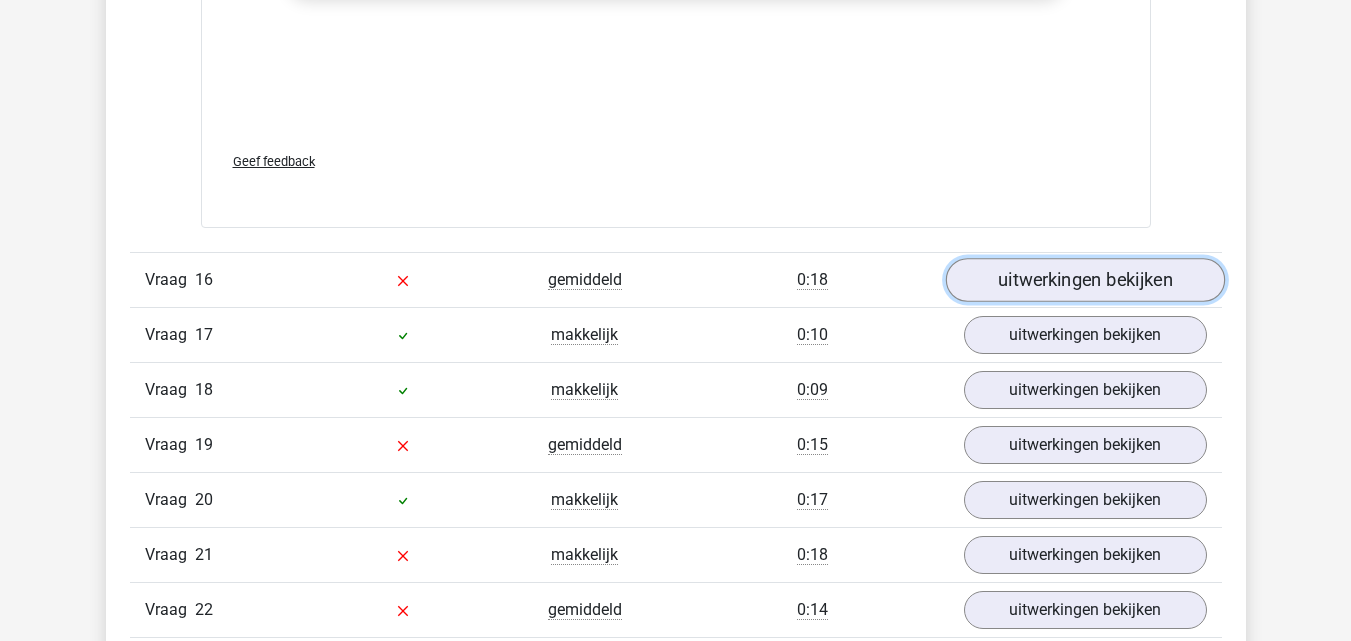 click on "uitwerkingen bekijken" at bounding box center (1084, 280) 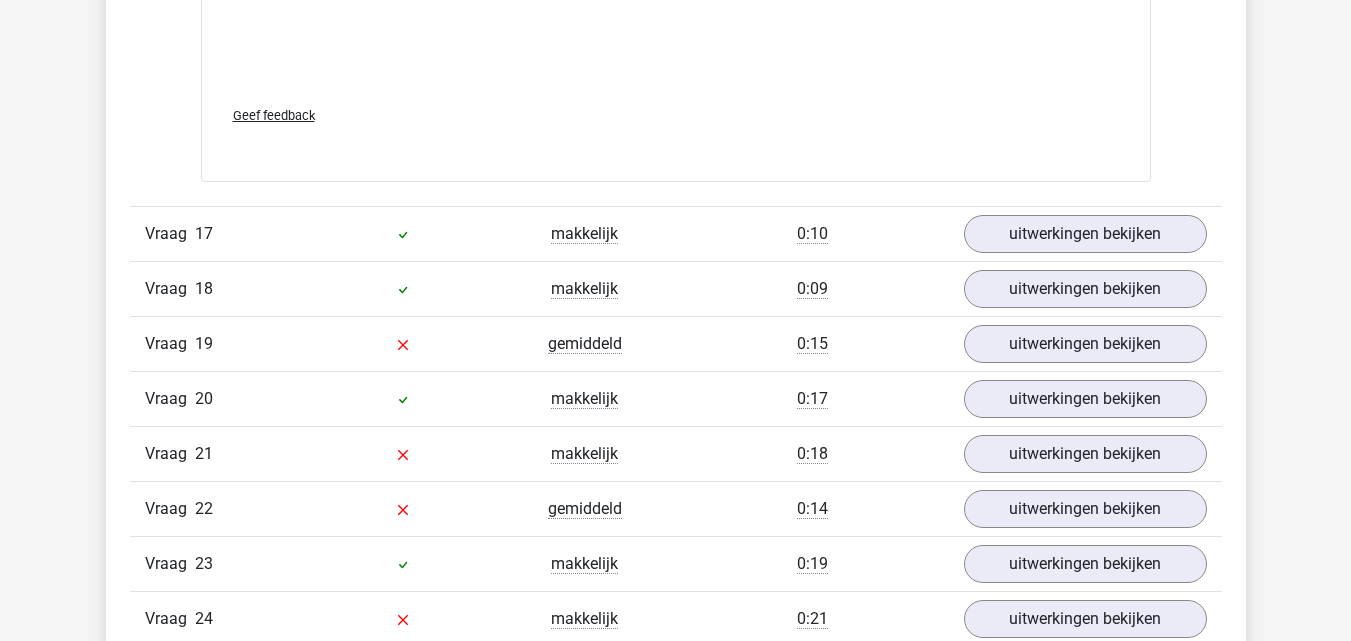 scroll, scrollTop: 23200, scrollLeft: 0, axis: vertical 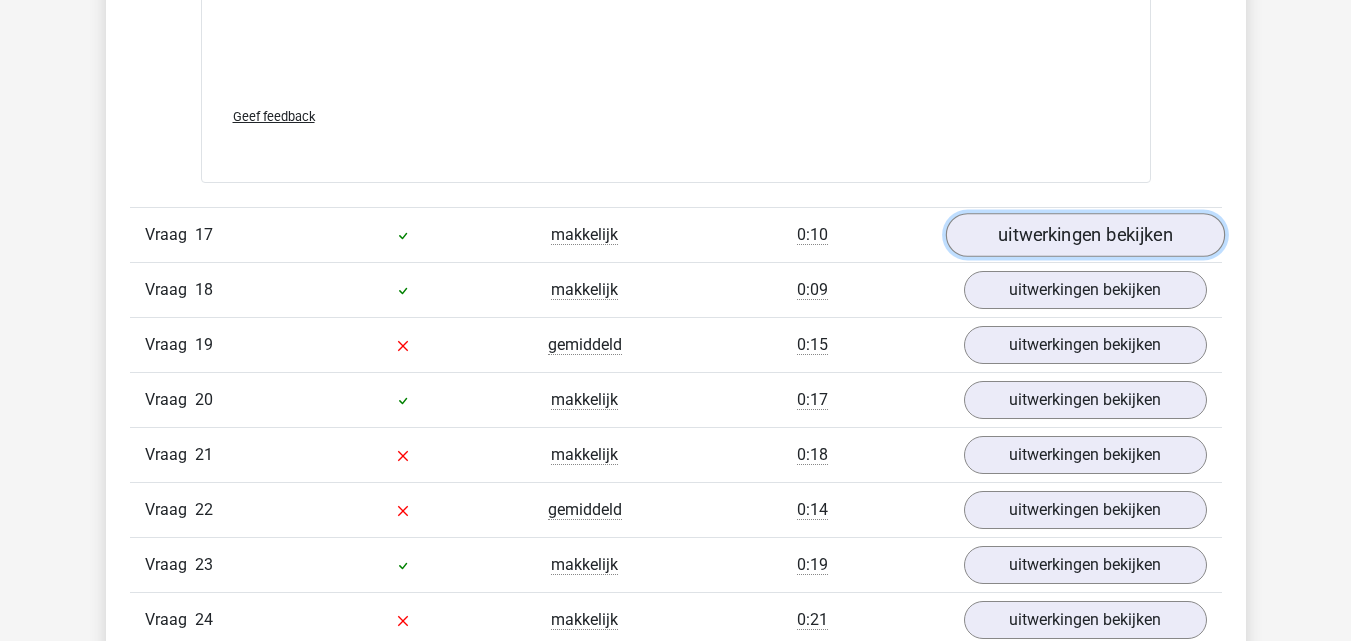 click on "uitwerkingen bekijken" at bounding box center (1084, 236) 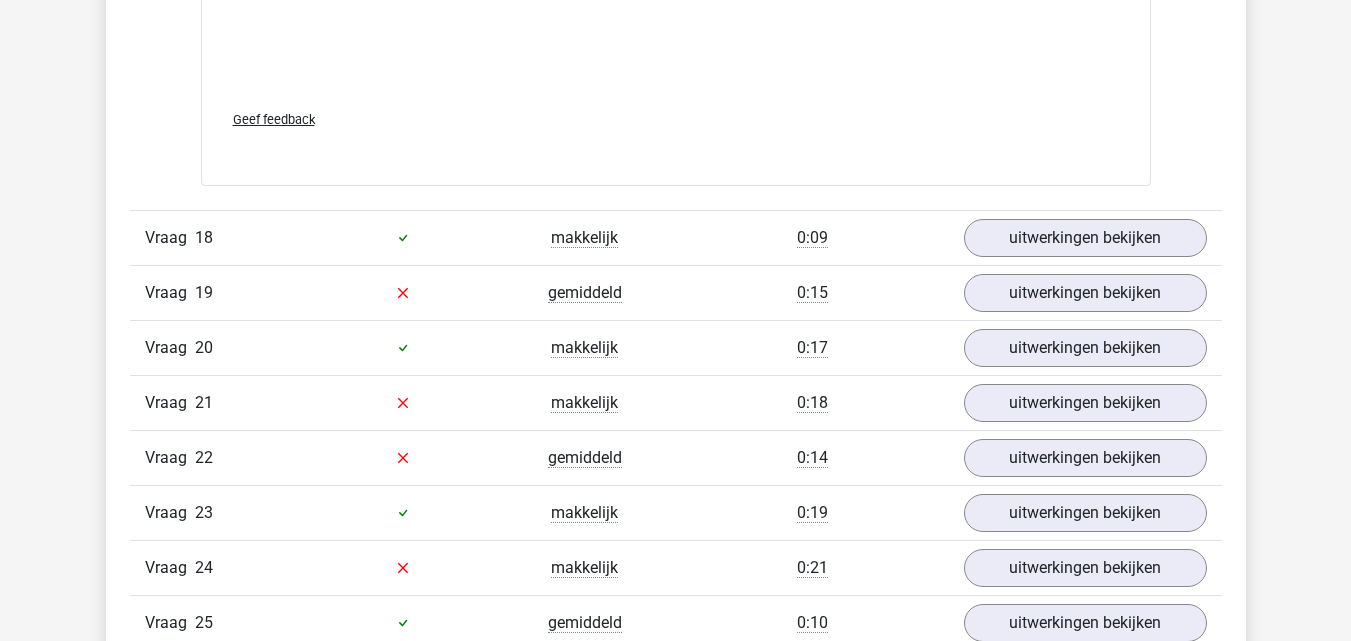 scroll, scrollTop: 24600, scrollLeft: 0, axis: vertical 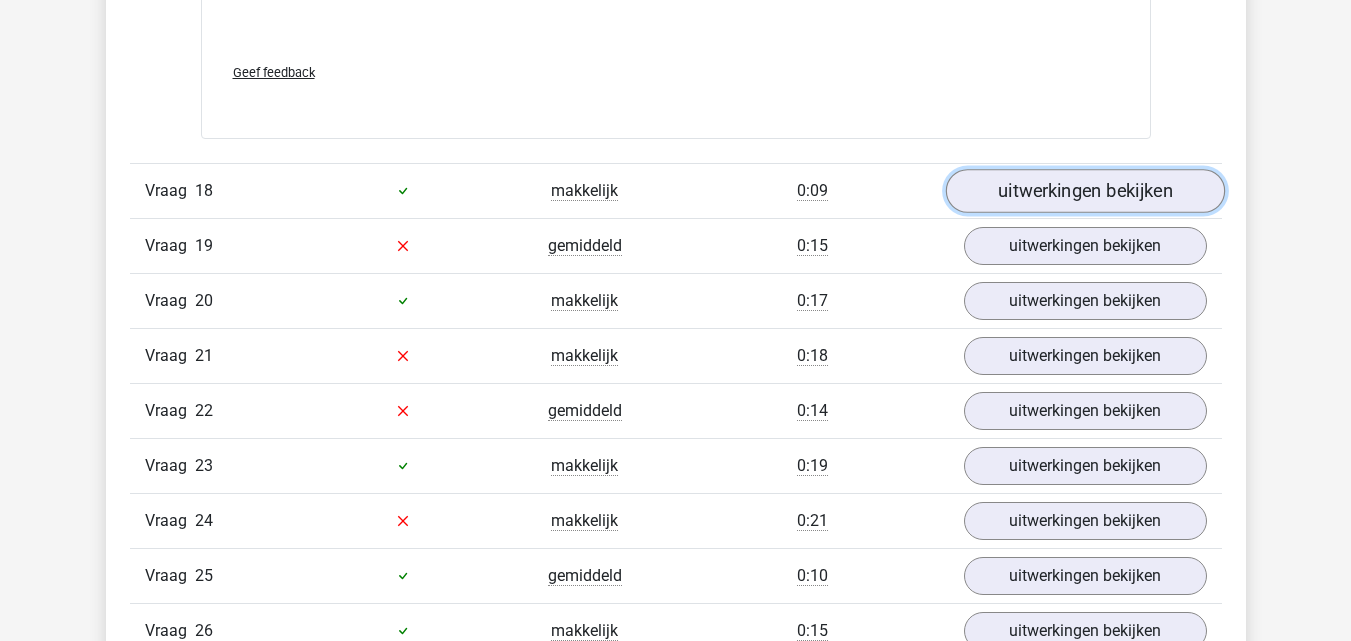 click on "uitwerkingen bekijken" at bounding box center [1084, 191] 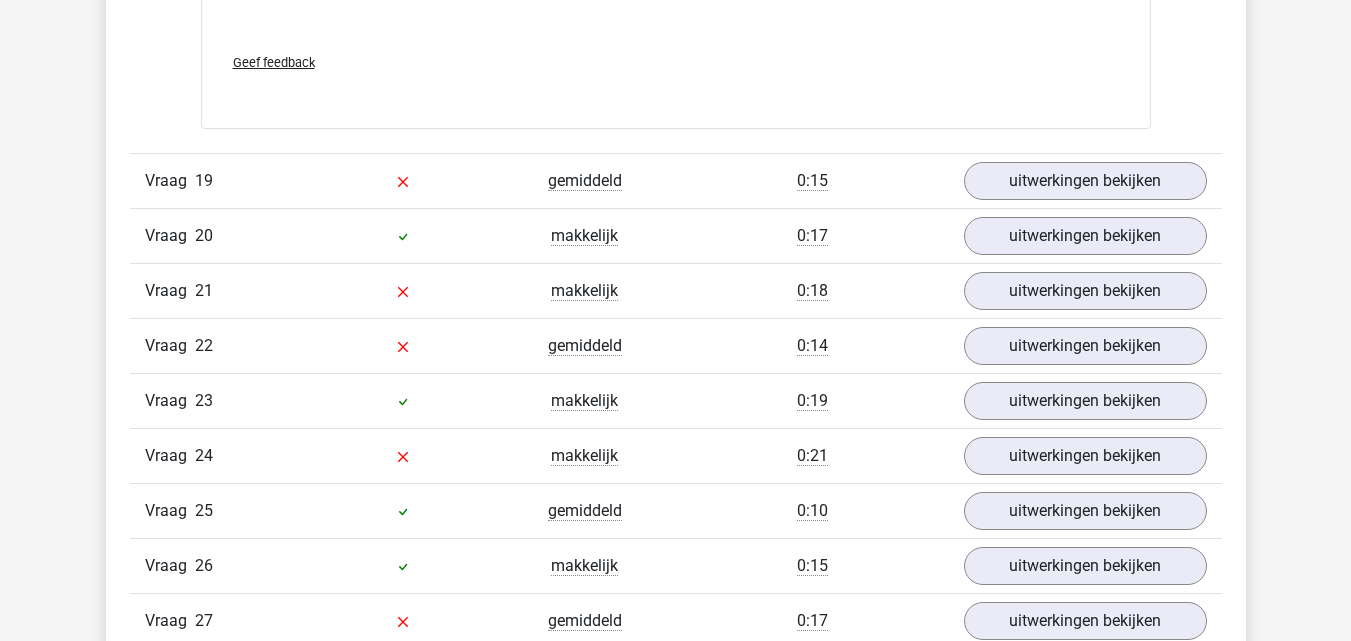 scroll, scrollTop: 26000, scrollLeft: 0, axis: vertical 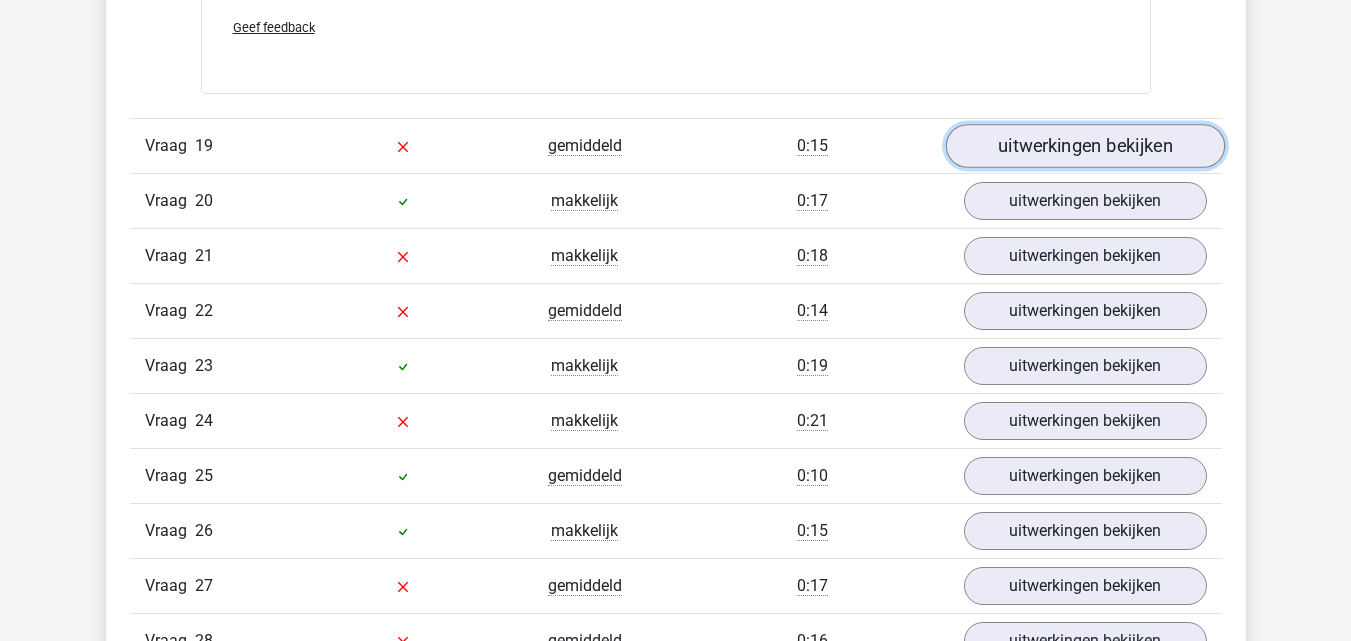 click on "uitwerkingen bekijken" at bounding box center [1084, 146] 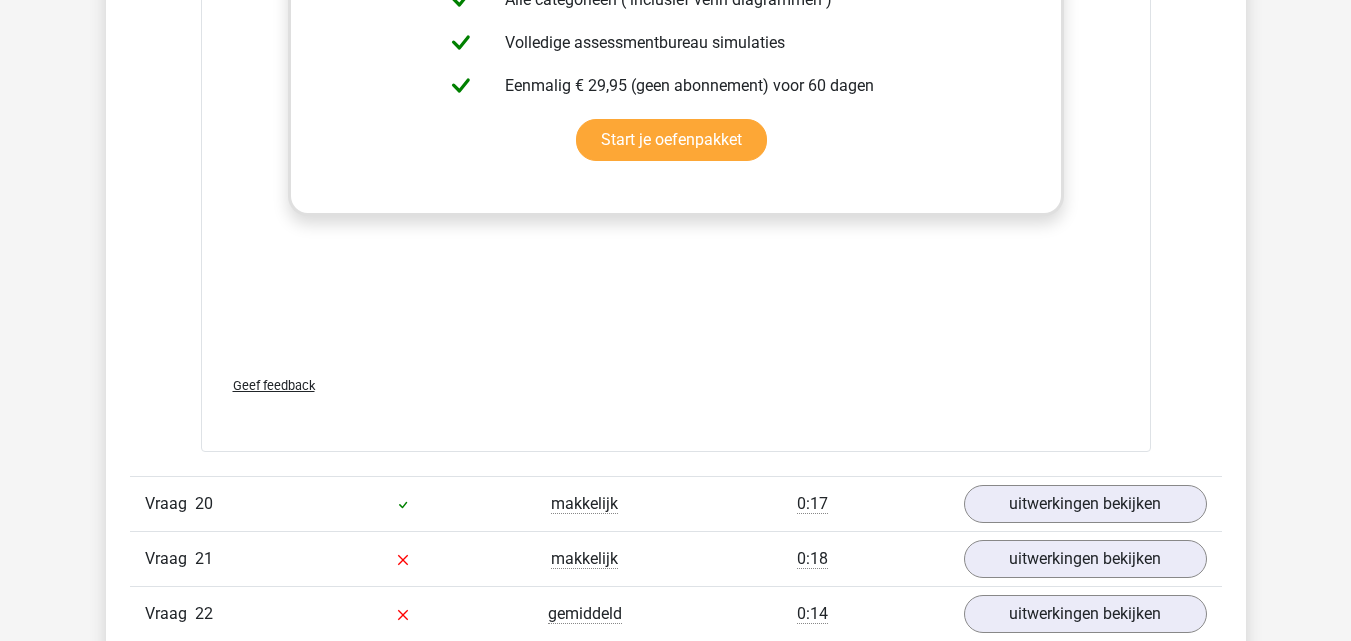 scroll, scrollTop: 27300, scrollLeft: 0, axis: vertical 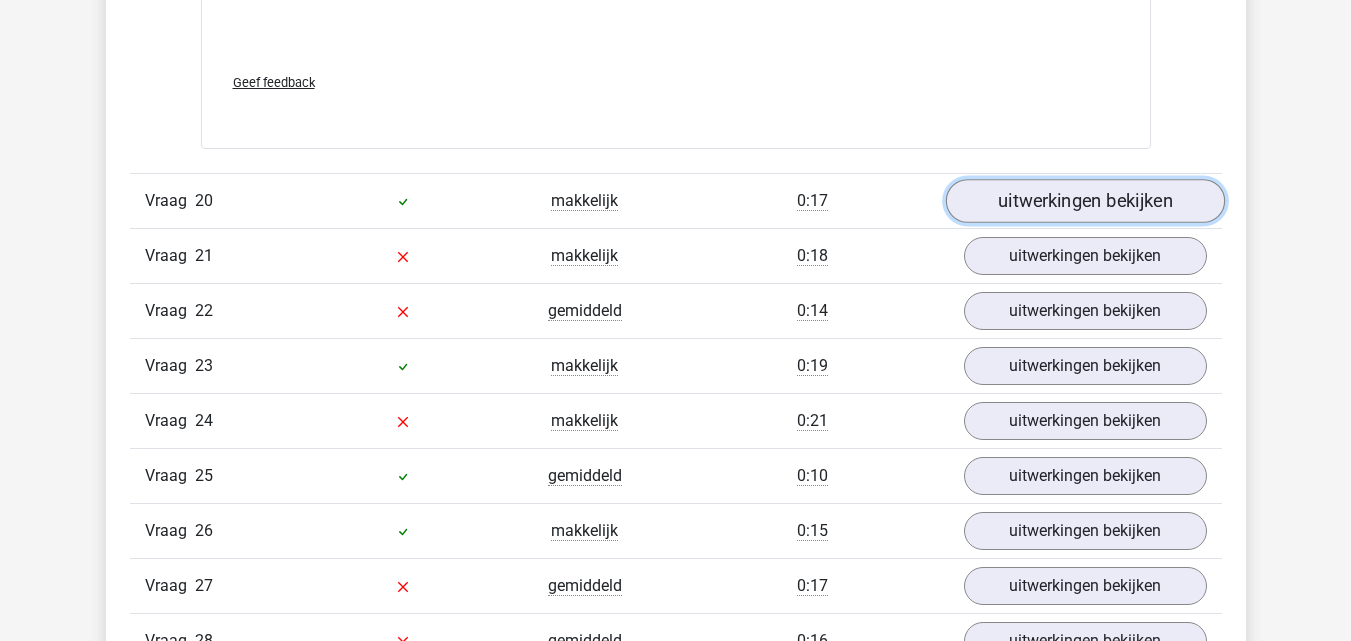 click on "uitwerkingen bekijken" at bounding box center (1084, 201) 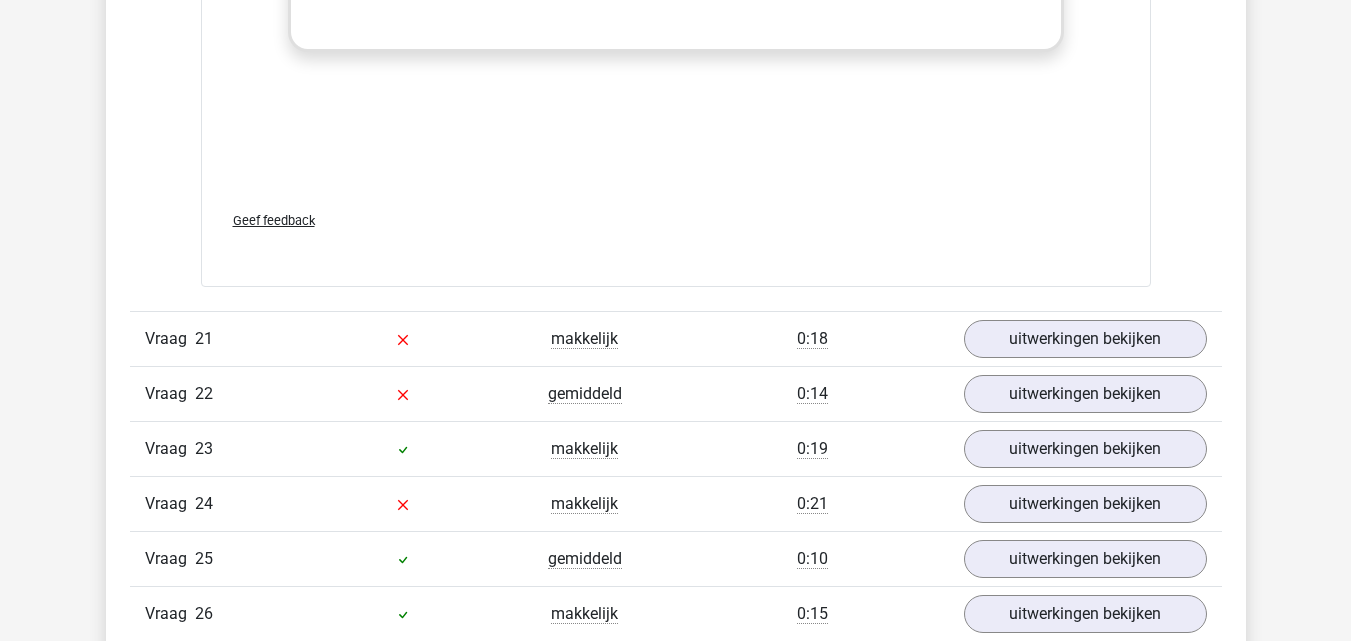 scroll, scrollTop: 28600, scrollLeft: 0, axis: vertical 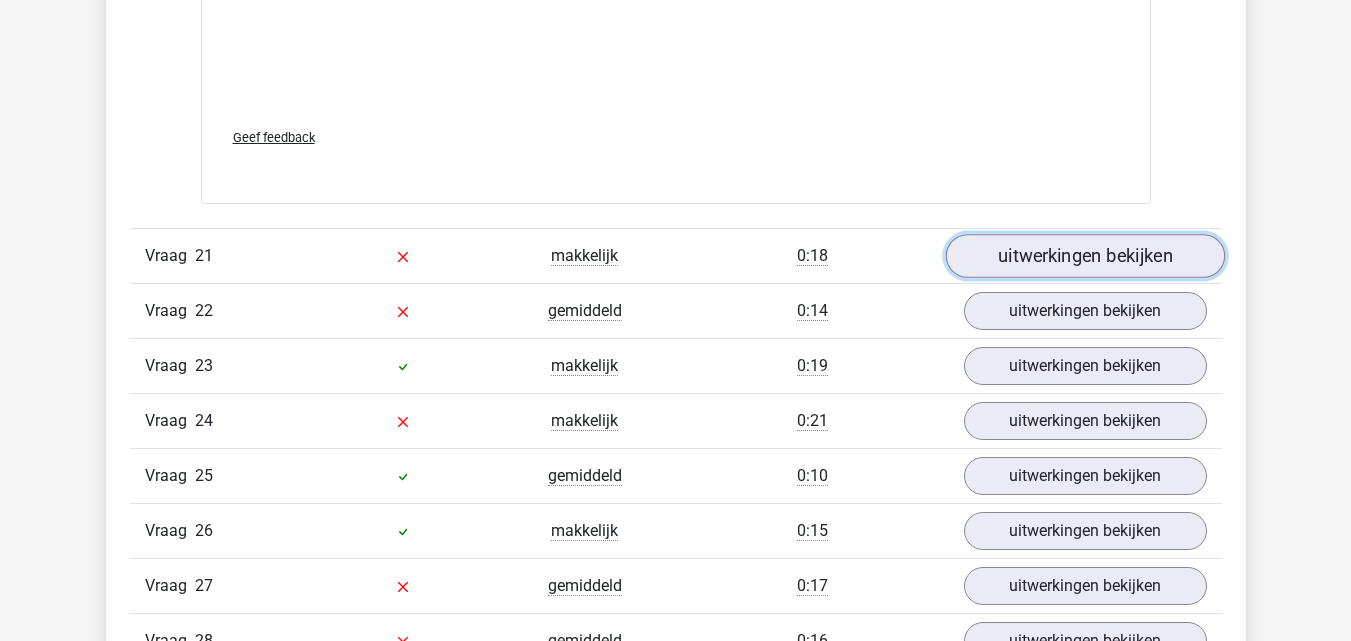 click on "uitwerkingen bekijken" at bounding box center (1084, 256) 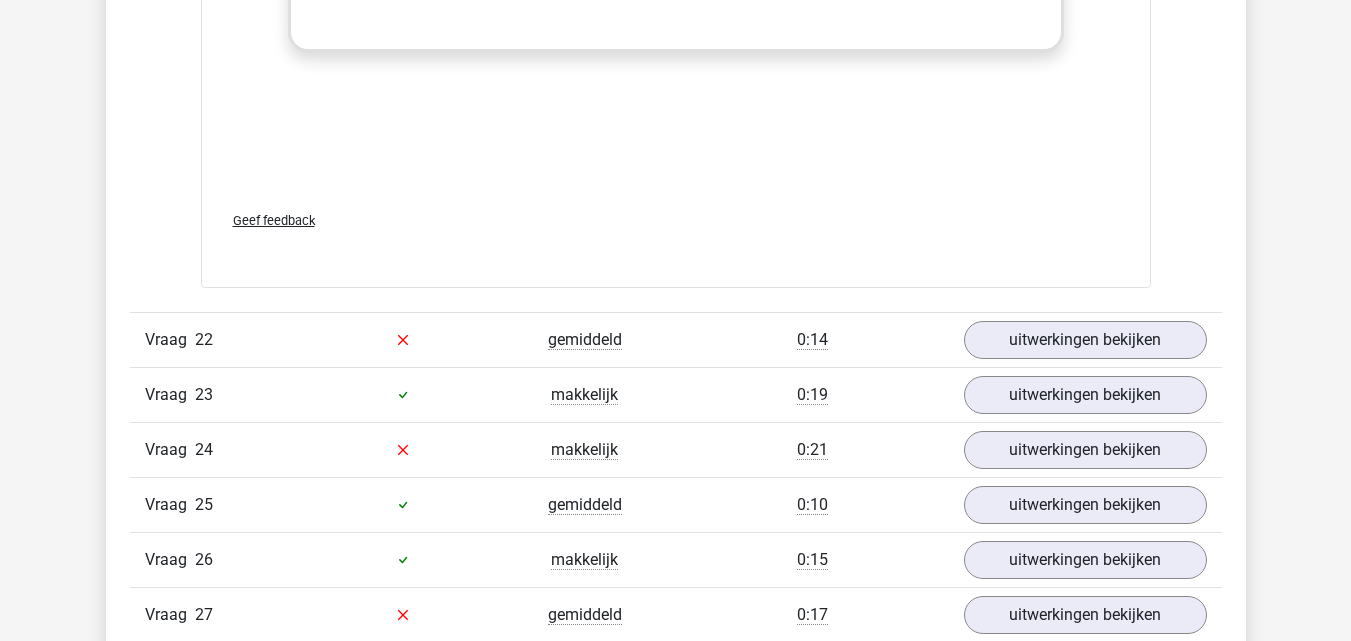 scroll, scrollTop: 29900, scrollLeft: 0, axis: vertical 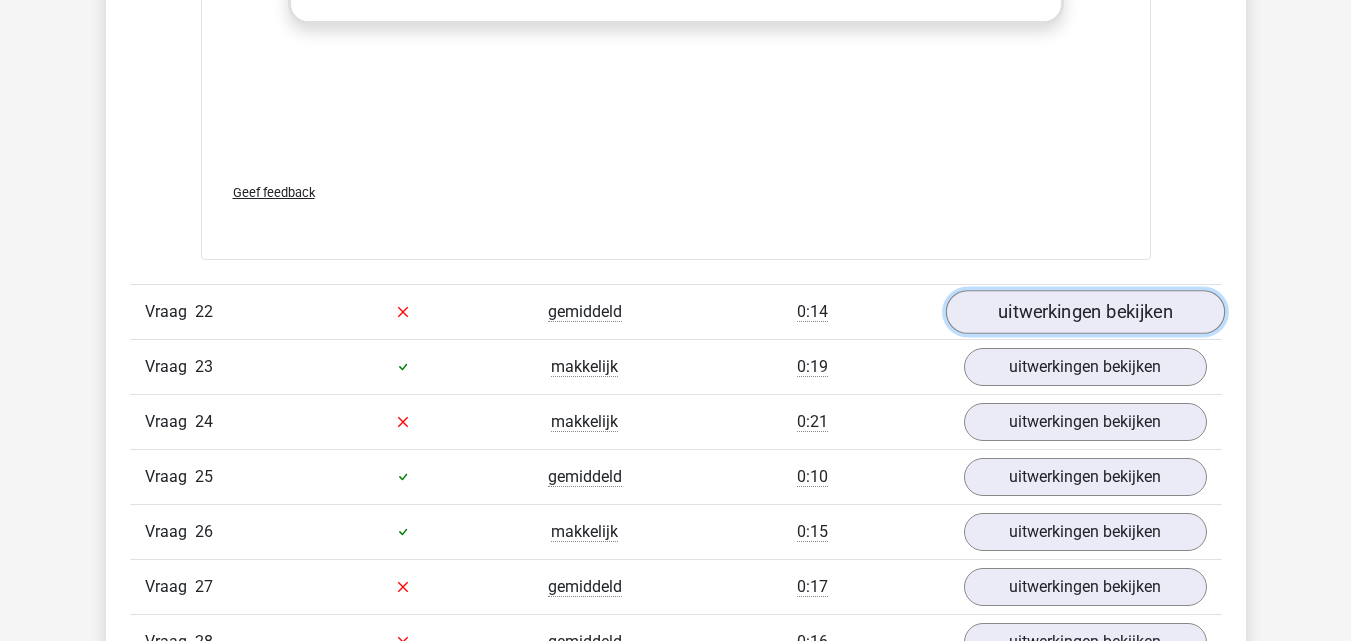 click on "uitwerkingen bekijken" at bounding box center (1084, 312) 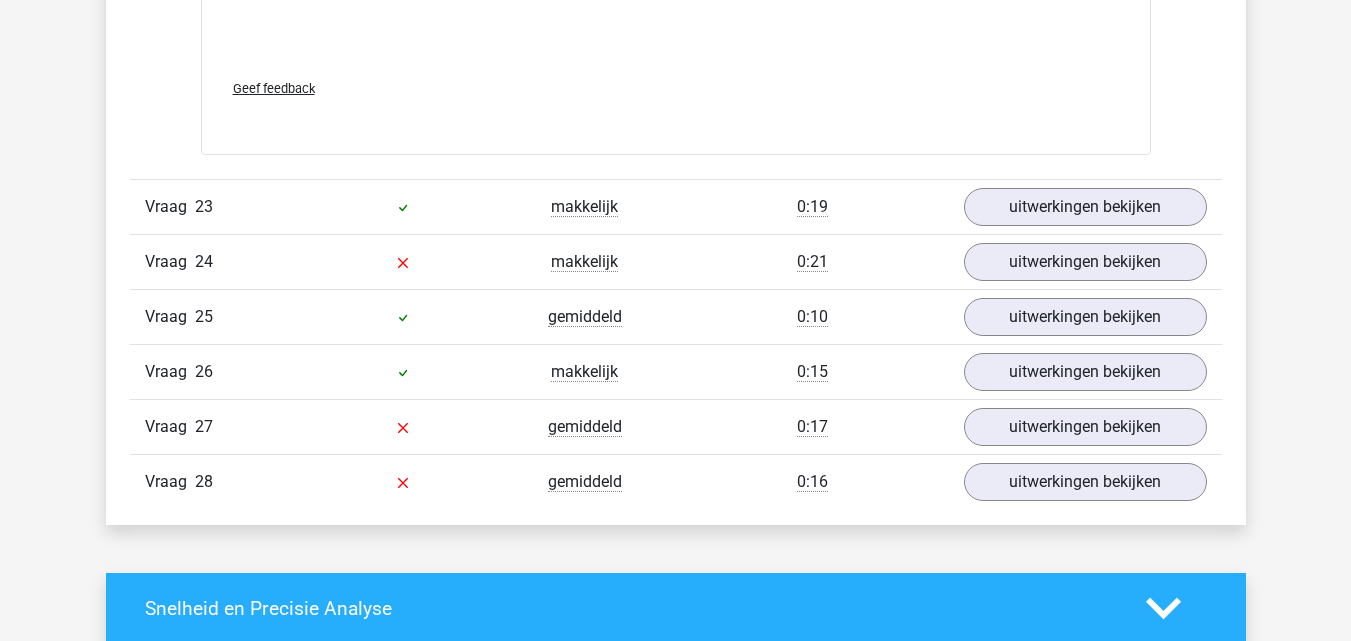 scroll, scrollTop: 31400, scrollLeft: 0, axis: vertical 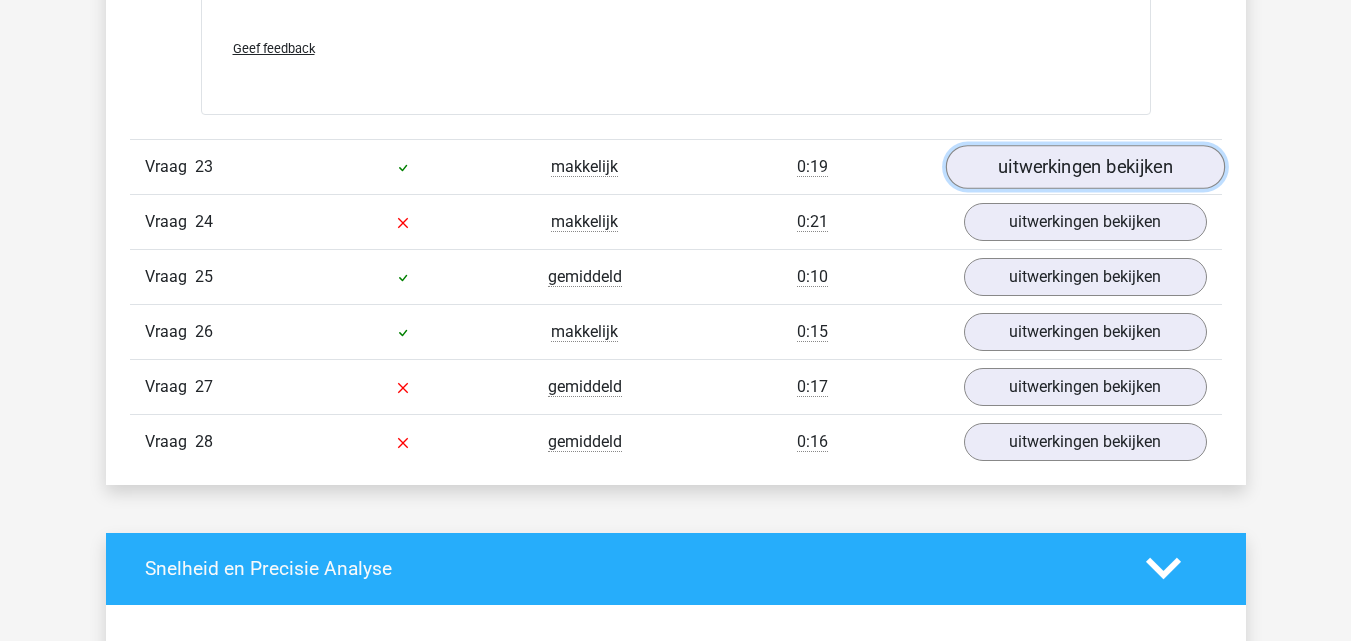 click on "uitwerkingen bekijken" at bounding box center (1084, 167) 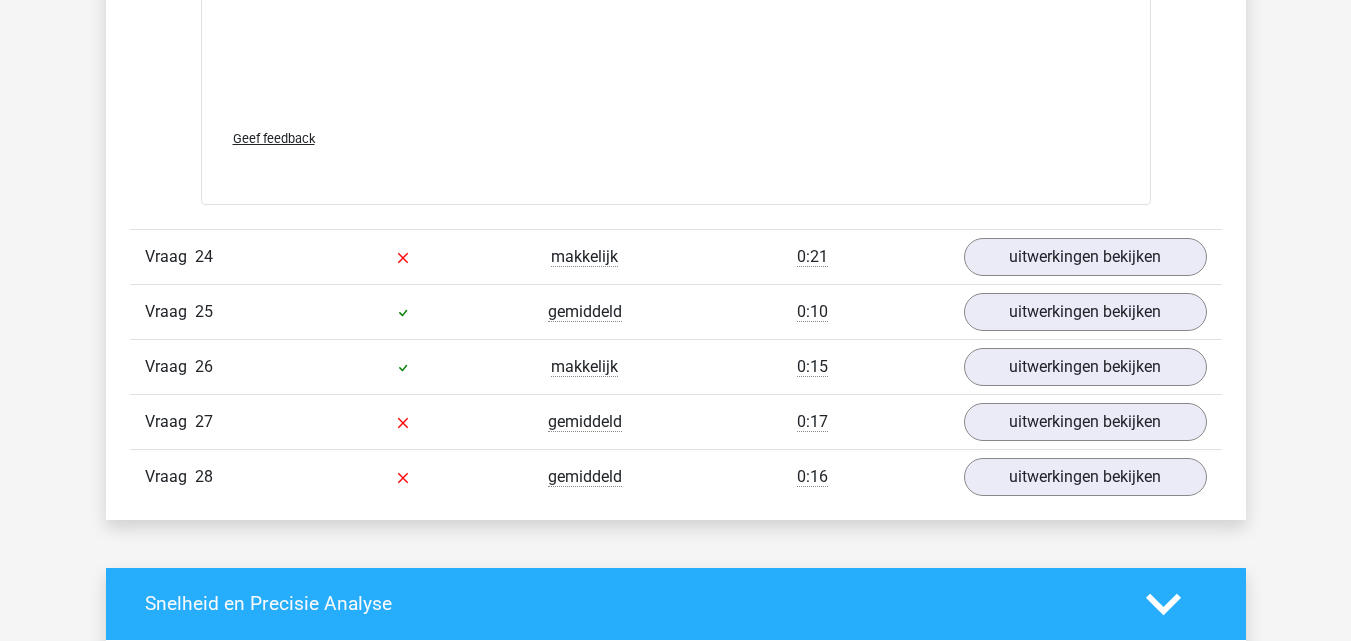 scroll, scrollTop: 32700, scrollLeft: 0, axis: vertical 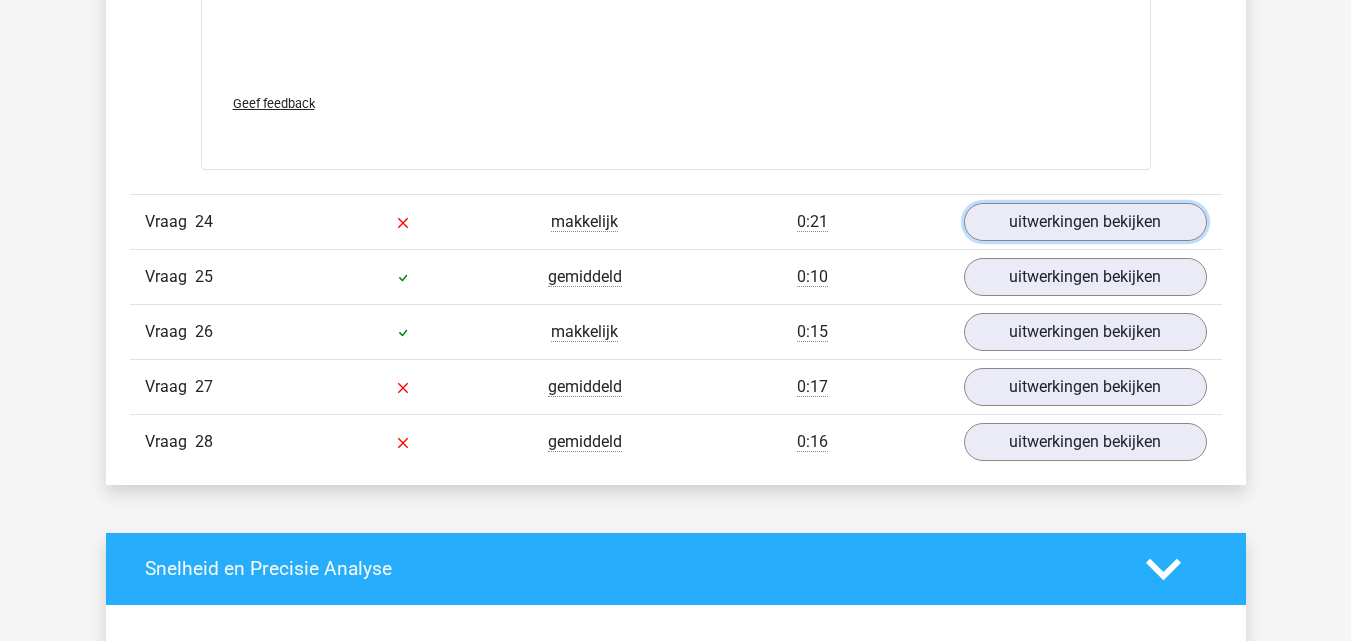 click on "uitwerkingen bekijken" at bounding box center (1085, 222) 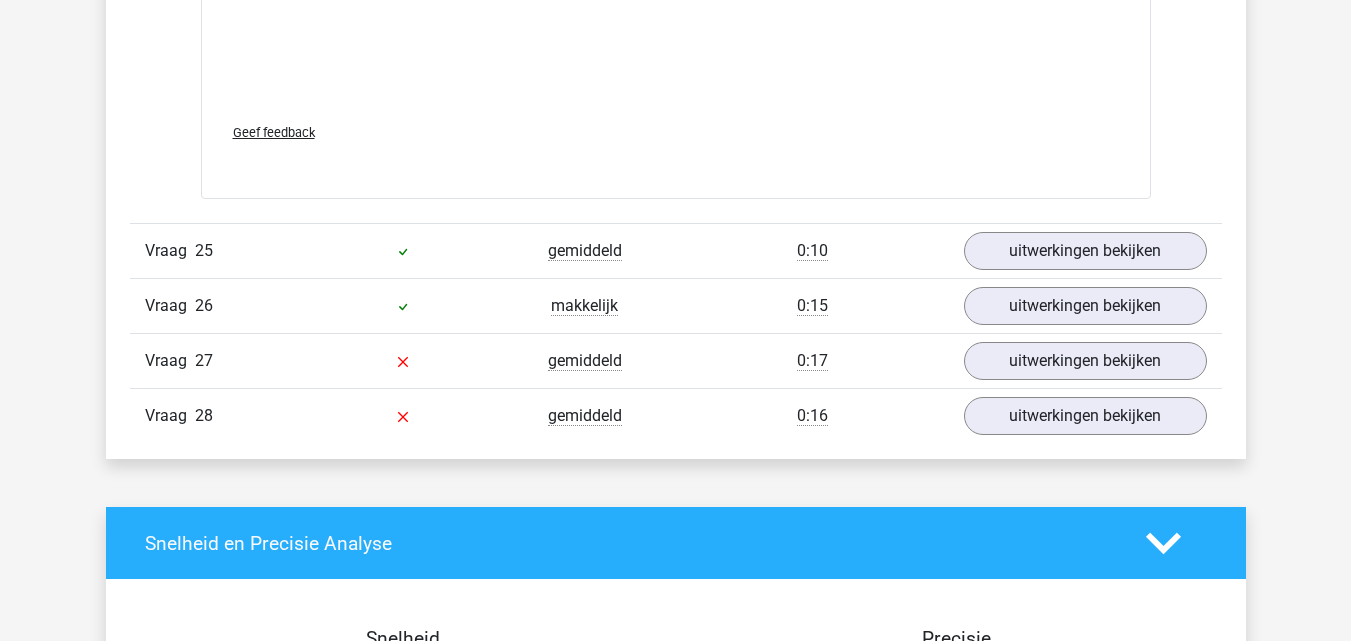 scroll, scrollTop: 34100, scrollLeft: 0, axis: vertical 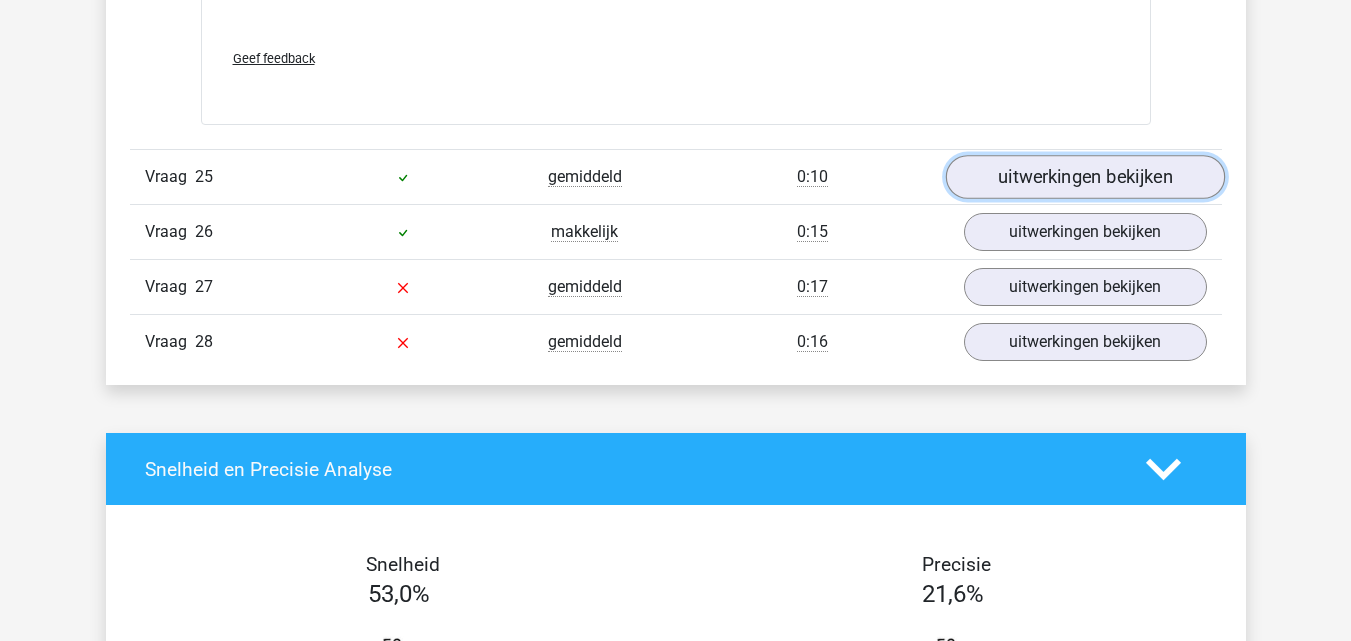 click on "uitwerkingen bekijken" at bounding box center [1084, 177] 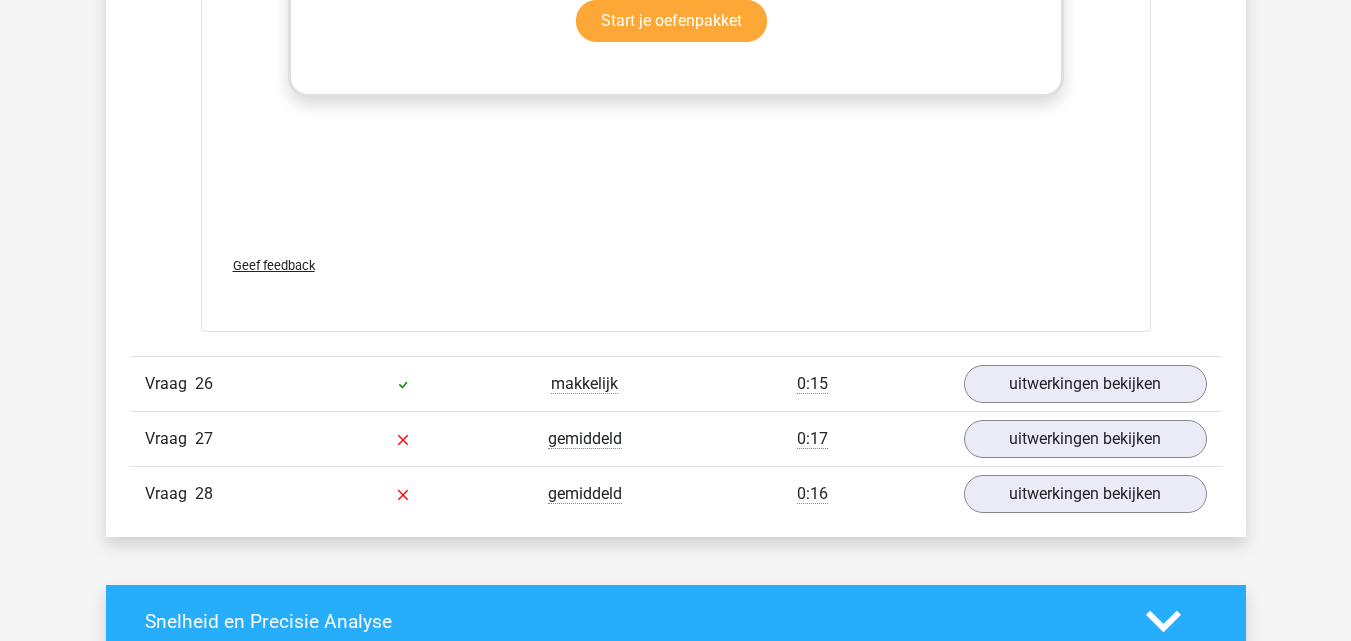 scroll, scrollTop: 35300, scrollLeft: 0, axis: vertical 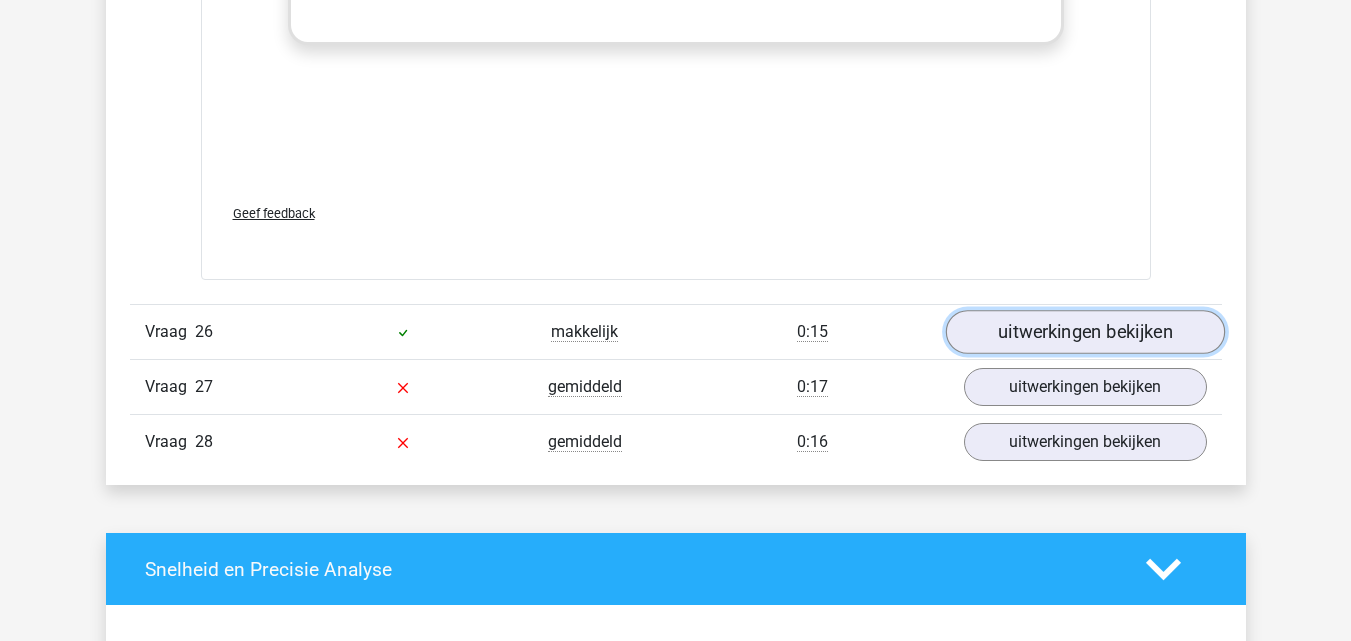 click on "uitwerkingen bekijken" at bounding box center (1084, 333) 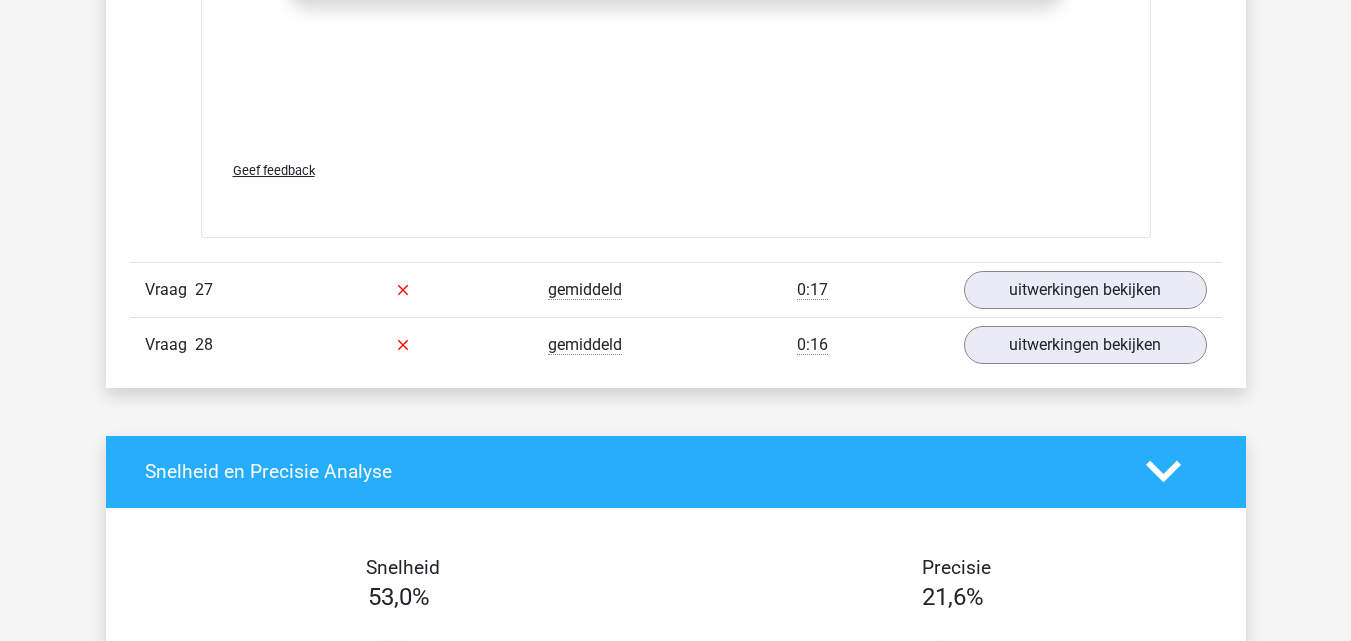 scroll, scrollTop: 36700, scrollLeft: 0, axis: vertical 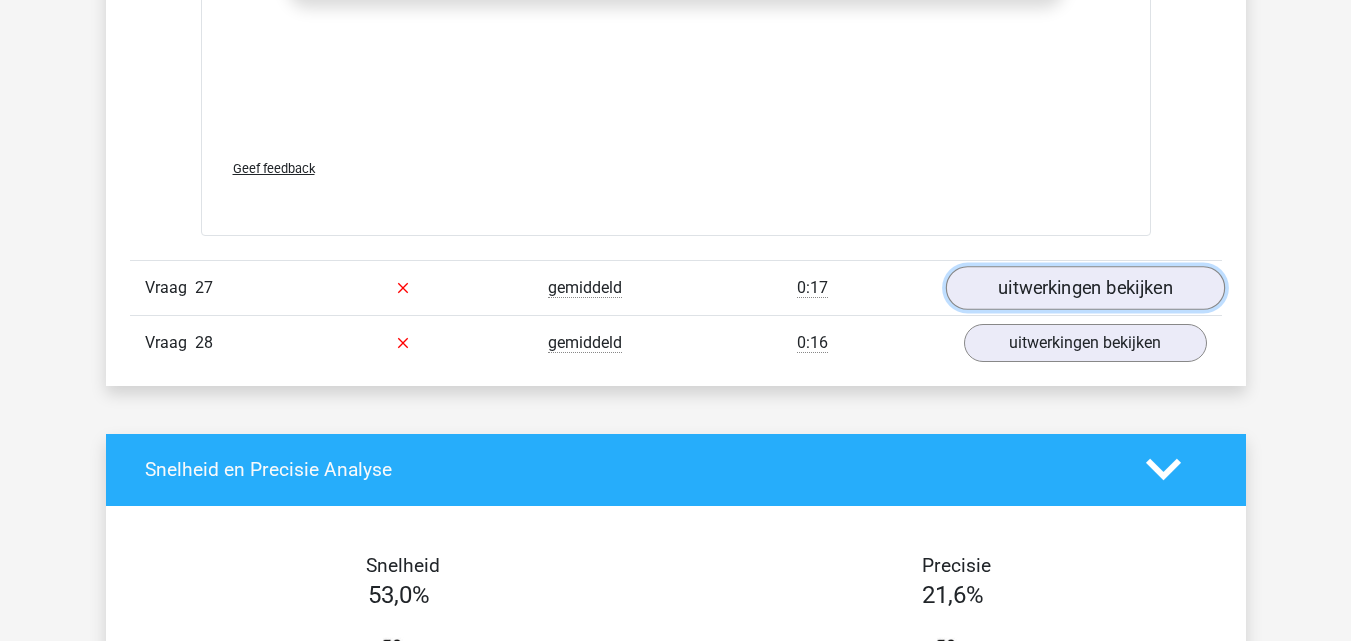 click on "uitwerkingen bekijken" at bounding box center [1084, 288] 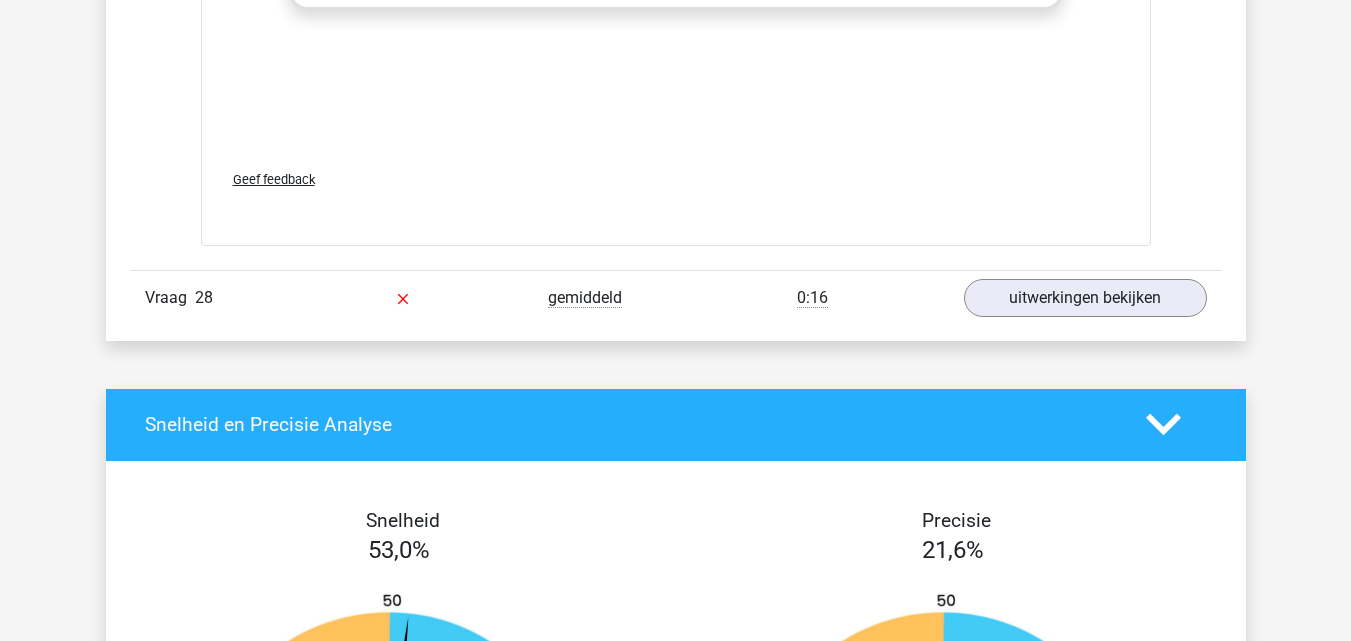 scroll, scrollTop: 38000, scrollLeft: 0, axis: vertical 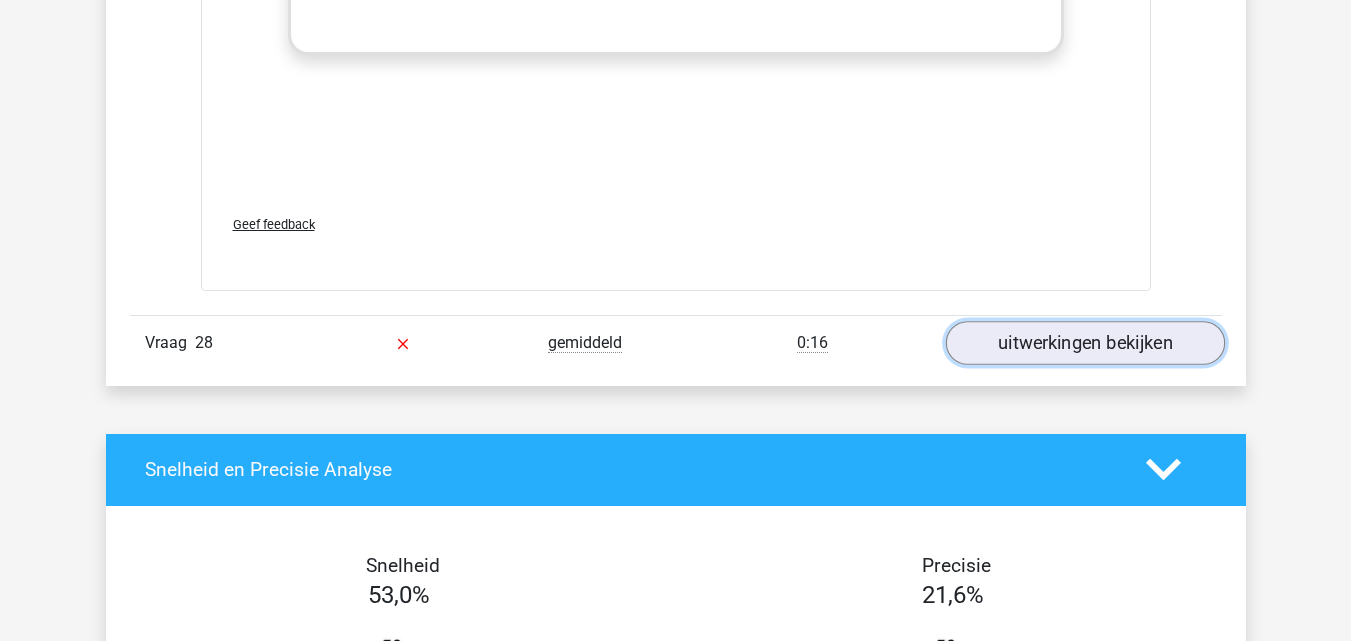 click on "uitwerkingen bekijken" at bounding box center (1084, 343) 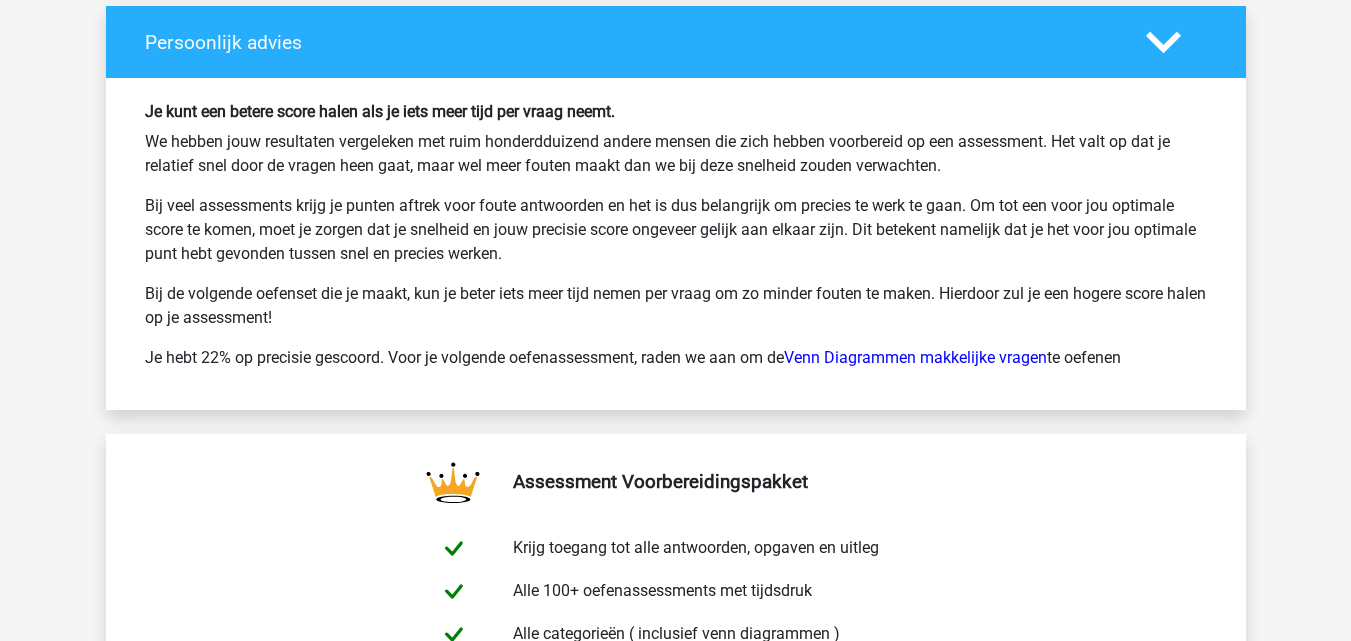 scroll, scrollTop: 40500, scrollLeft: 0, axis: vertical 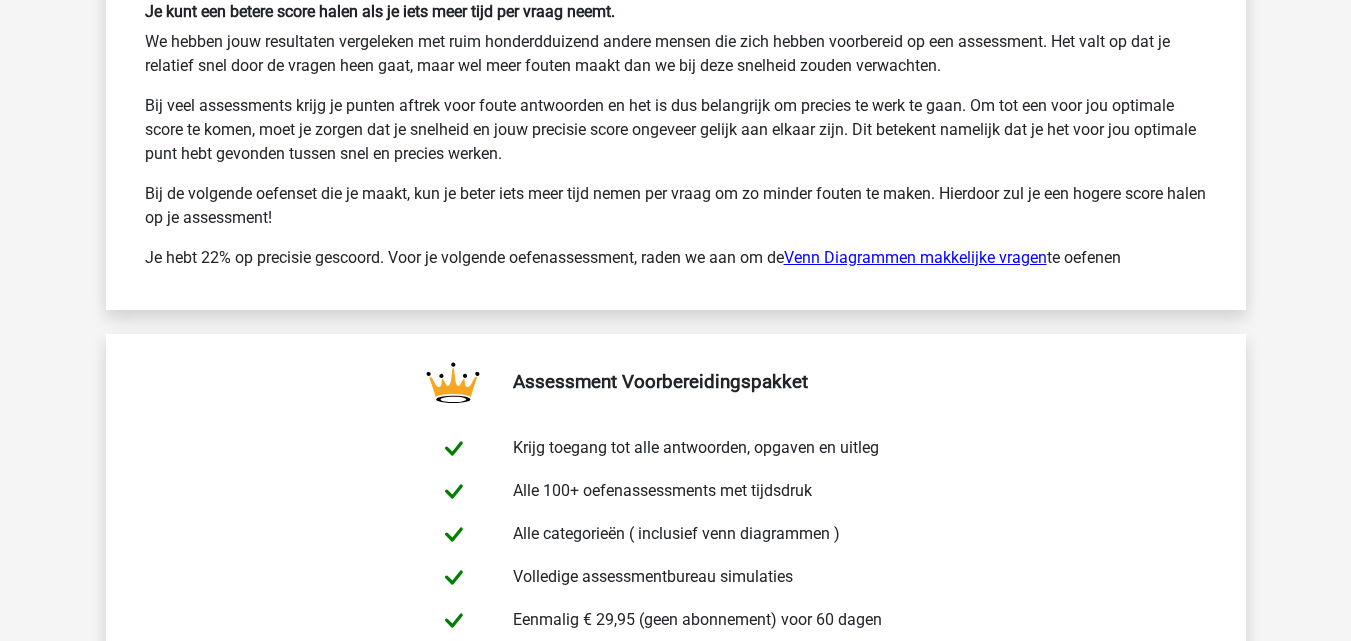 click on "Venn Diagrammen makkelijke vragen" at bounding box center [915, 257] 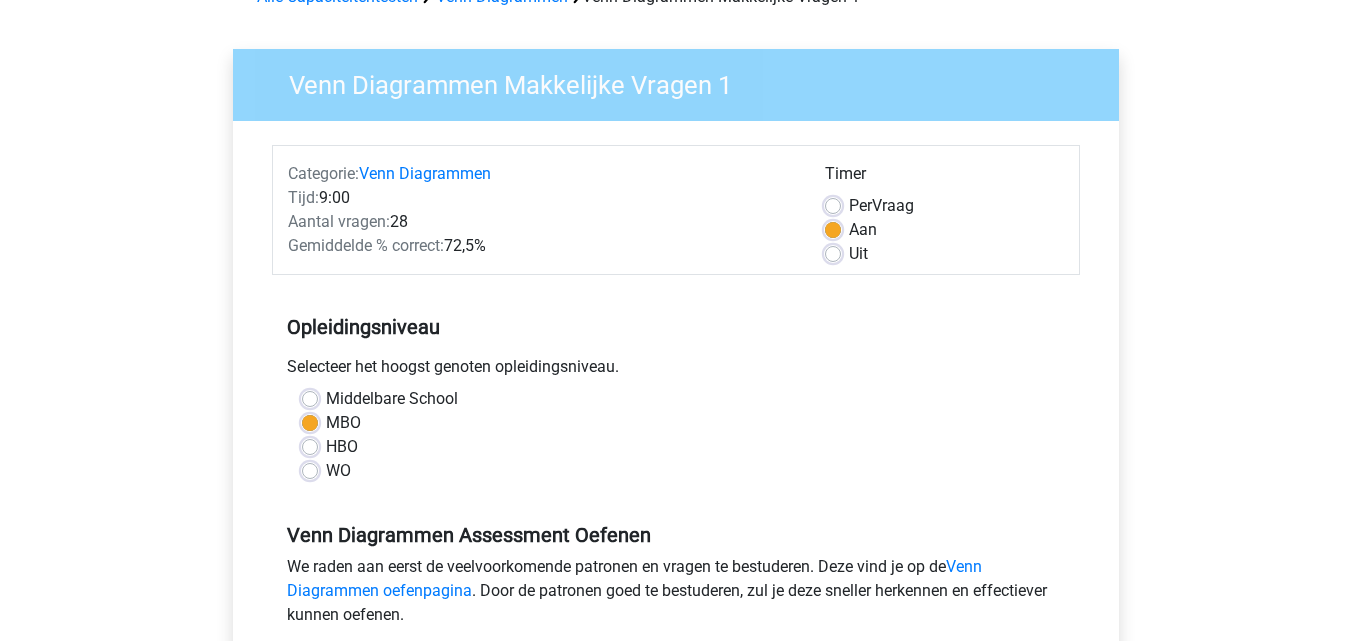 scroll, scrollTop: 0, scrollLeft: 0, axis: both 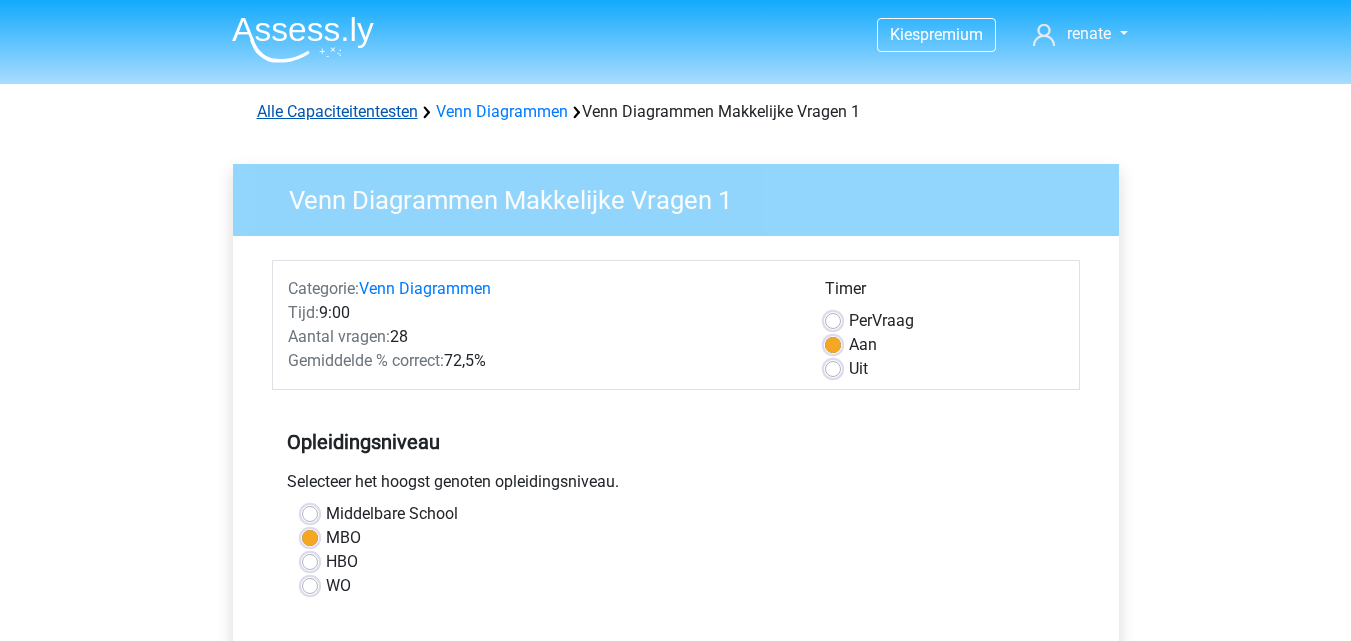 click on "Alle Capaciteitentesten" at bounding box center [337, 111] 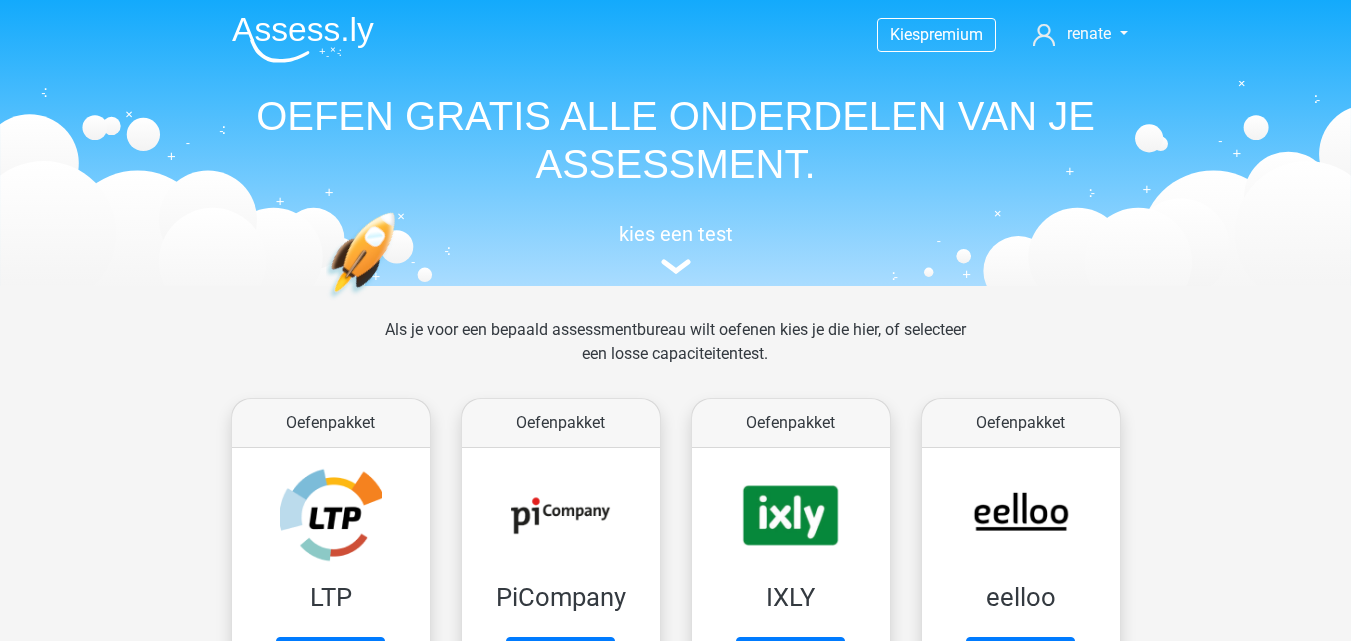 scroll, scrollTop: 850, scrollLeft: 0, axis: vertical 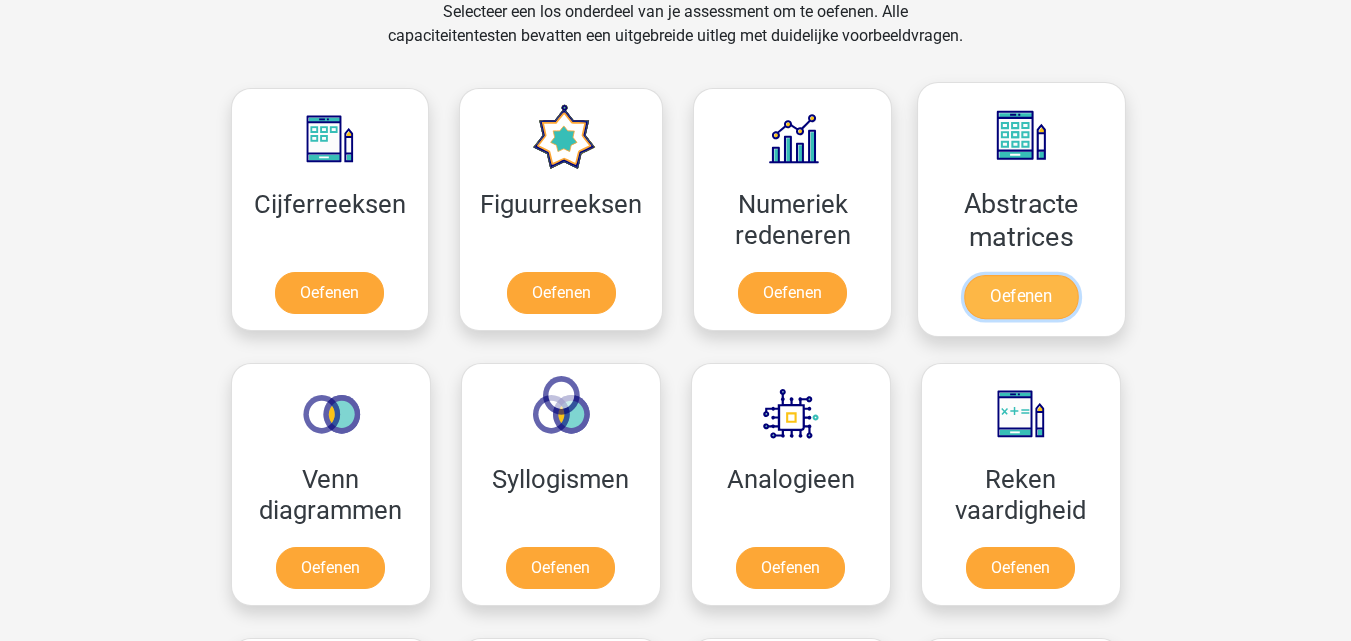 click on "Oefenen" at bounding box center (1021, 297) 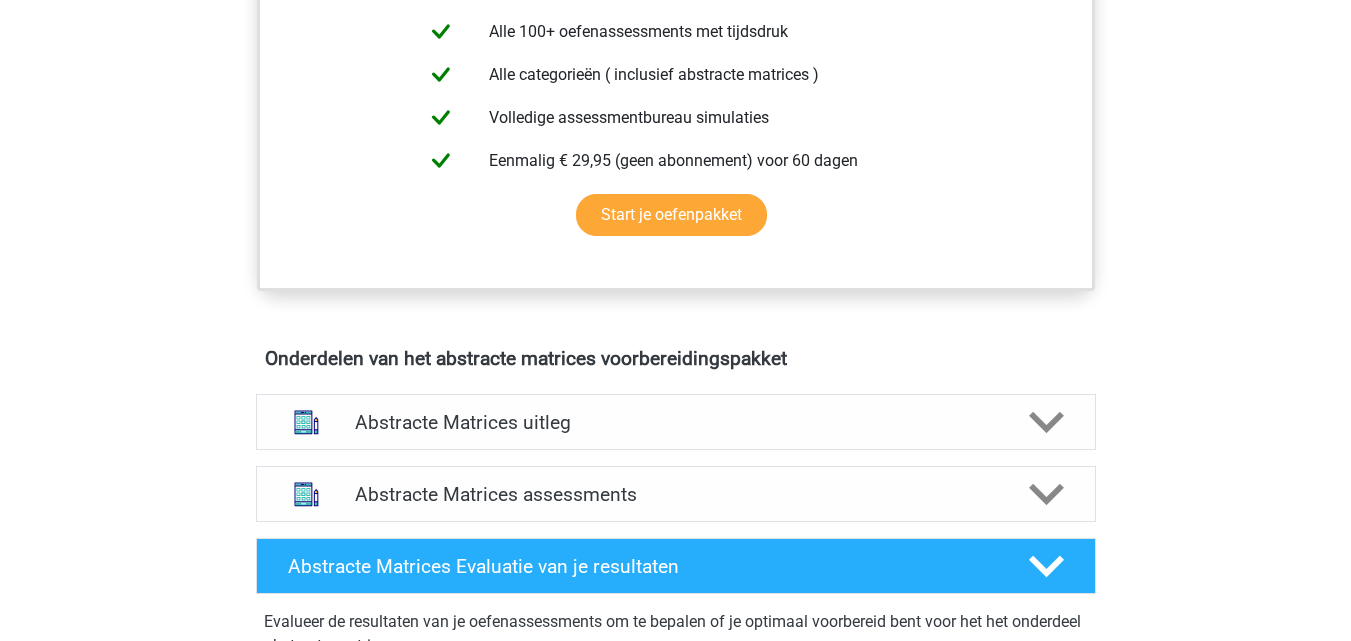scroll, scrollTop: 1000, scrollLeft: 0, axis: vertical 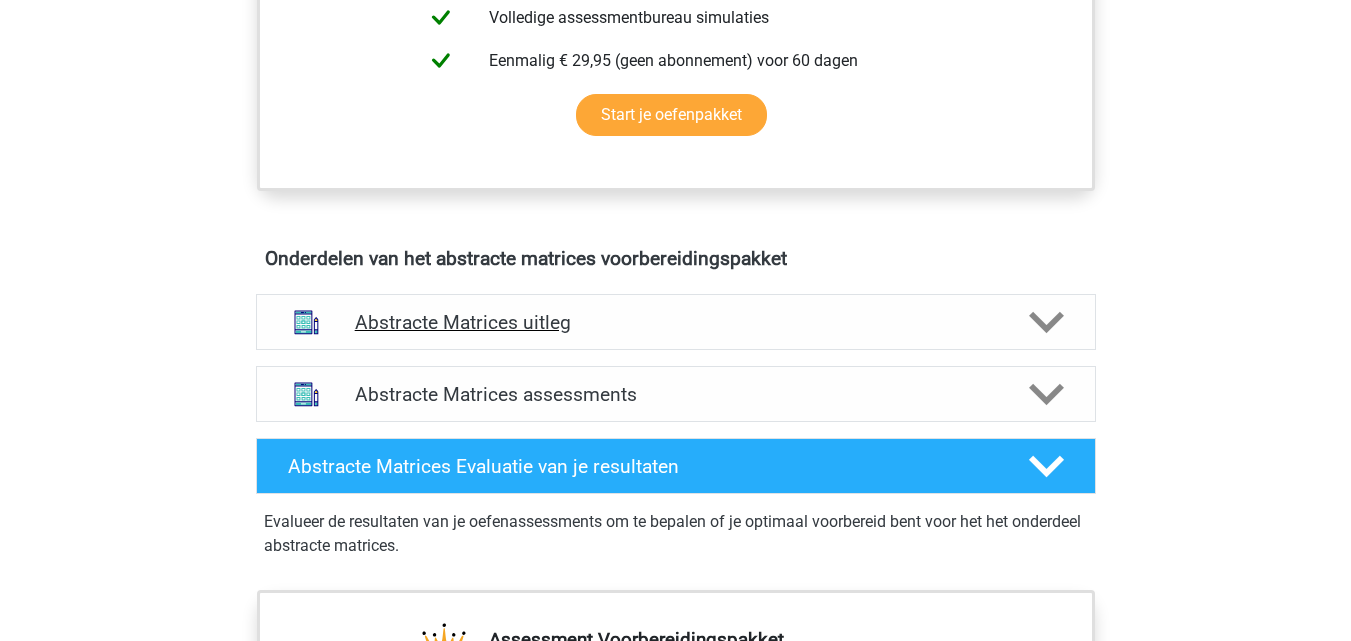 click 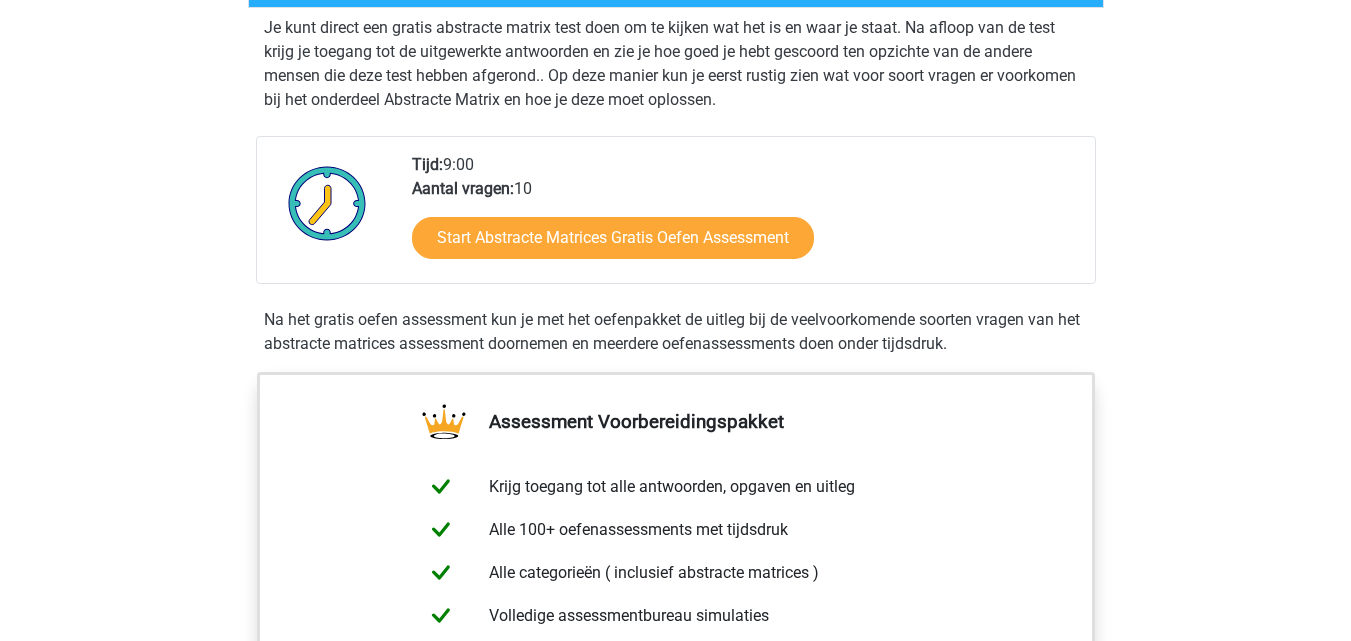 scroll, scrollTop: 400, scrollLeft: 0, axis: vertical 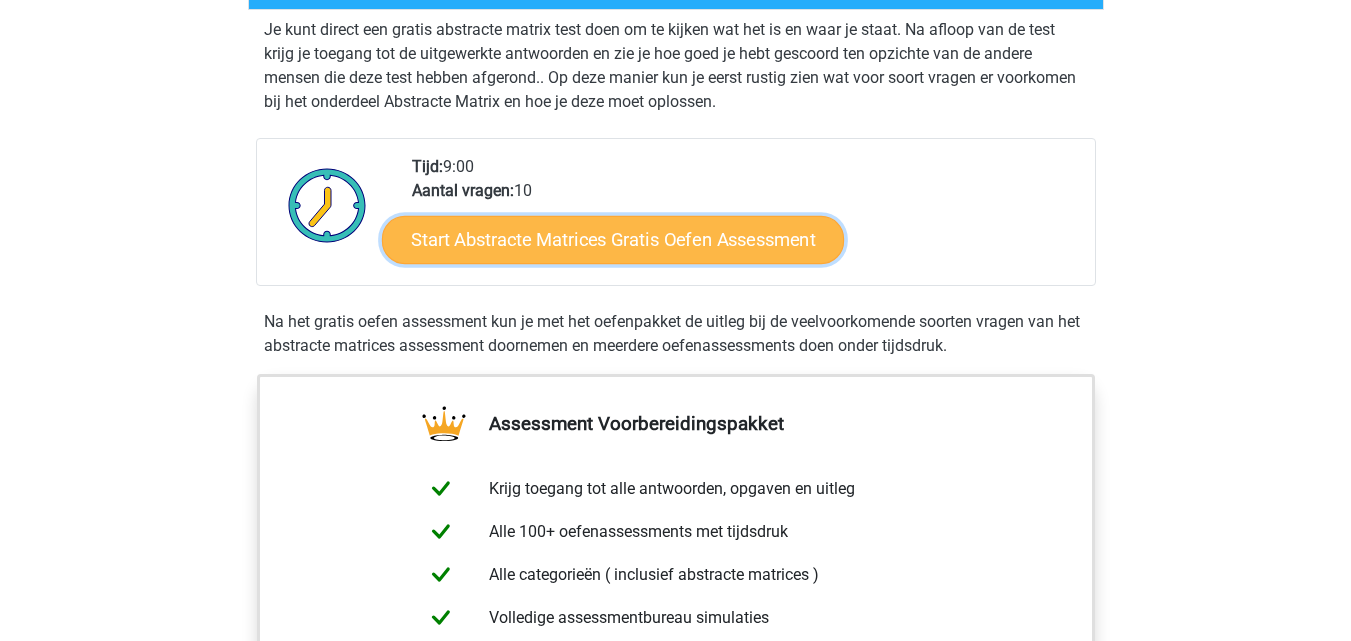 click on "Start Abstracte Matrices
Gratis Oefen Assessment" at bounding box center [613, 239] 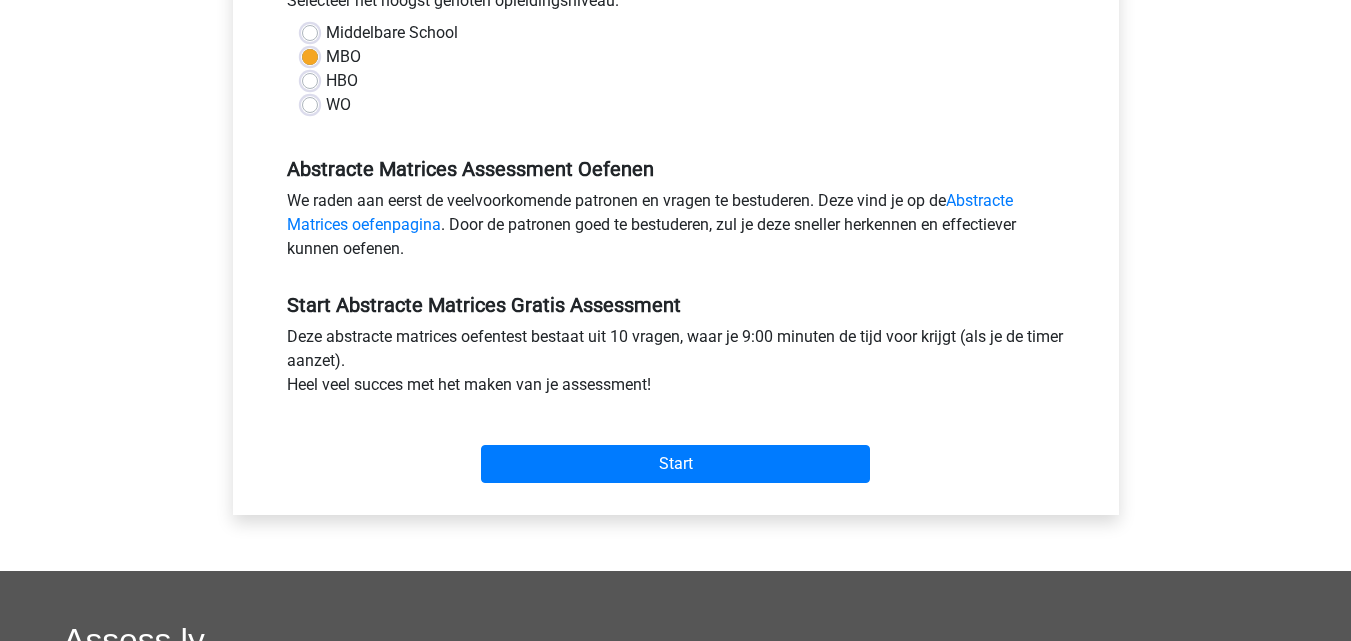 scroll, scrollTop: 600, scrollLeft: 0, axis: vertical 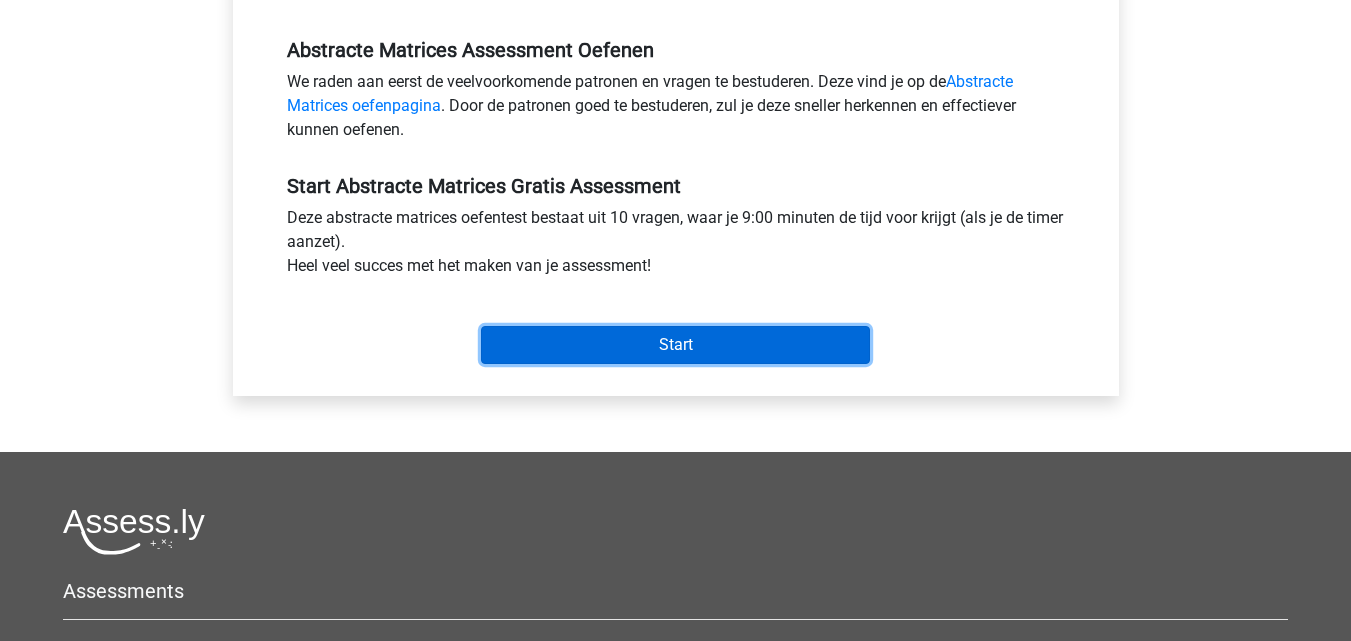 click on "Start" at bounding box center [675, 345] 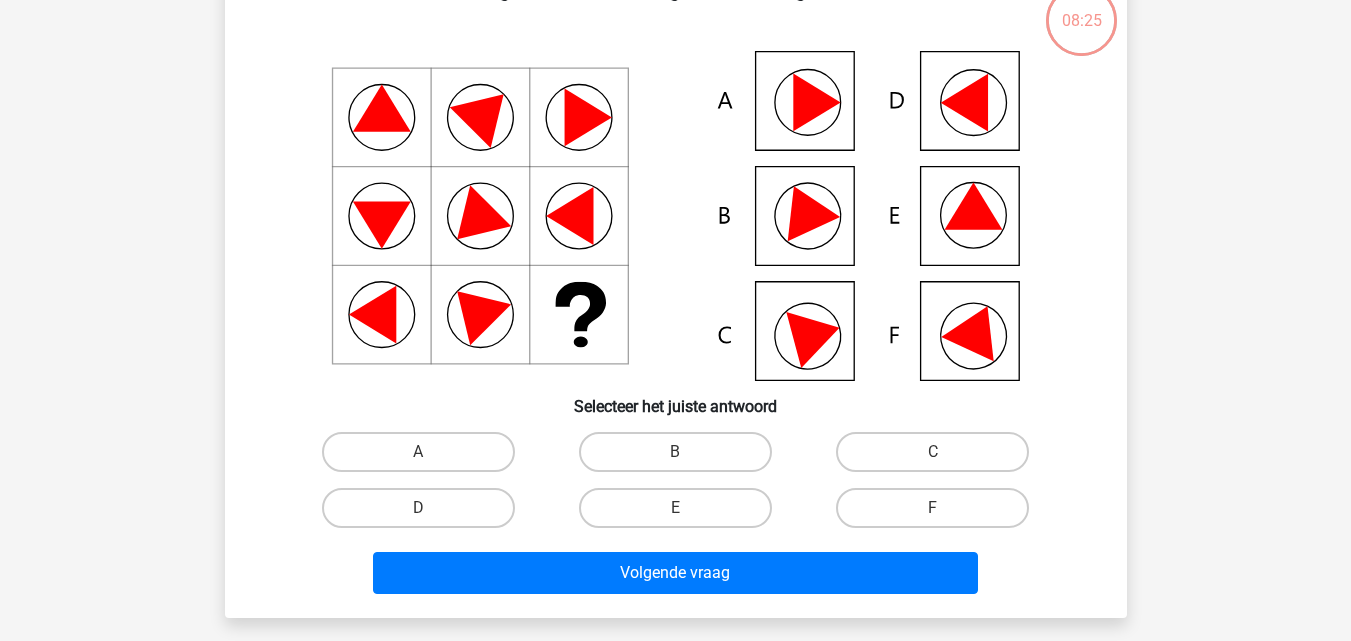 scroll, scrollTop: 100, scrollLeft: 0, axis: vertical 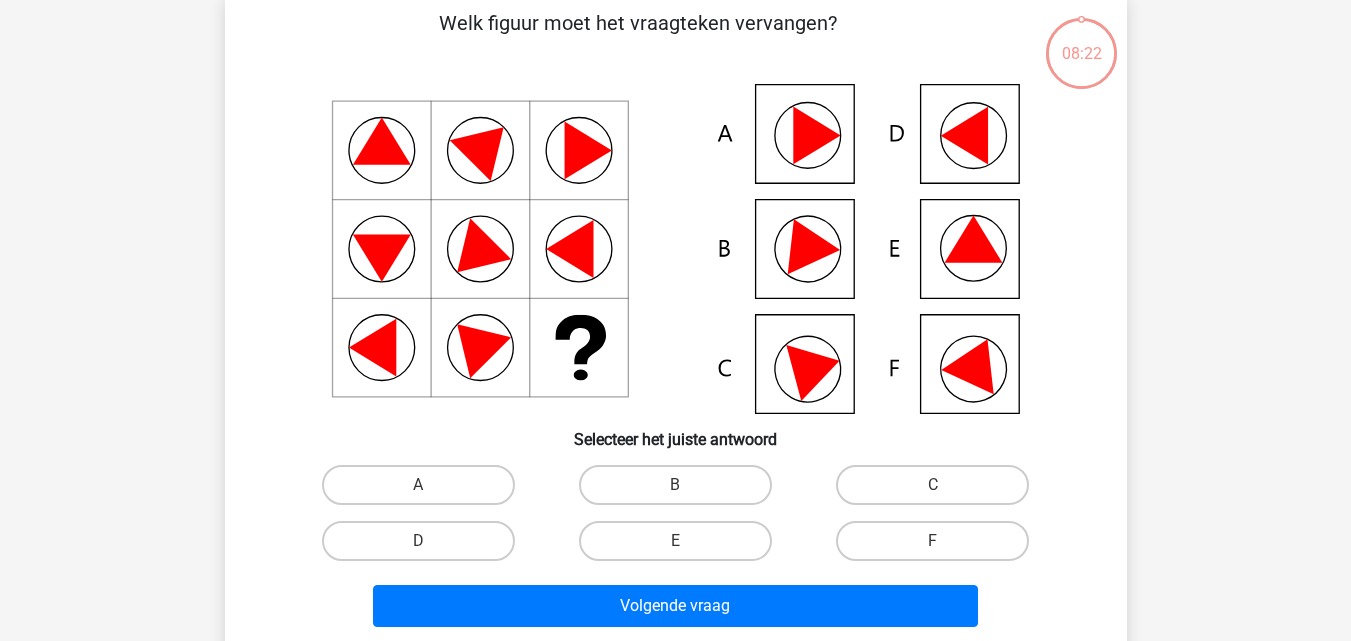 click 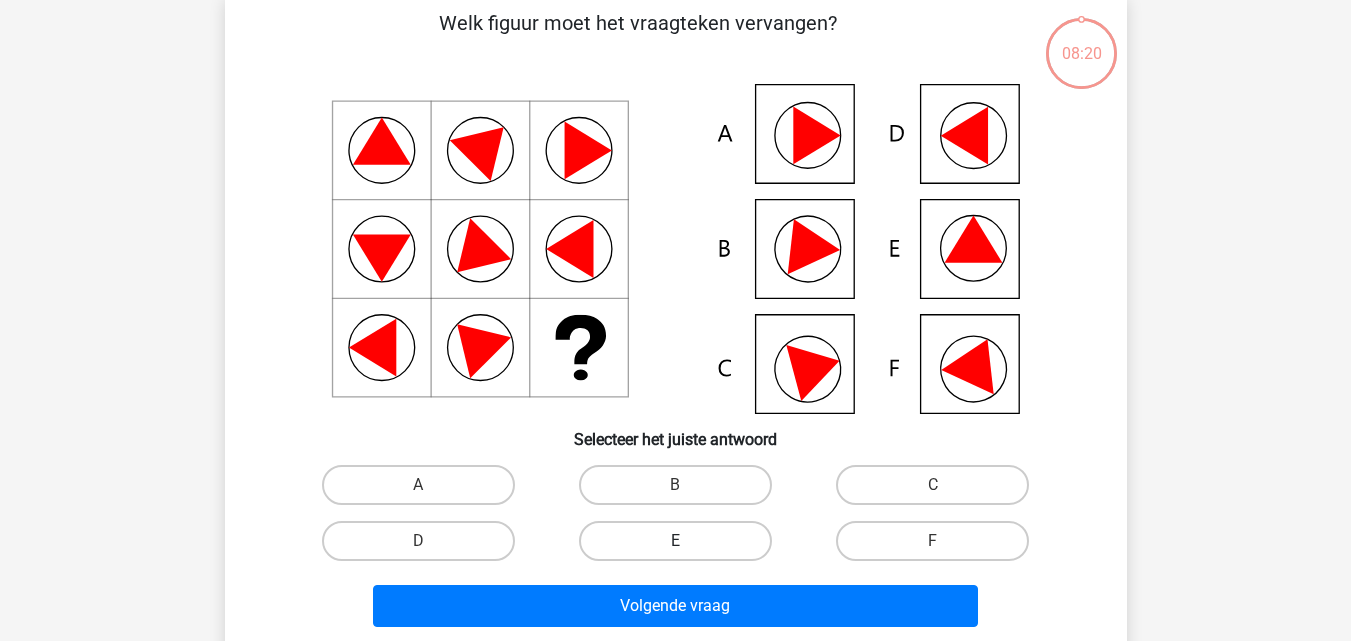 click on "E" at bounding box center (675, 541) 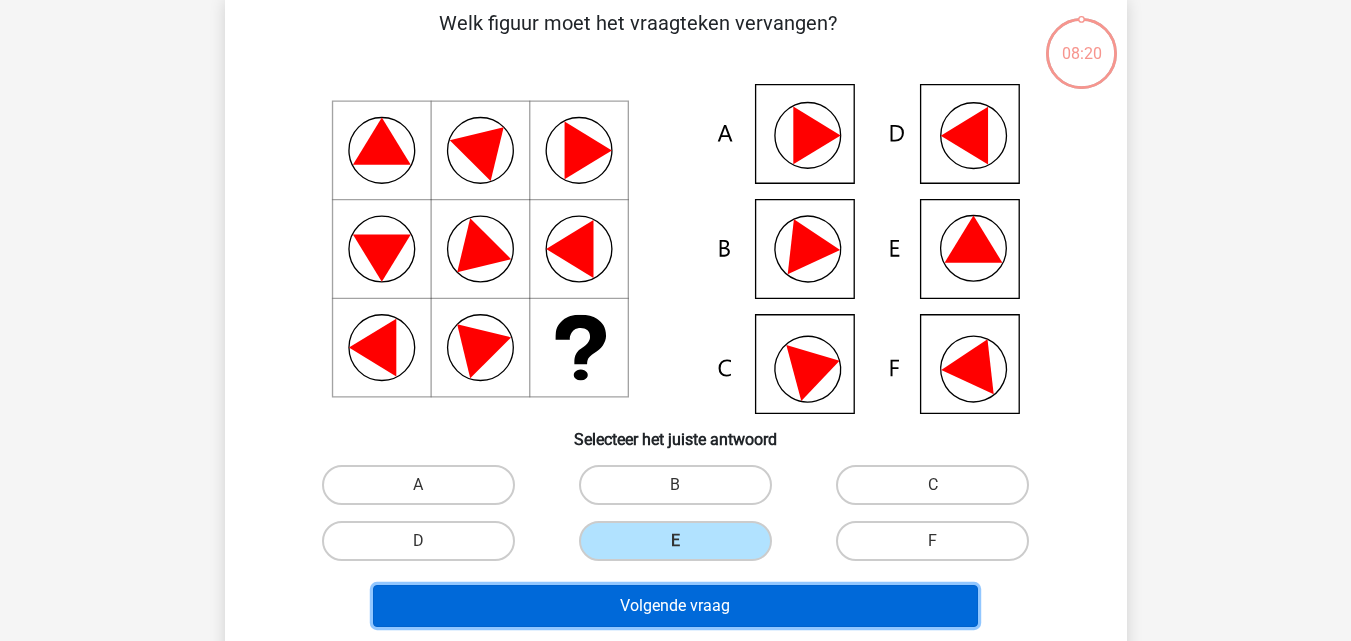 click on "Volgende vraag" at bounding box center (675, 606) 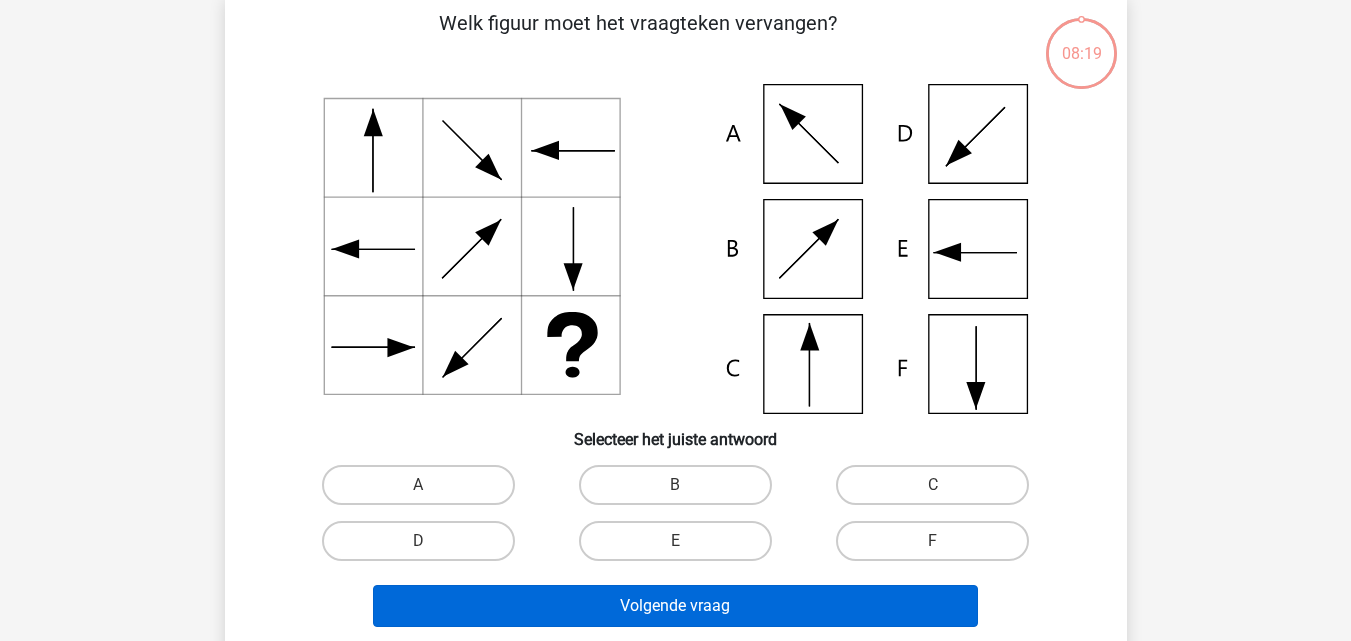 scroll, scrollTop: 92, scrollLeft: 0, axis: vertical 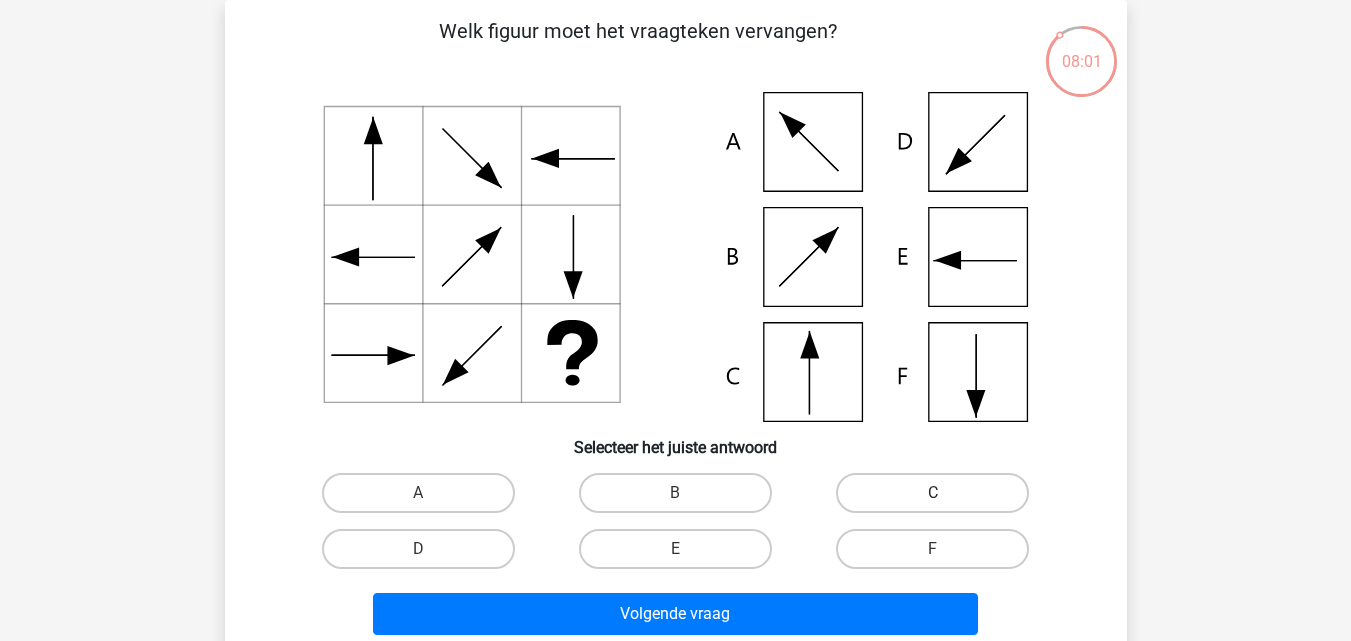 click on "C" at bounding box center (932, 493) 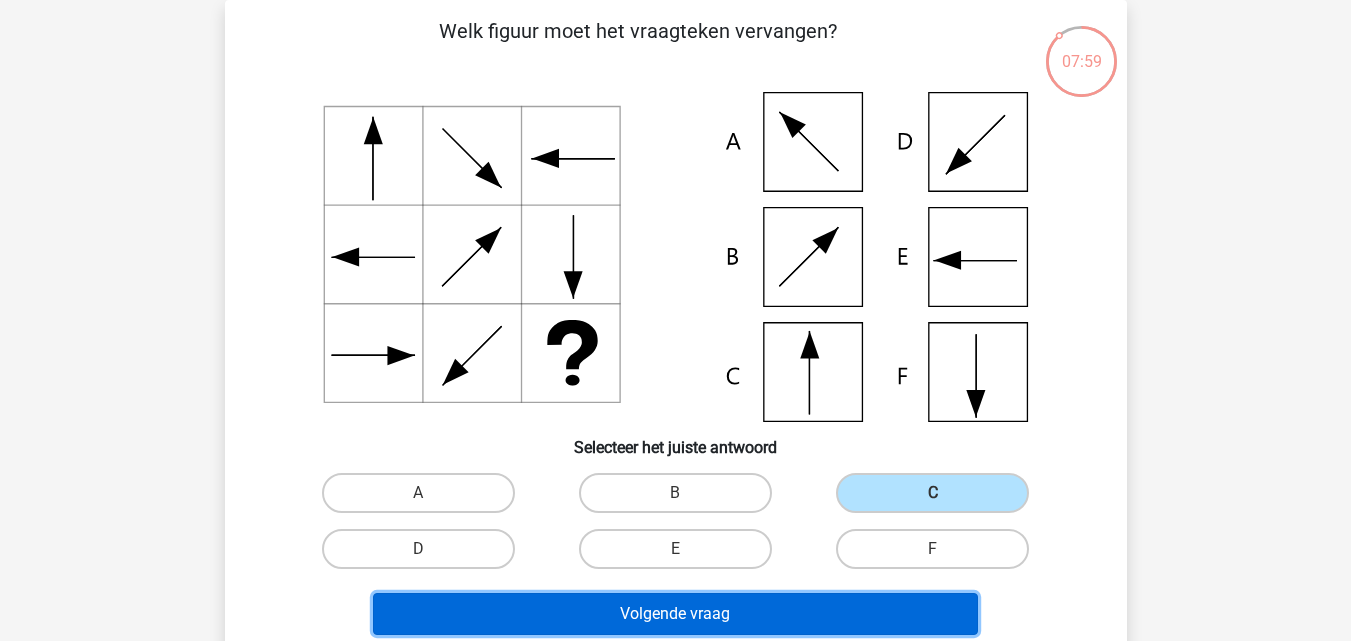 click on "Volgende vraag" at bounding box center [675, 614] 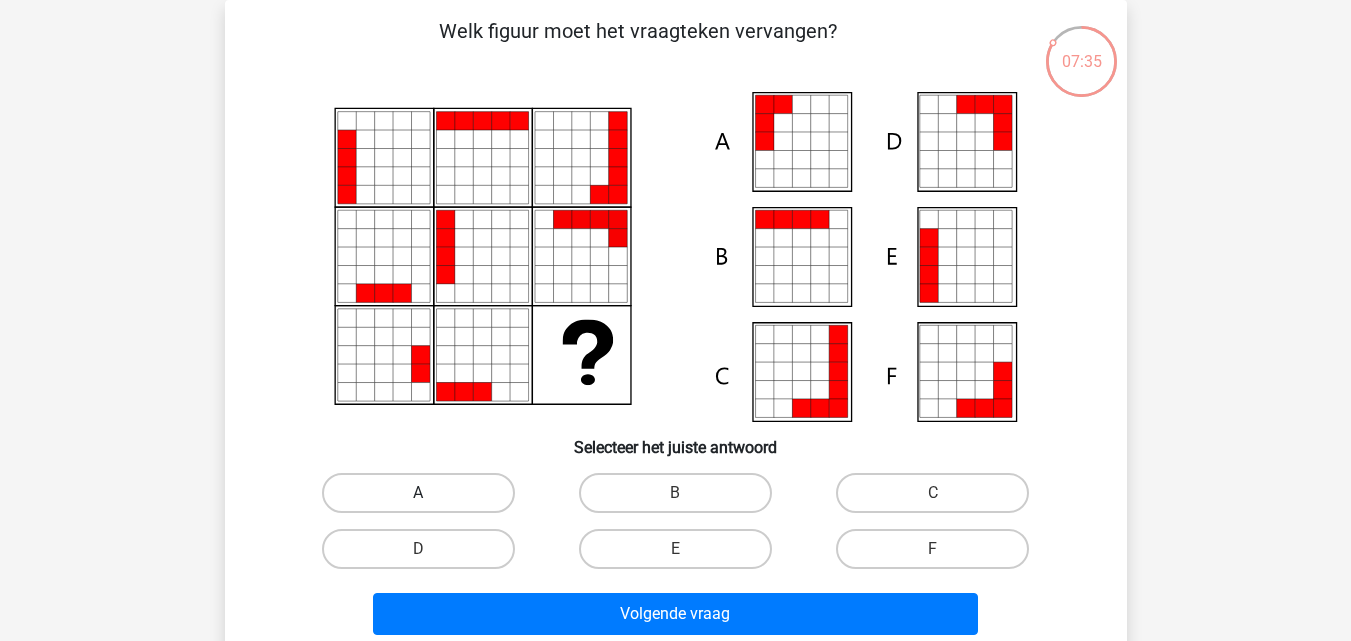 click on "A" at bounding box center [418, 493] 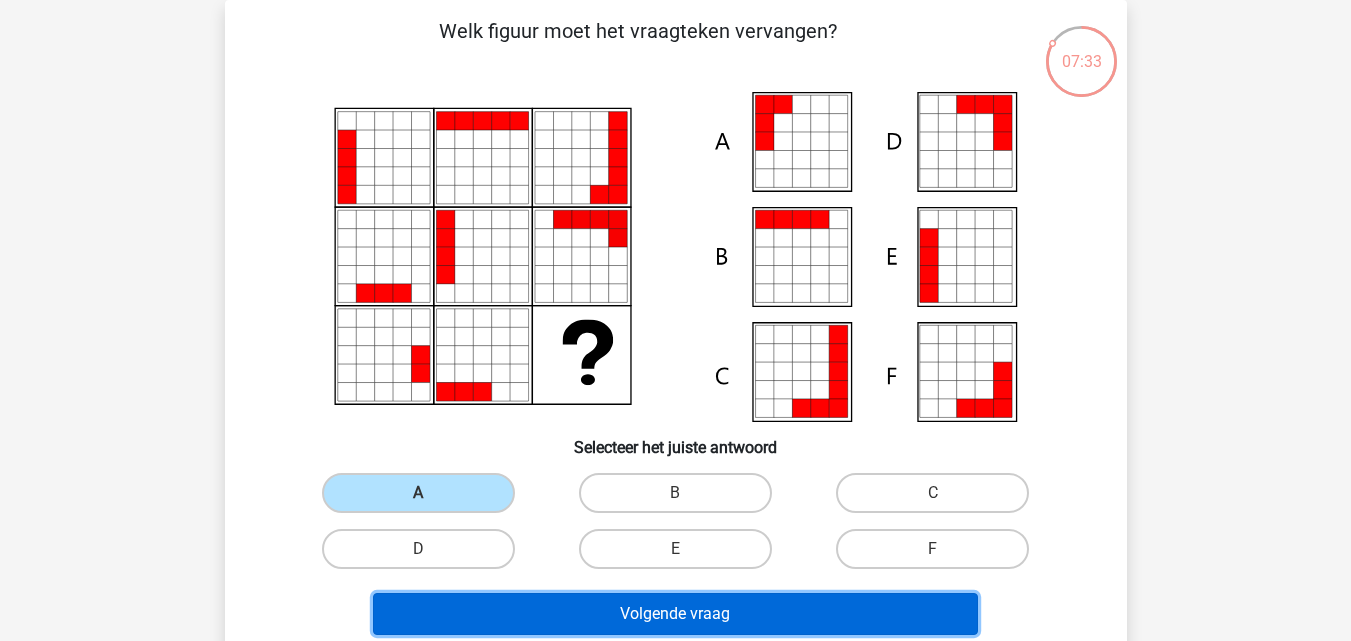 click on "Volgende vraag" at bounding box center (675, 614) 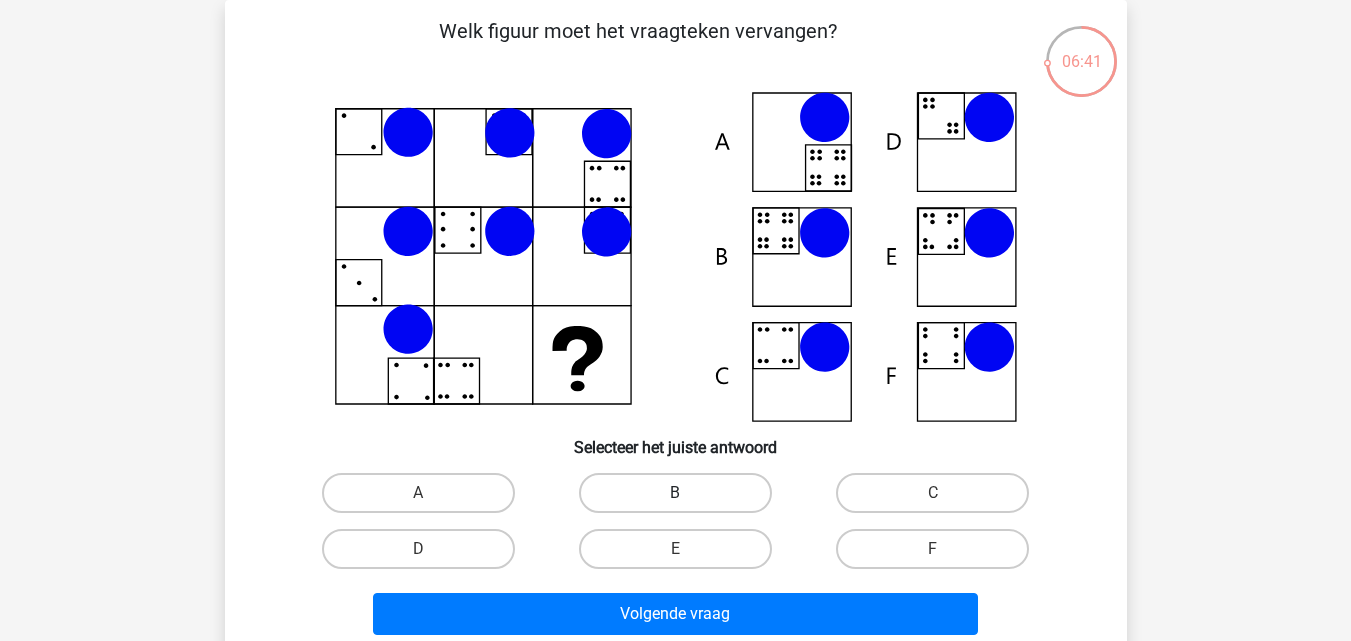 click on "B" at bounding box center (675, 493) 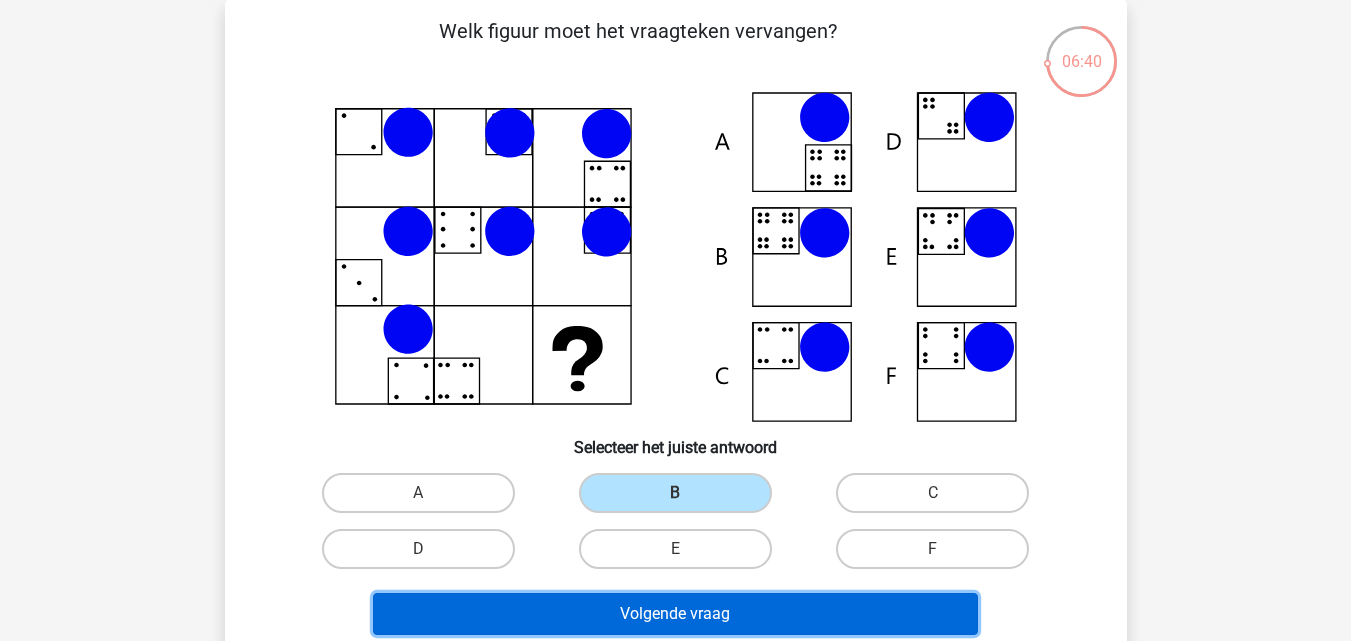 click on "Volgende vraag" at bounding box center [675, 614] 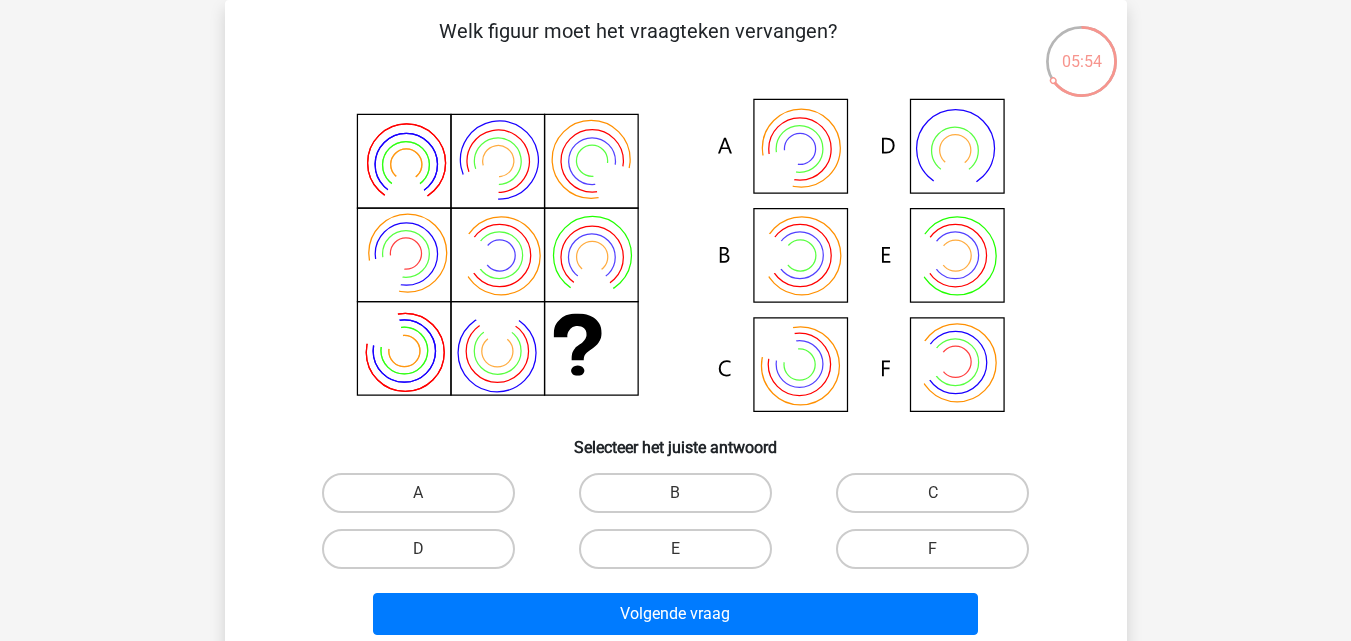 click on "E" at bounding box center (681, 555) 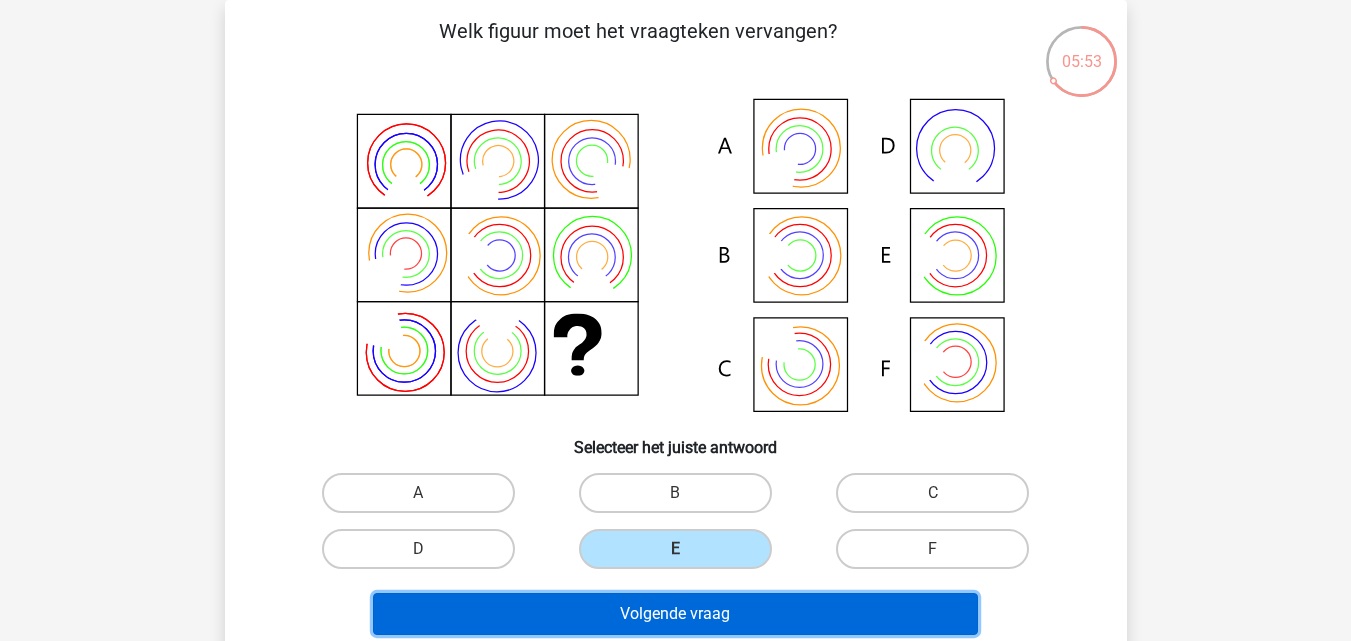 click on "Volgende vraag" at bounding box center (675, 614) 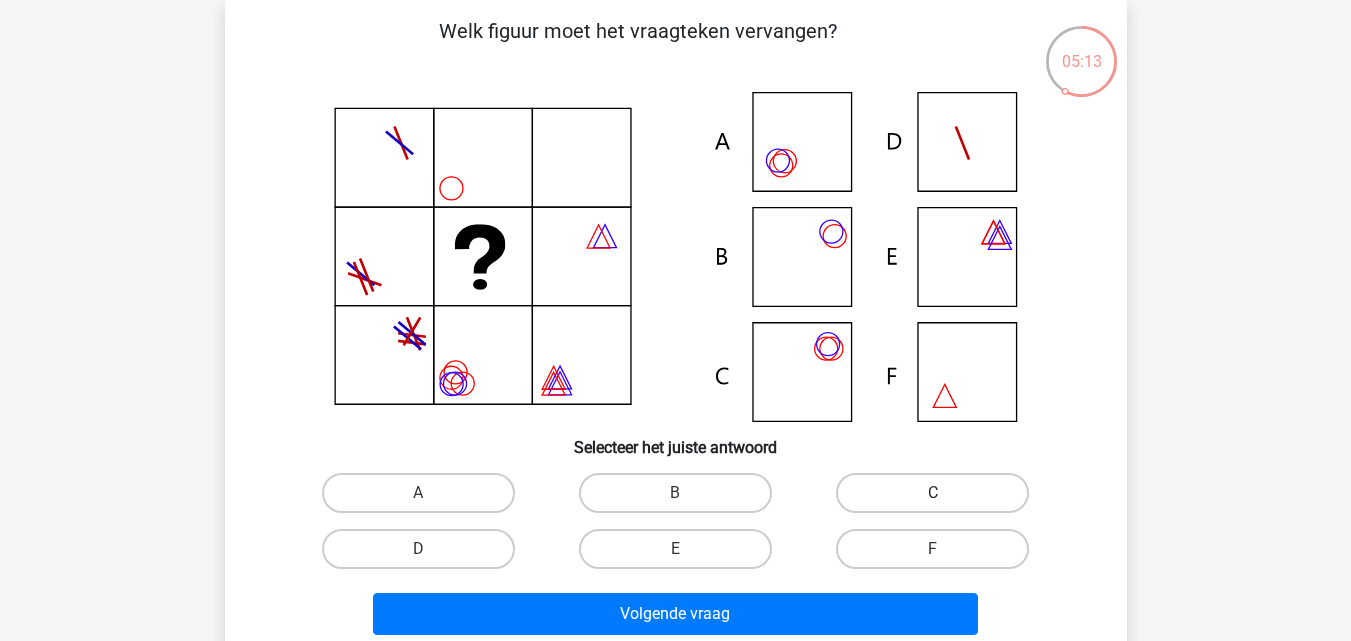 click on "C" at bounding box center [932, 493] 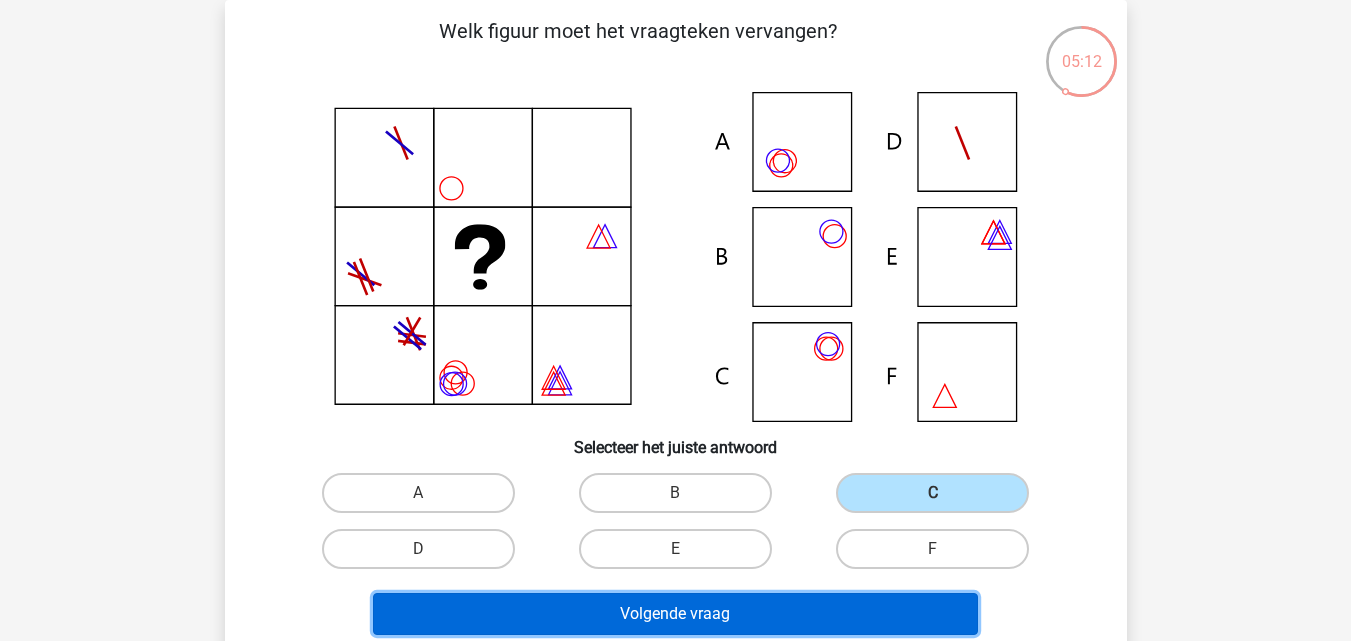 click on "Volgende vraag" at bounding box center (675, 614) 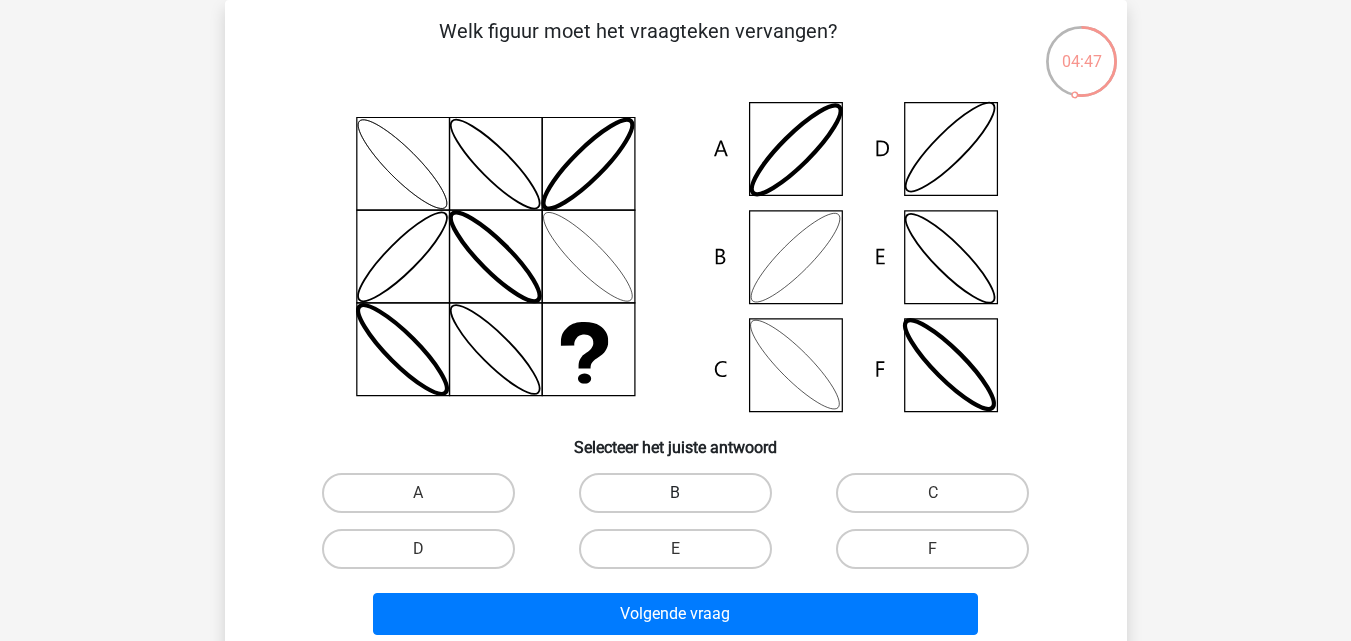 click on "B" at bounding box center [675, 493] 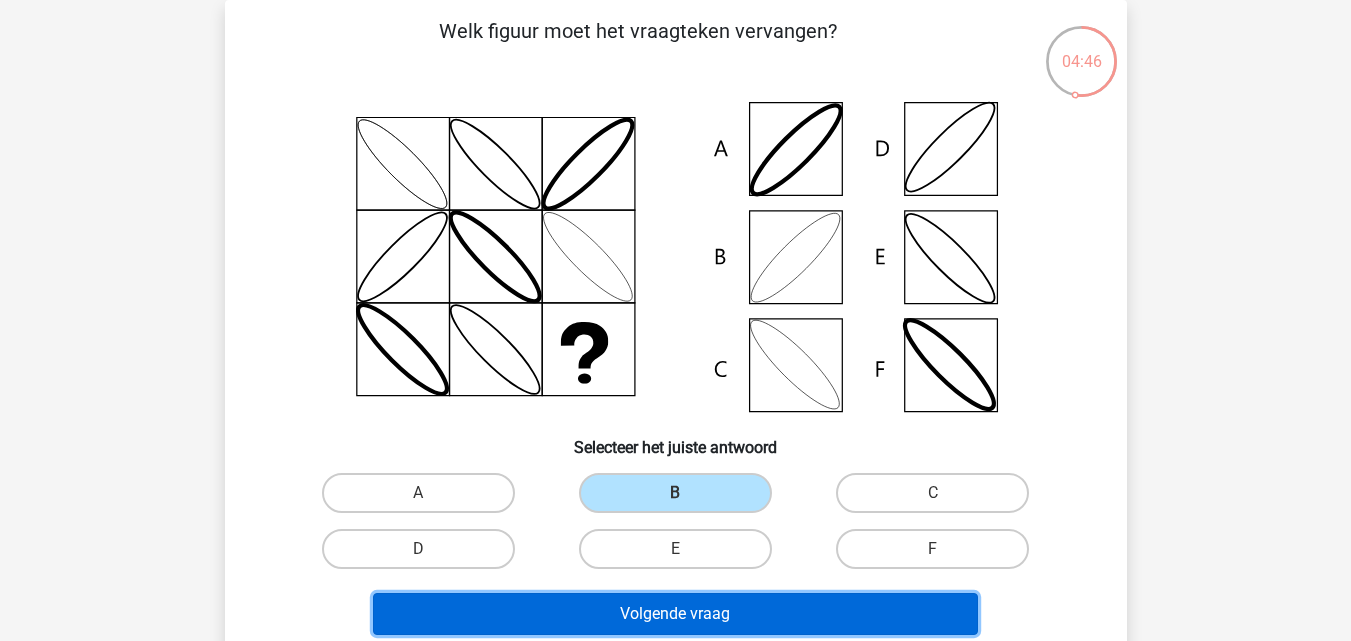 click on "Volgende vraag" at bounding box center (675, 614) 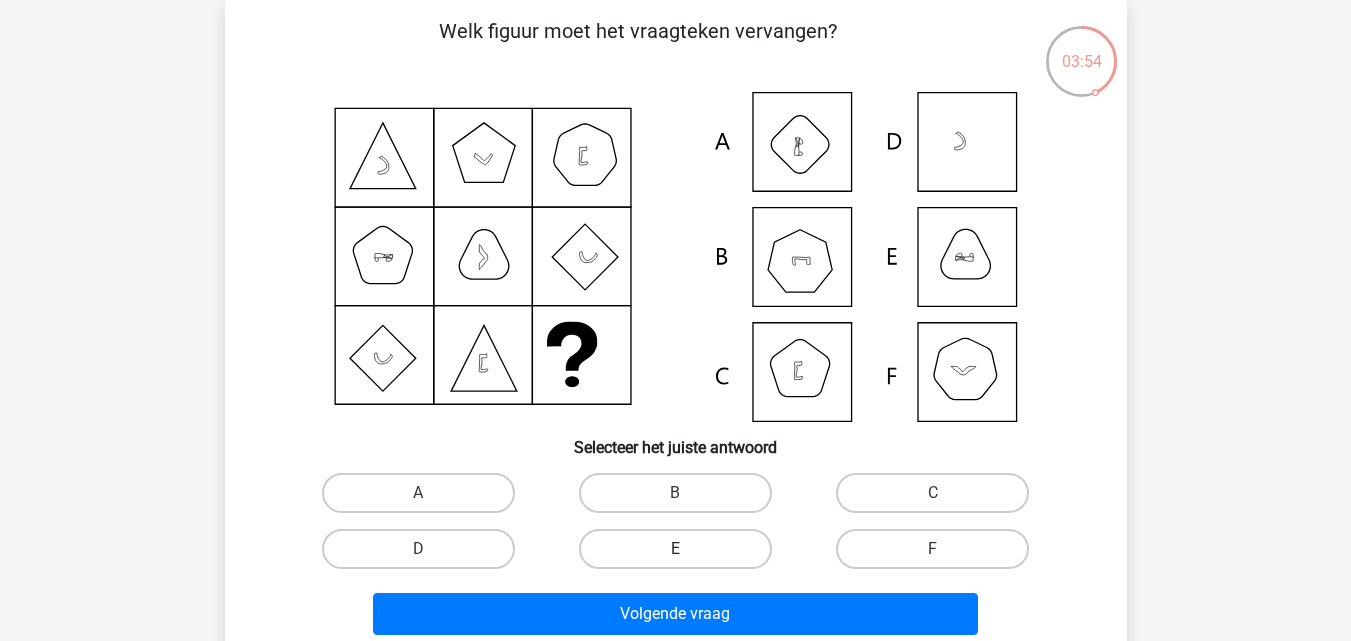 click on "E" at bounding box center (675, 549) 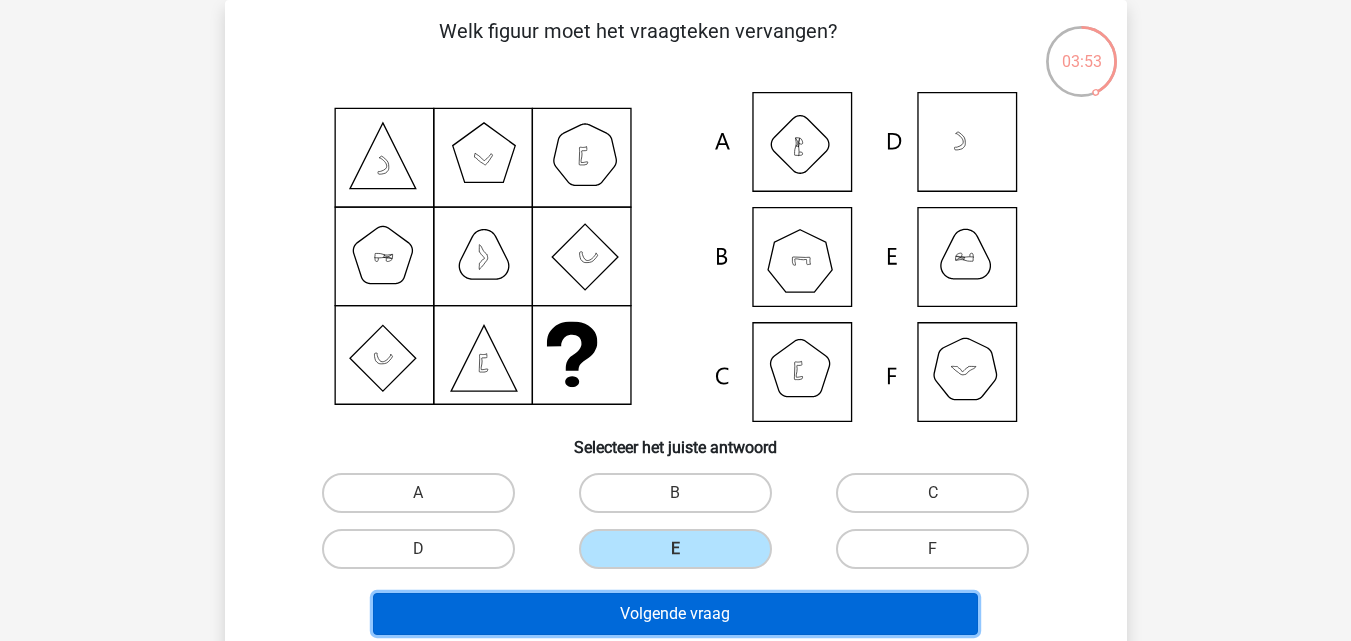 click on "Volgende vraag" at bounding box center (675, 614) 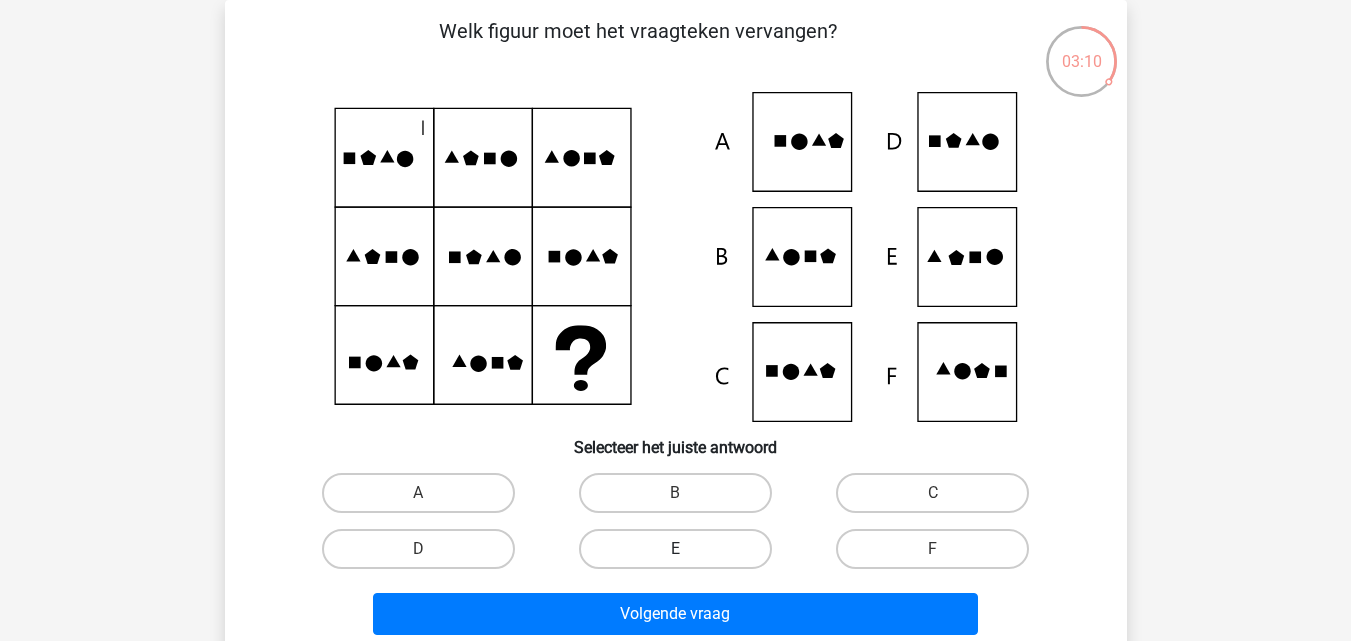 click on "E" at bounding box center [675, 549] 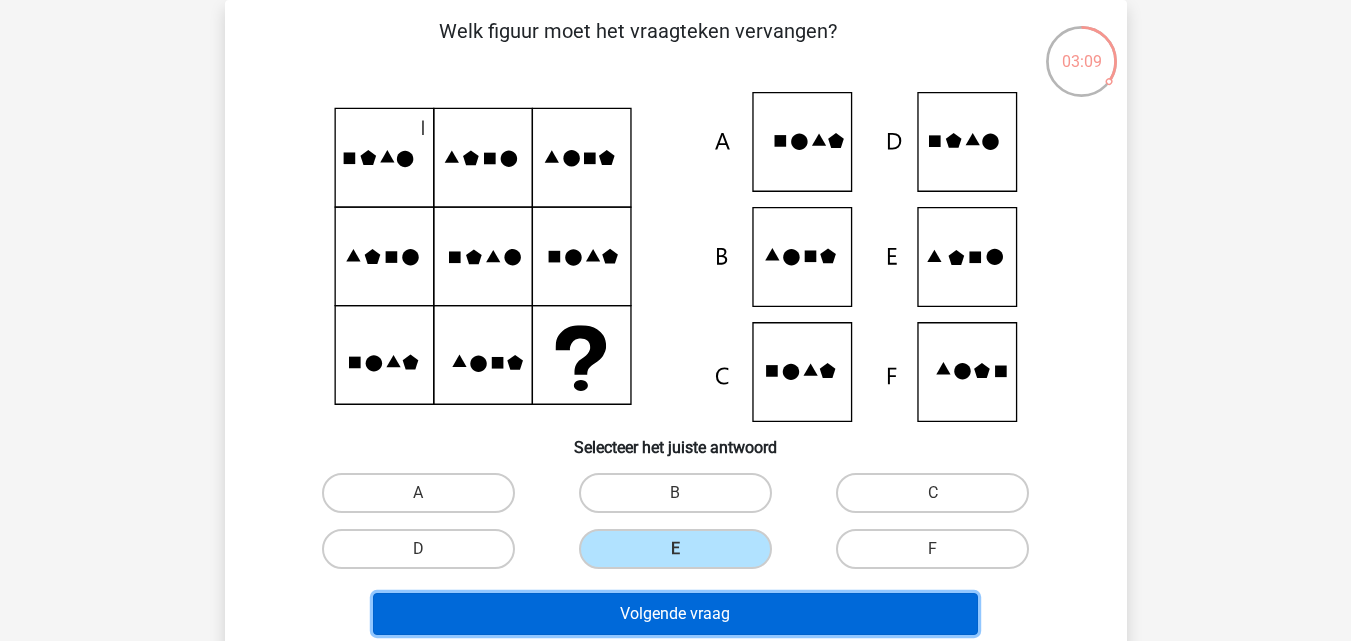 click on "Volgende vraag" at bounding box center (675, 614) 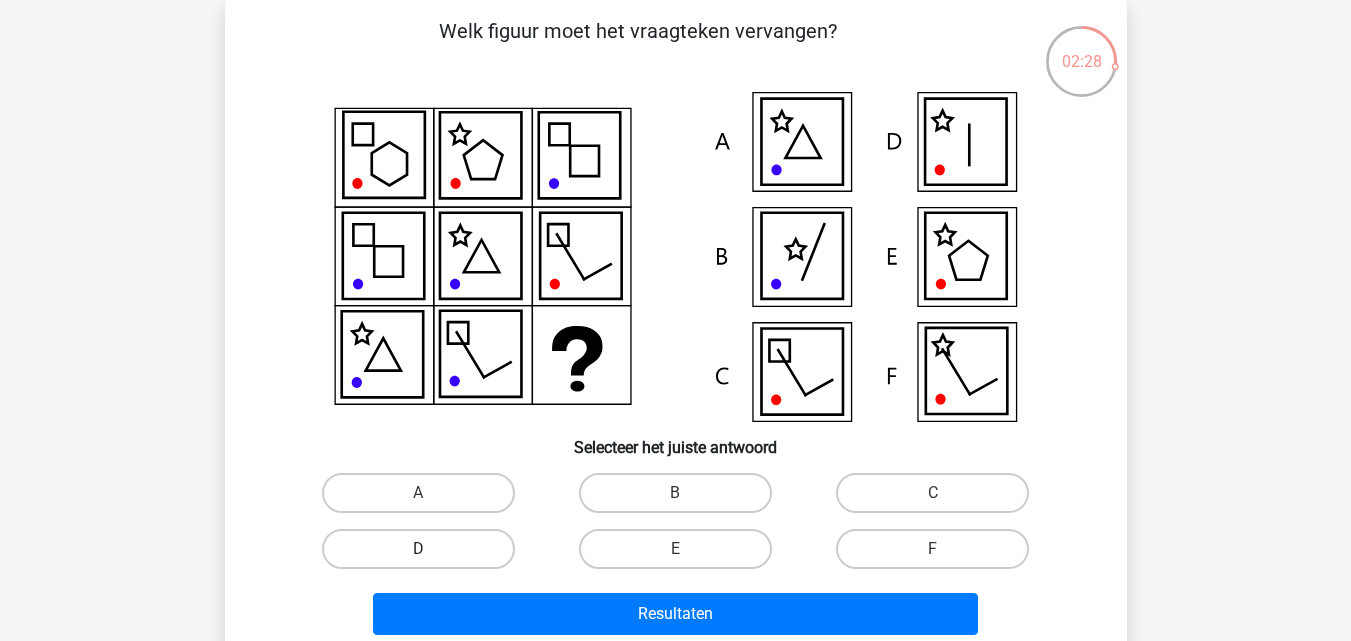click on "D" at bounding box center (418, 549) 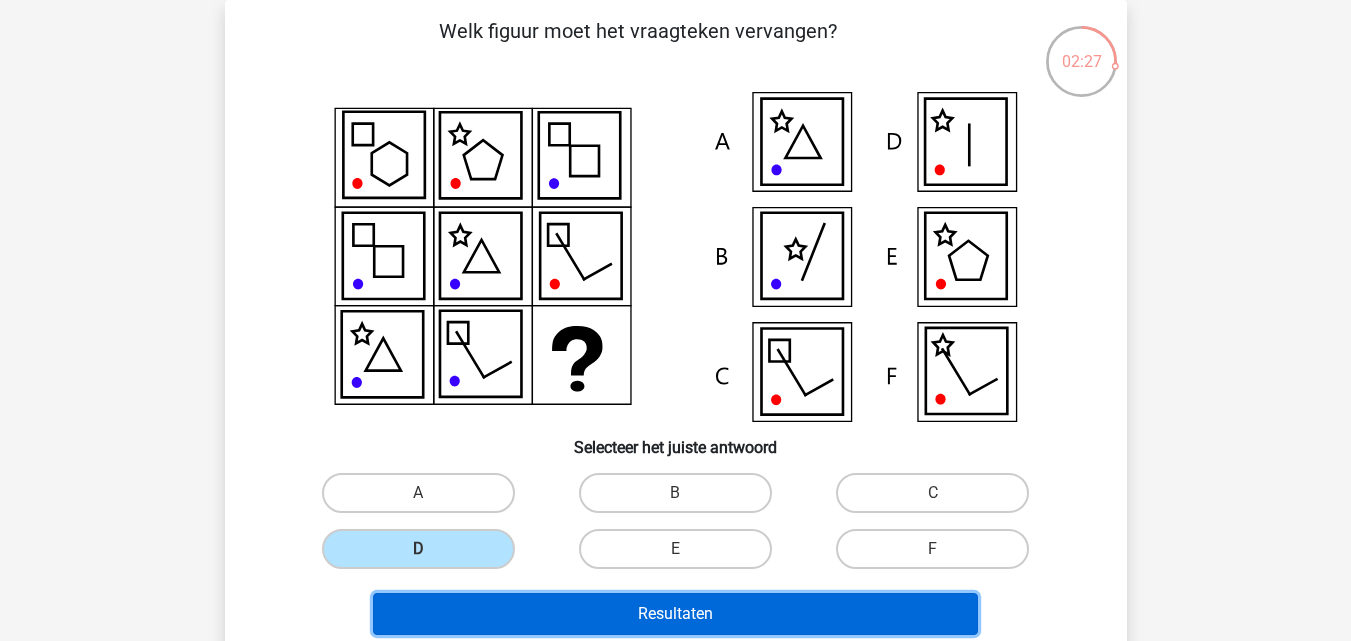 click on "Resultaten" at bounding box center [675, 614] 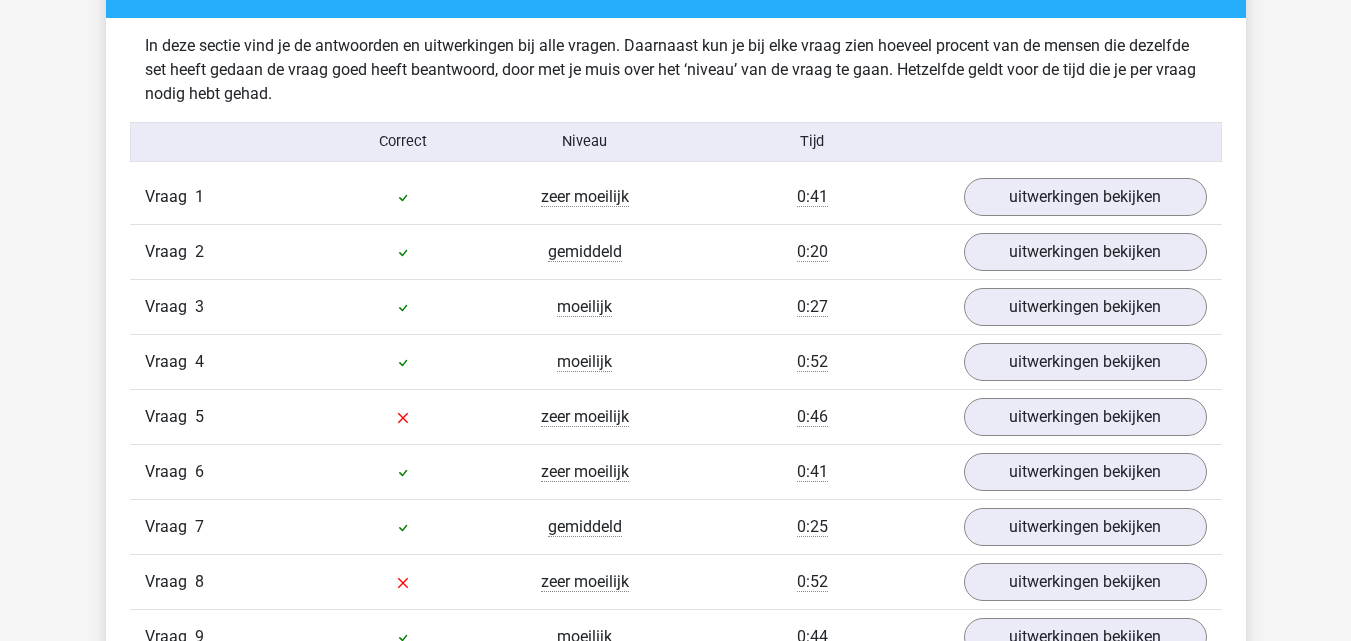 scroll, scrollTop: 1600, scrollLeft: 0, axis: vertical 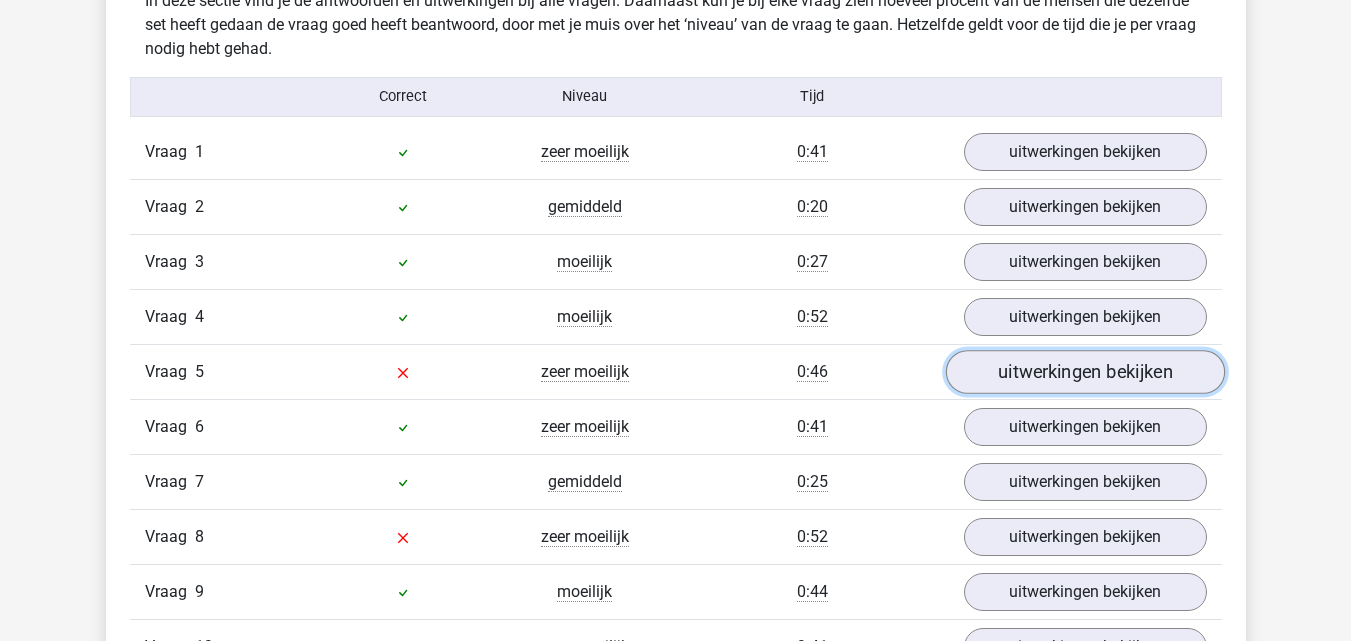 click on "uitwerkingen bekijken" at bounding box center (1084, 372) 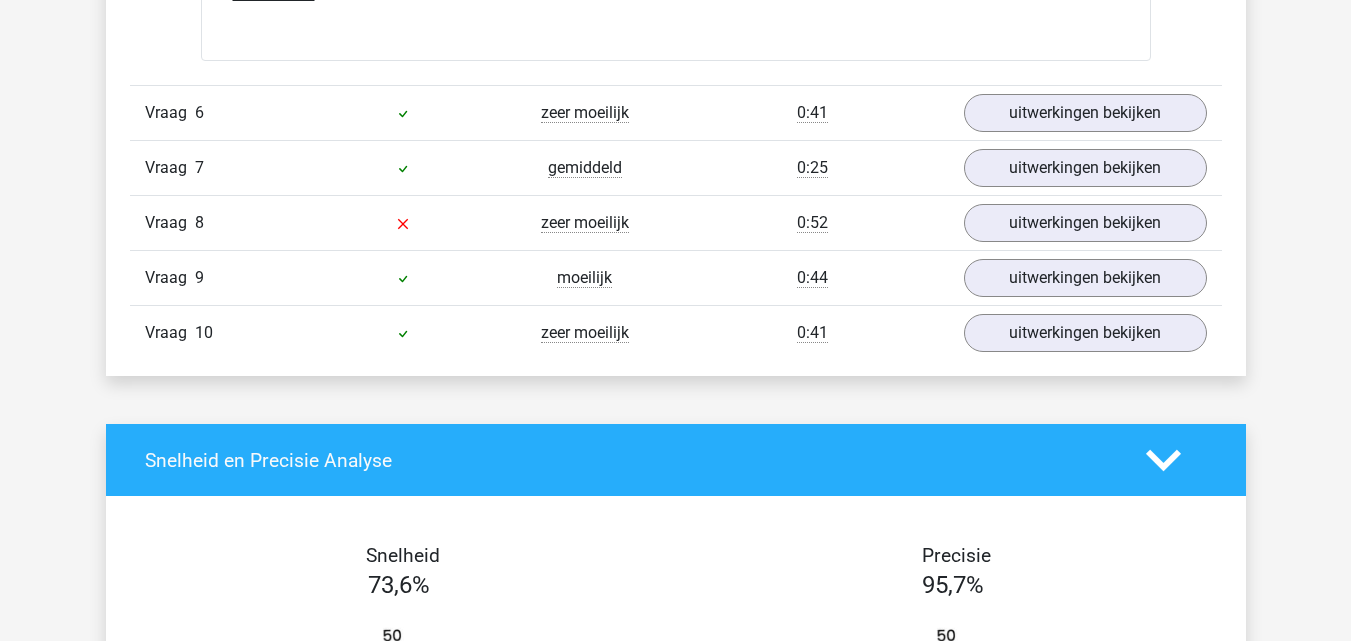 scroll, scrollTop: 3300, scrollLeft: 0, axis: vertical 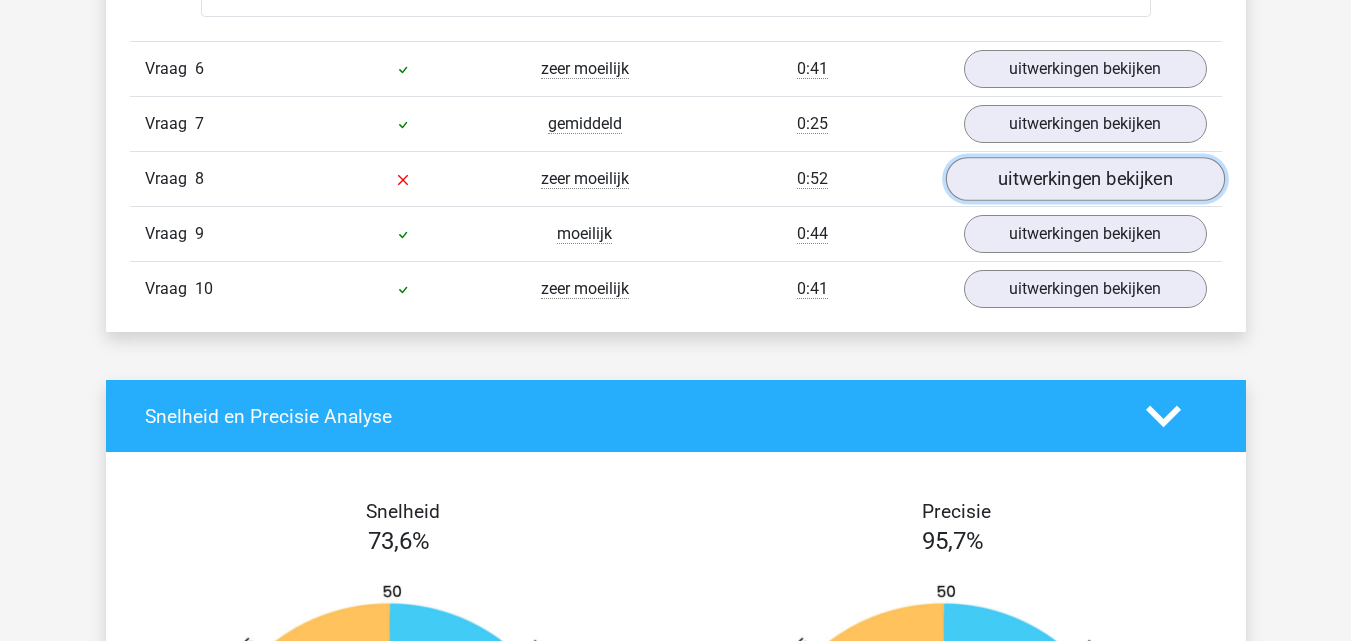 click on "uitwerkingen bekijken" at bounding box center [1084, 179] 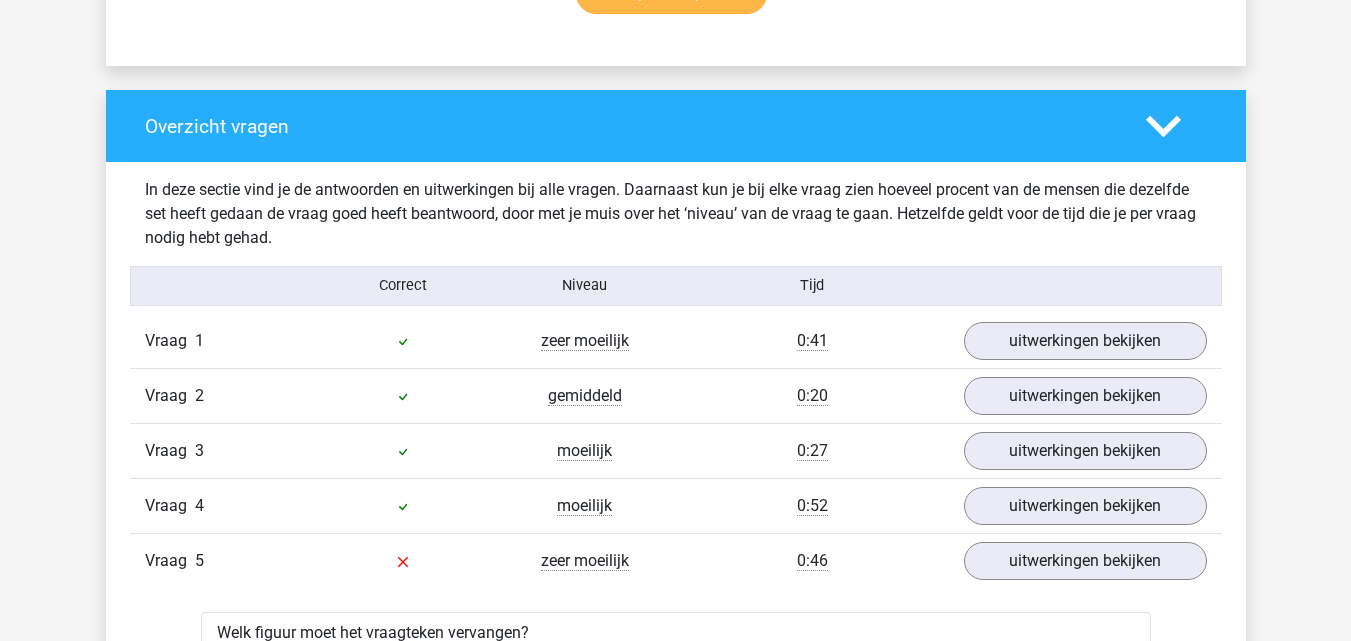 scroll, scrollTop: 1599, scrollLeft: 0, axis: vertical 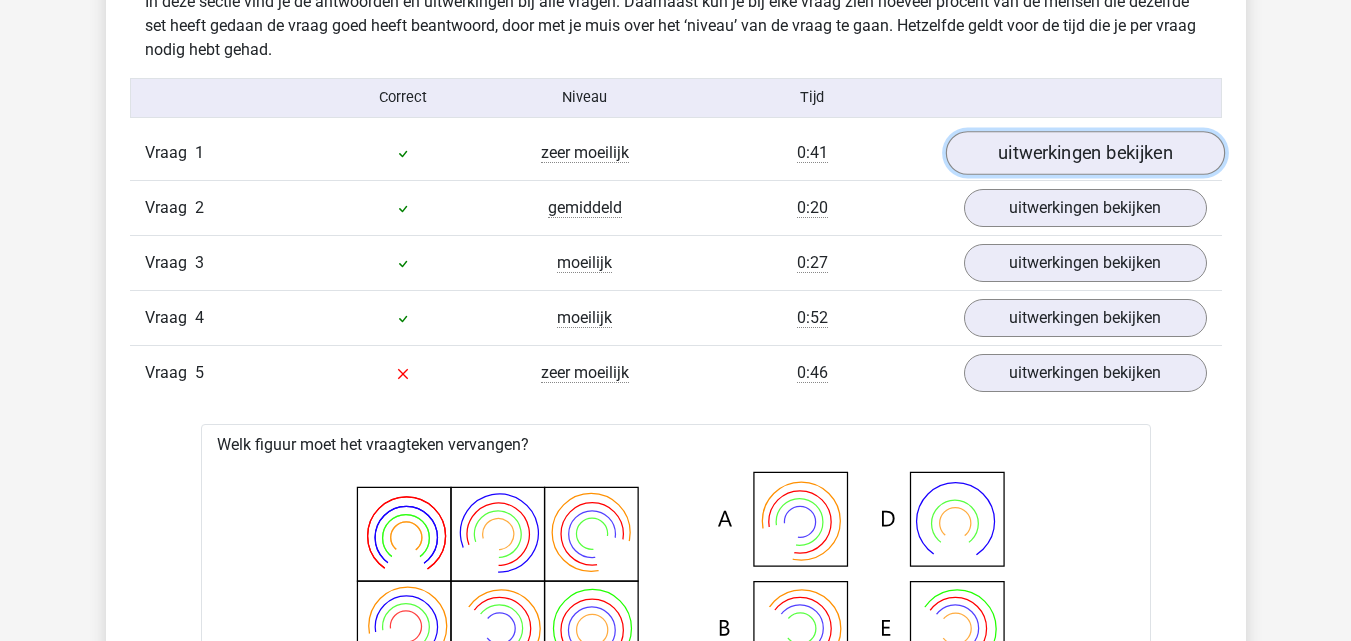 click on "uitwerkingen bekijken" at bounding box center [1084, 153] 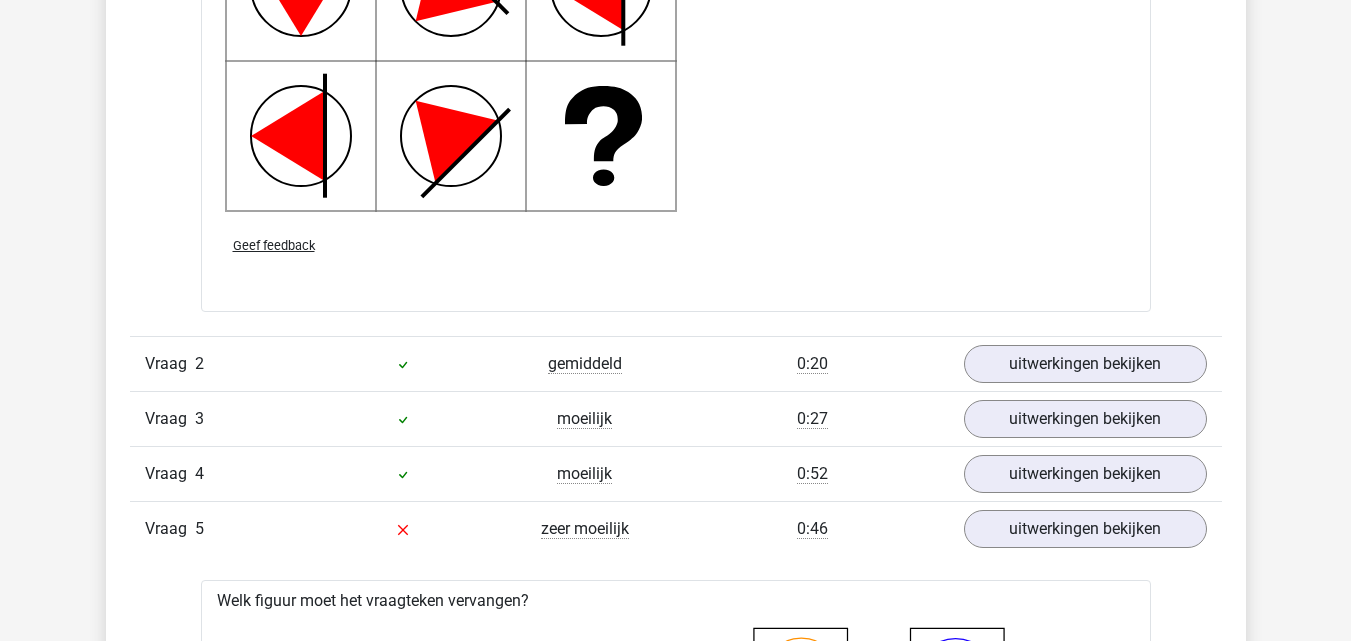 scroll, scrollTop: 2799, scrollLeft: 0, axis: vertical 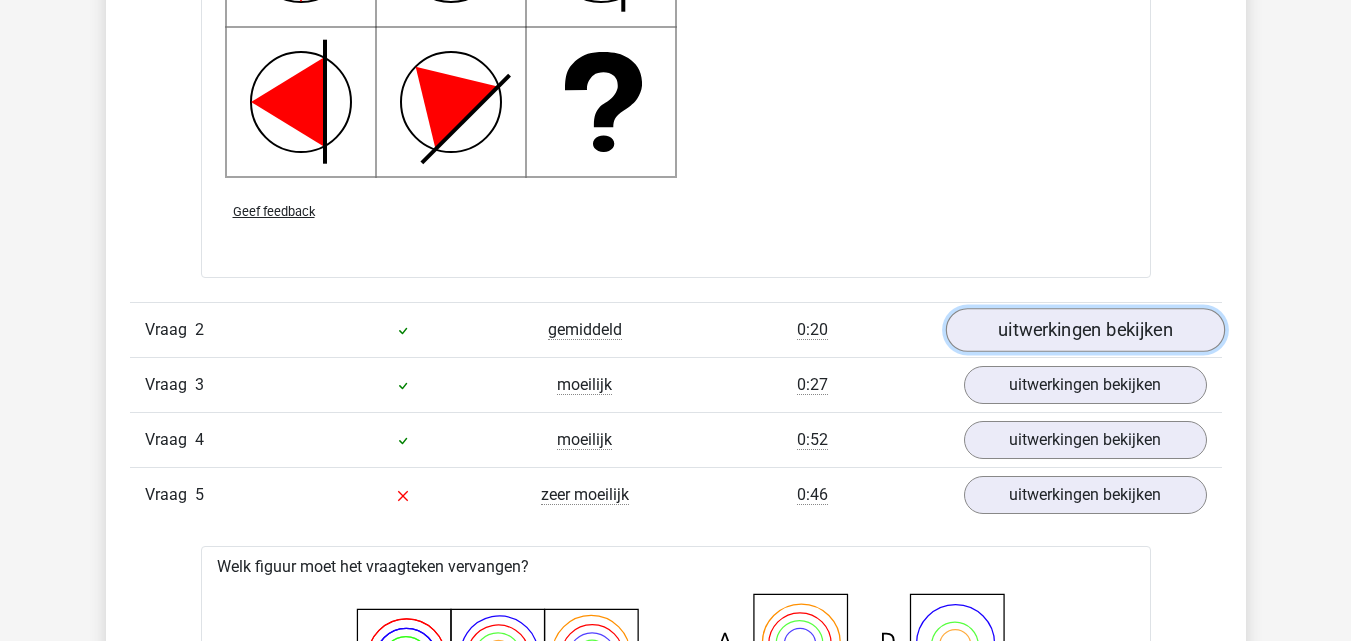click on "uitwerkingen bekijken" at bounding box center [1084, 330] 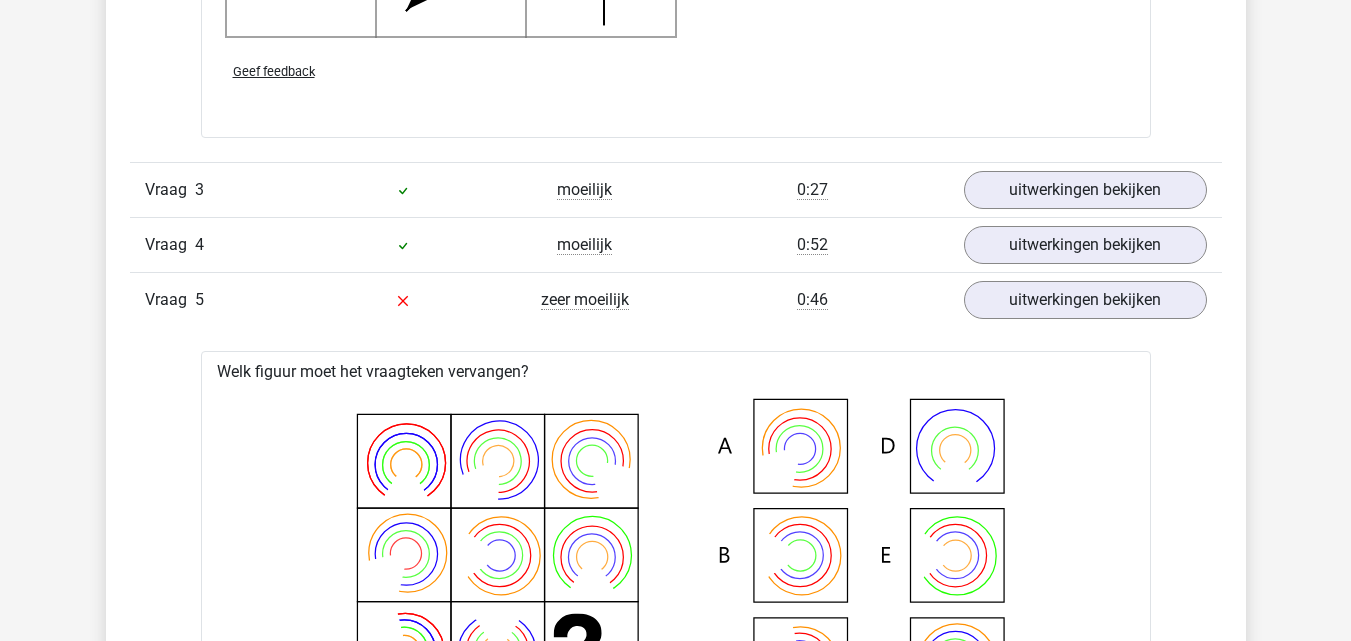 scroll, scrollTop: 4299, scrollLeft: 0, axis: vertical 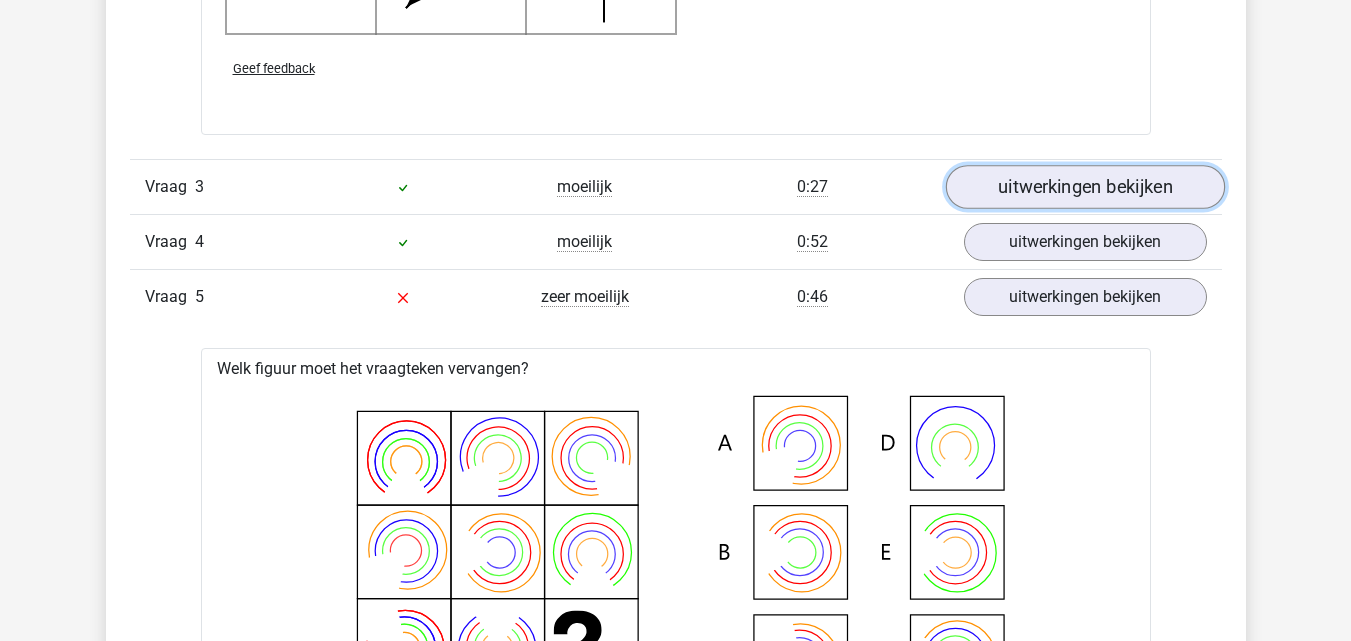 click on "uitwerkingen bekijken" at bounding box center [1084, 188] 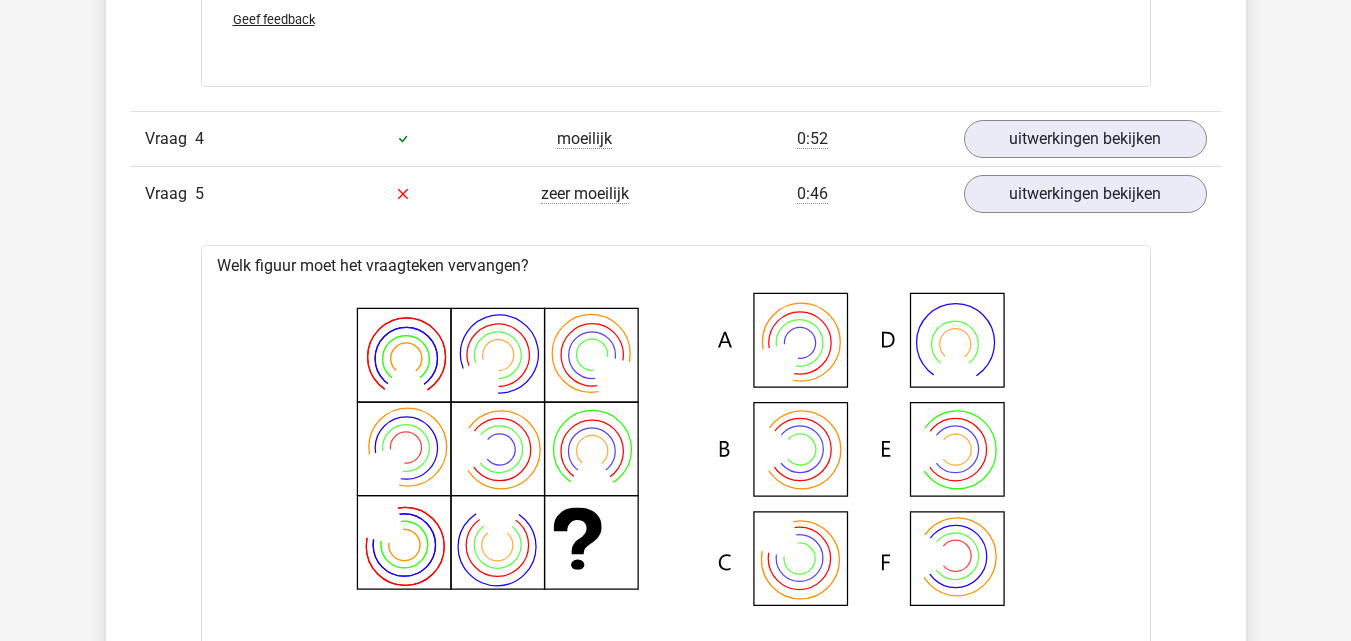 scroll, scrollTop: 5899, scrollLeft: 0, axis: vertical 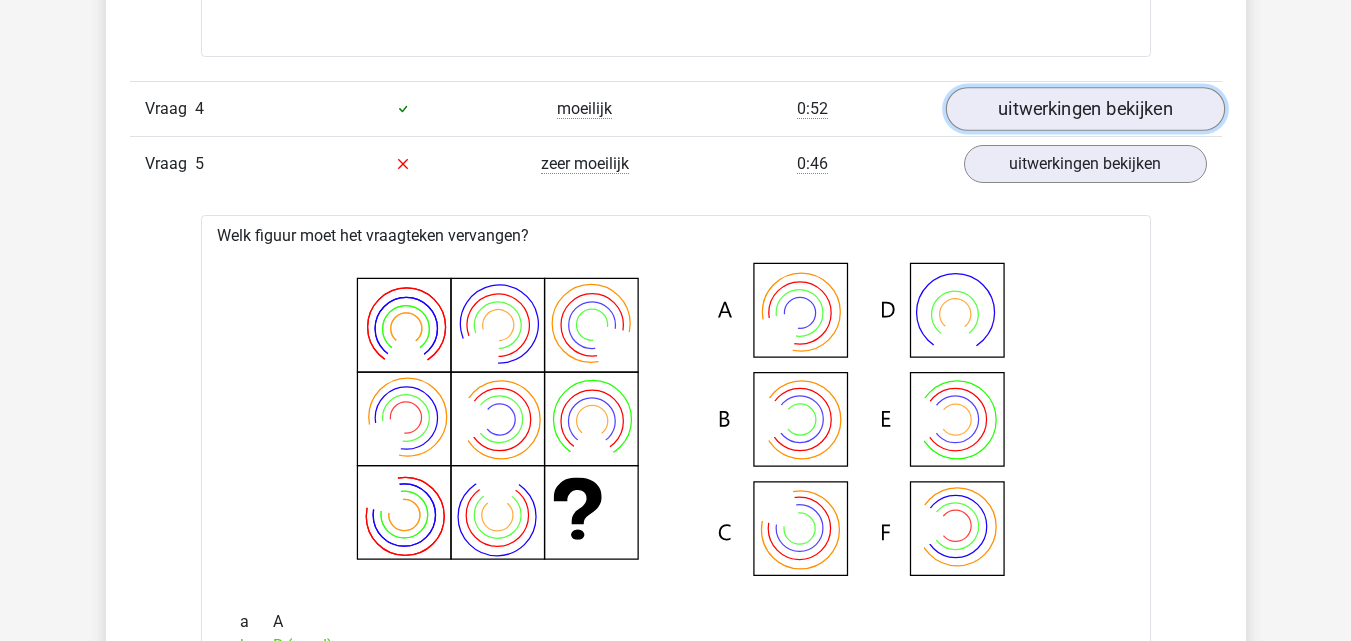 click on "uitwerkingen bekijken" at bounding box center (1084, 109) 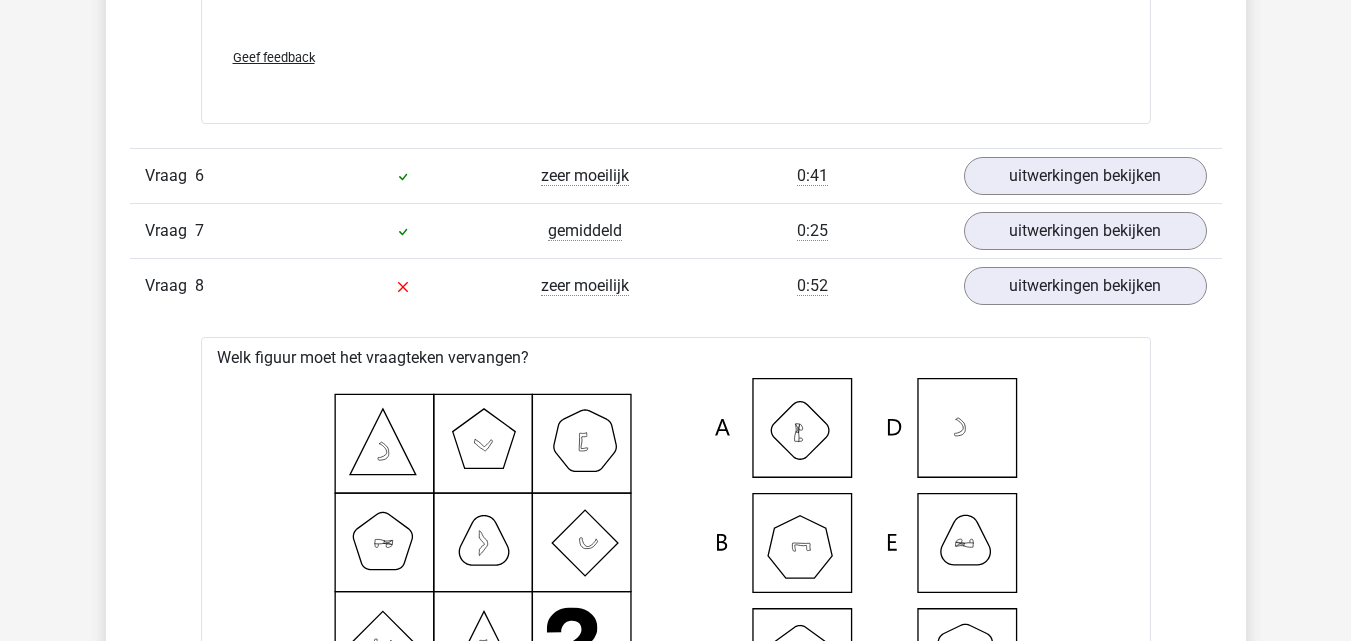 scroll, scrollTop: 8099, scrollLeft: 0, axis: vertical 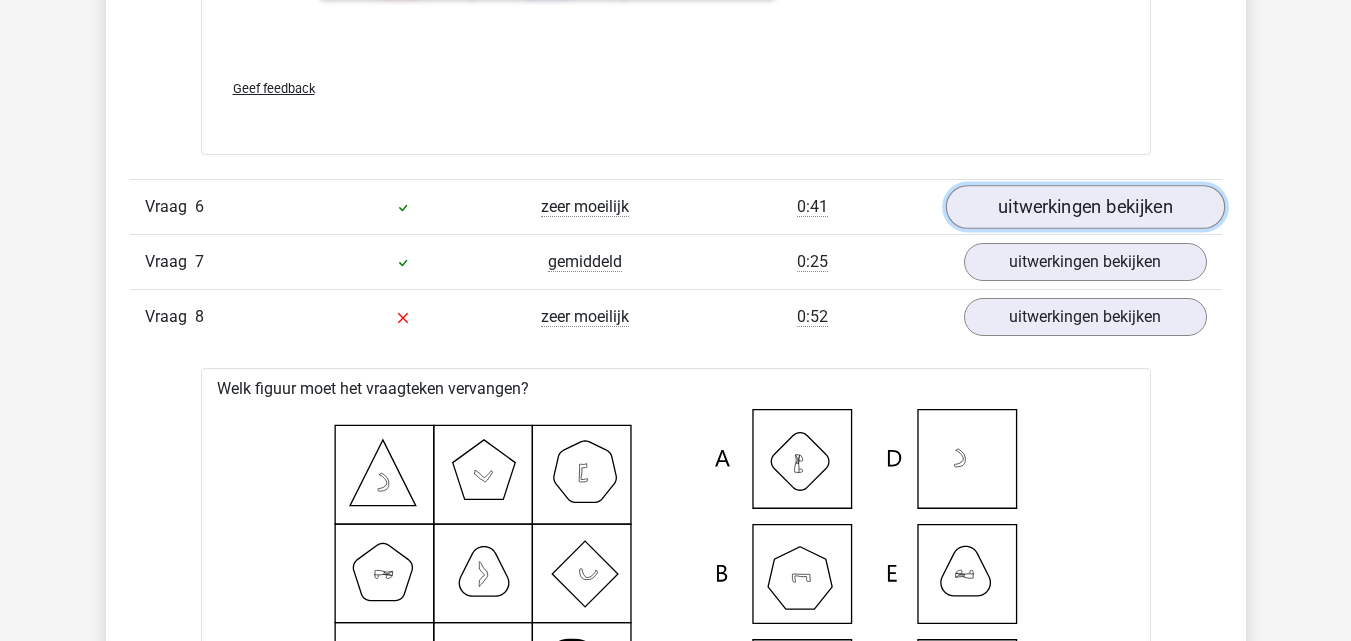 click on "uitwerkingen bekijken" at bounding box center (1084, 207) 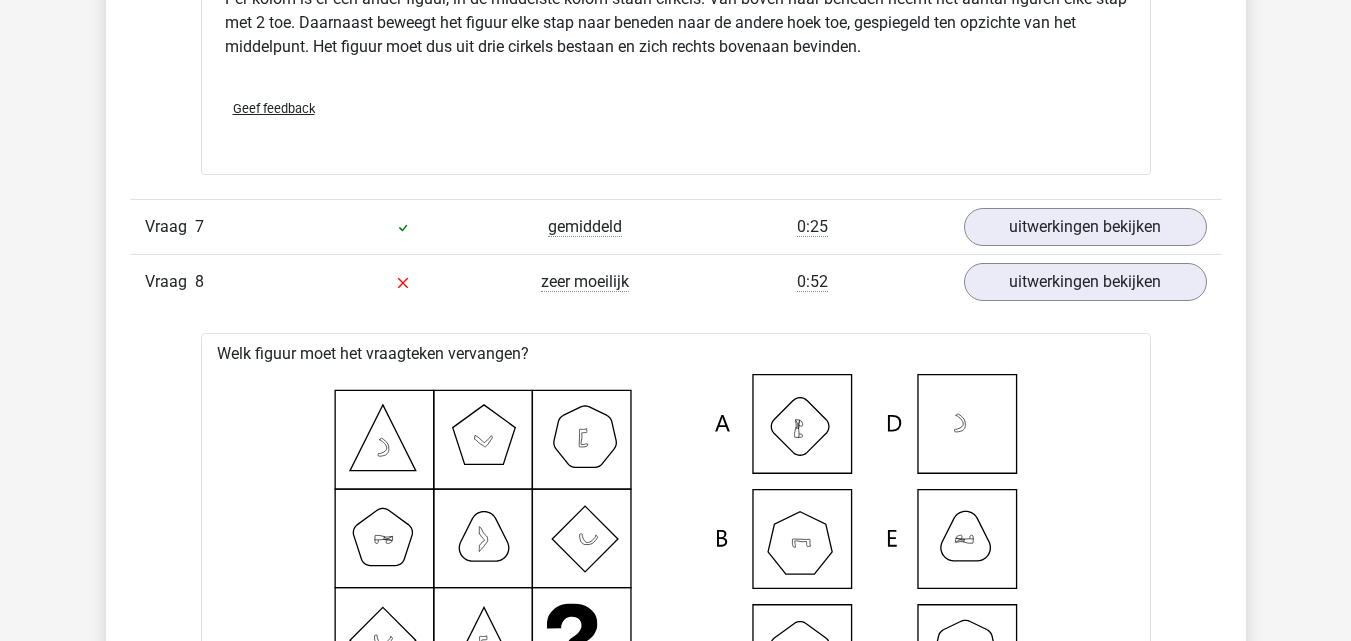 scroll, scrollTop: 8999, scrollLeft: 0, axis: vertical 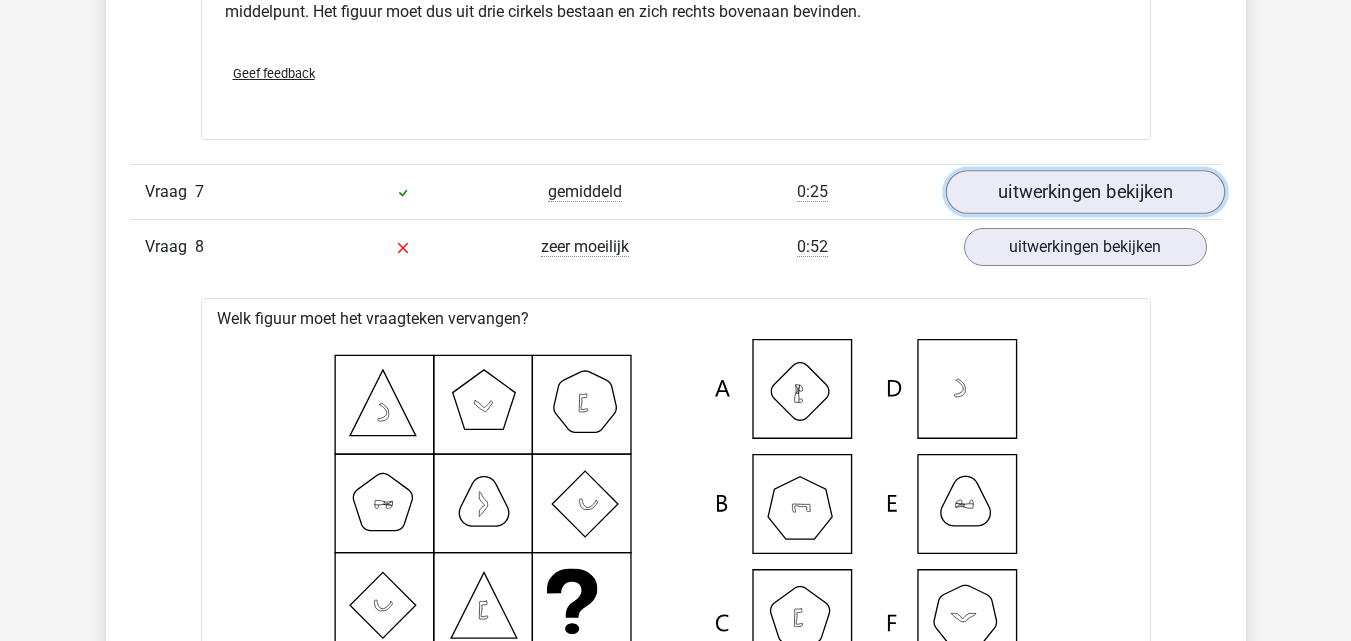 click on "uitwerkingen bekijken" at bounding box center (1084, 192) 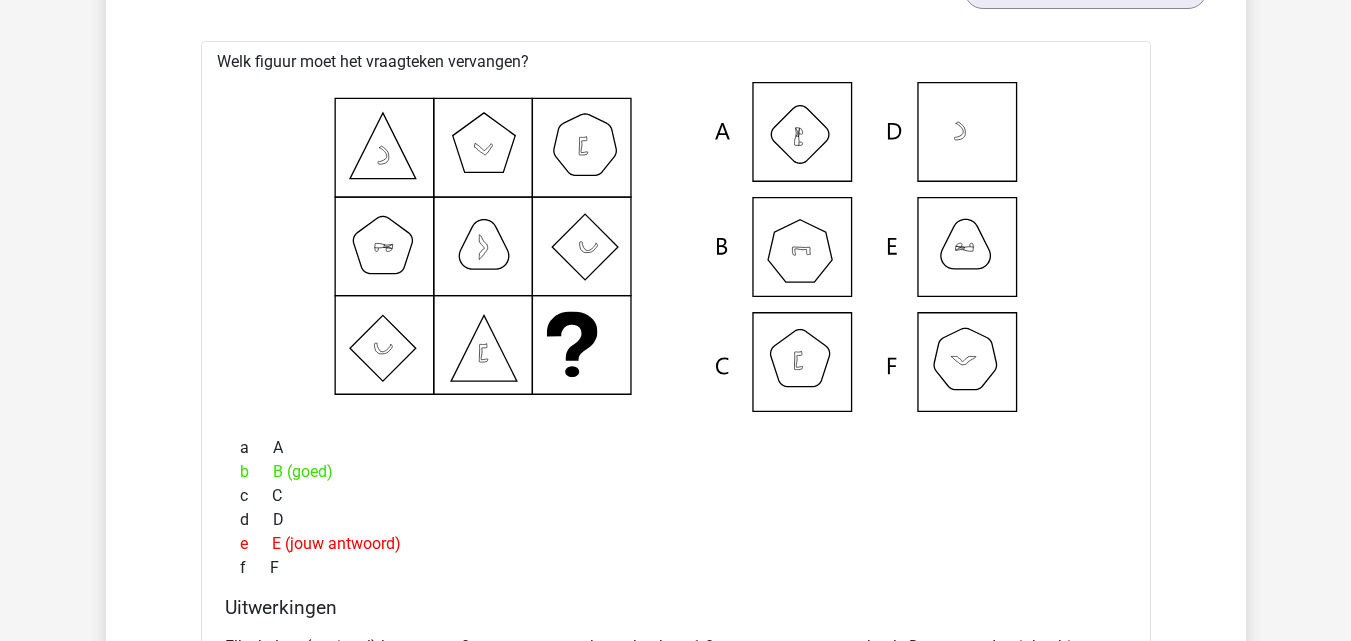 scroll, scrollTop: 10499, scrollLeft: 0, axis: vertical 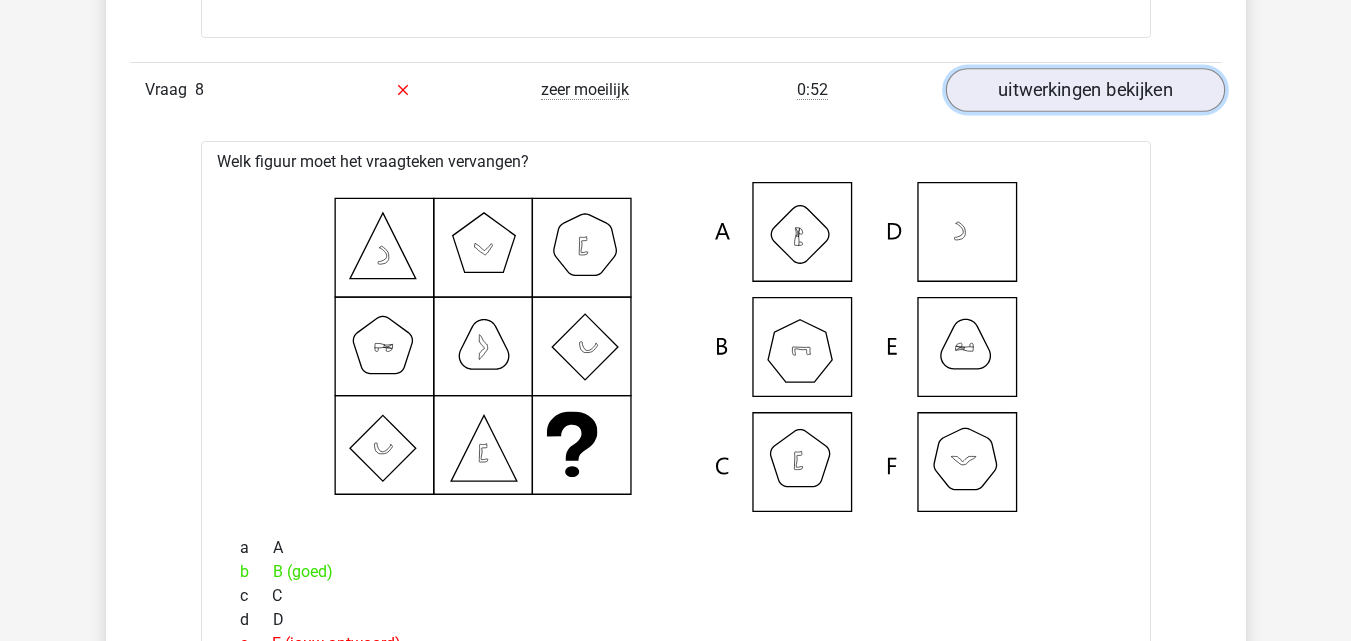 click on "uitwerkingen bekijken" at bounding box center (1084, 90) 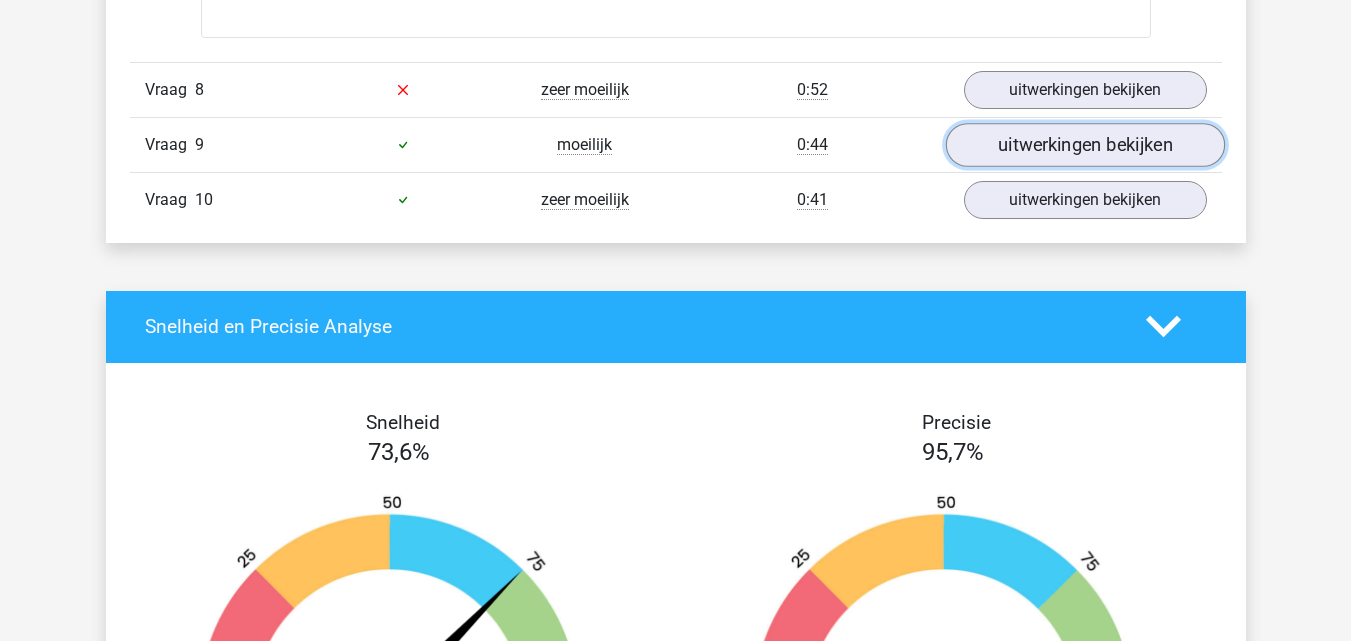 click on "uitwerkingen bekijken" at bounding box center [1084, 145] 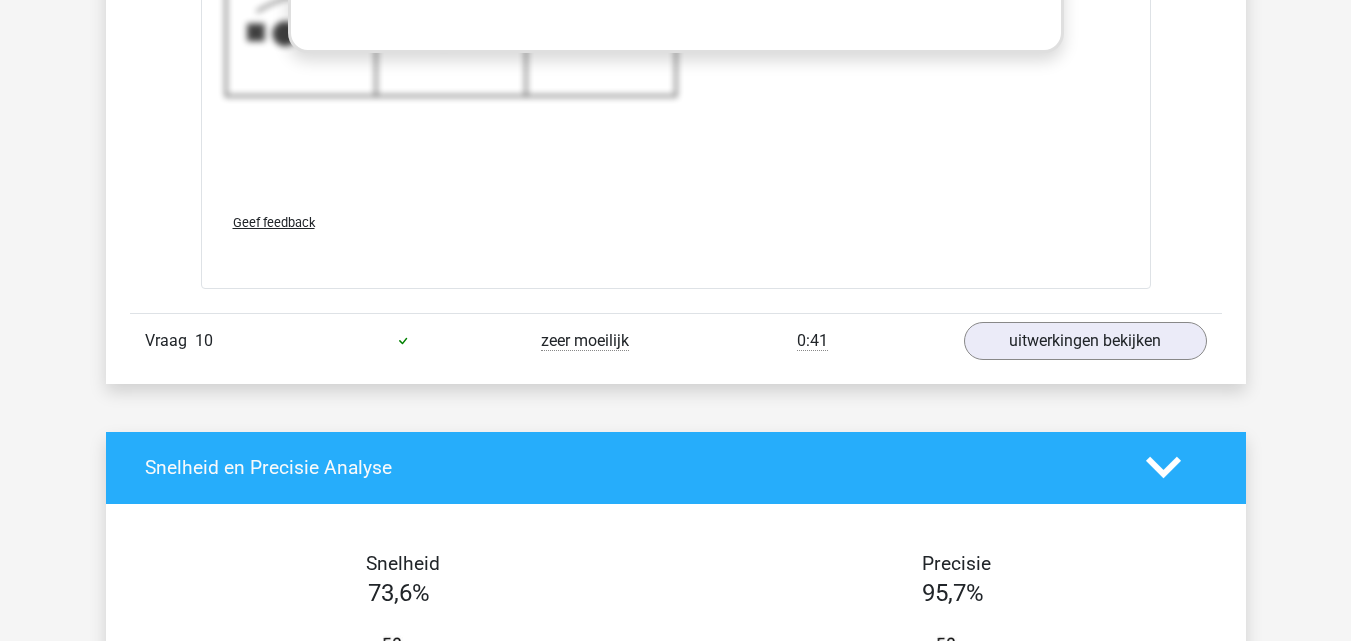 scroll, scrollTop: 11799, scrollLeft: 0, axis: vertical 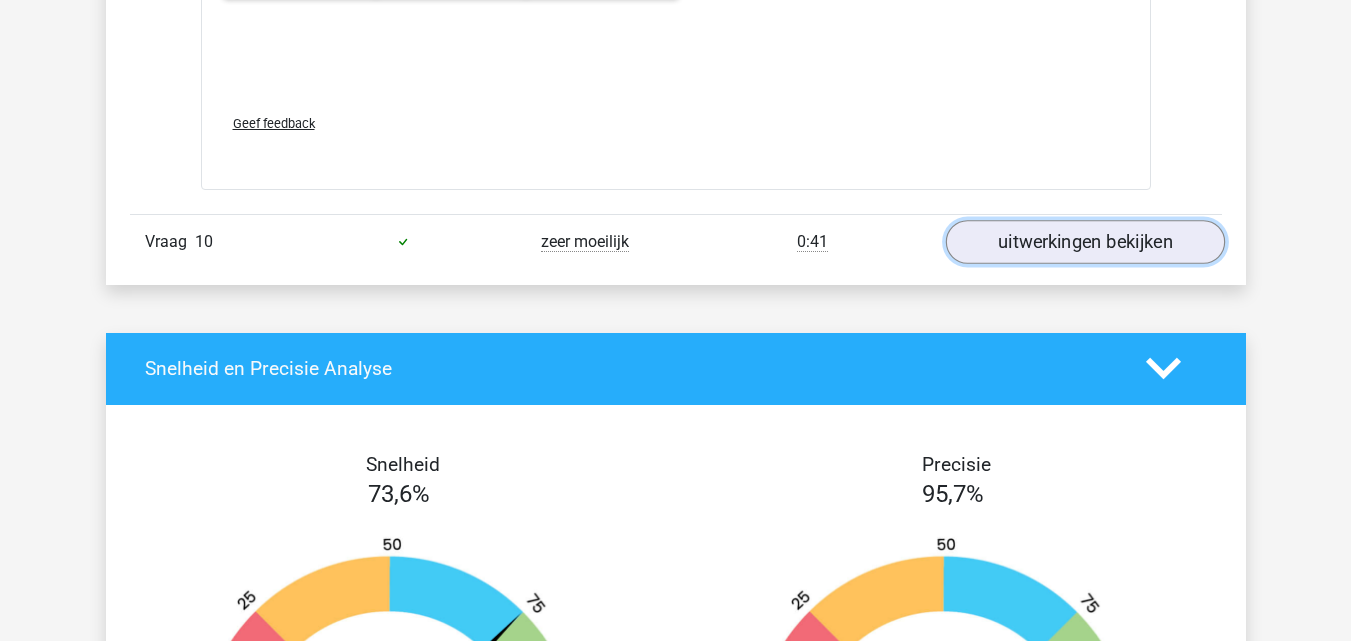 click on "uitwerkingen bekijken" at bounding box center [1084, 242] 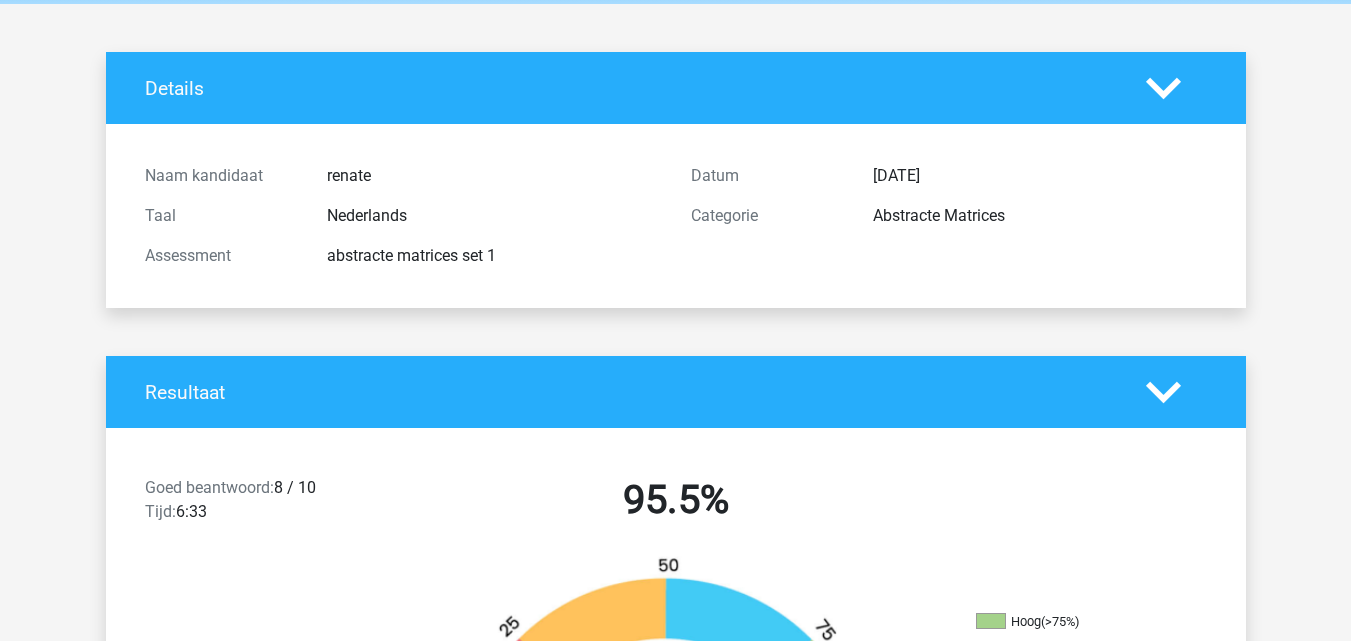 scroll, scrollTop: 0, scrollLeft: 0, axis: both 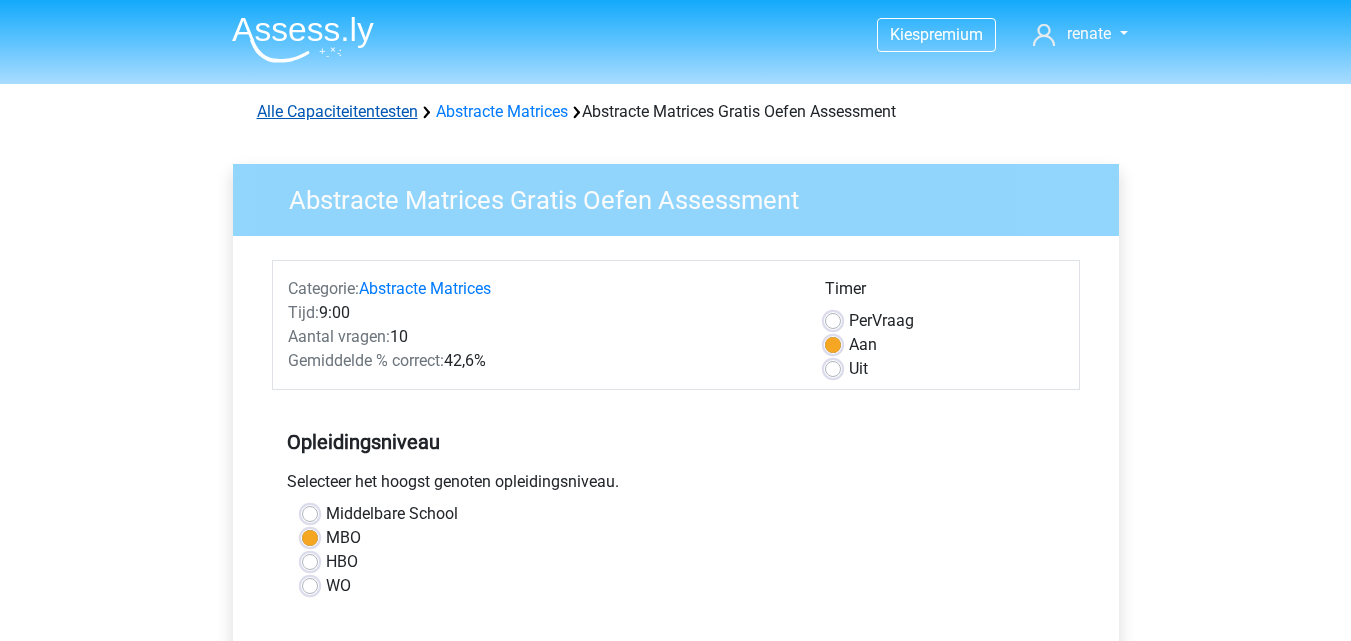click on "Alle Capaciteitentesten" at bounding box center [337, 111] 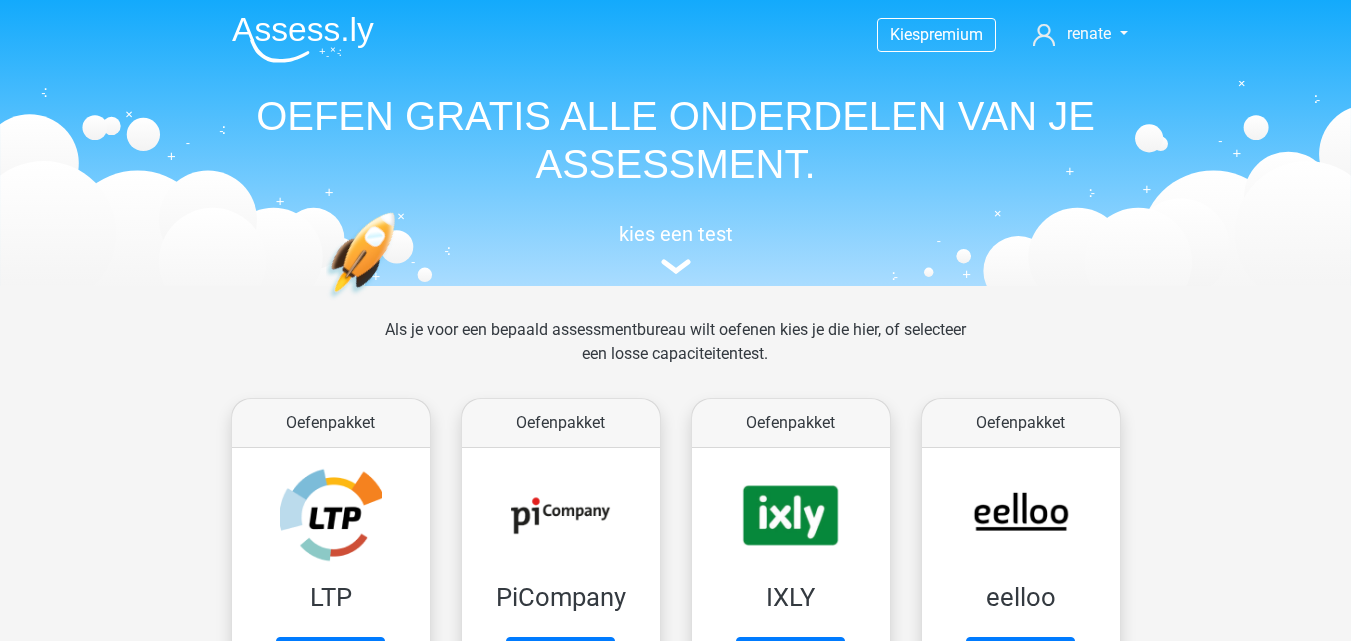 scroll, scrollTop: 850, scrollLeft: 0, axis: vertical 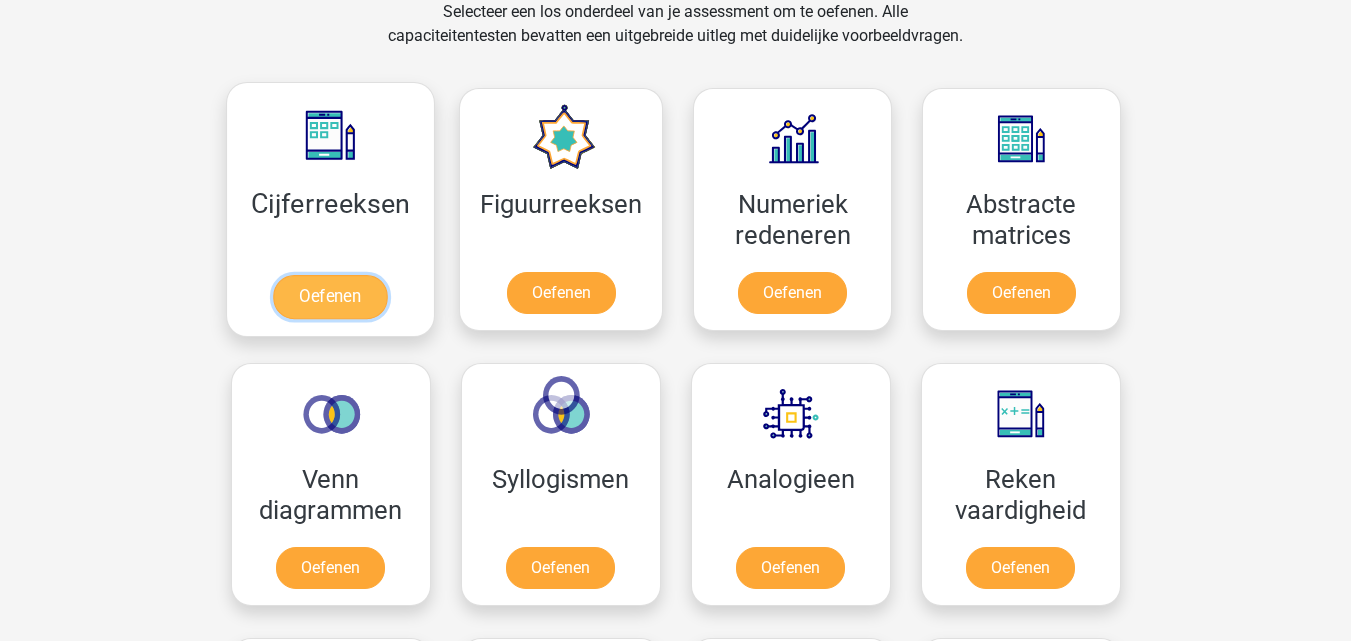 click on "Oefenen" at bounding box center [330, 297] 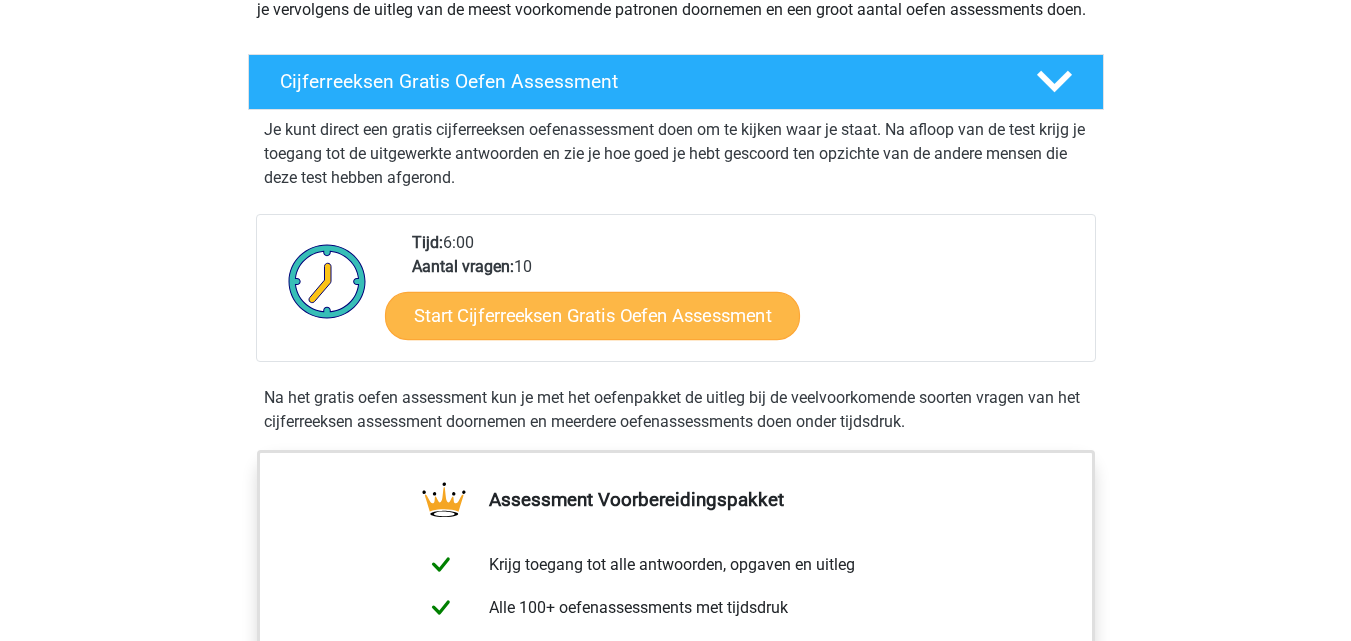 scroll, scrollTop: 400, scrollLeft: 0, axis: vertical 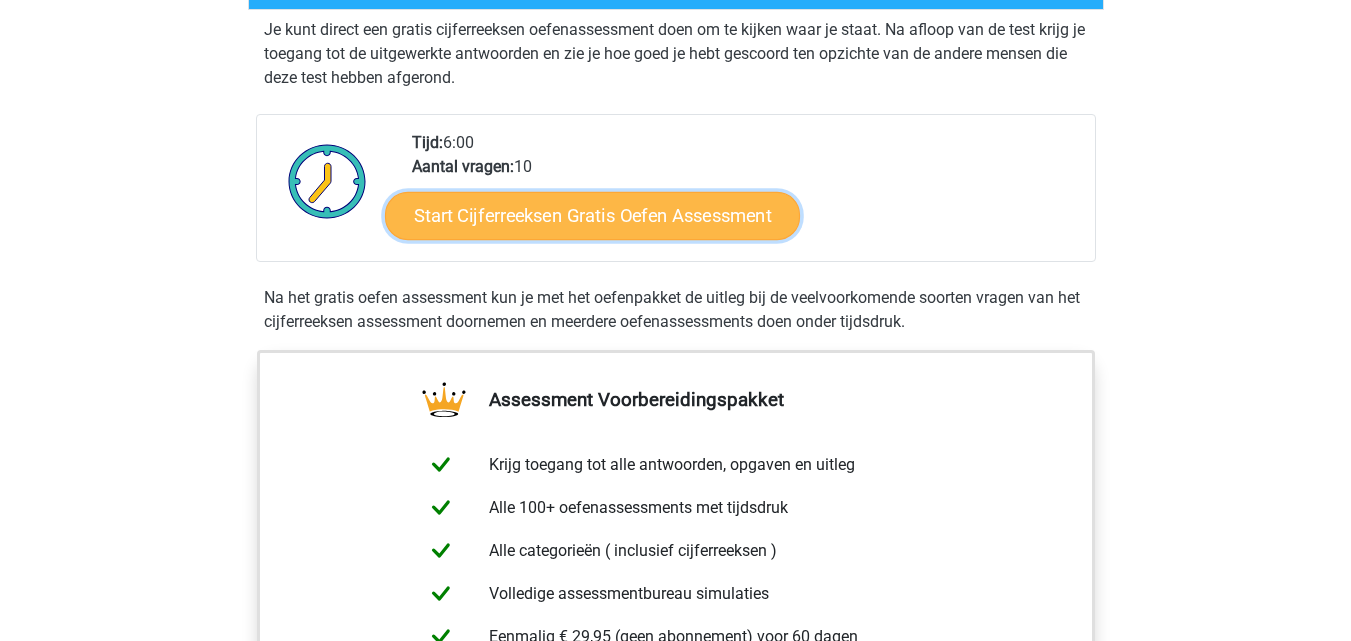 click on "Start Cijferreeksen
Gratis Oefen Assessment" at bounding box center [592, 215] 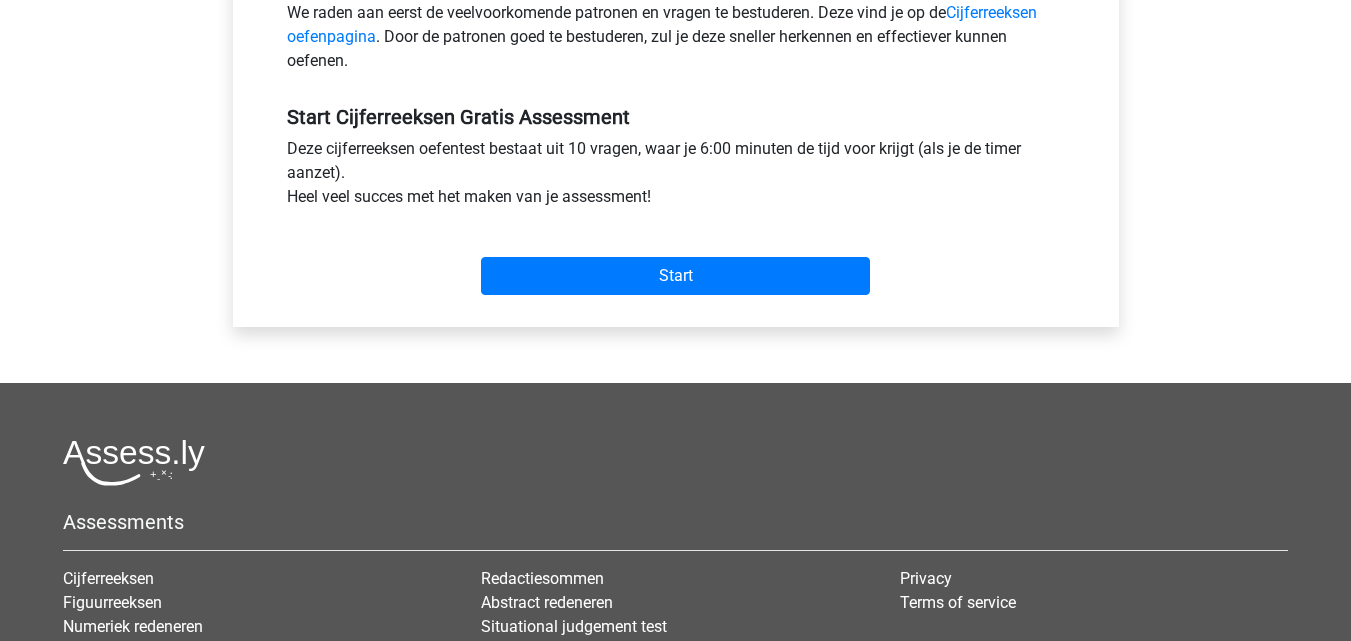 scroll, scrollTop: 700, scrollLeft: 0, axis: vertical 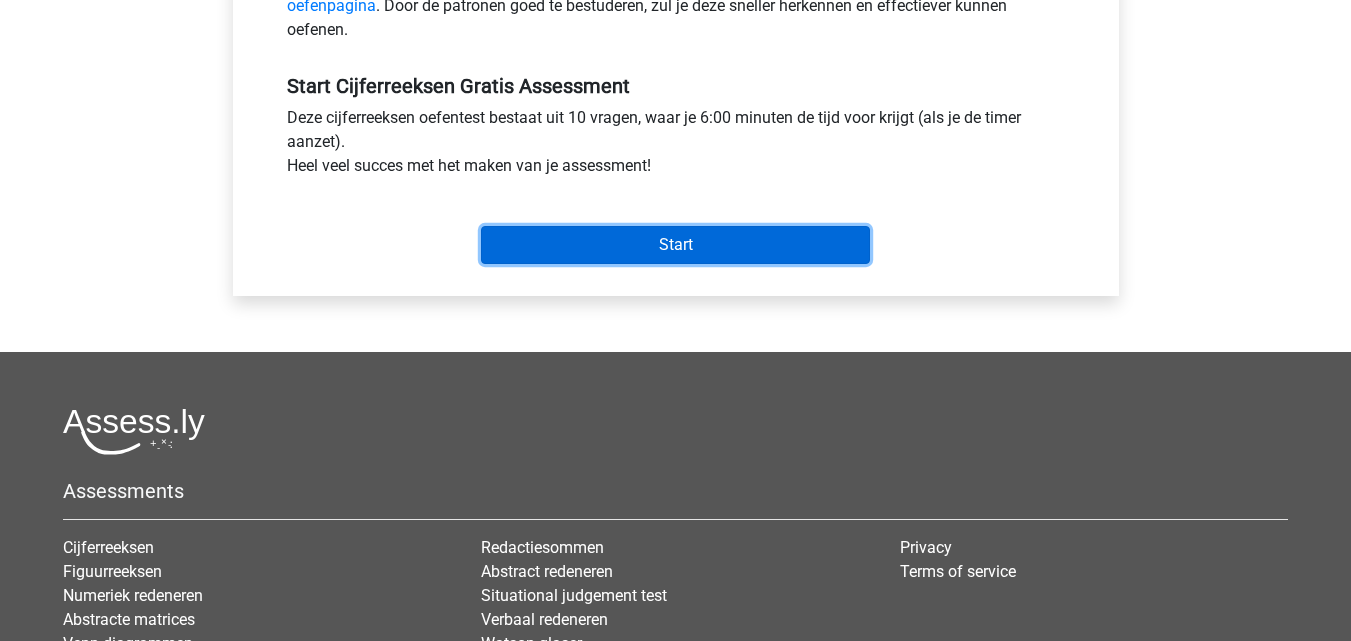 click on "Start" at bounding box center [675, 245] 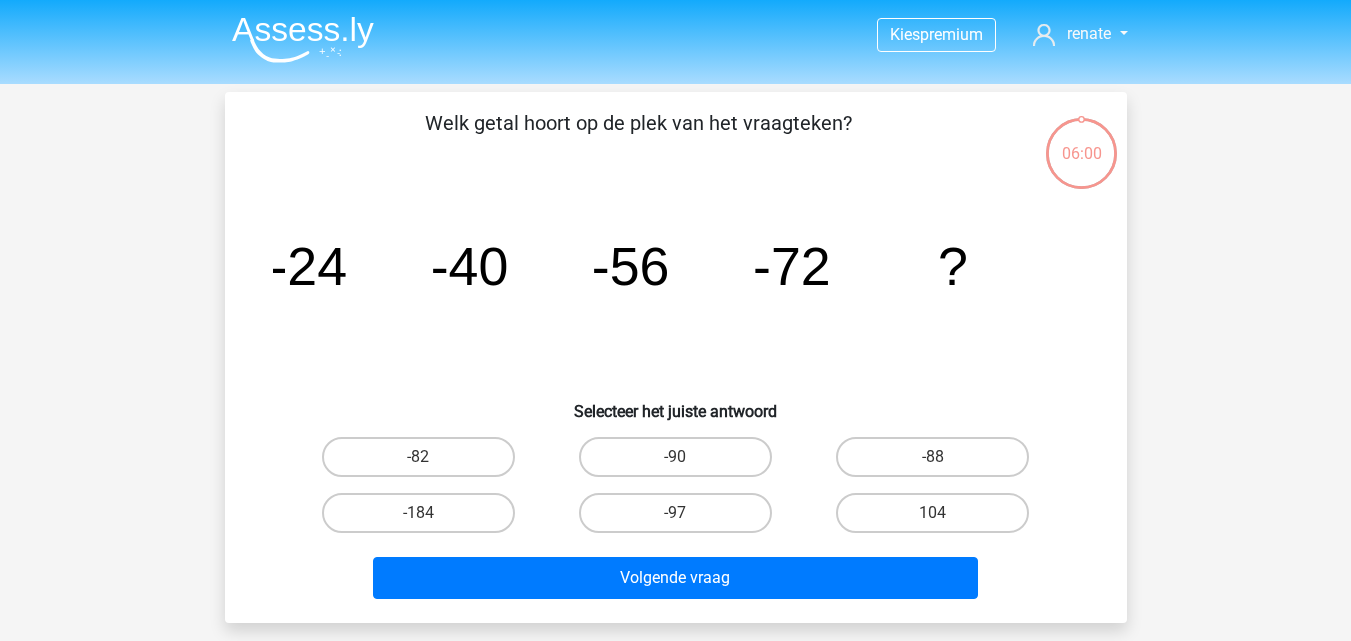 scroll, scrollTop: 0, scrollLeft: 0, axis: both 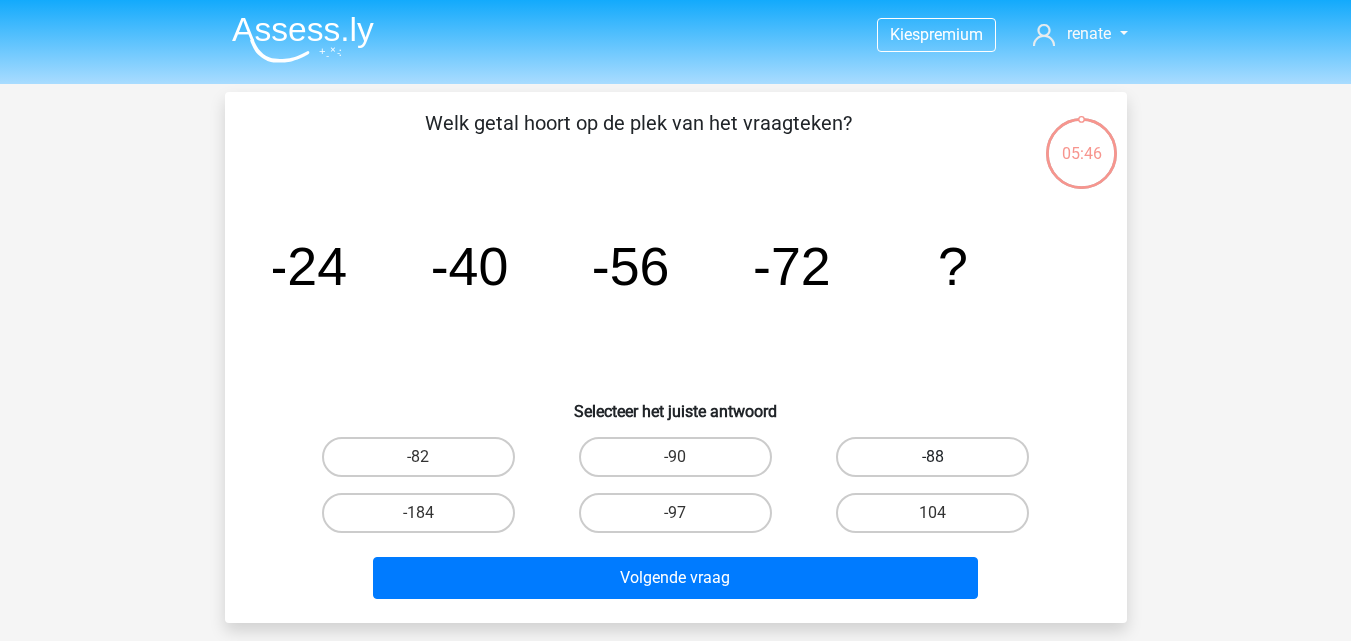 click on "-88" at bounding box center (932, 457) 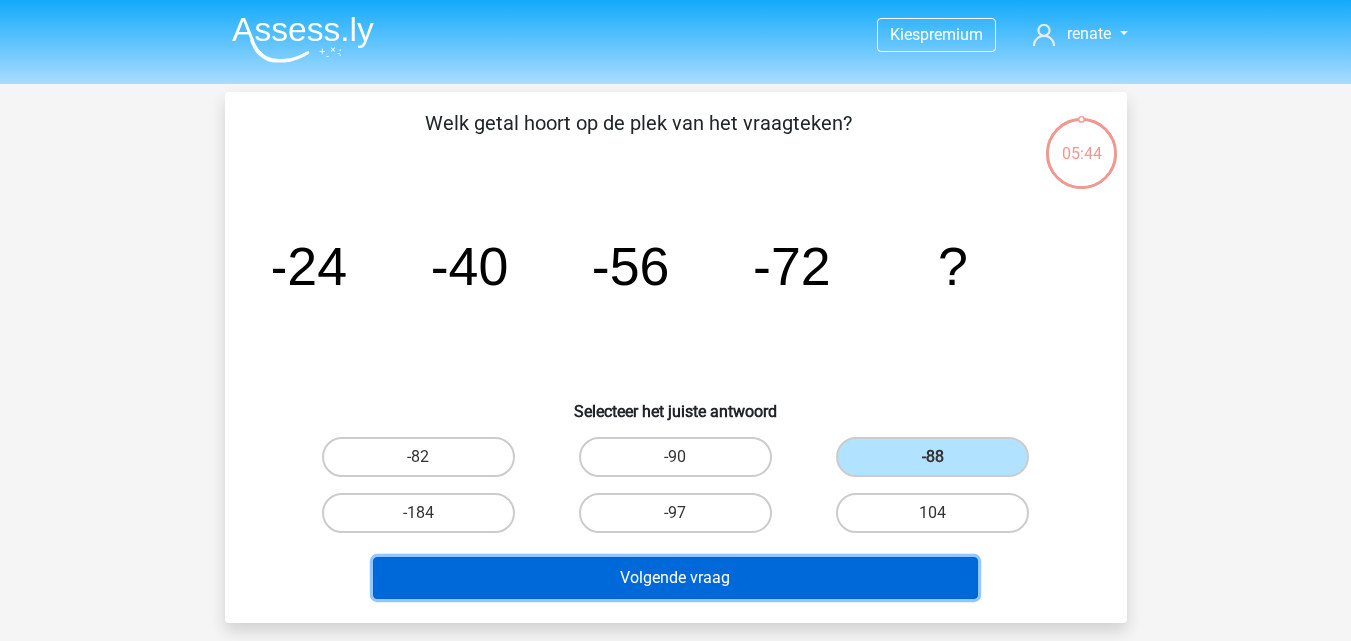 click on "Volgende vraag" at bounding box center [675, 578] 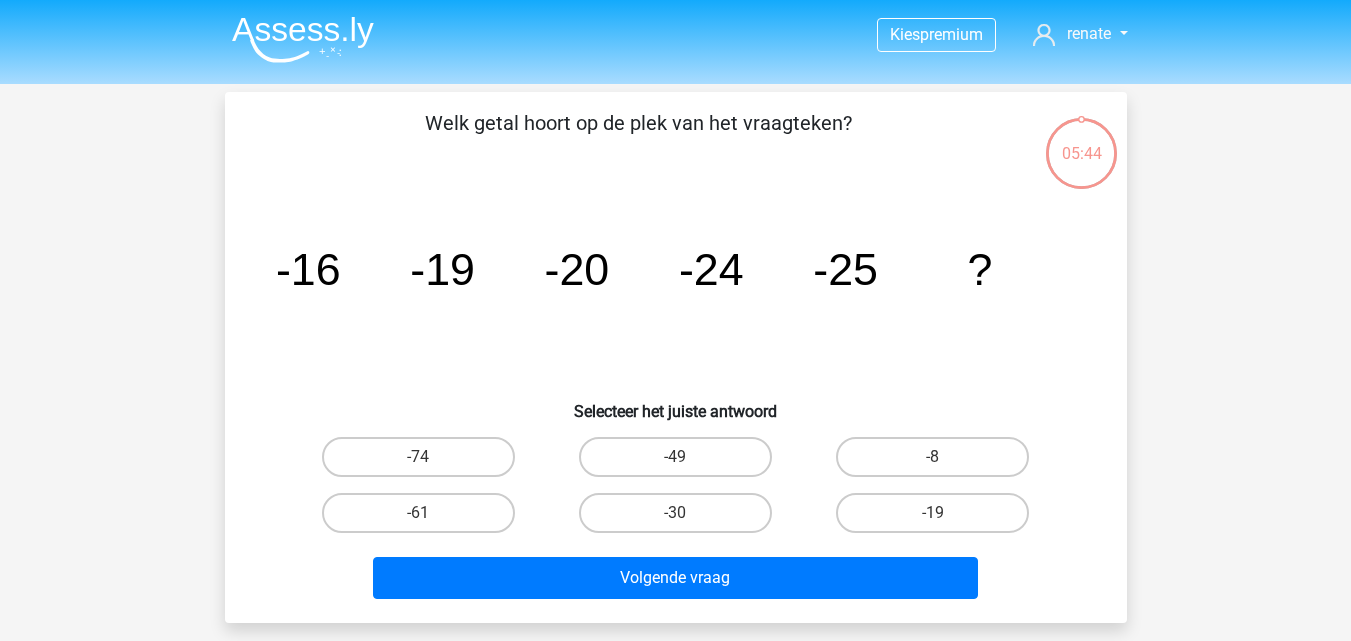 scroll, scrollTop: 92, scrollLeft: 0, axis: vertical 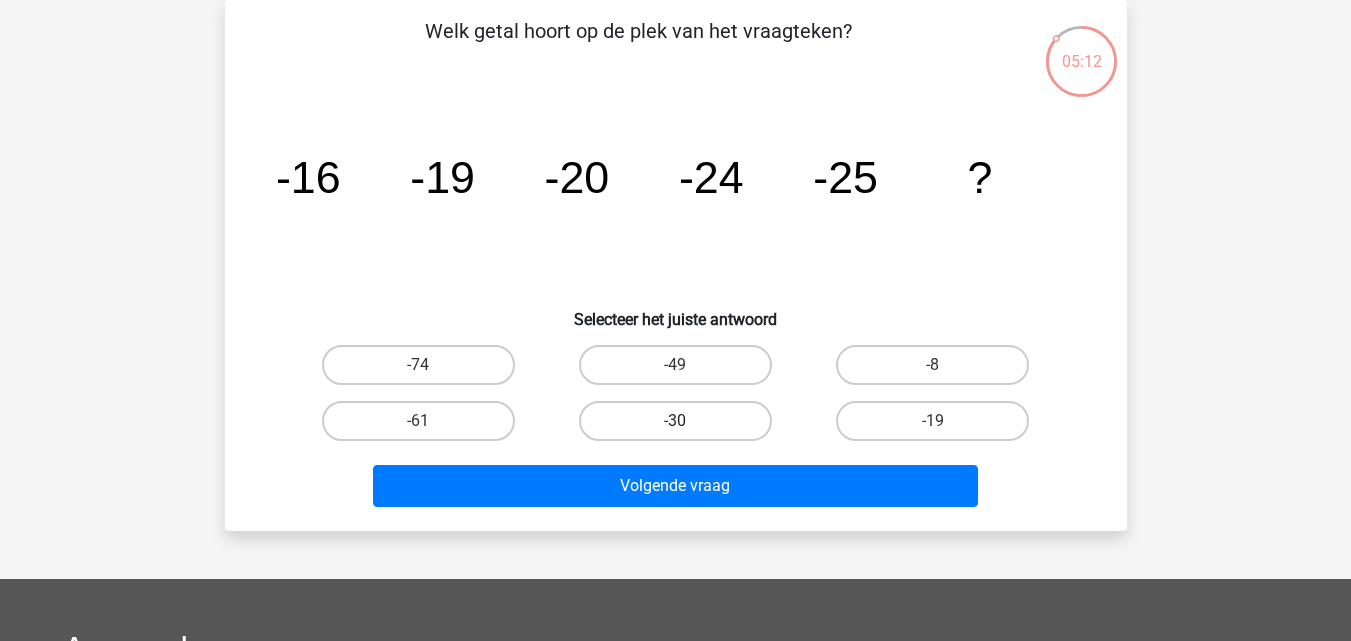 click on "-30" at bounding box center (675, 421) 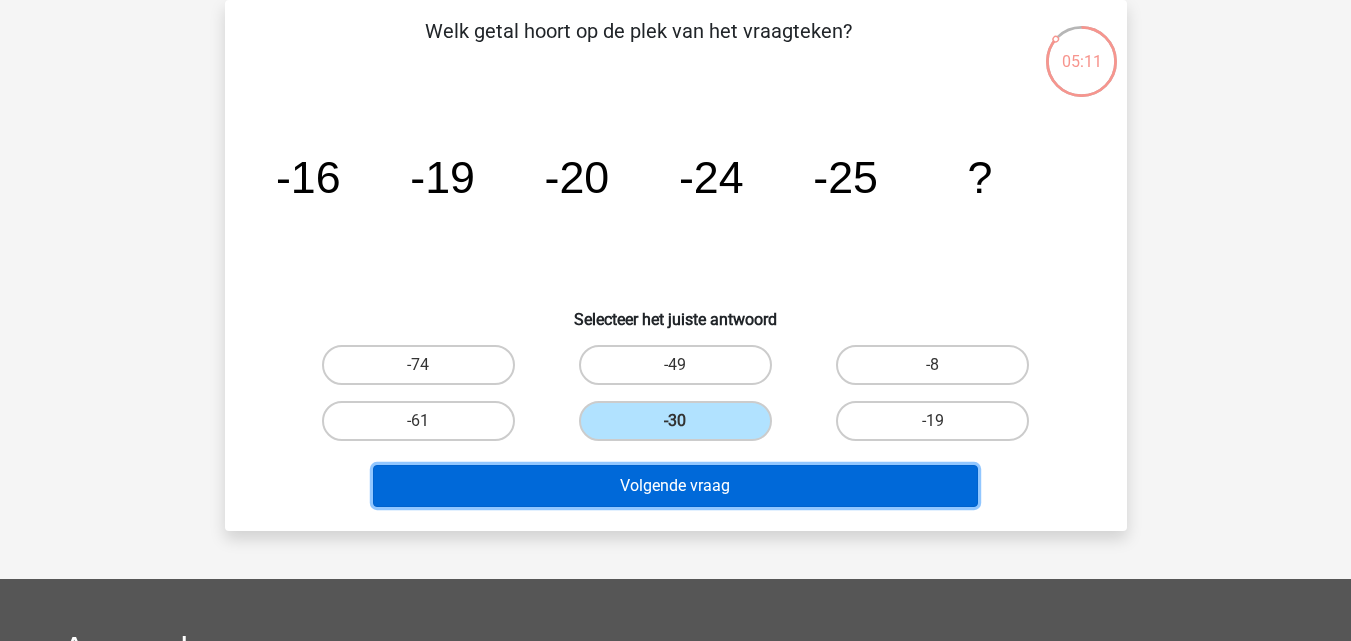 click on "Volgende vraag" at bounding box center [675, 486] 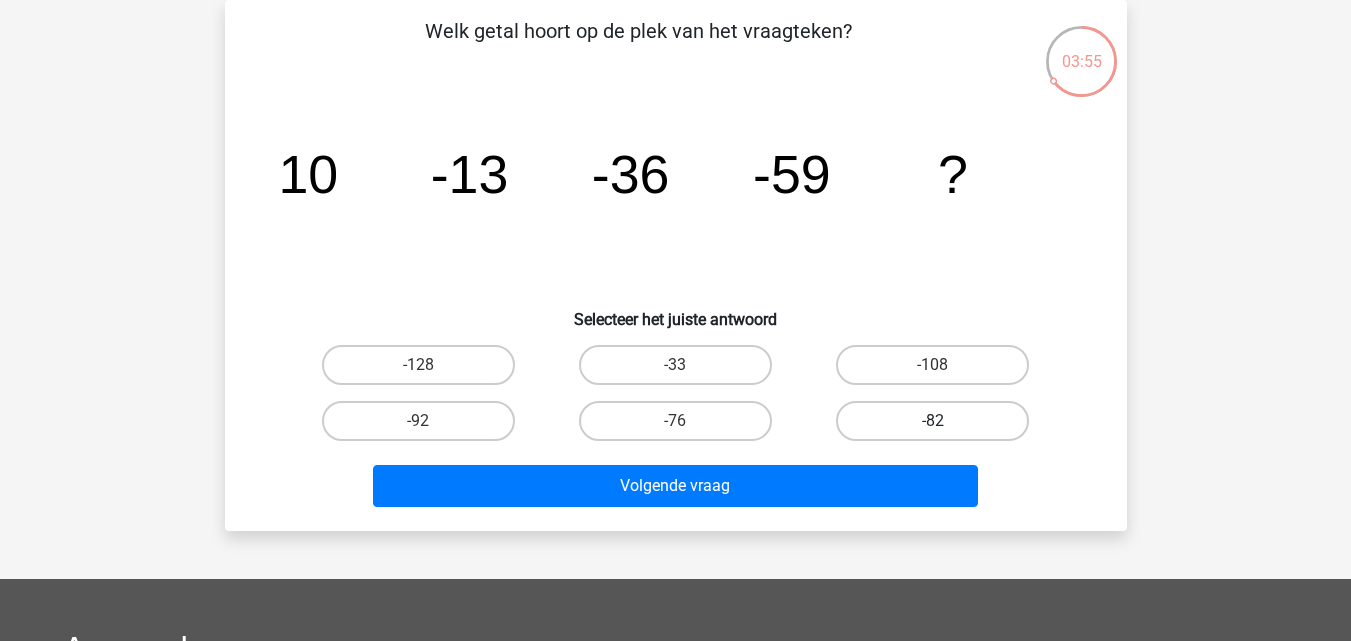 click on "-82" at bounding box center [932, 421] 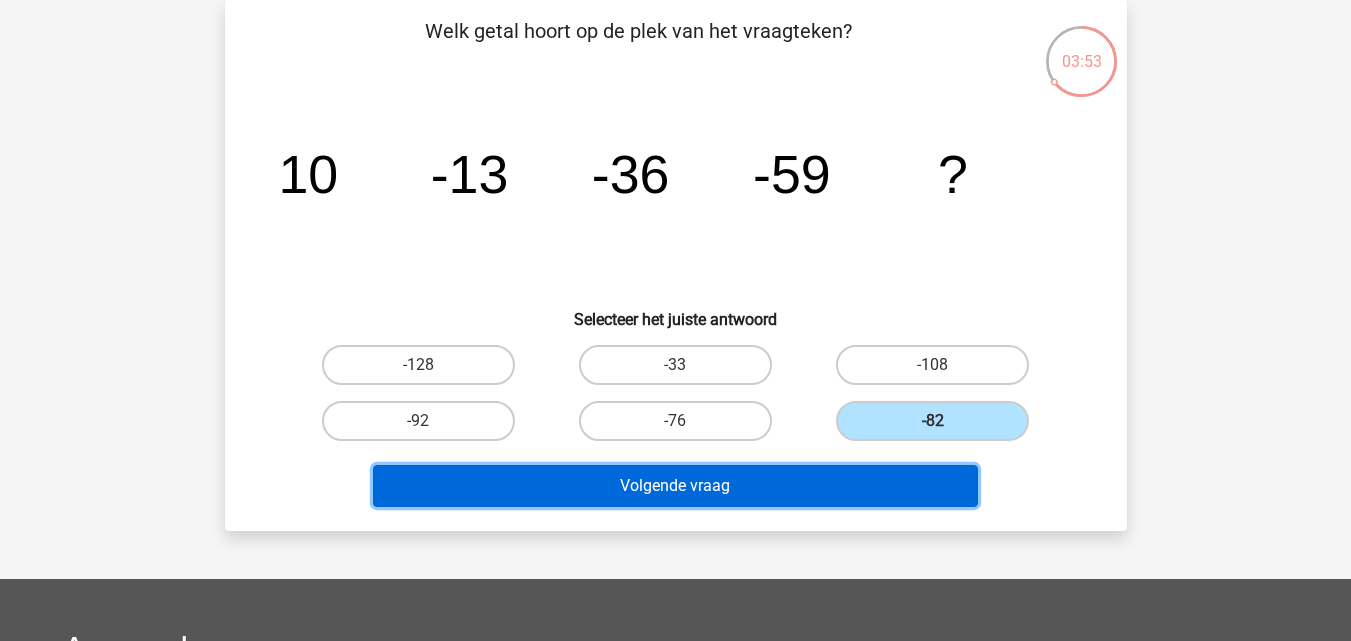 click on "Volgende vraag" at bounding box center (675, 486) 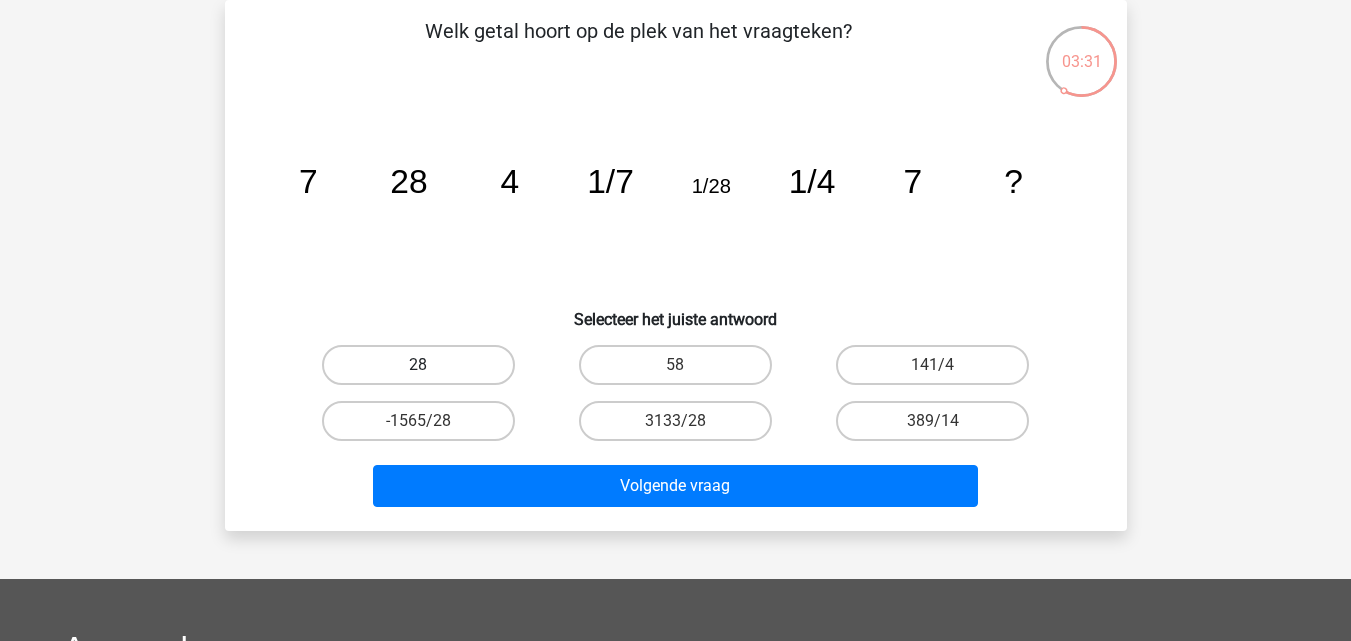 click on "28" at bounding box center (418, 365) 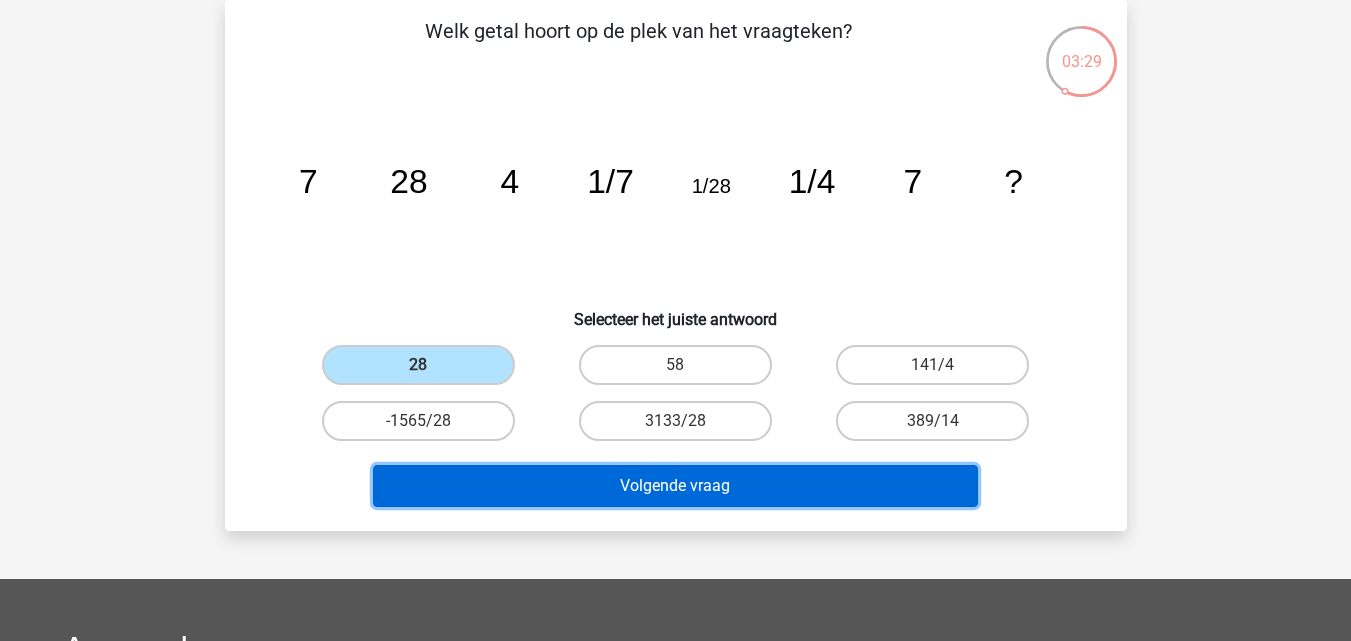 click on "Volgende vraag" at bounding box center (675, 486) 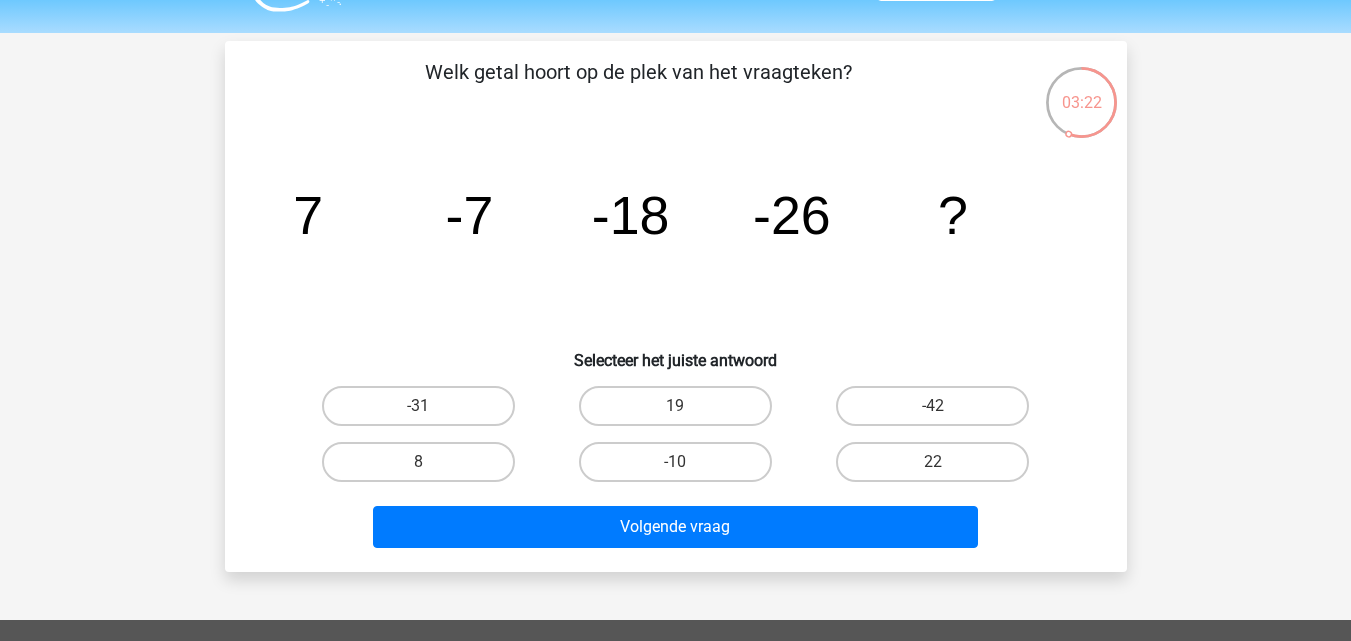 scroll, scrollTop: 0, scrollLeft: 0, axis: both 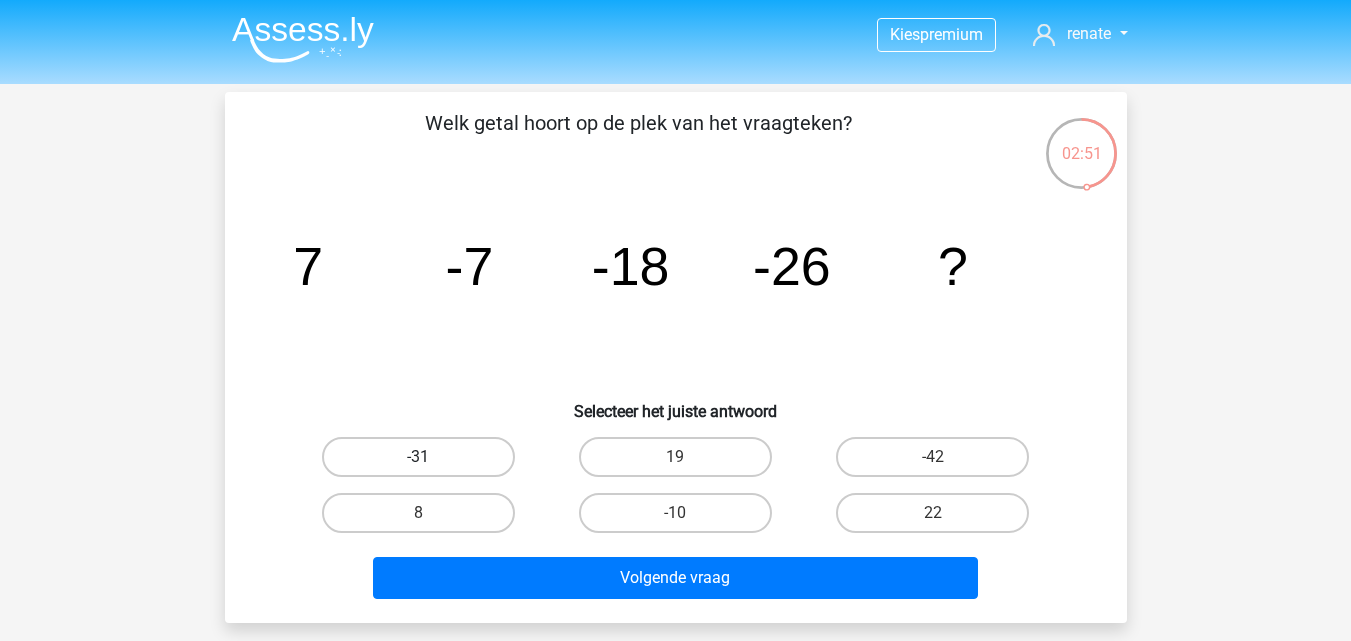 click on "-31" at bounding box center [418, 457] 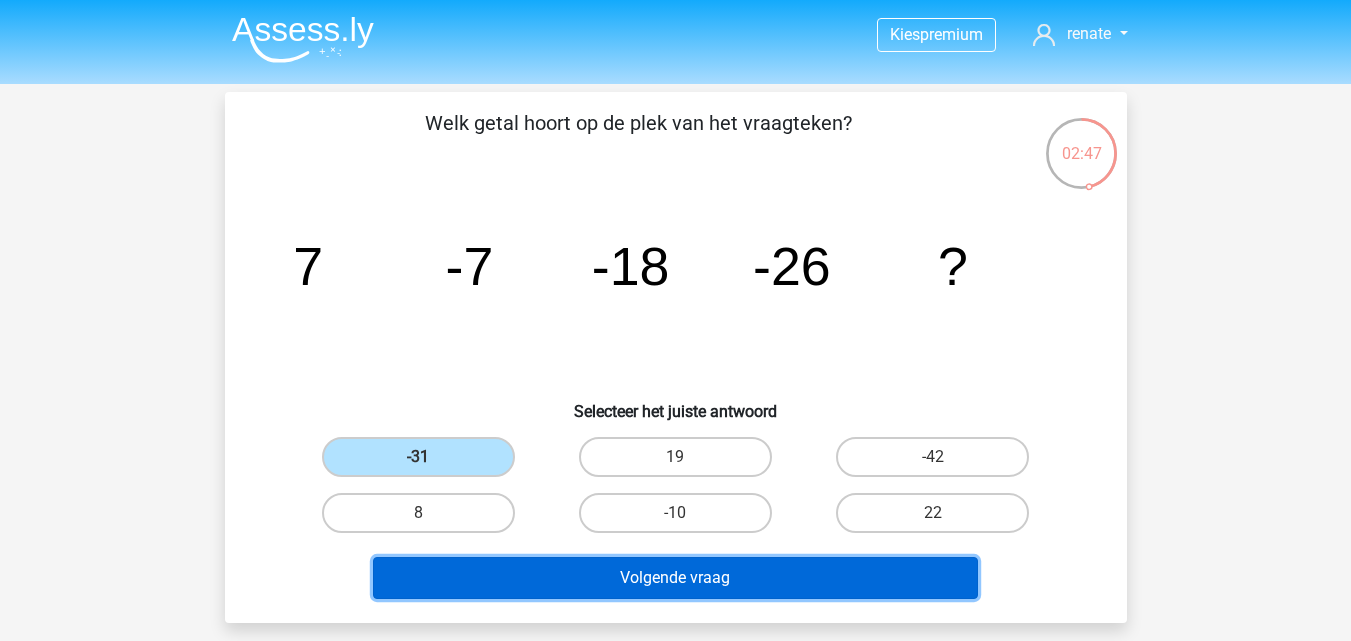 click on "Volgende vraag" at bounding box center (675, 578) 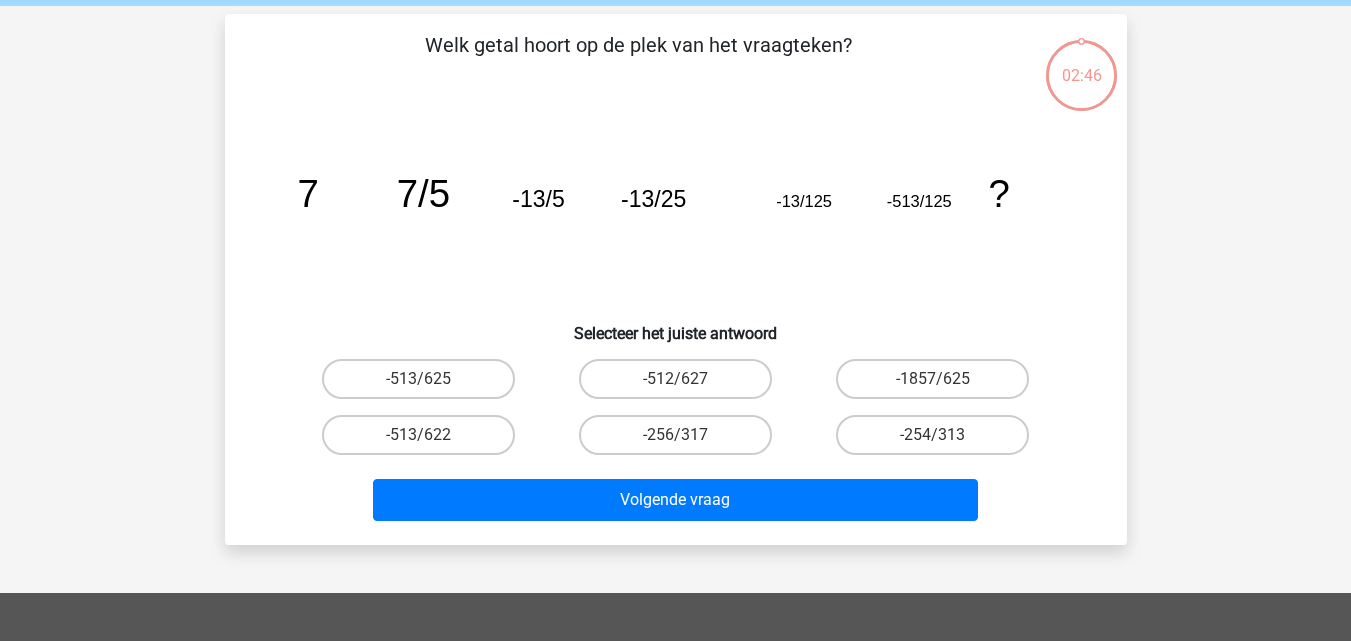 scroll, scrollTop: 92, scrollLeft: 0, axis: vertical 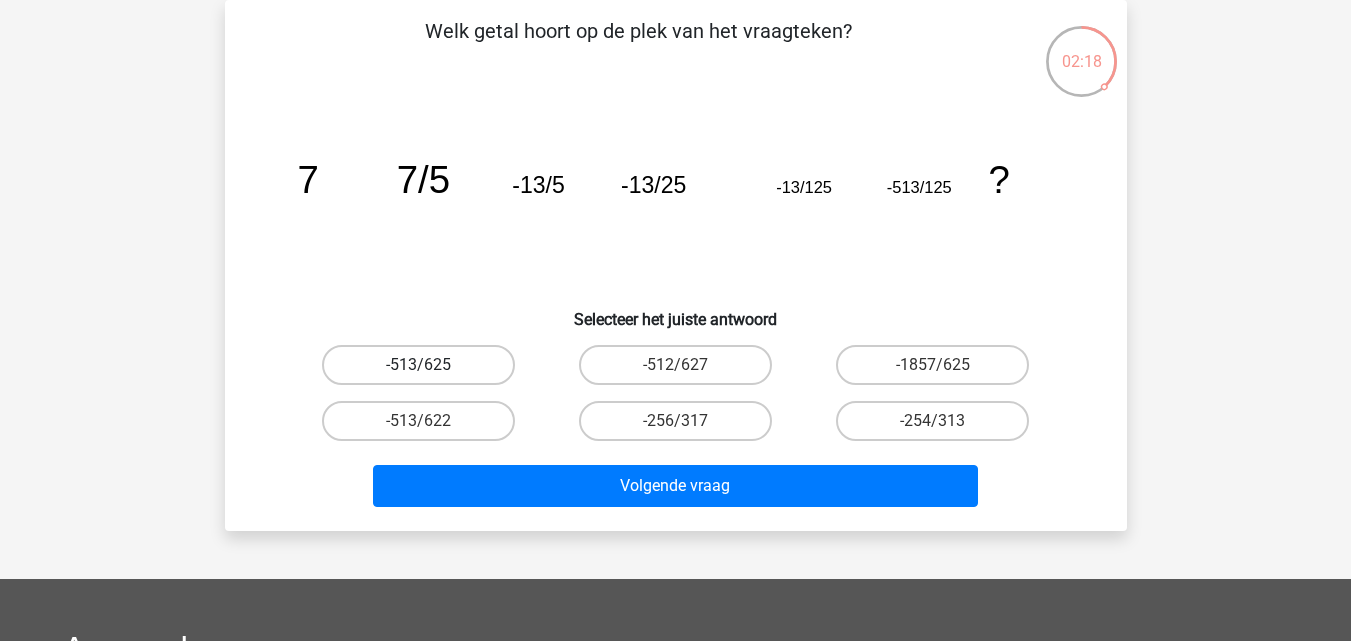 click on "-513/625" at bounding box center (418, 365) 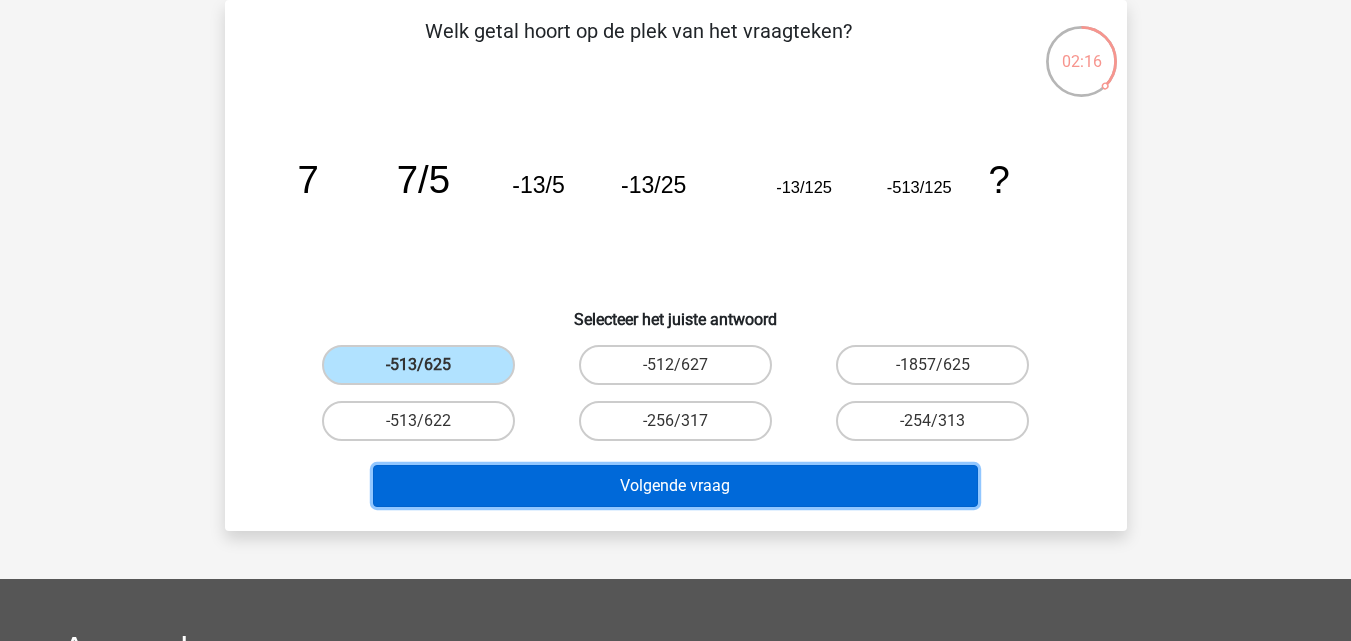 click on "Volgende vraag" at bounding box center (675, 486) 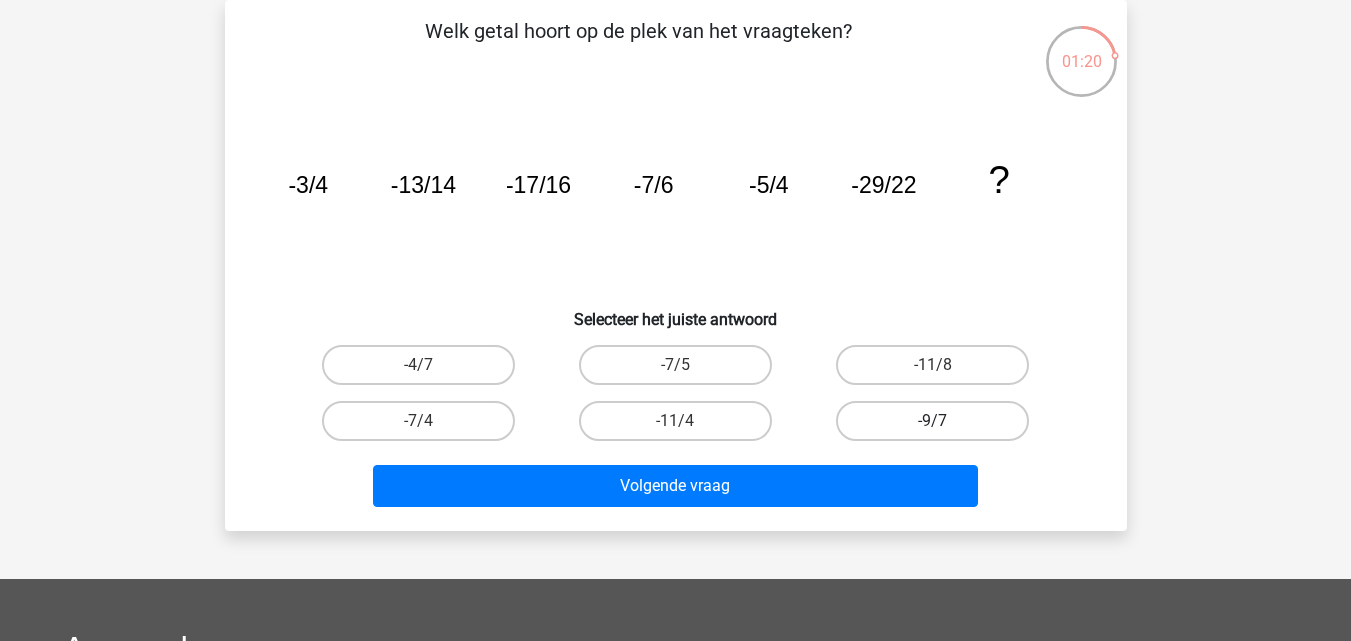 click on "-9/7" at bounding box center [932, 421] 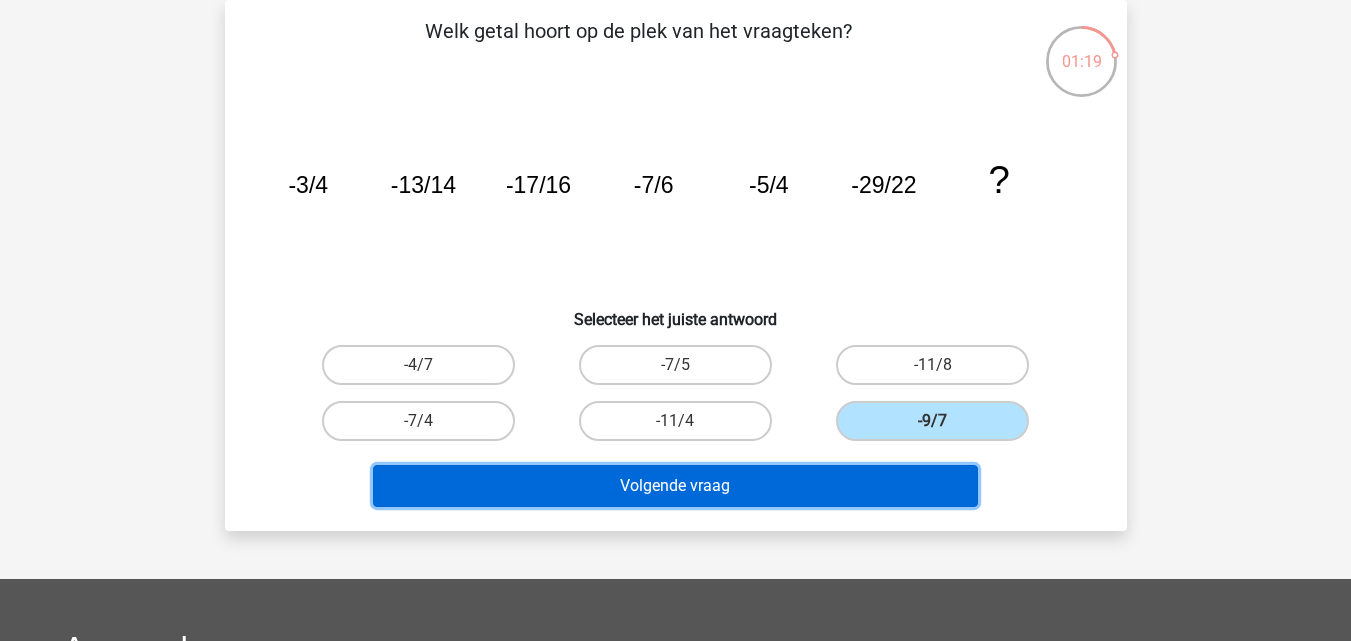 click on "Volgende vraag" at bounding box center (675, 486) 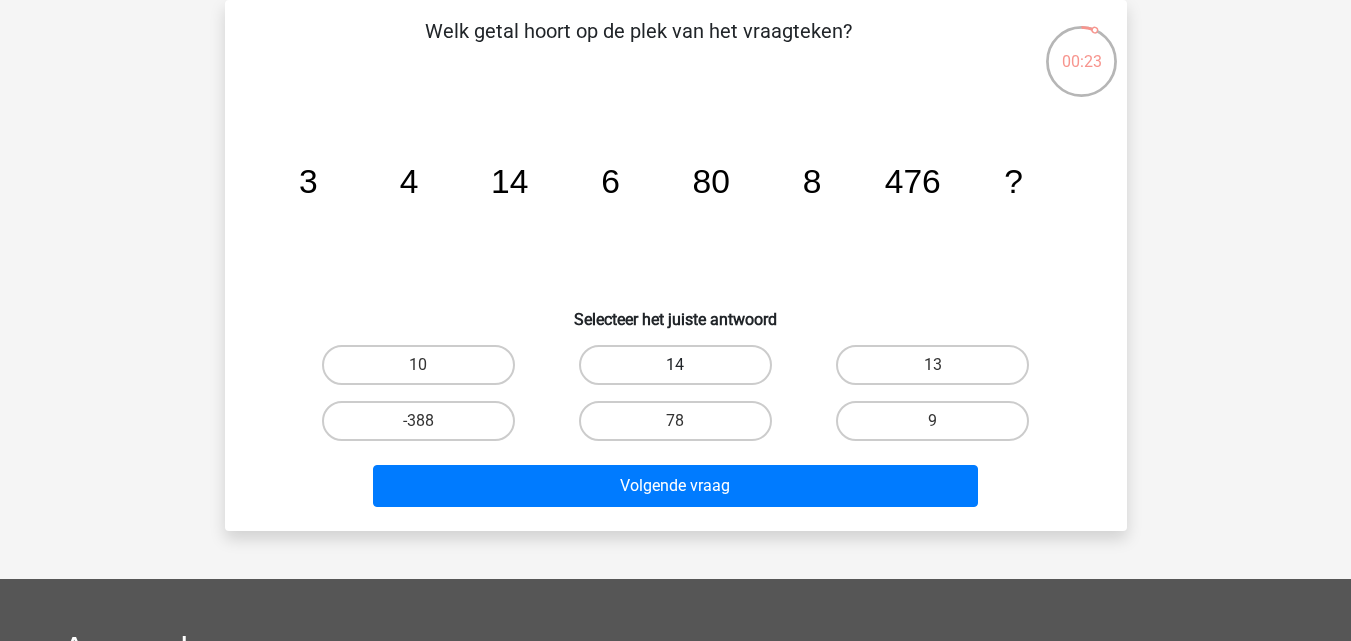 click on "14" at bounding box center [675, 365] 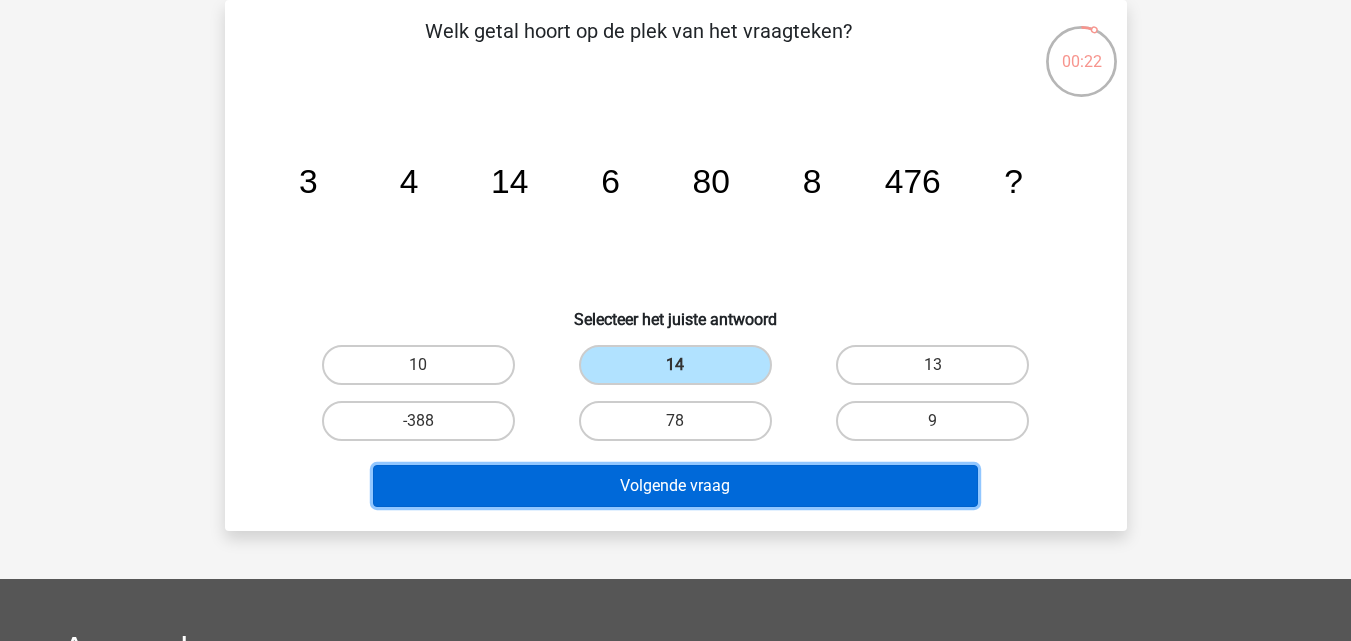 click on "Volgende vraag" at bounding box center (675, 486) 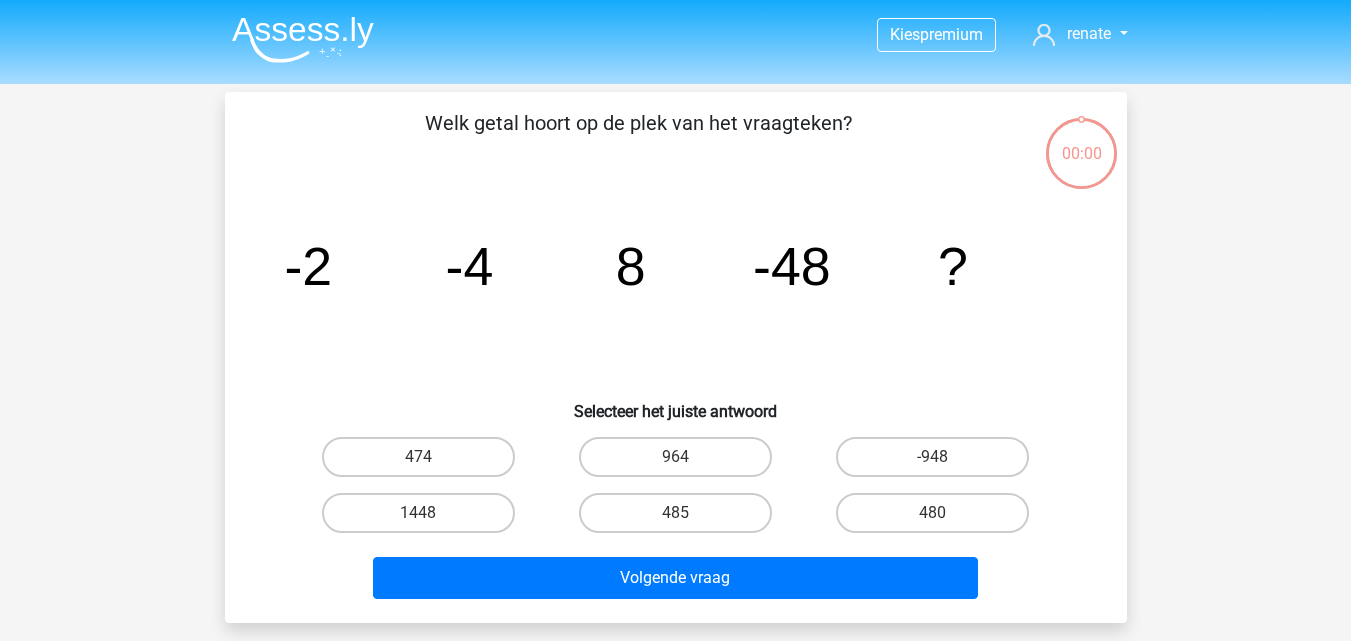 scroll, scrollTop: 92, scrollLeft: 0, axis: vertical 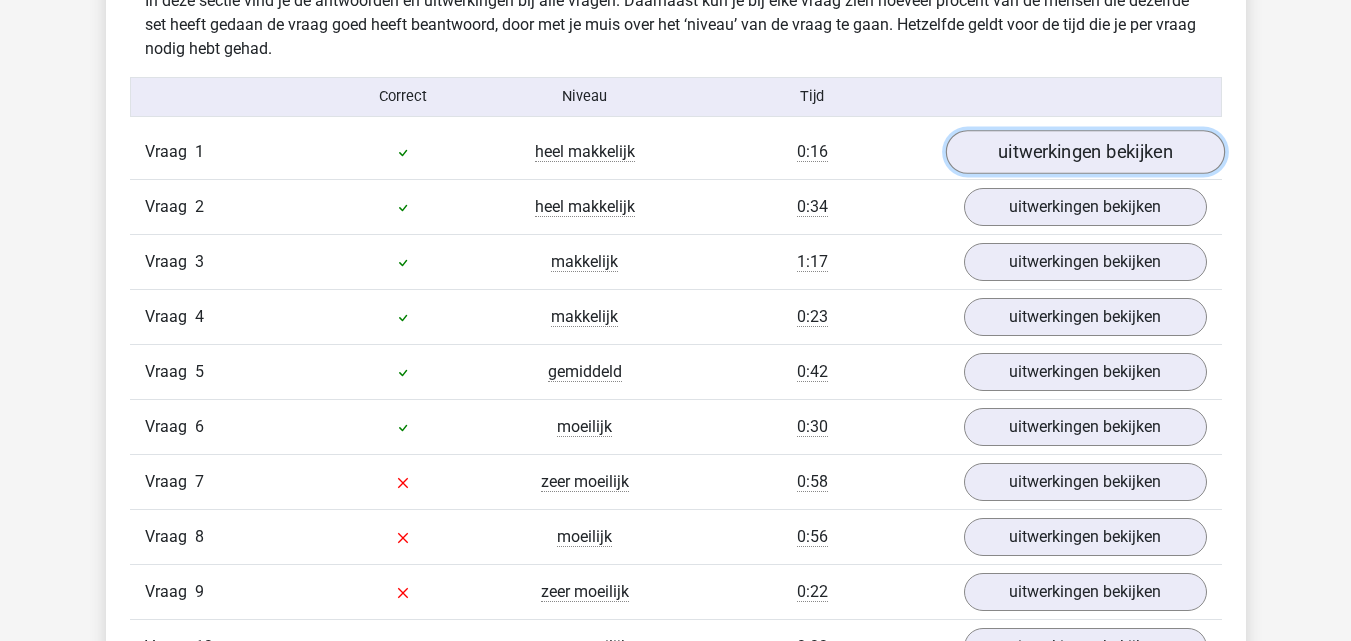 click on "uitwerkingen bekijken" at bounding box center [1084, 152] 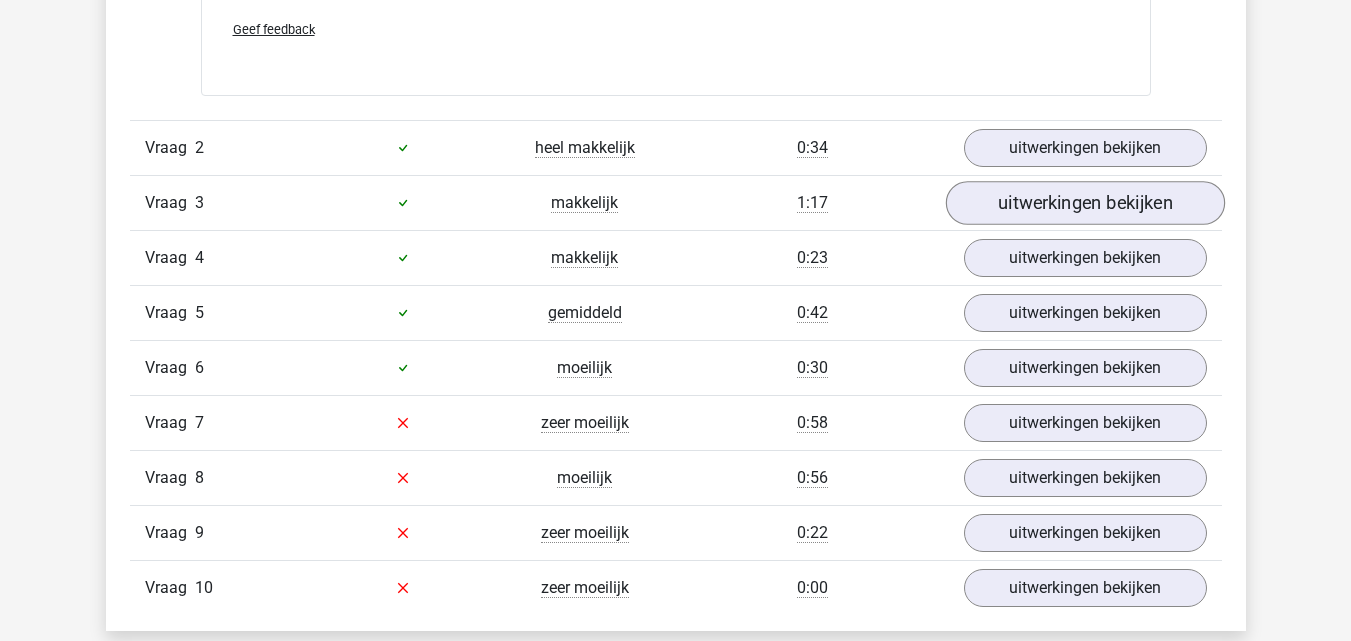 scroll, scrollTop: 2600, scrollLeft: 0, axis: vertical 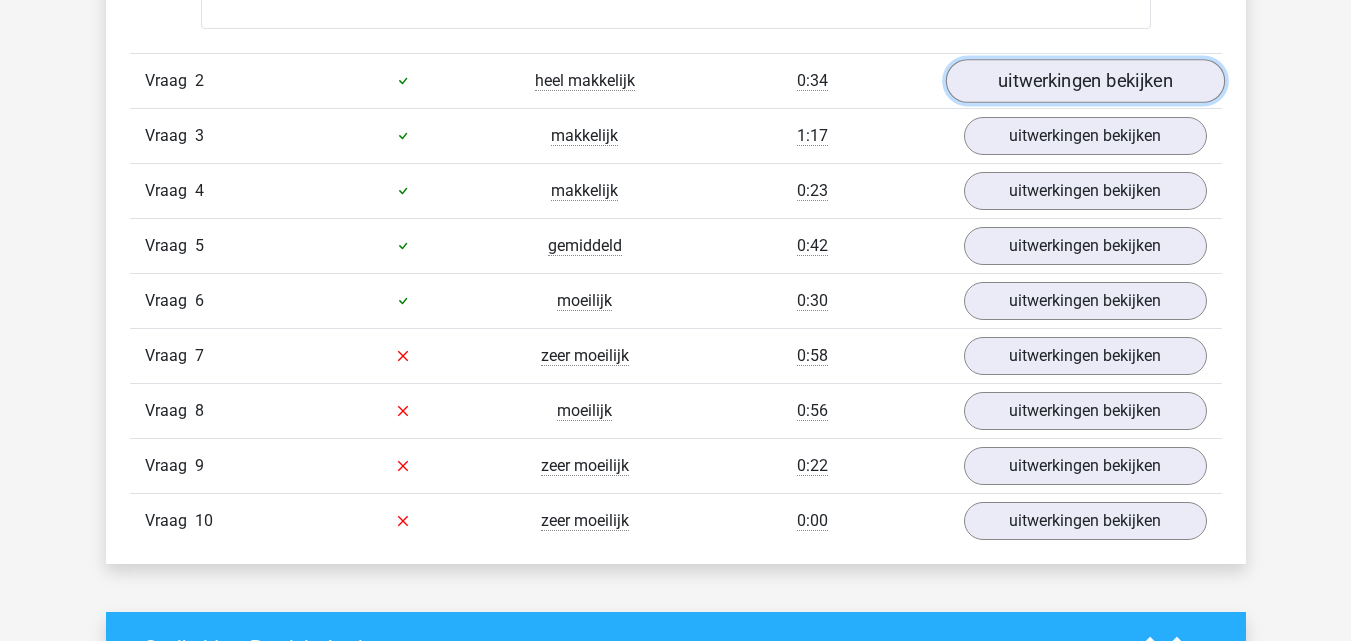 click on "uitwerkingen bekijken" at bounding box center [1084, 81] 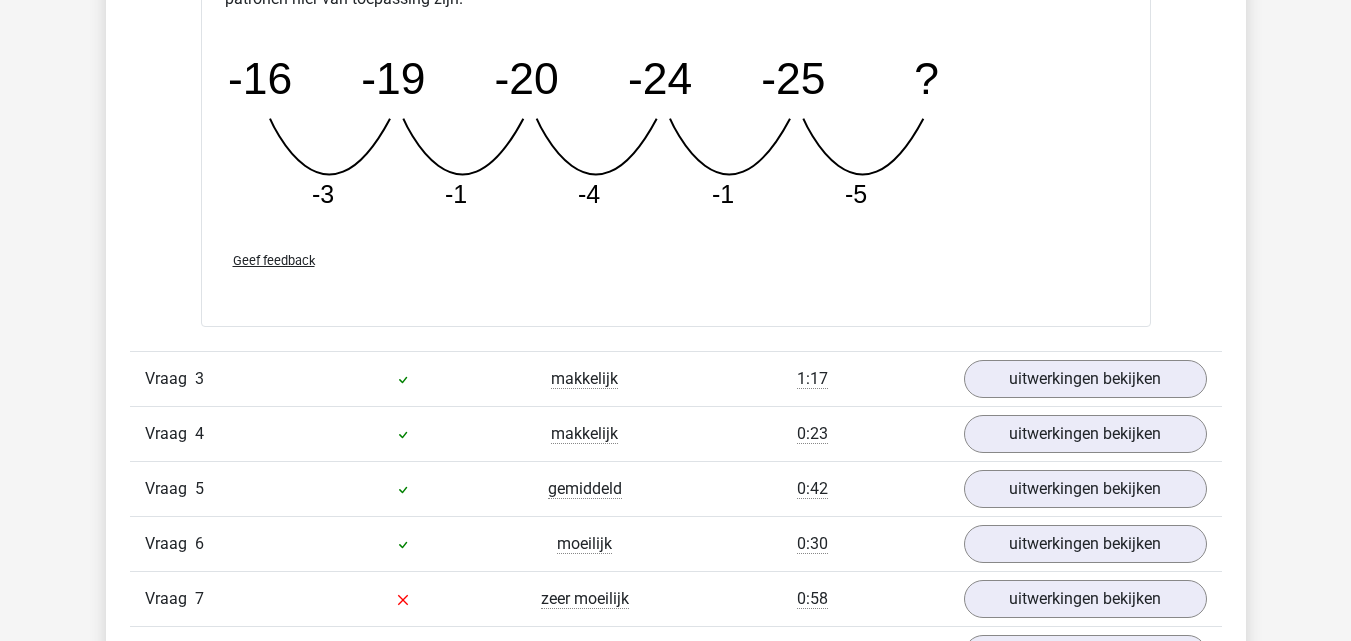 scroll, scrollTop: 3300, scrollLeft: 0, axis: vertical 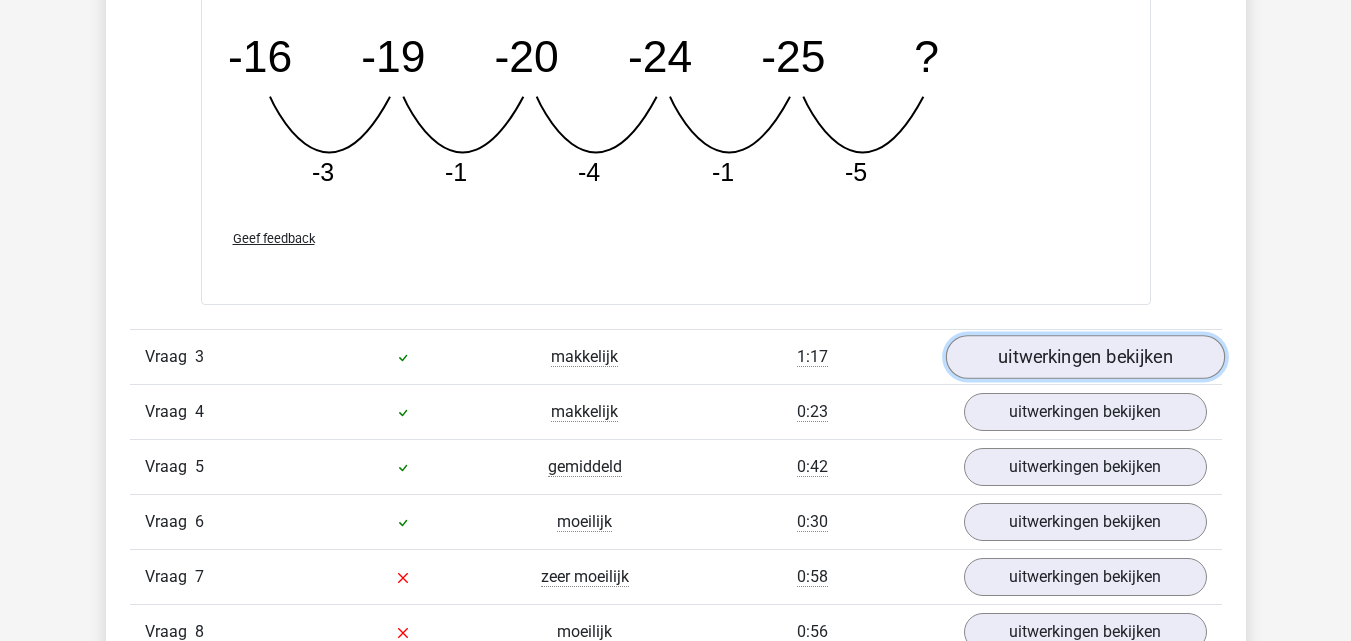 click on "uitwerkingen bekijken" at bounding box center [1084, 358] 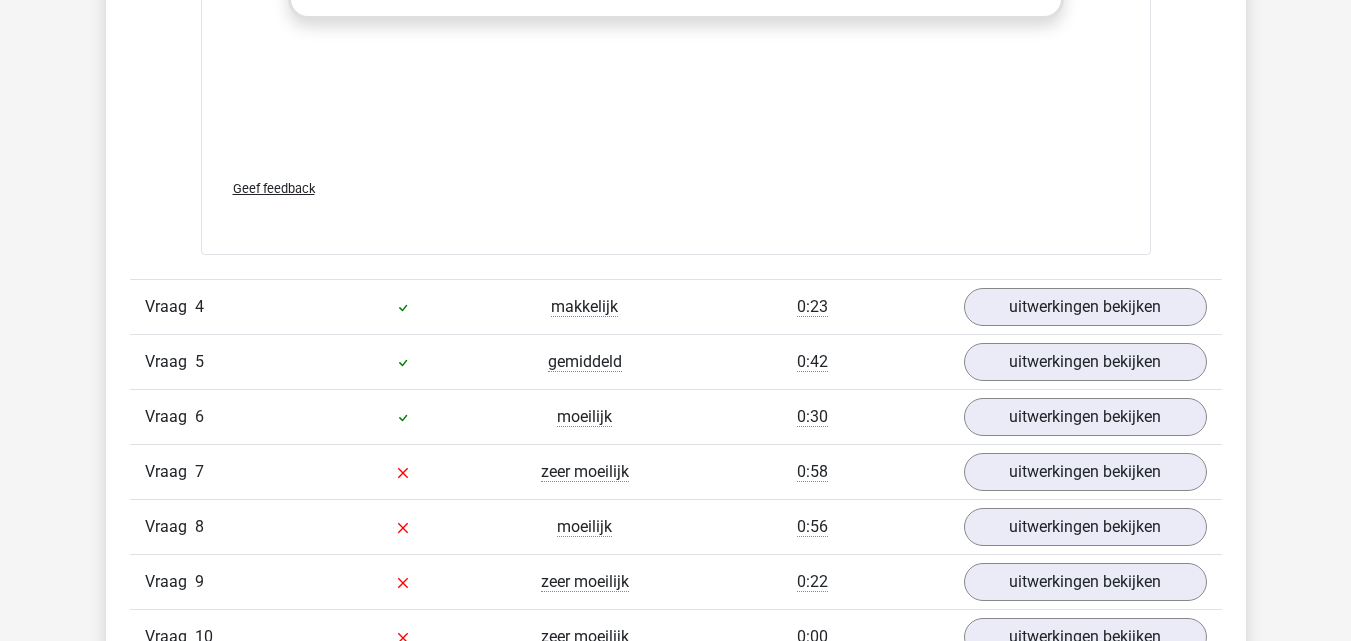 scroll, scrollTop: 4700, scrollLeft: 0, axis: vertical 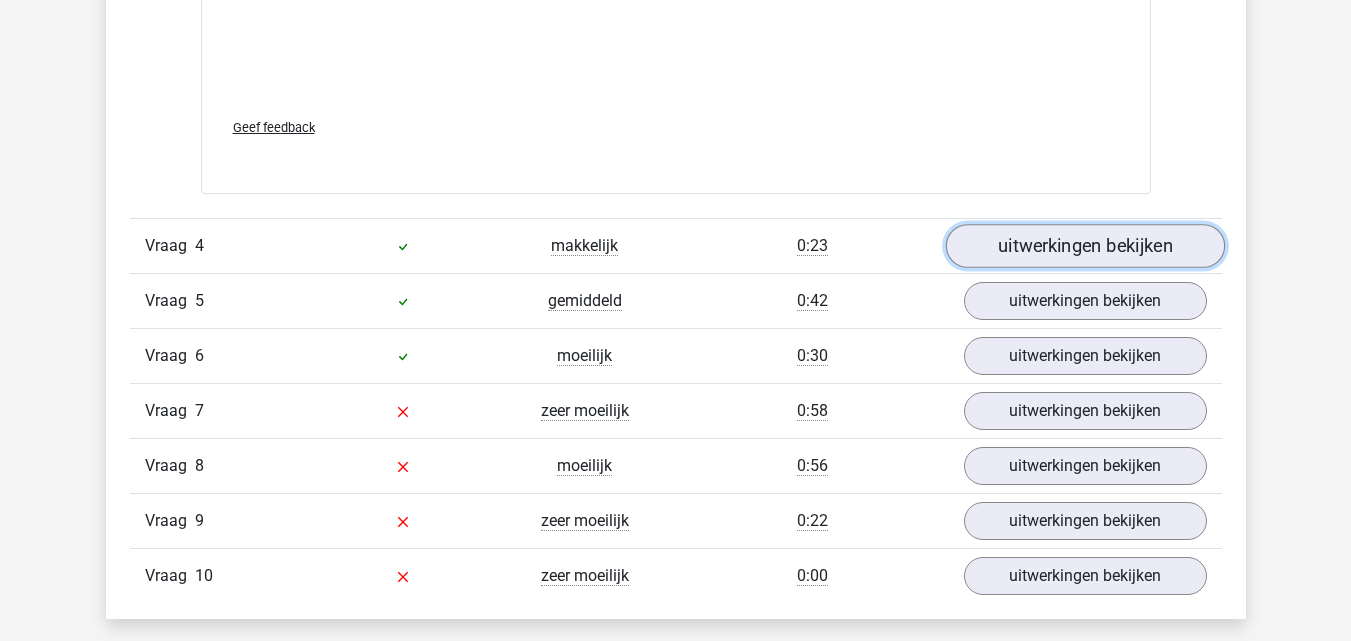 click on "uitwerkingen bekijken" at bounding box center (1084, 246) 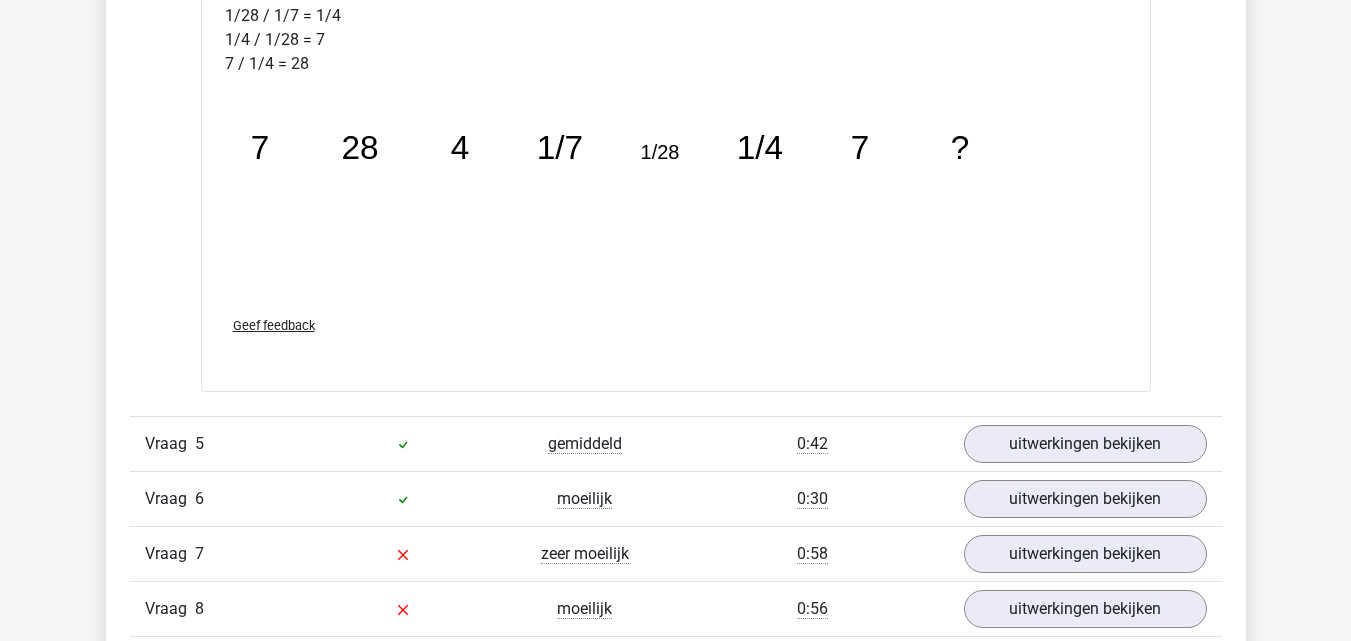 scroll, scrollTop: 5600, scrollLeft: 0, axis: vertical 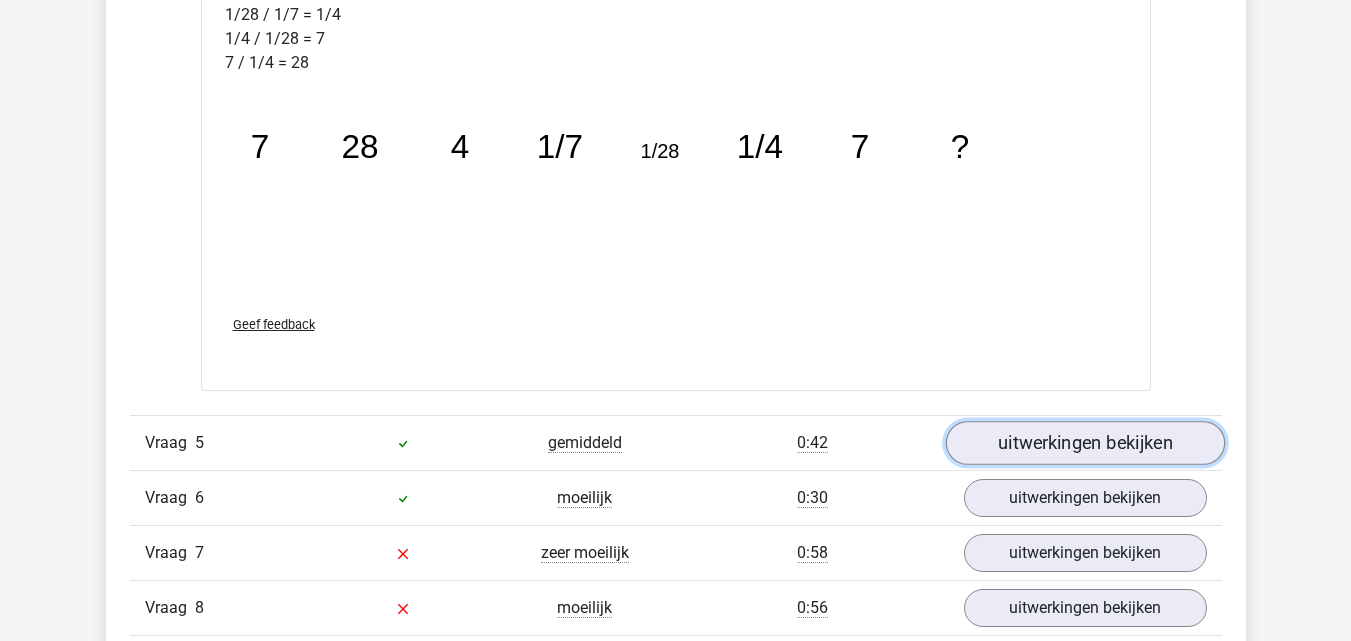click on "uitwerkingen bekijken" at bounding box center [1084, 443] 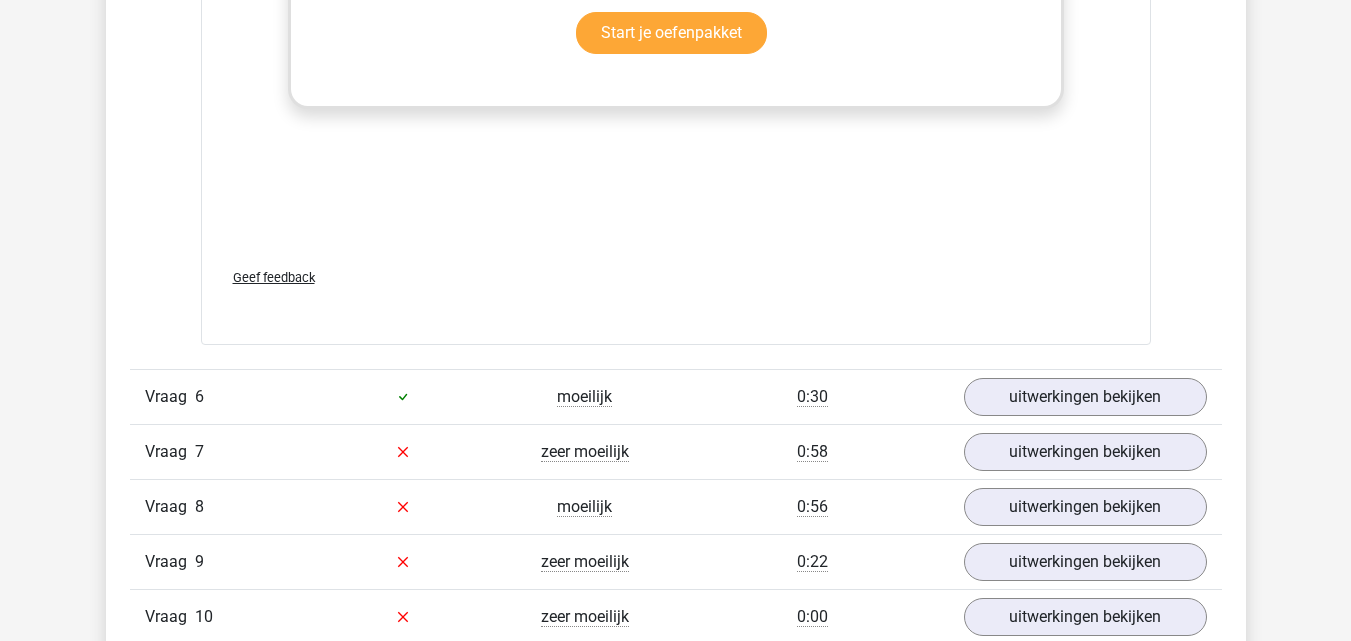 scroll, scrollTop: 6900, scrollLeft: 0, axis: vertical 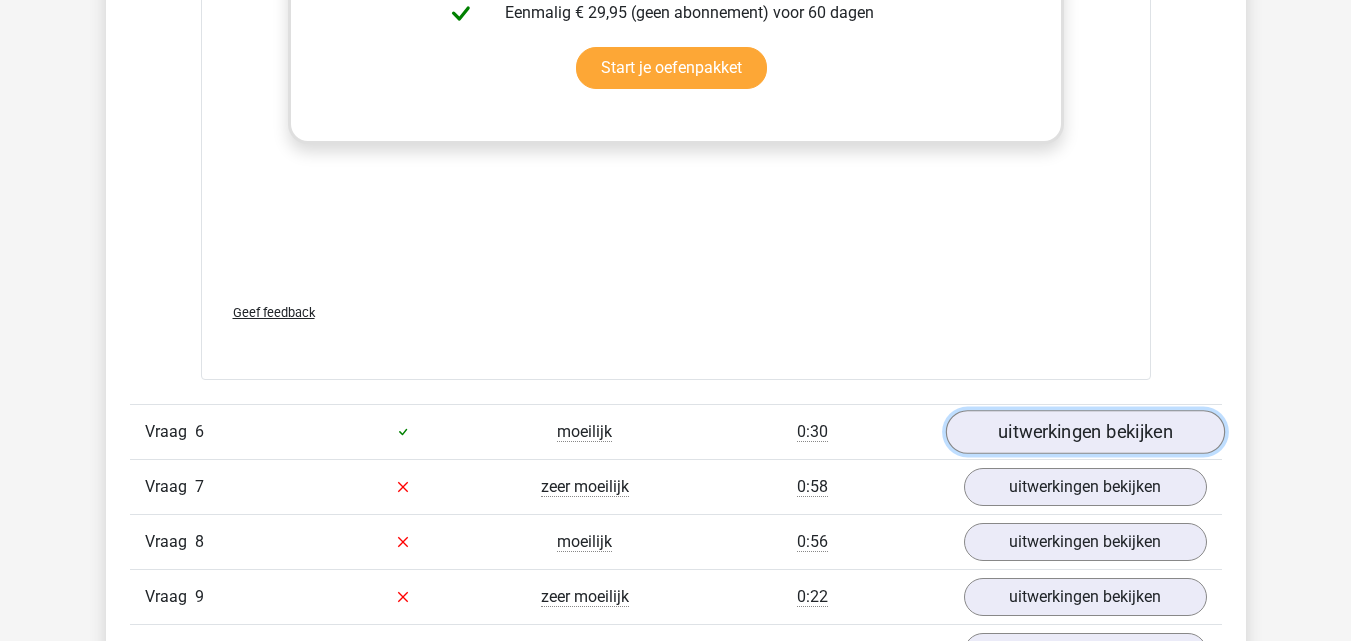 click on "uitwerkingen bekijken" at bounding box center (1084, 432) 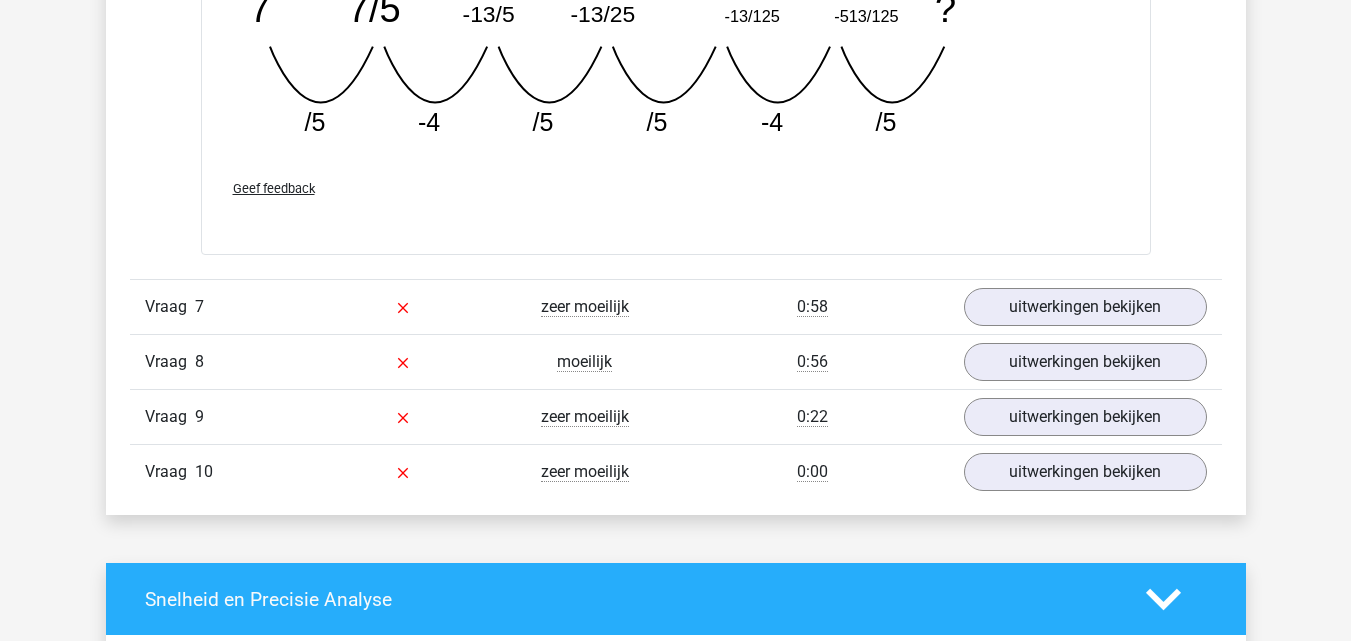 scroll, scrollTop: 8000, scrollLeft: 0, axis: vertical 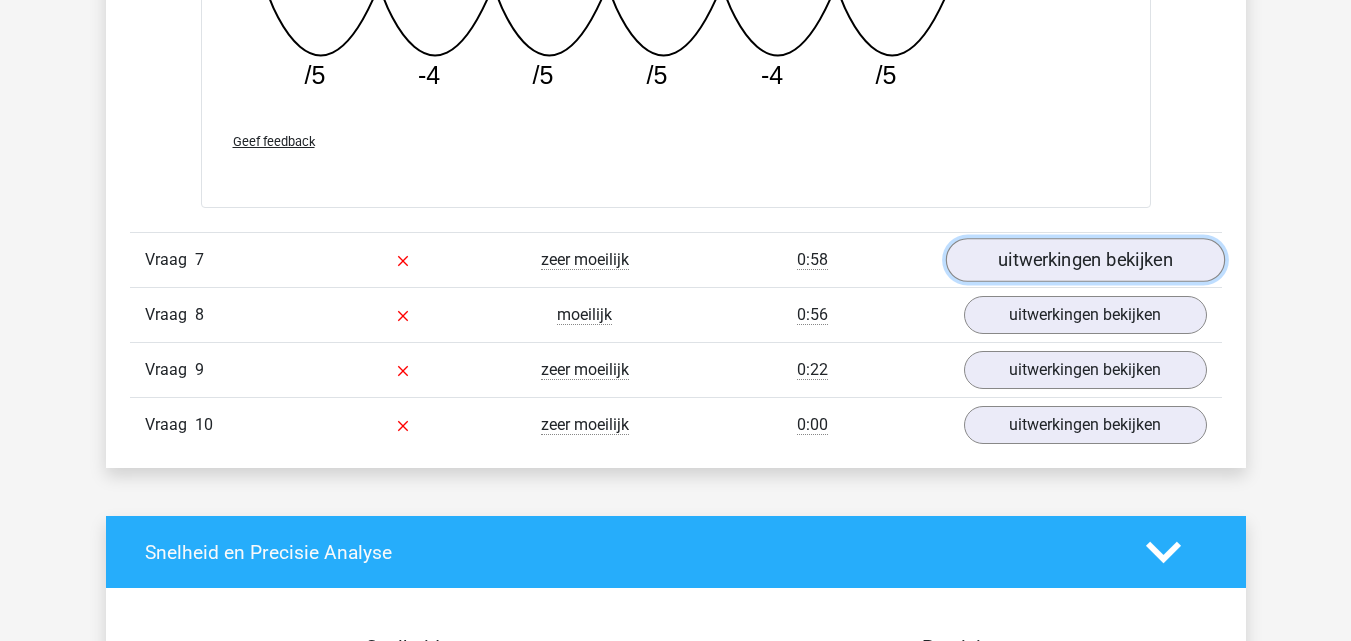 click on "uitwerkingen bekijken" at bounding box center (1084, 260) 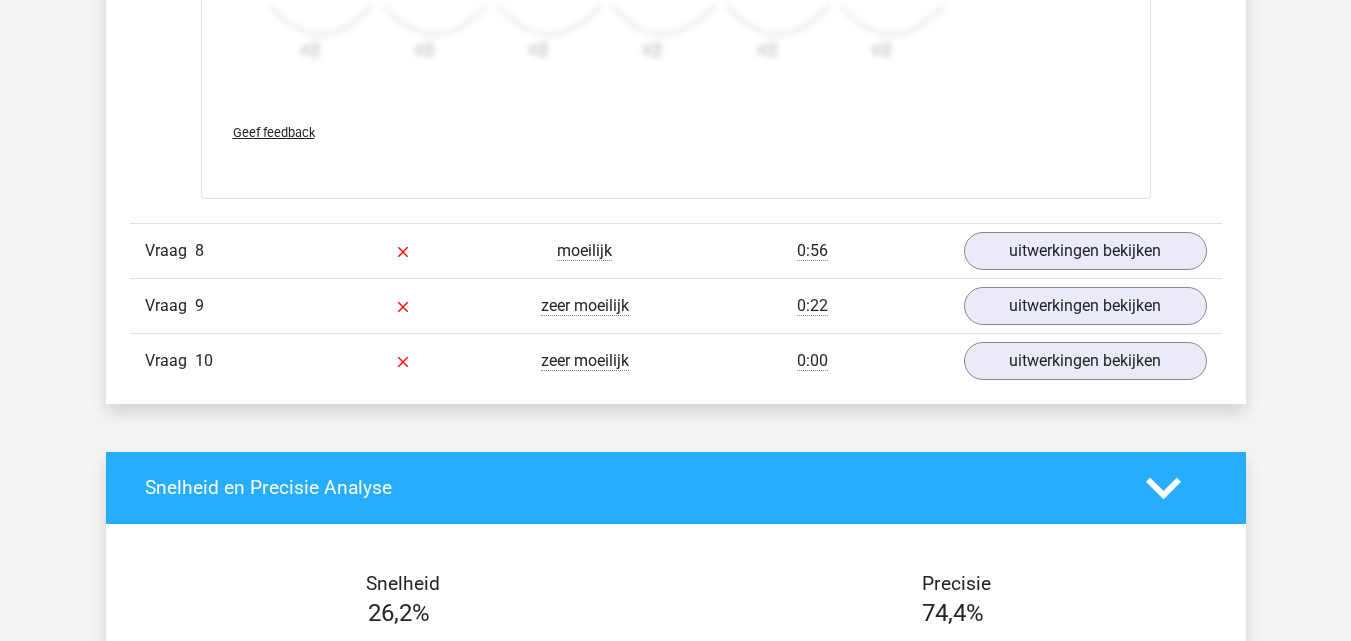 scroll, scrollTop: 9300, scrollLeft: 0, axis: vertical 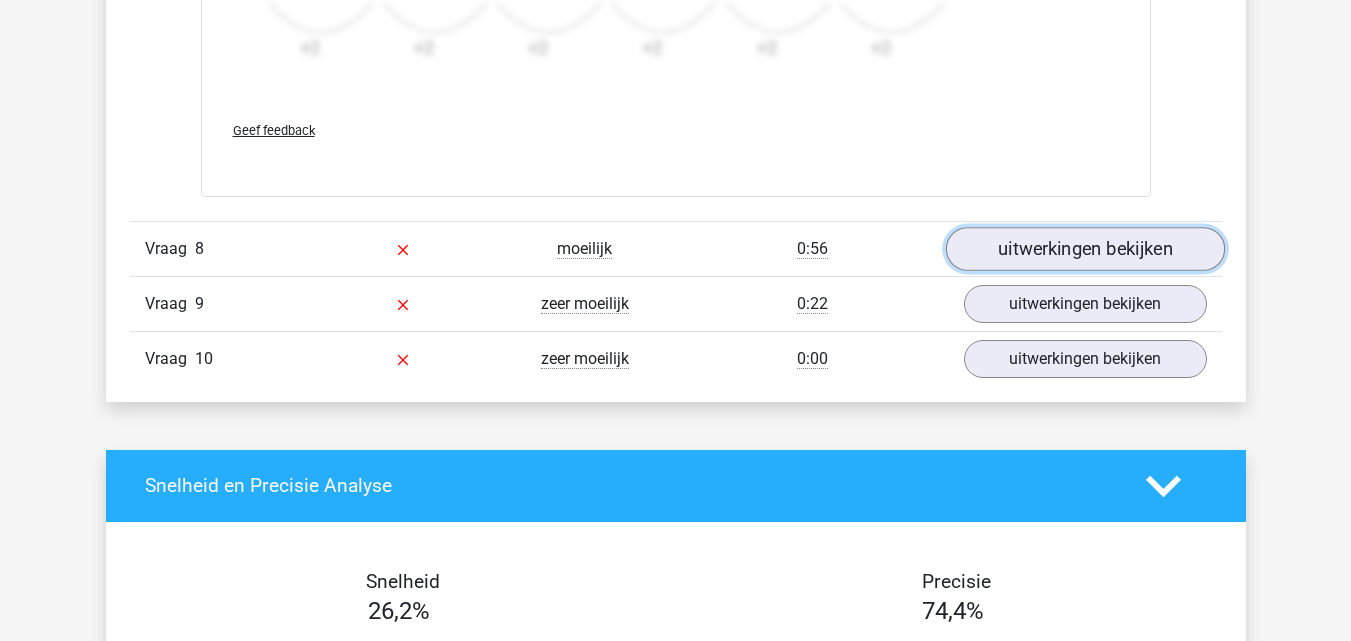 click on "uitwerkingen bekijken" at bounding box center (1084, 249) 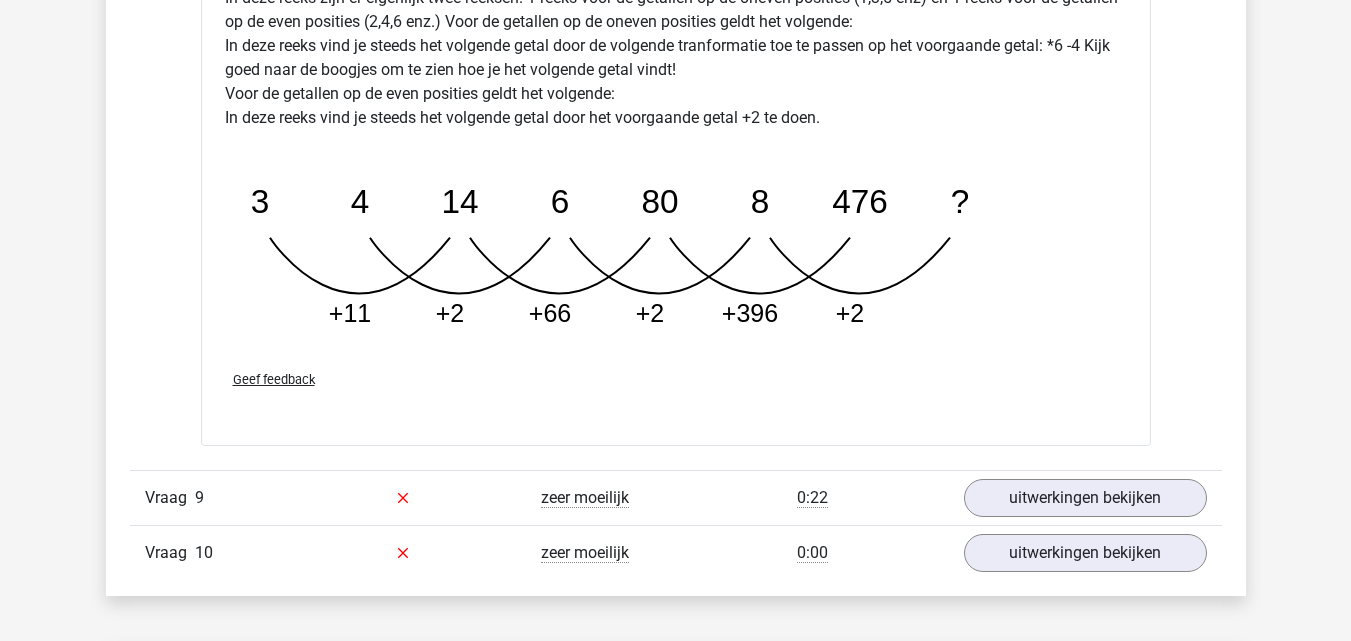 scroll, scrollTop: 10200, scrollLeft: 0, axis: vertical 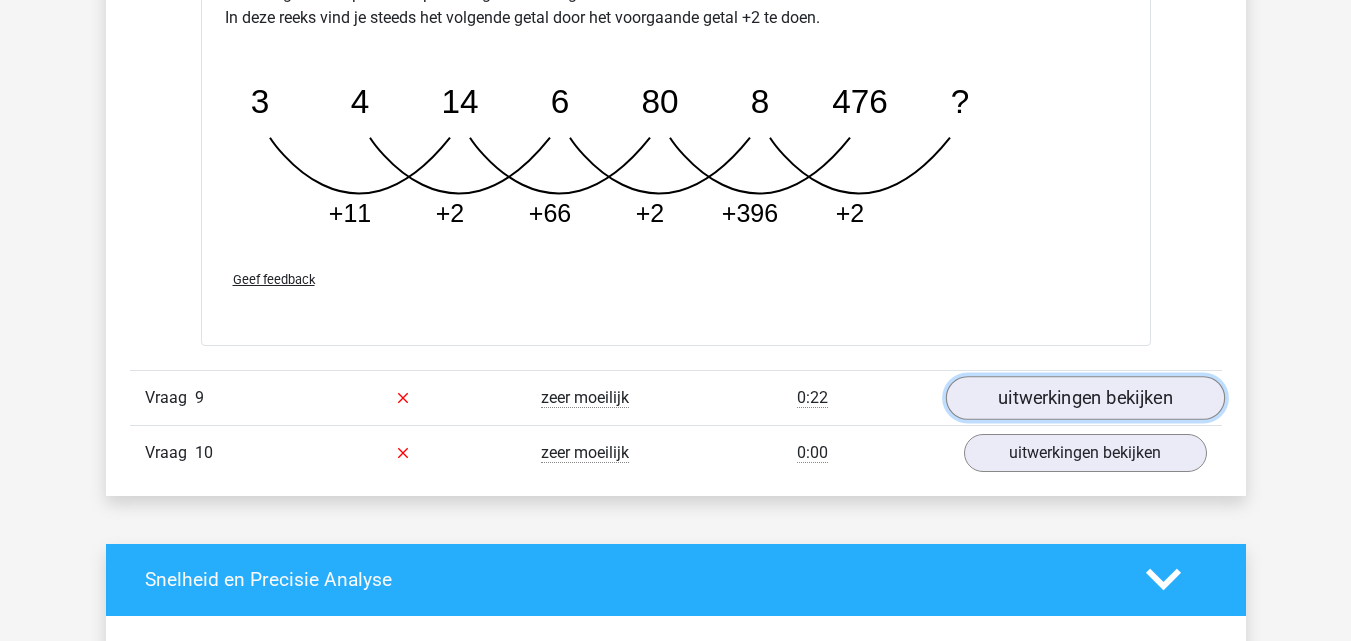 click on "uitwerkingen bekijken" at bounding box center (1084, 398) 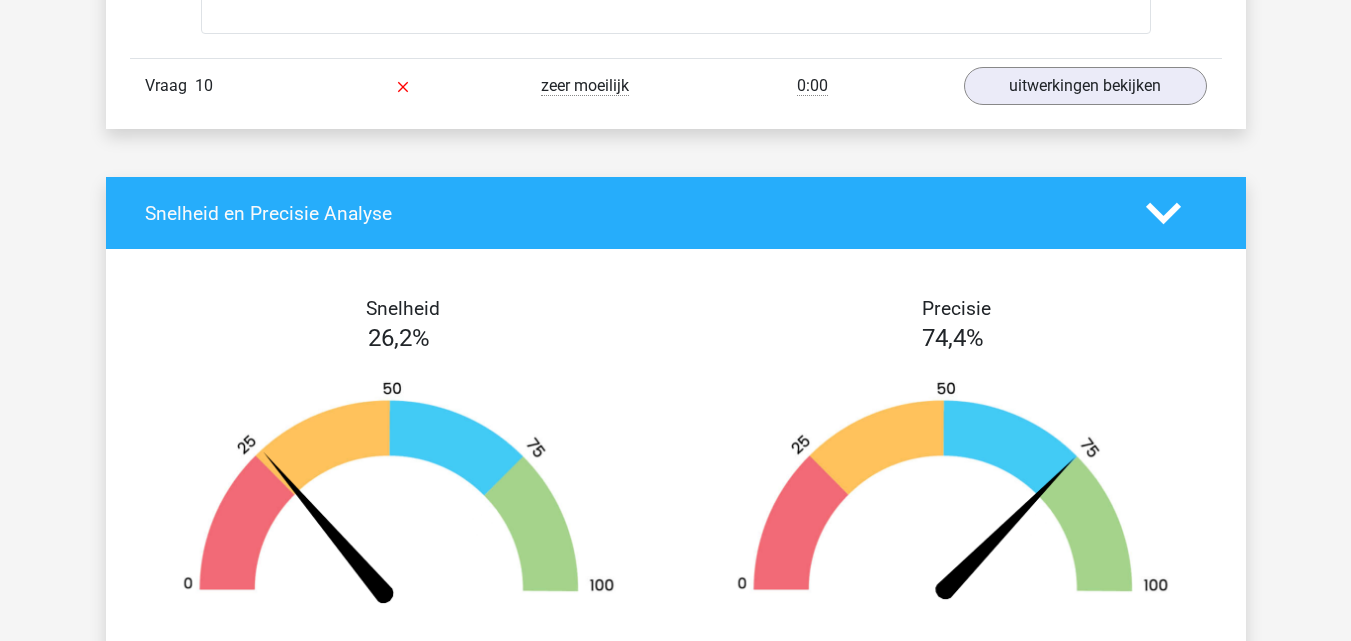 scroll, scrollTop: 11700, scrollLeft: 0, axis: vertical 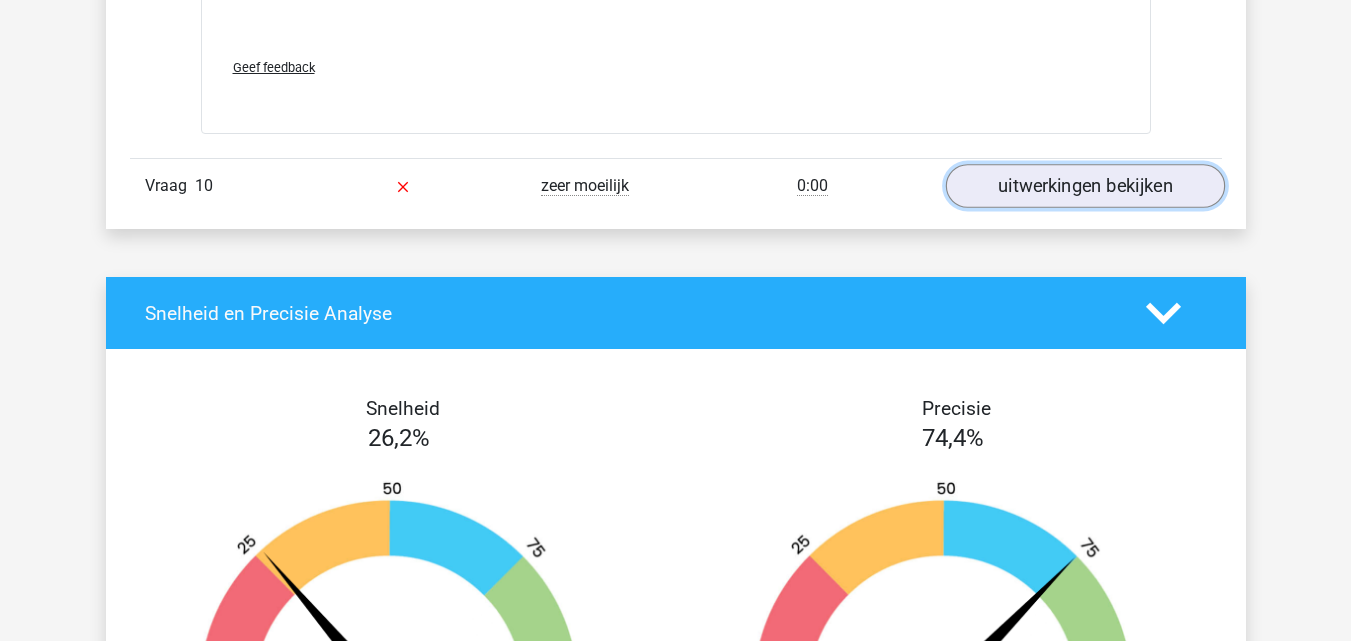click on "uitwerkingen bekijken" at bounding box center (1084, 187) 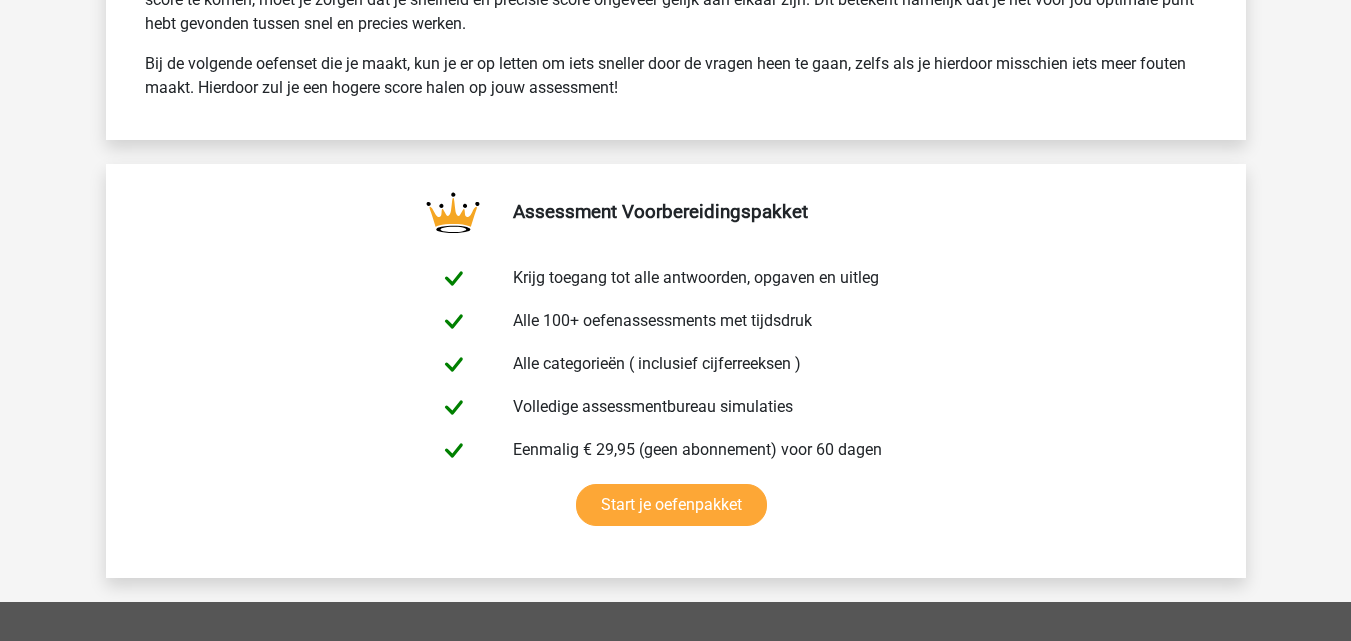 scroll, scrollTop: 14120, scrollLeft: 0, axis: vertical 